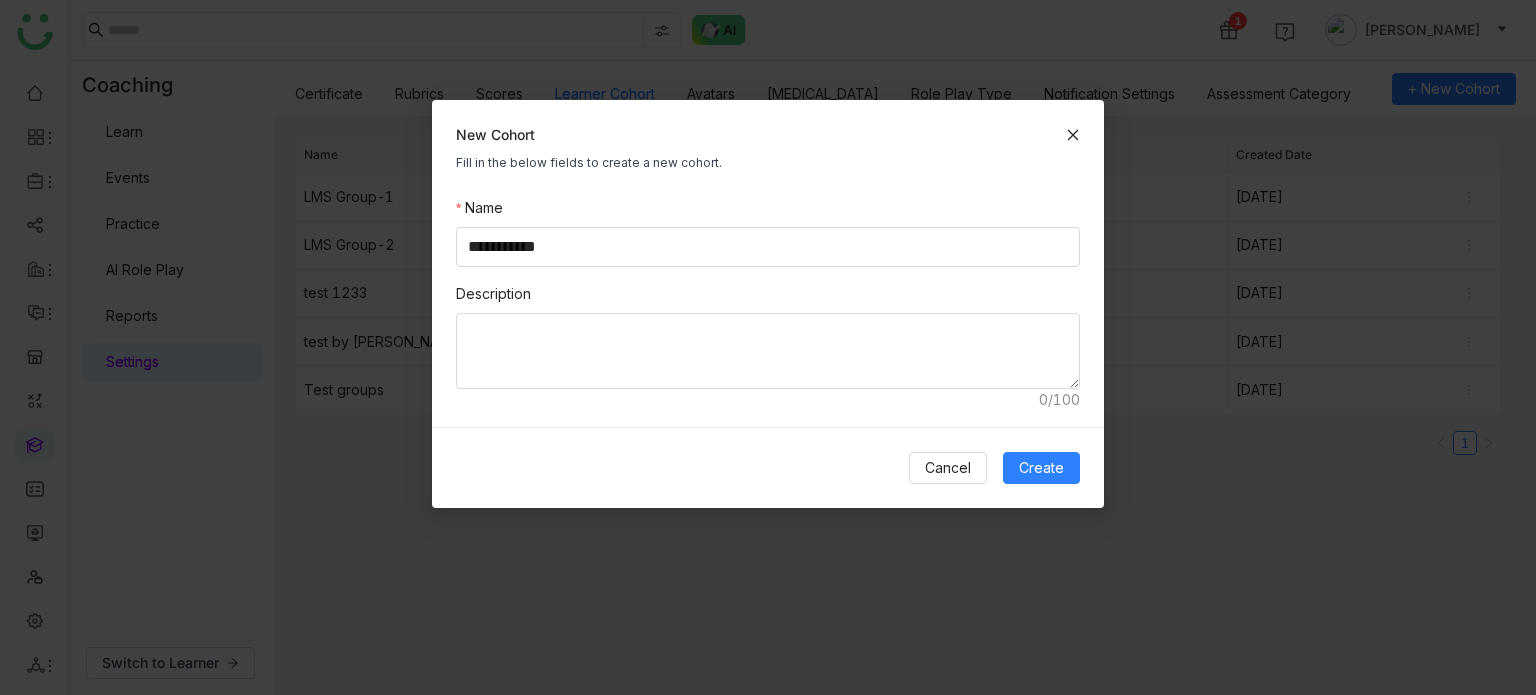 scroll, scrollTop: 0, scrollLeft: 0, axis: both 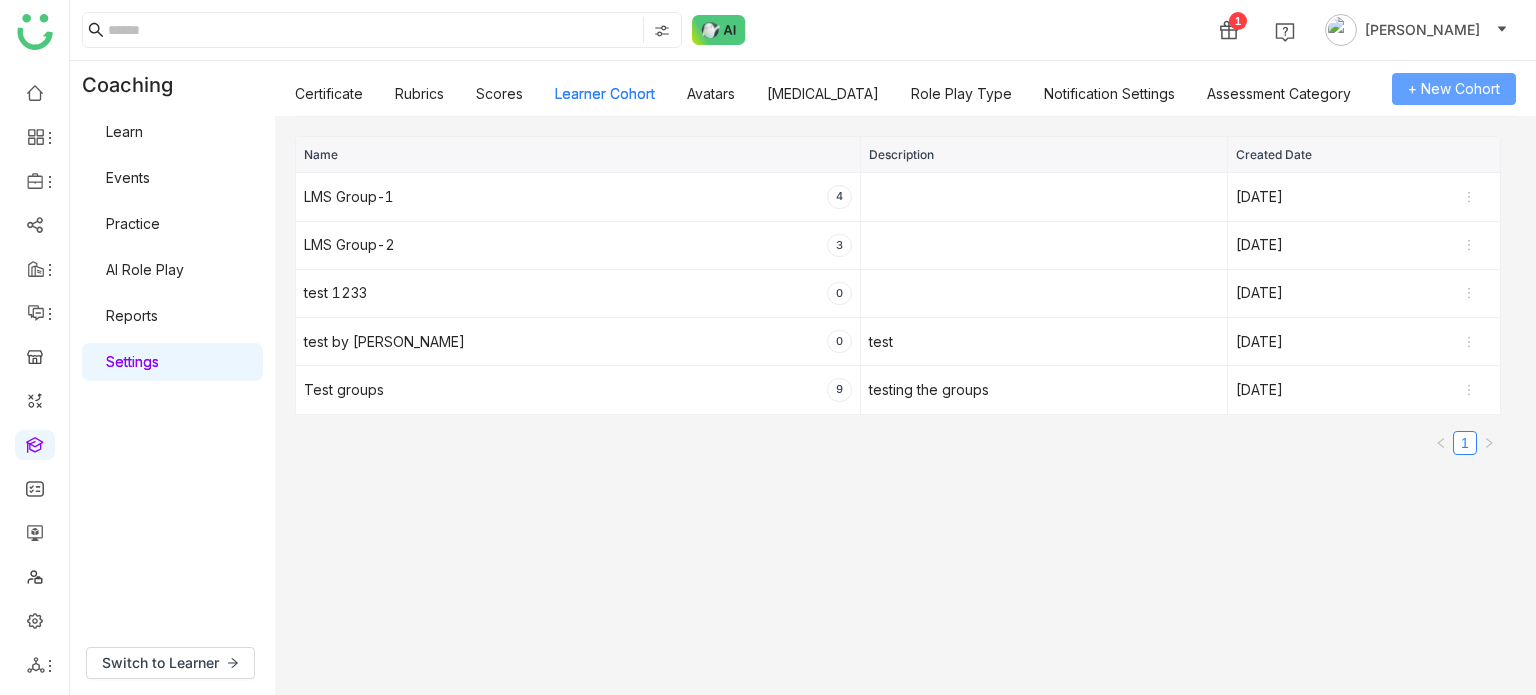 type 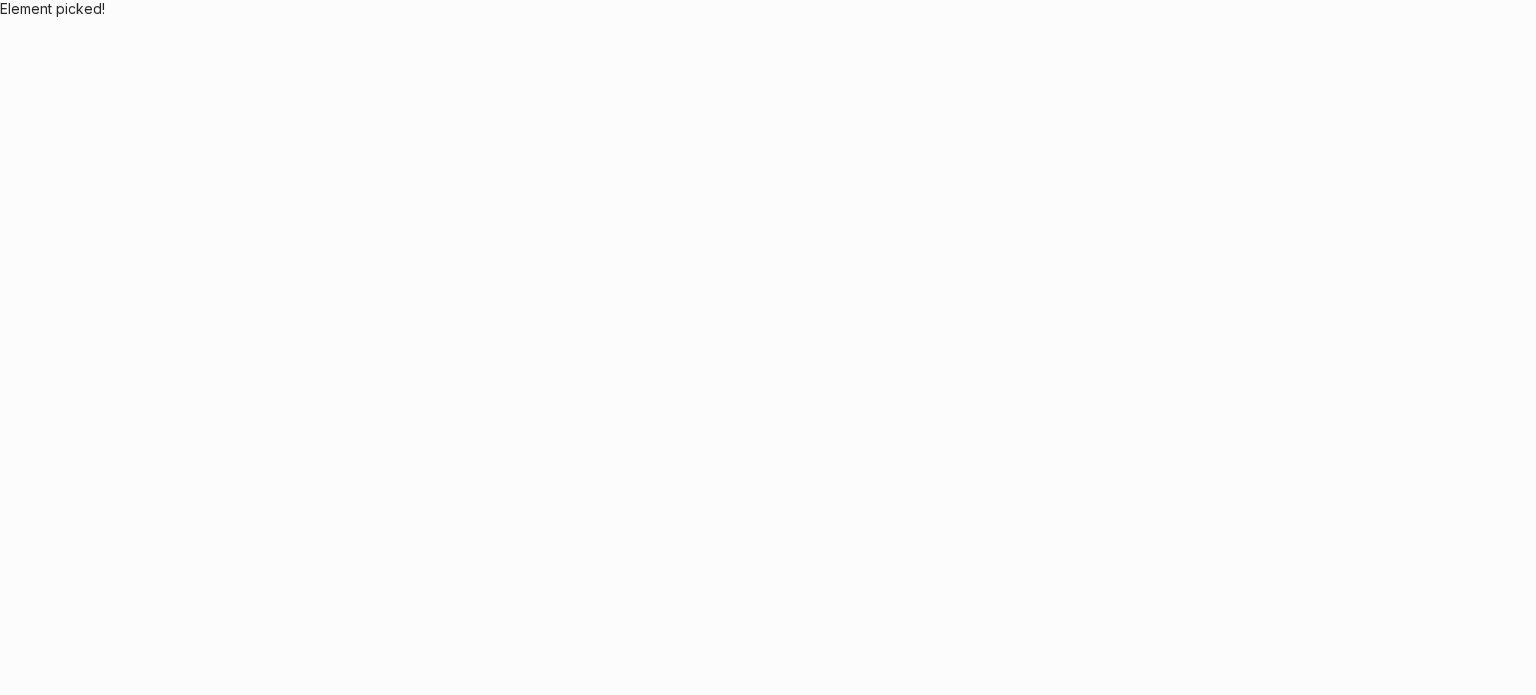 scroll, scrollTop: 0, scrollLeft: 0, axis: both 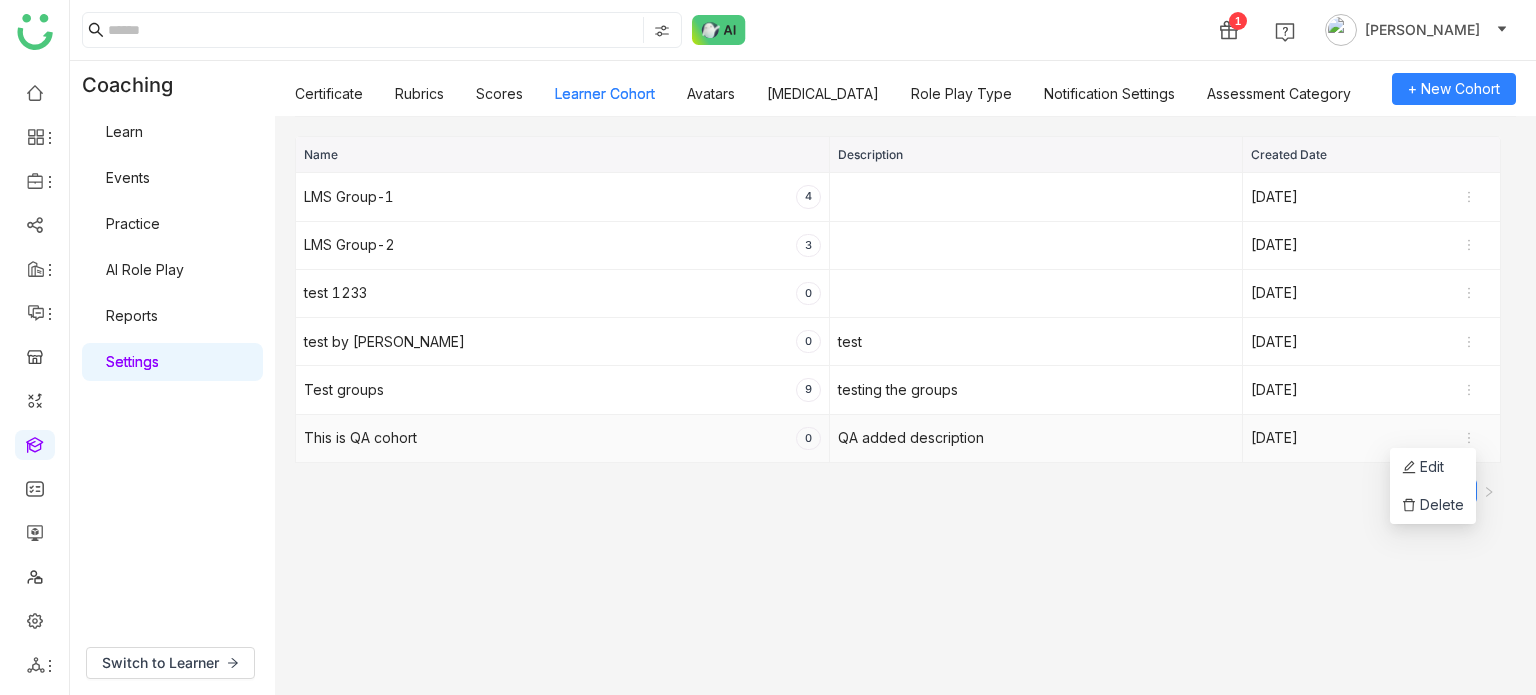 click 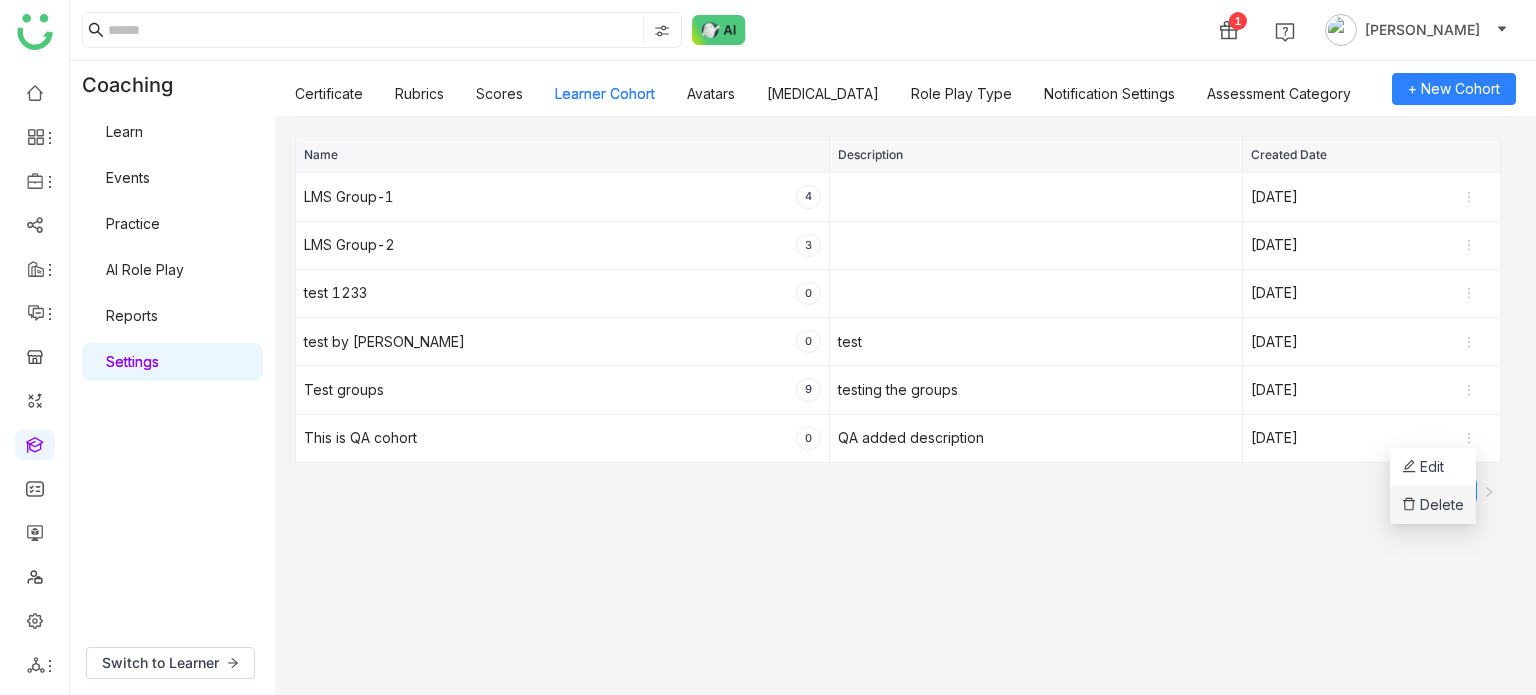 click on "Delete" at bounding box center (1433, 505) 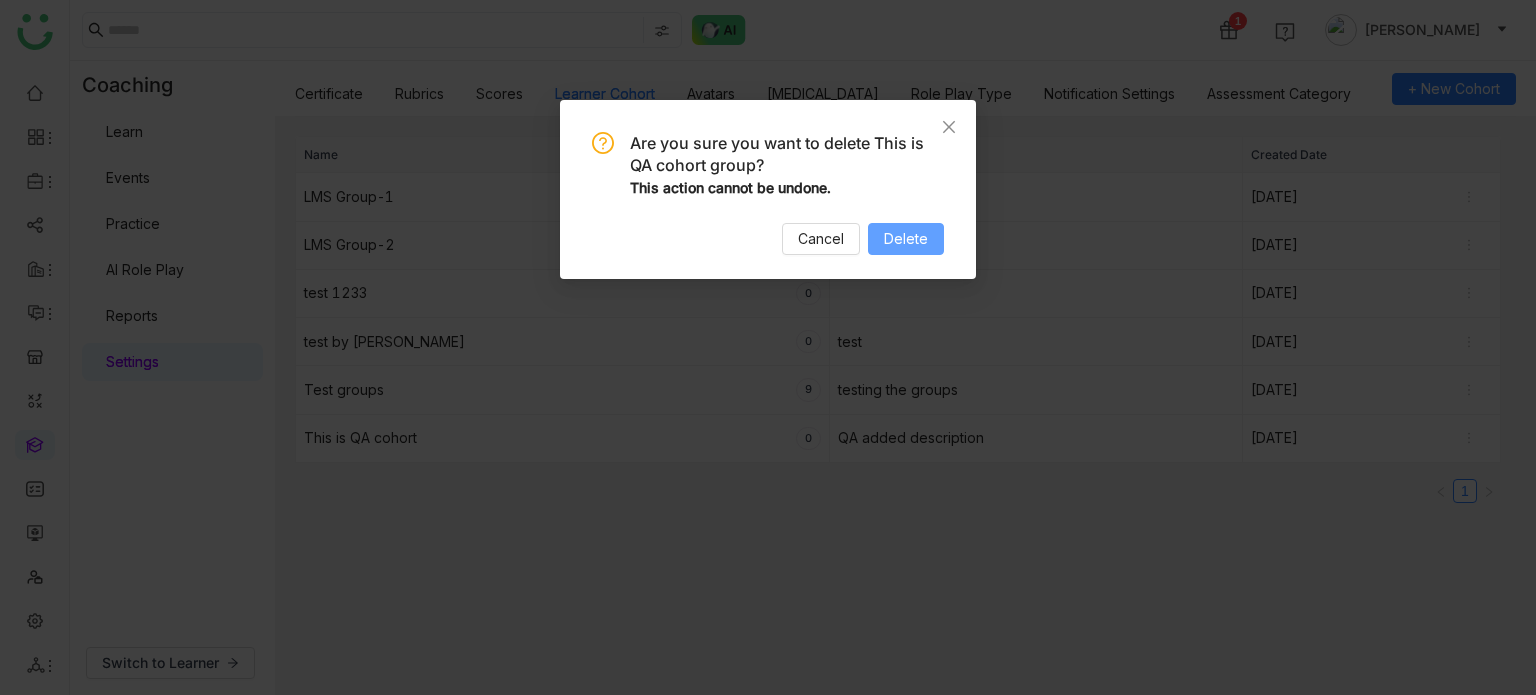 click on "Delete" at bounding box center [906, 239] 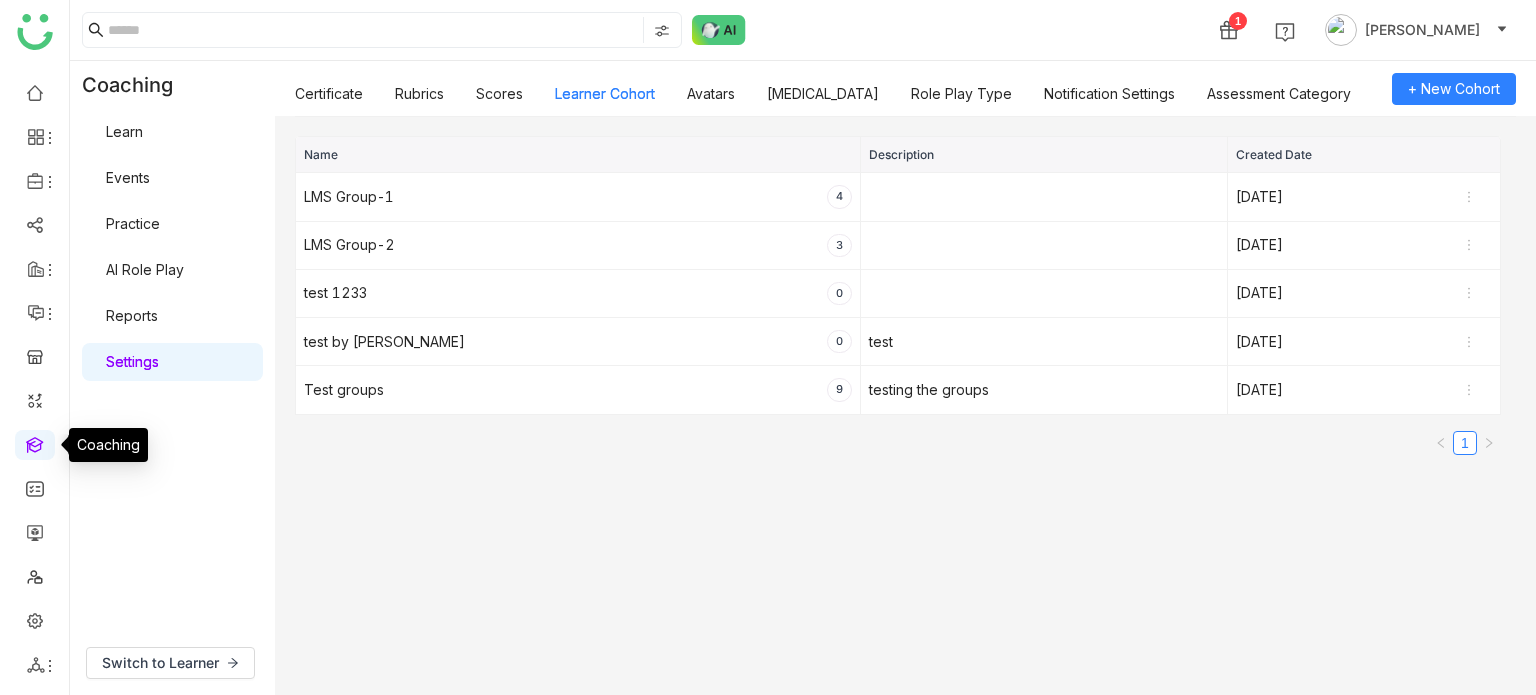 click at bounding box center (35, 443) 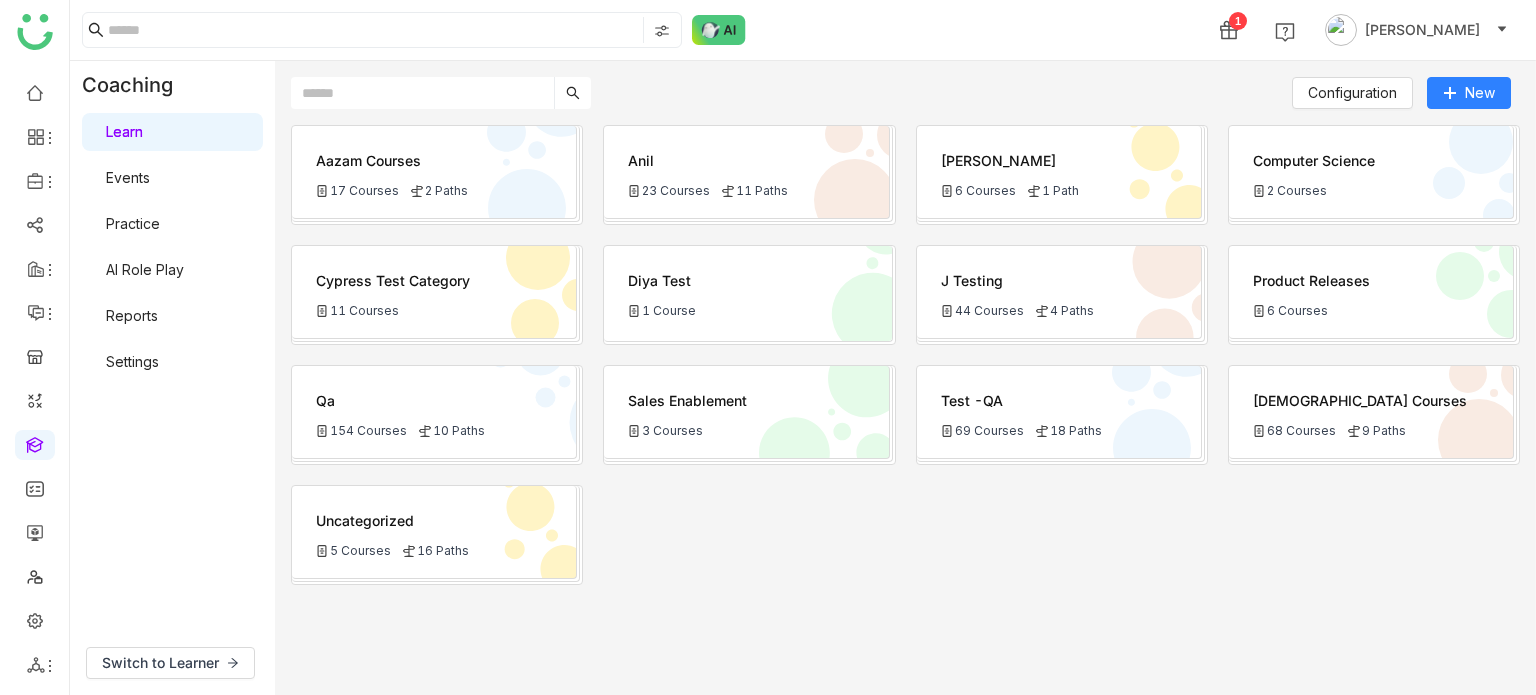 click on "Qa" 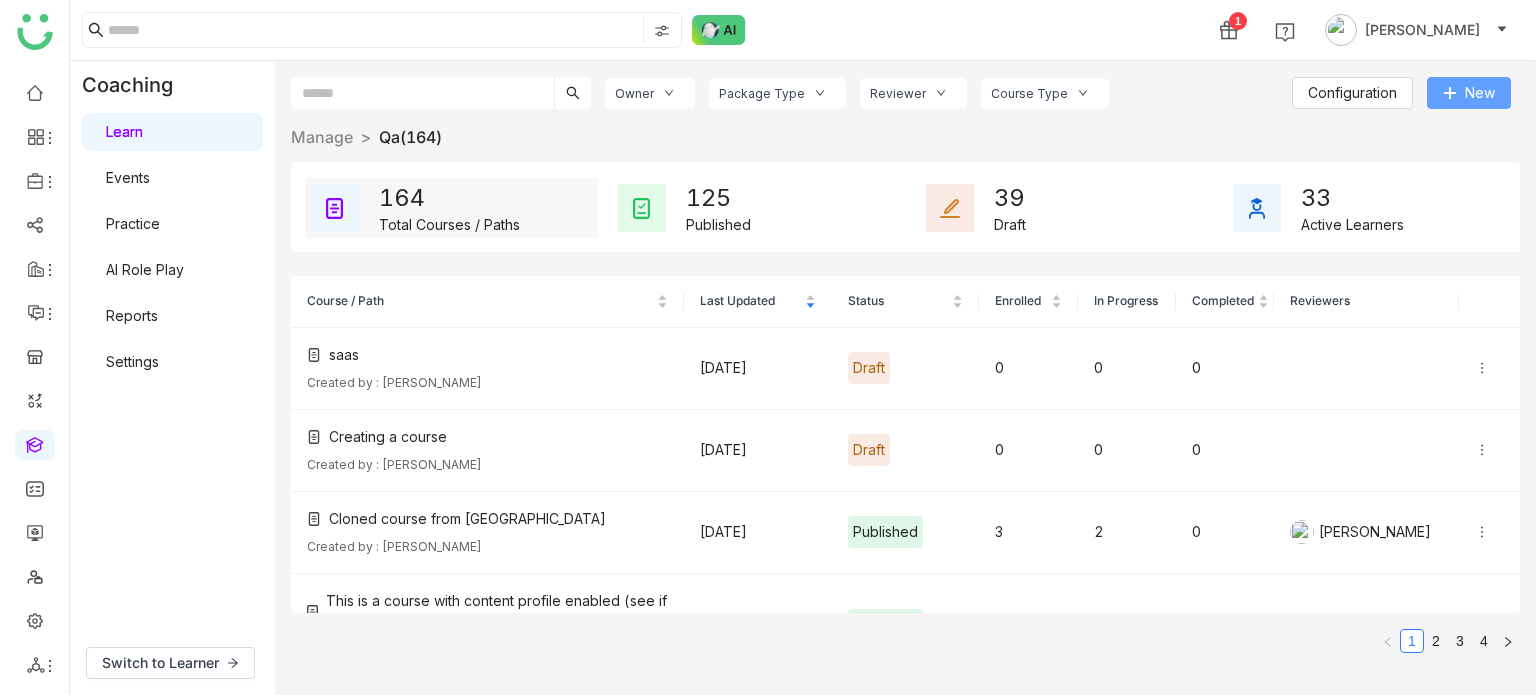 click on "New" 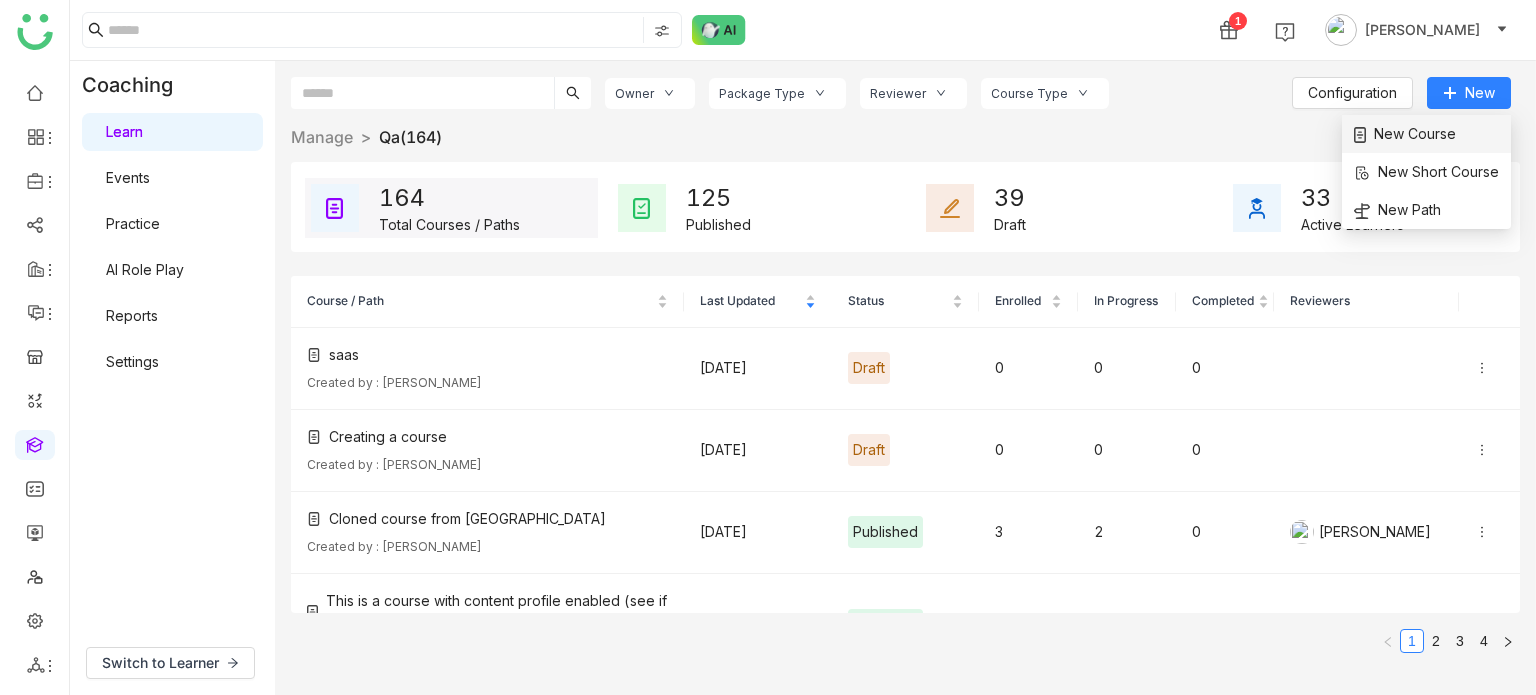 click on "New Course" at bounding box center (1405, 134) 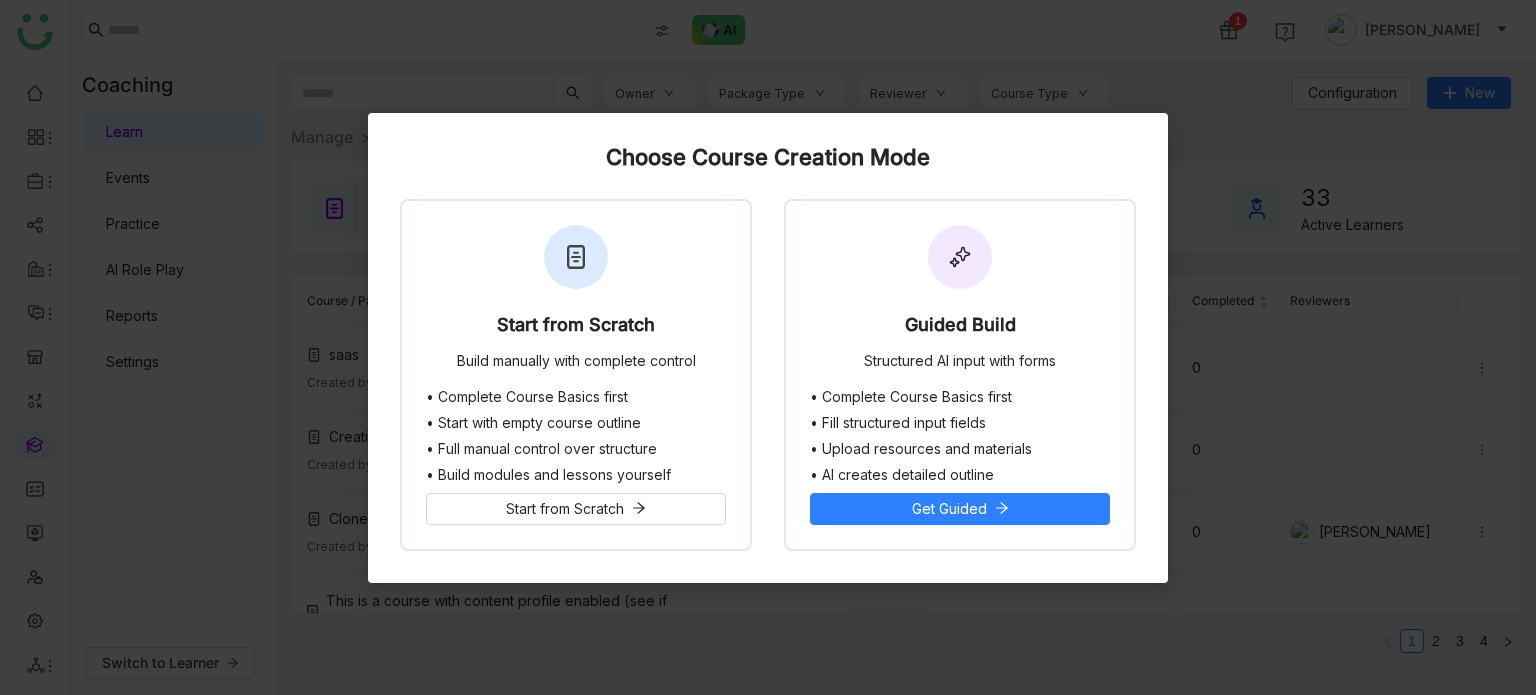 click on "Start from Scratch   Build manually with complete control" at bounding box center (576, 295) 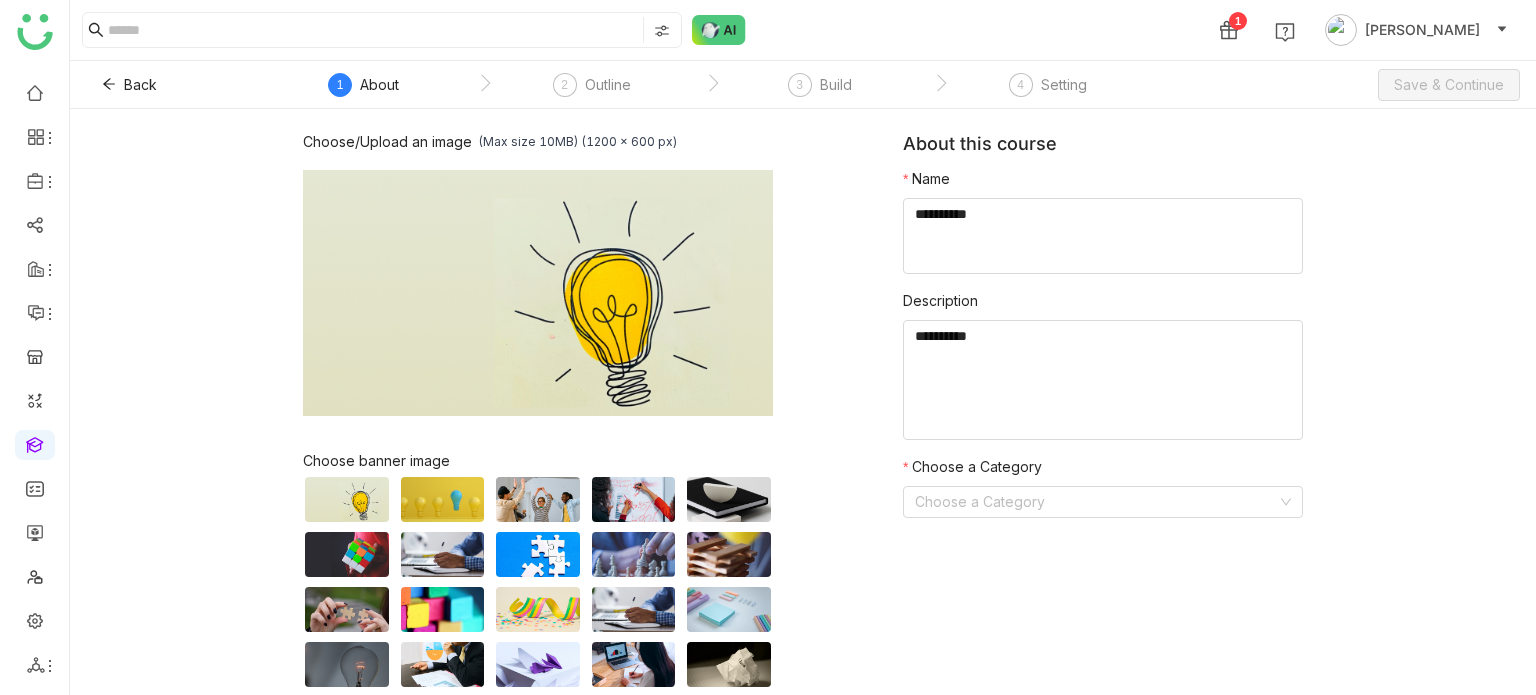 click on "Choose/Upload an image   (Max size 10MB) (1200 x 600 px)  Browse Image  Choose banner image   My Uploads   About this course   Name             Description            Choose a Category  Choose a Category" 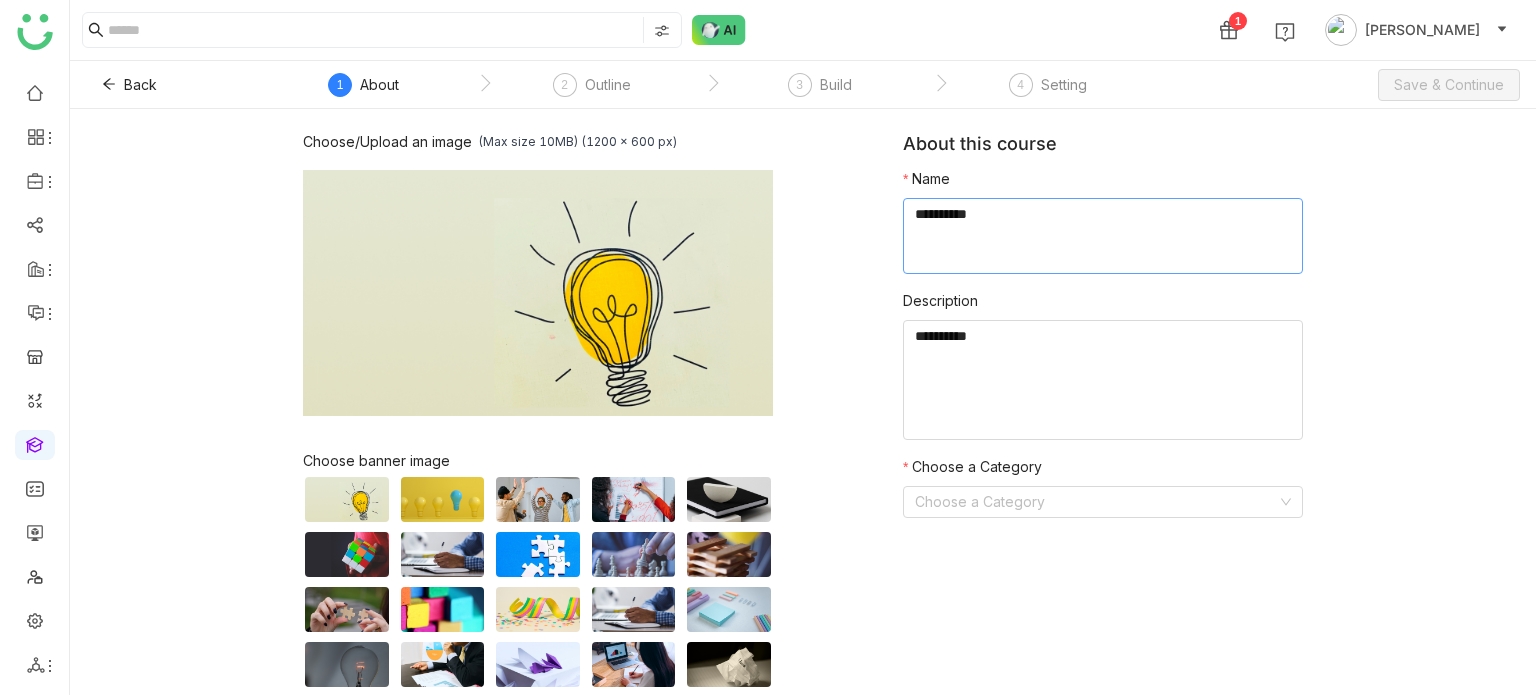 click 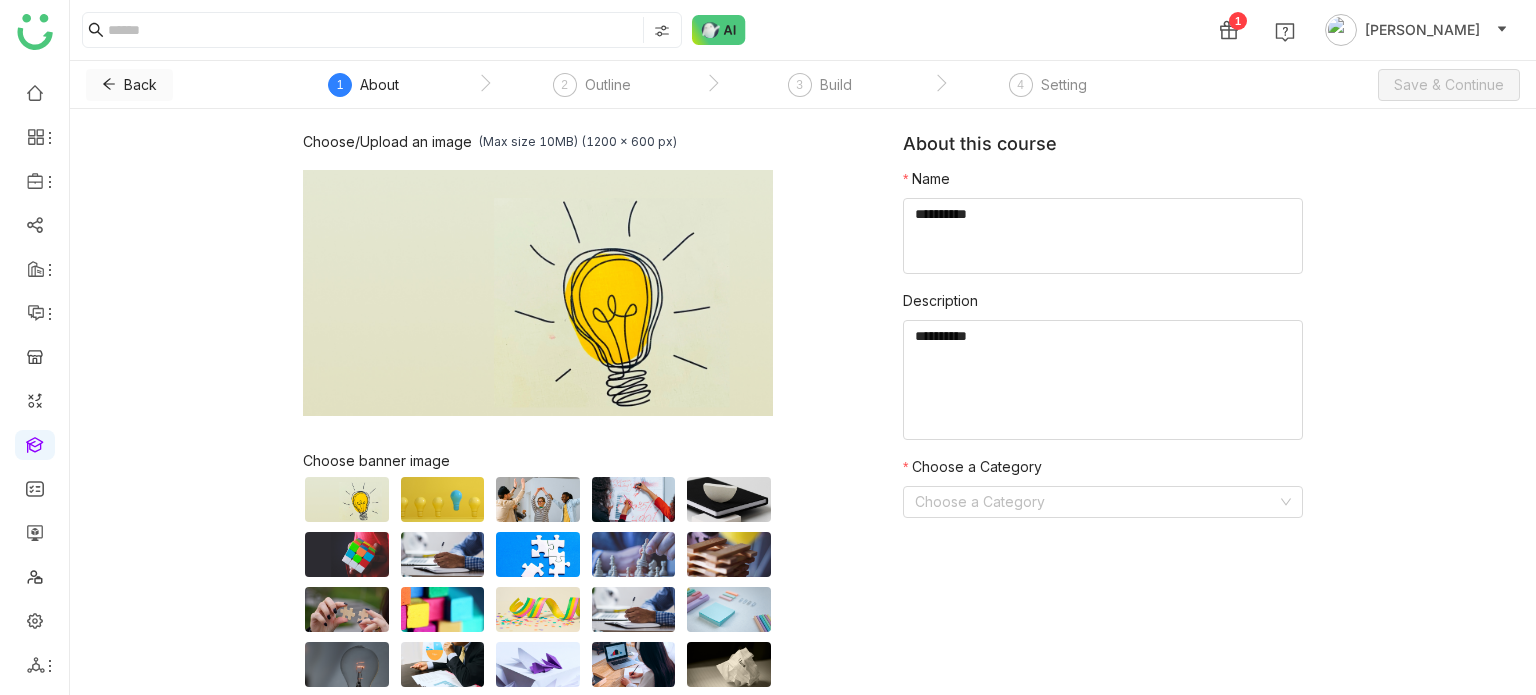click on "Back" 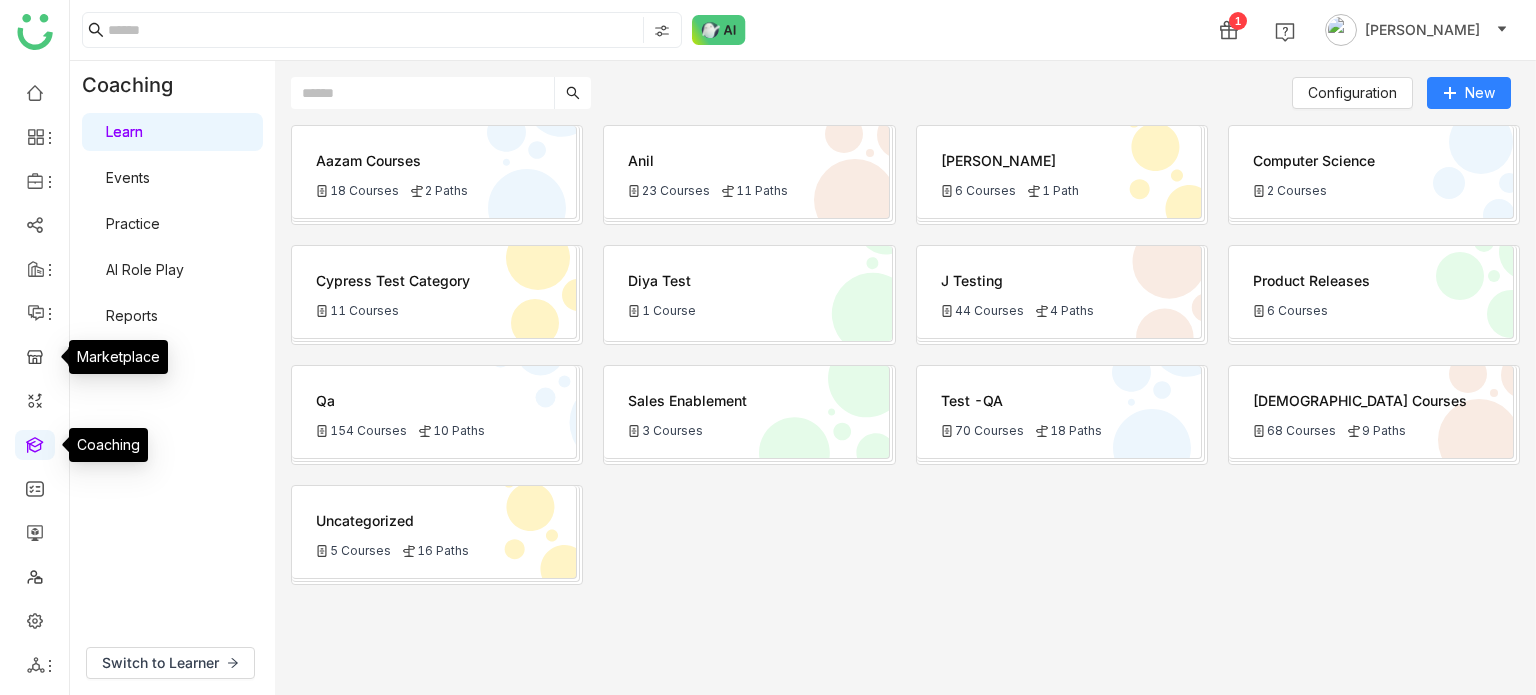 click at bounding box center [35, 443] 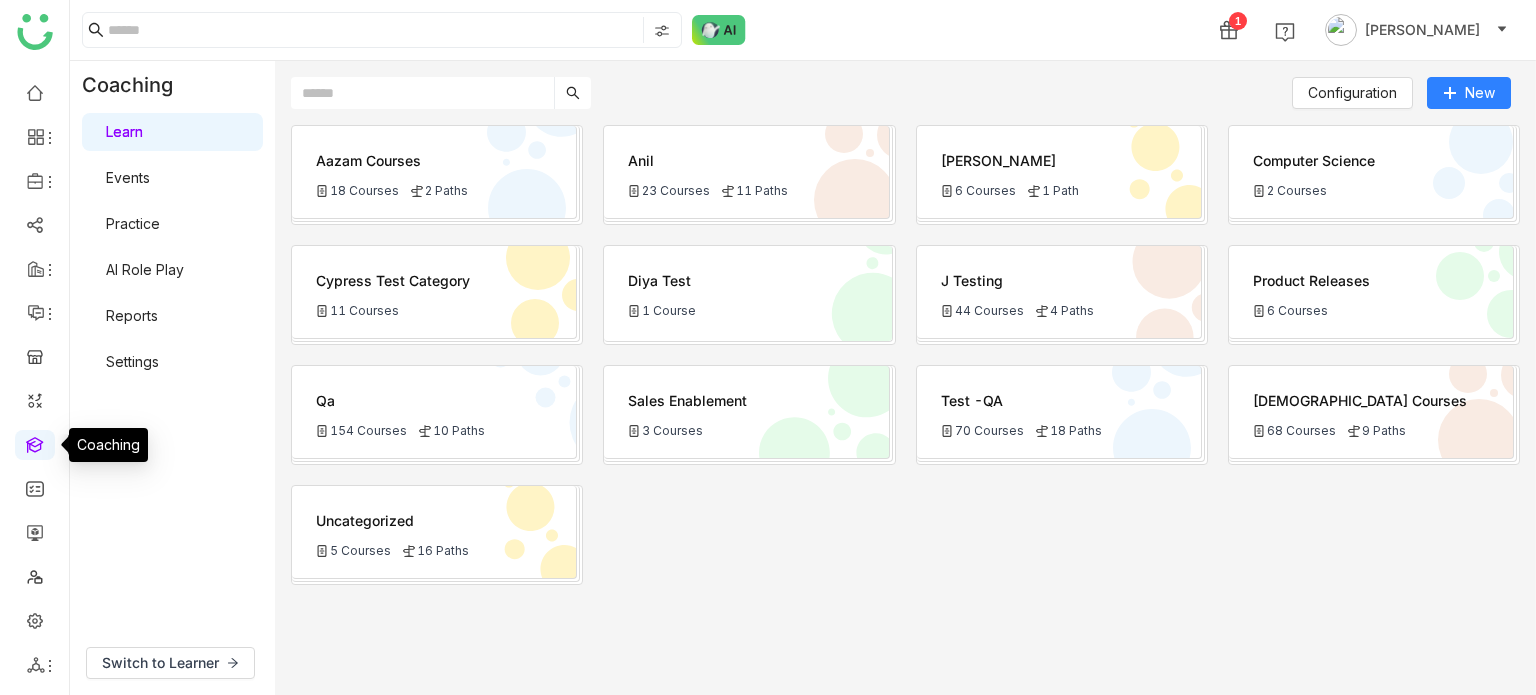 click at bounding box center [35, 443] 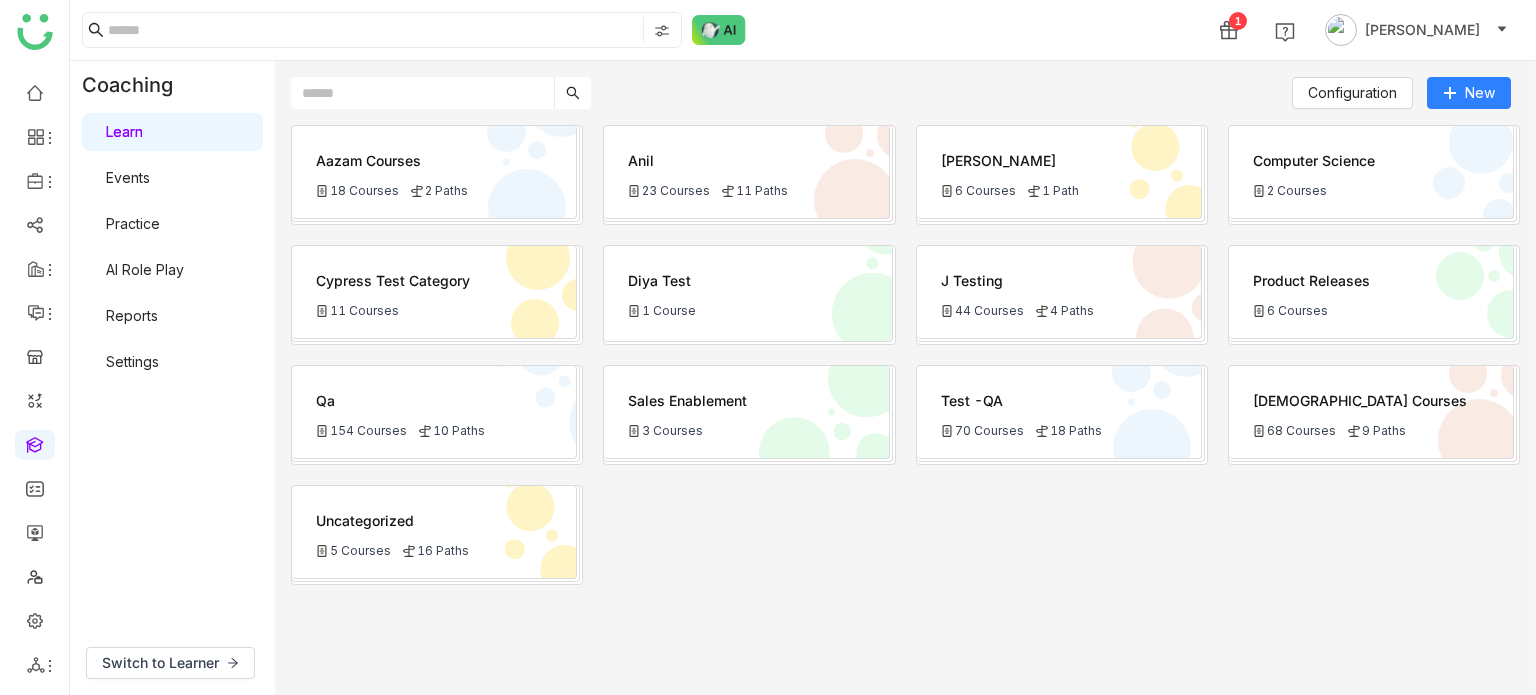 click on "Qa" 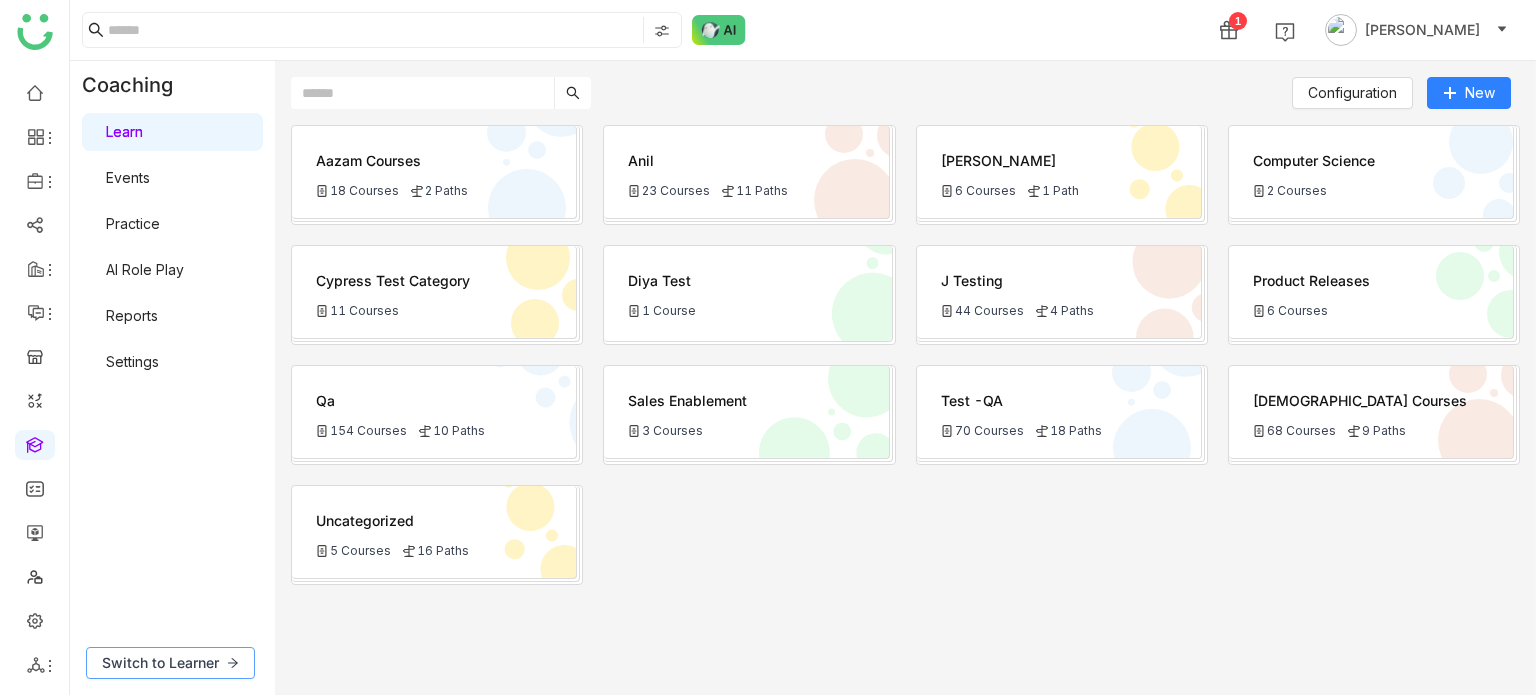 click on "Switch to Learner" 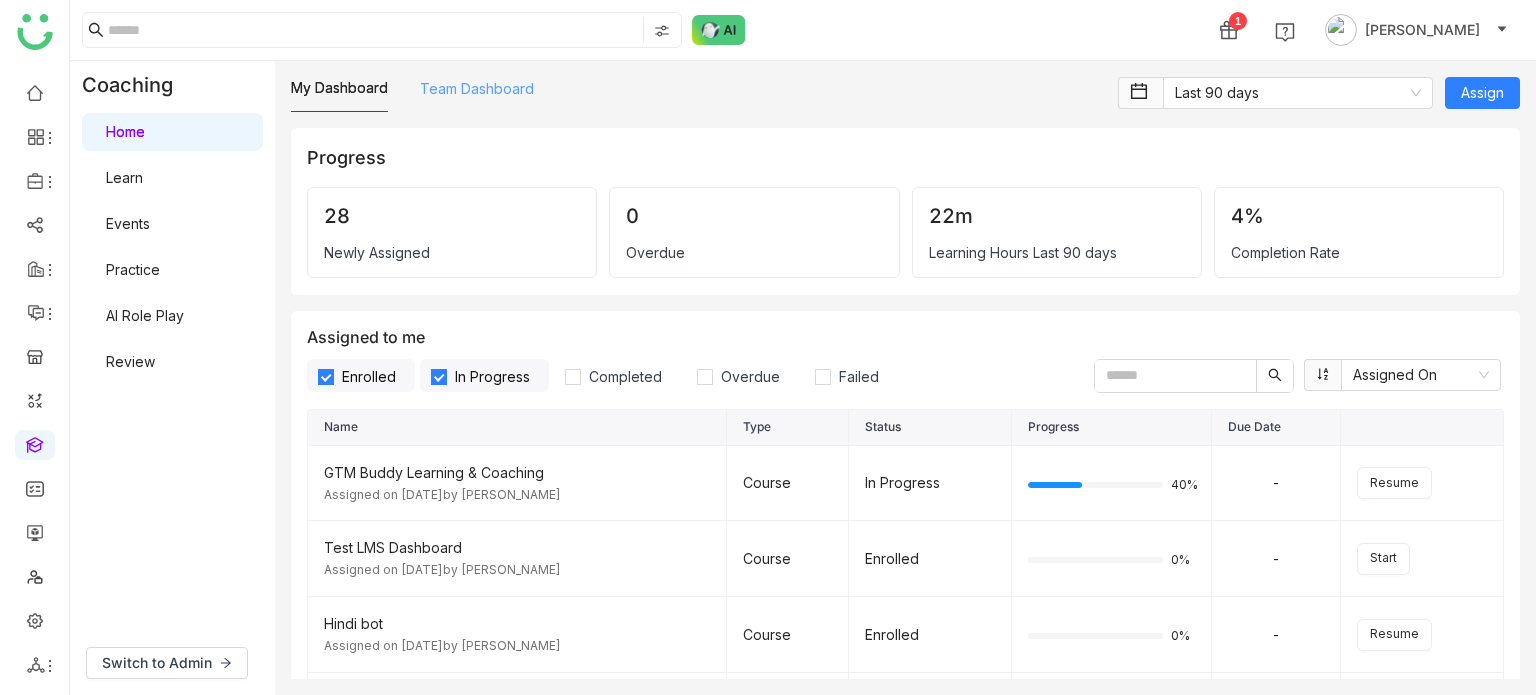 click on "Team Dashboard" at bounding box center (477, 88) 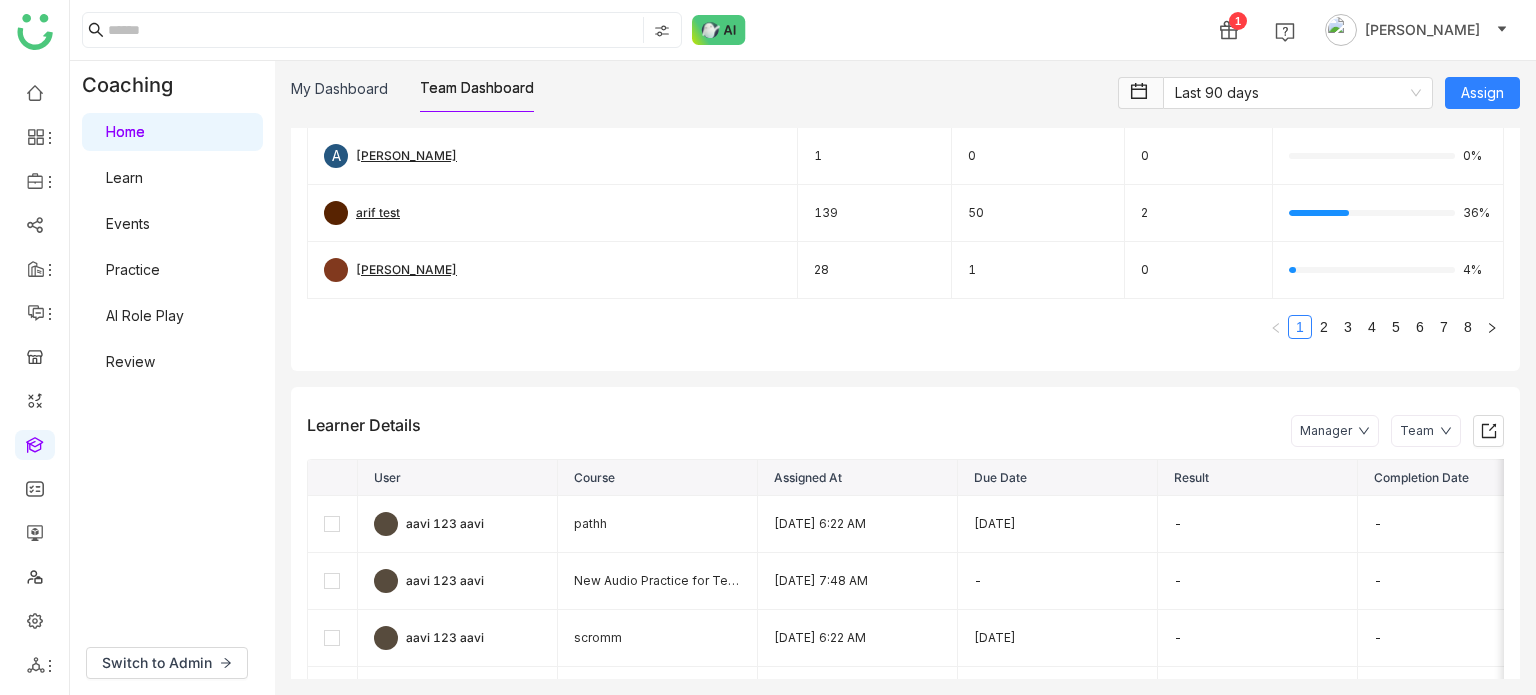 scroll, scrollTop: 700, scrollLeft: 0, axis: vertical 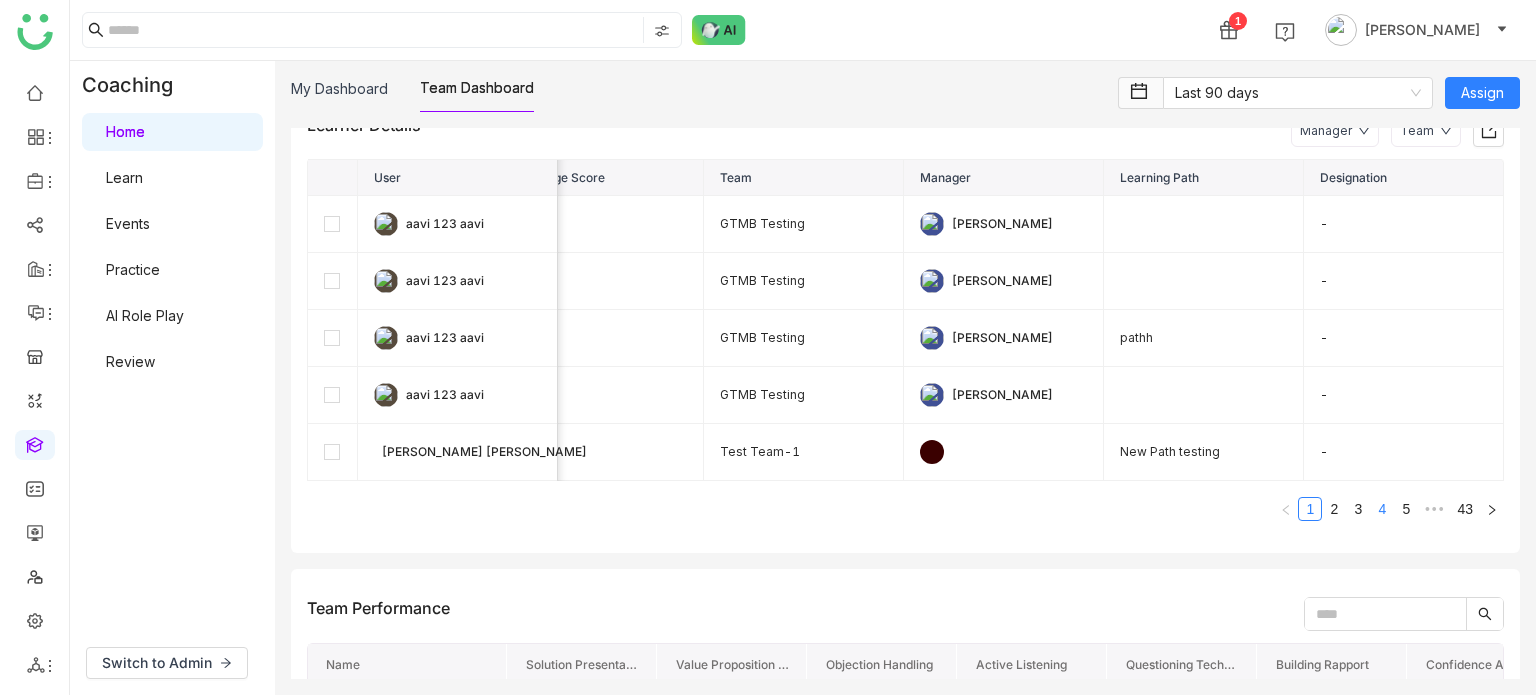 click on "4" 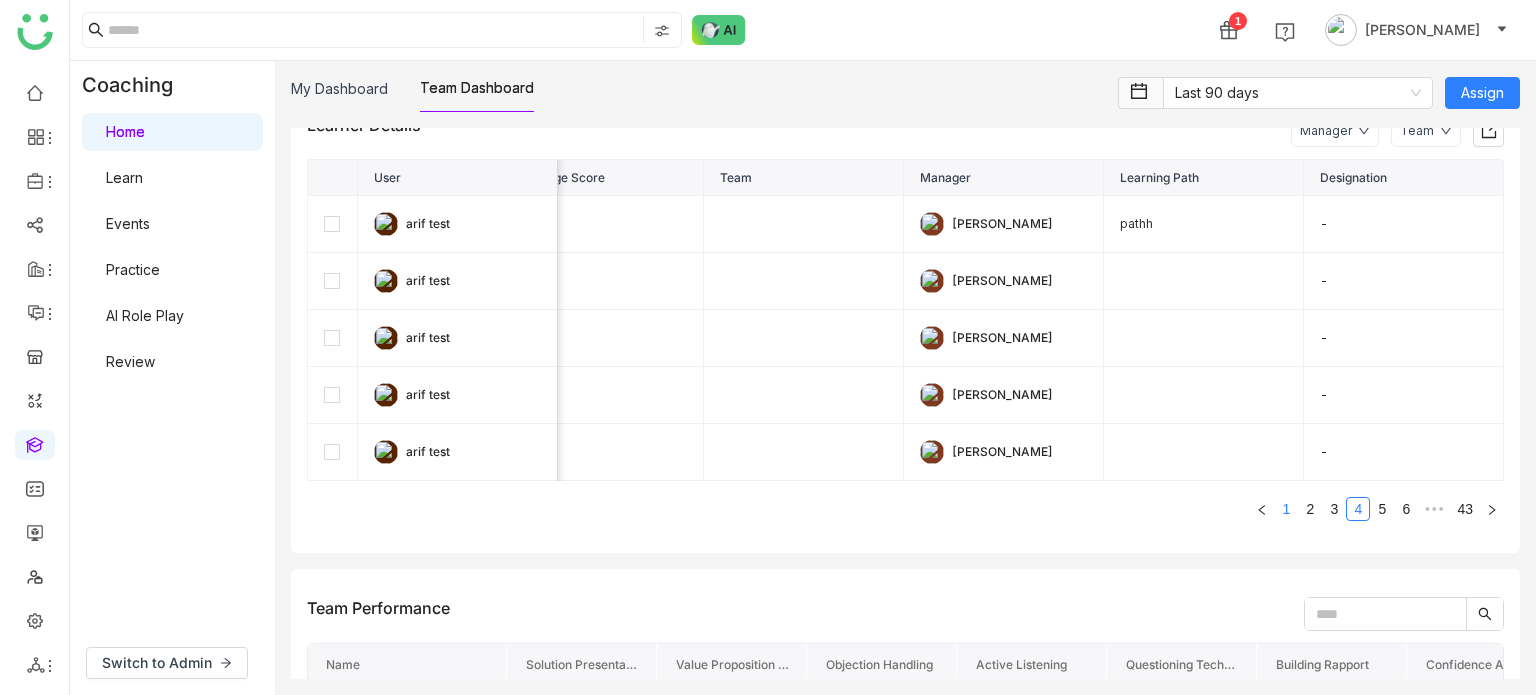 click on "1" 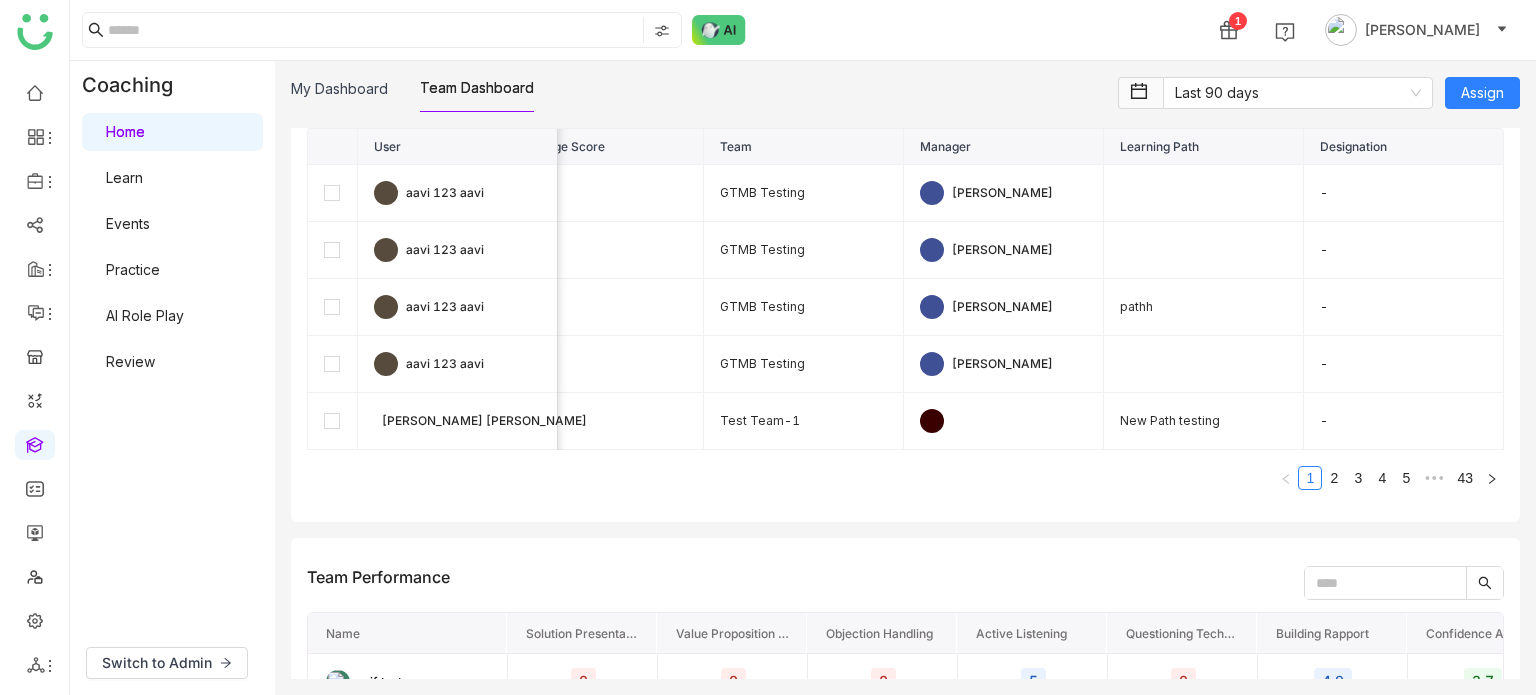 scroll, scrollTop: 800, scrollLeft: 0, axis: vertical 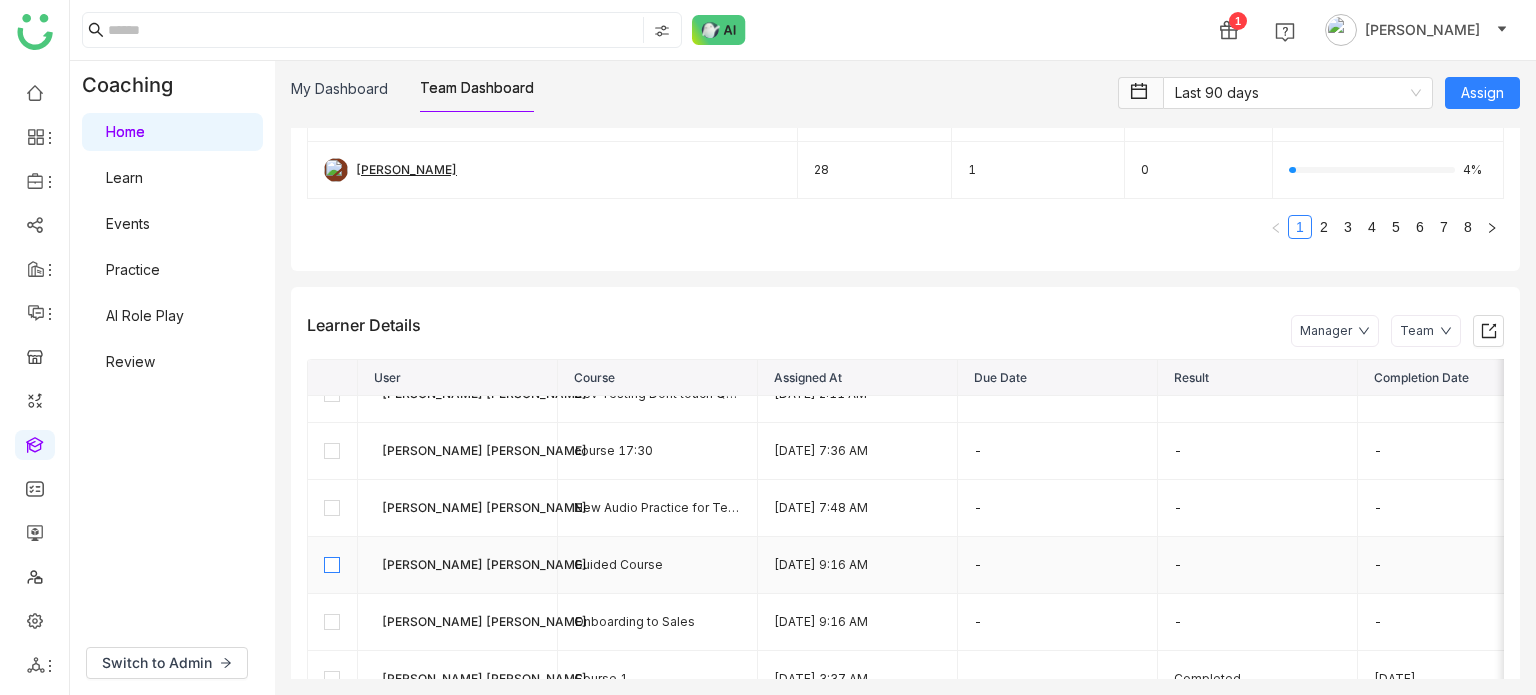 click 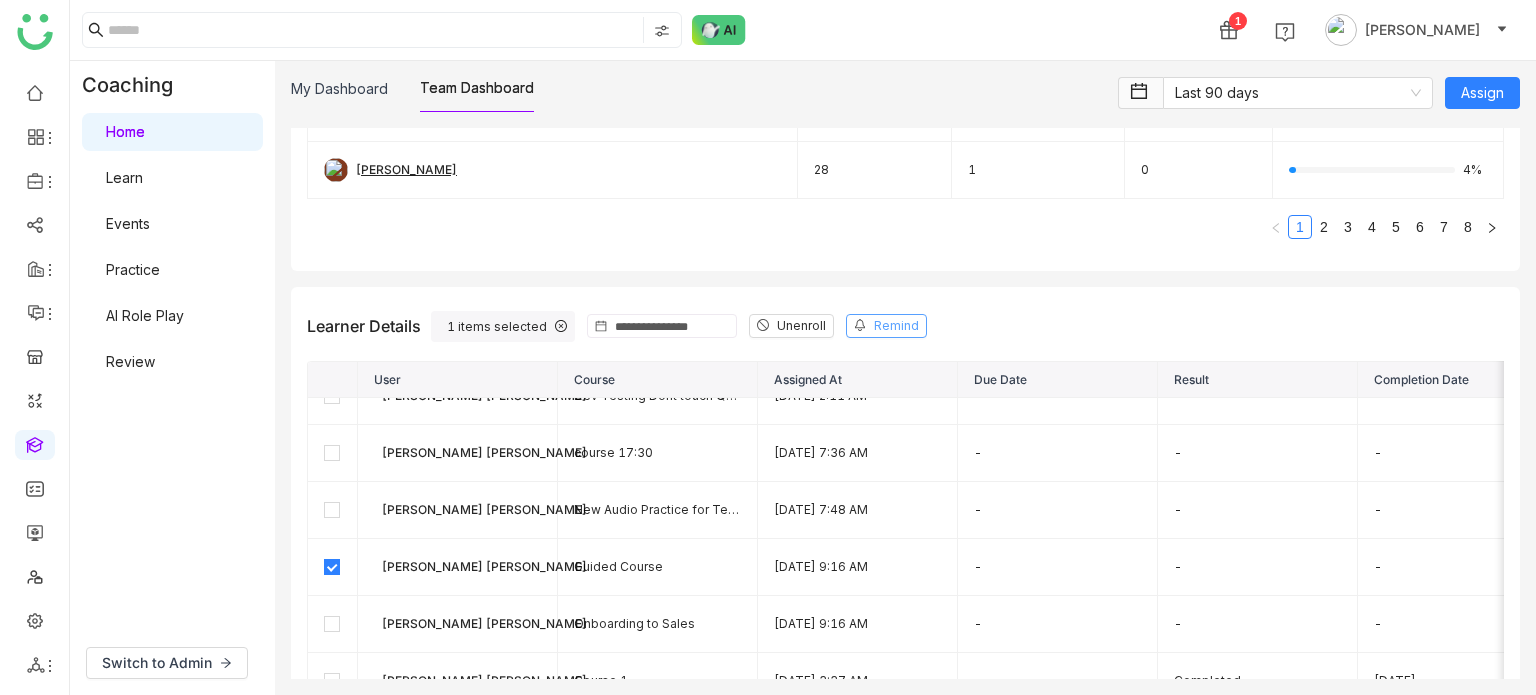 click on "Remind" 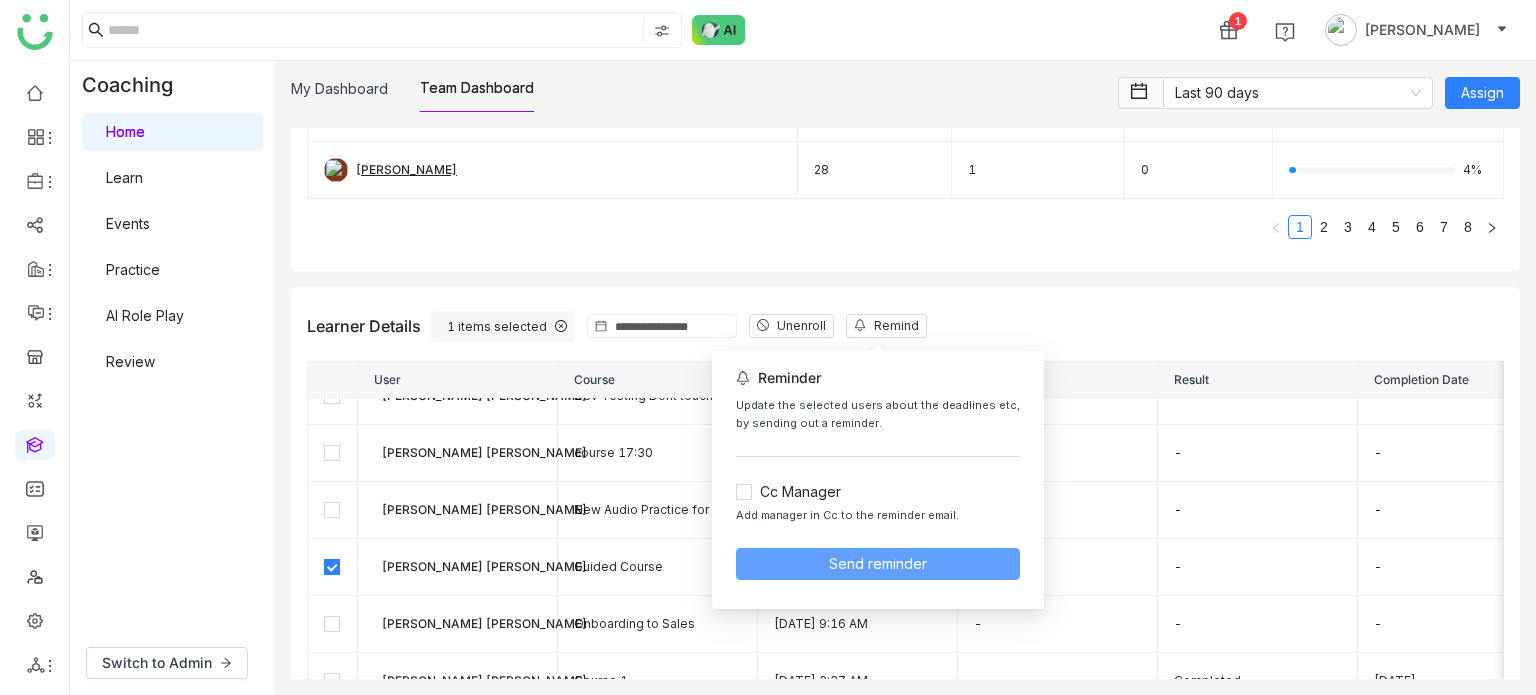 click on "Send reminder" at bounding box center (878, 564) 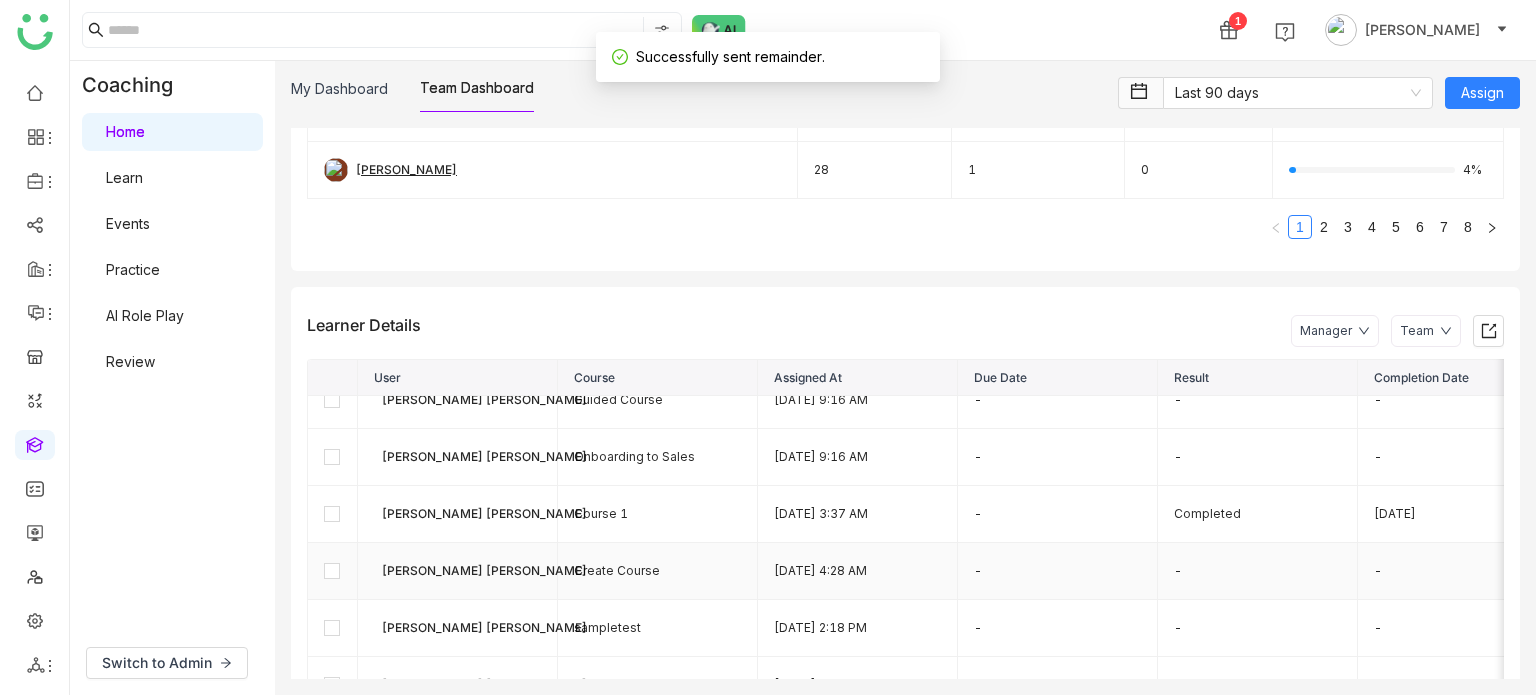 scroll, scrollTop: 800, scrollLeft: 0, axis: vertical 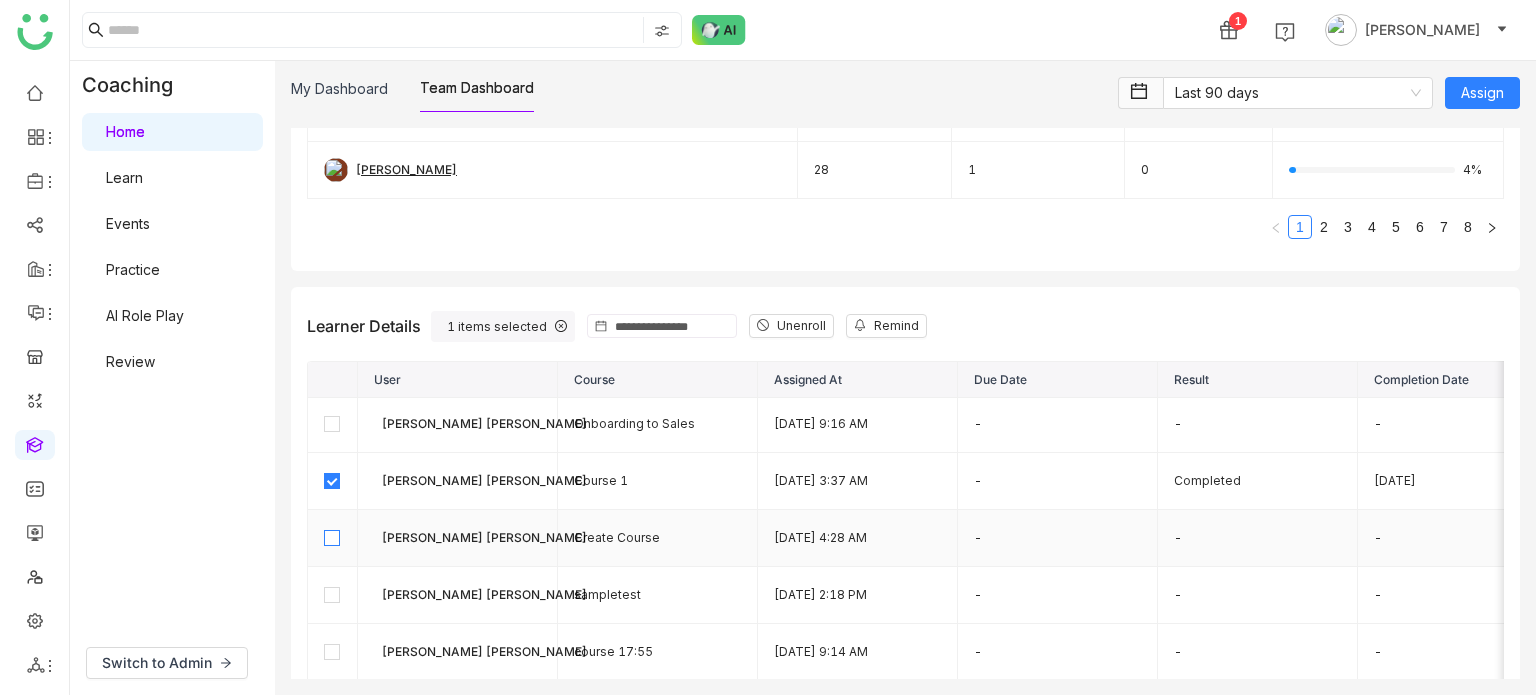 click 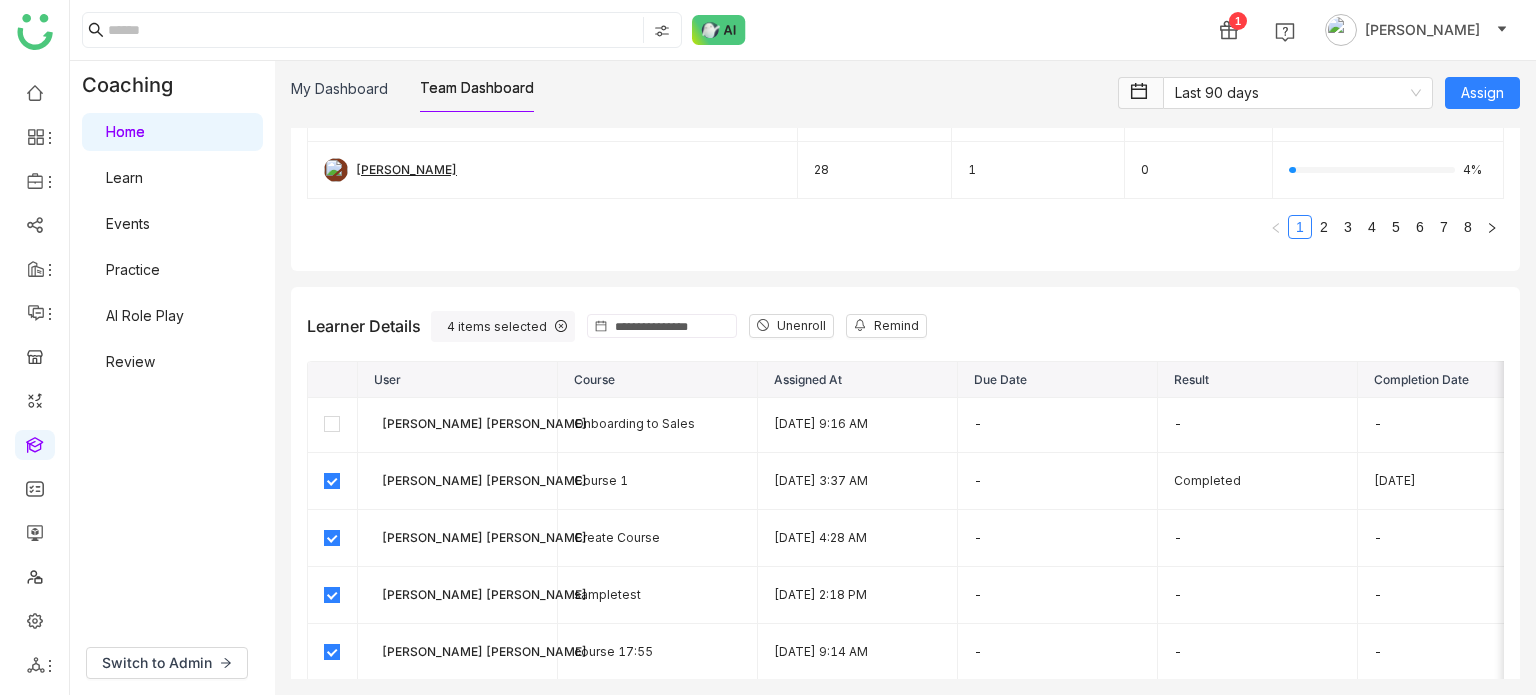 click 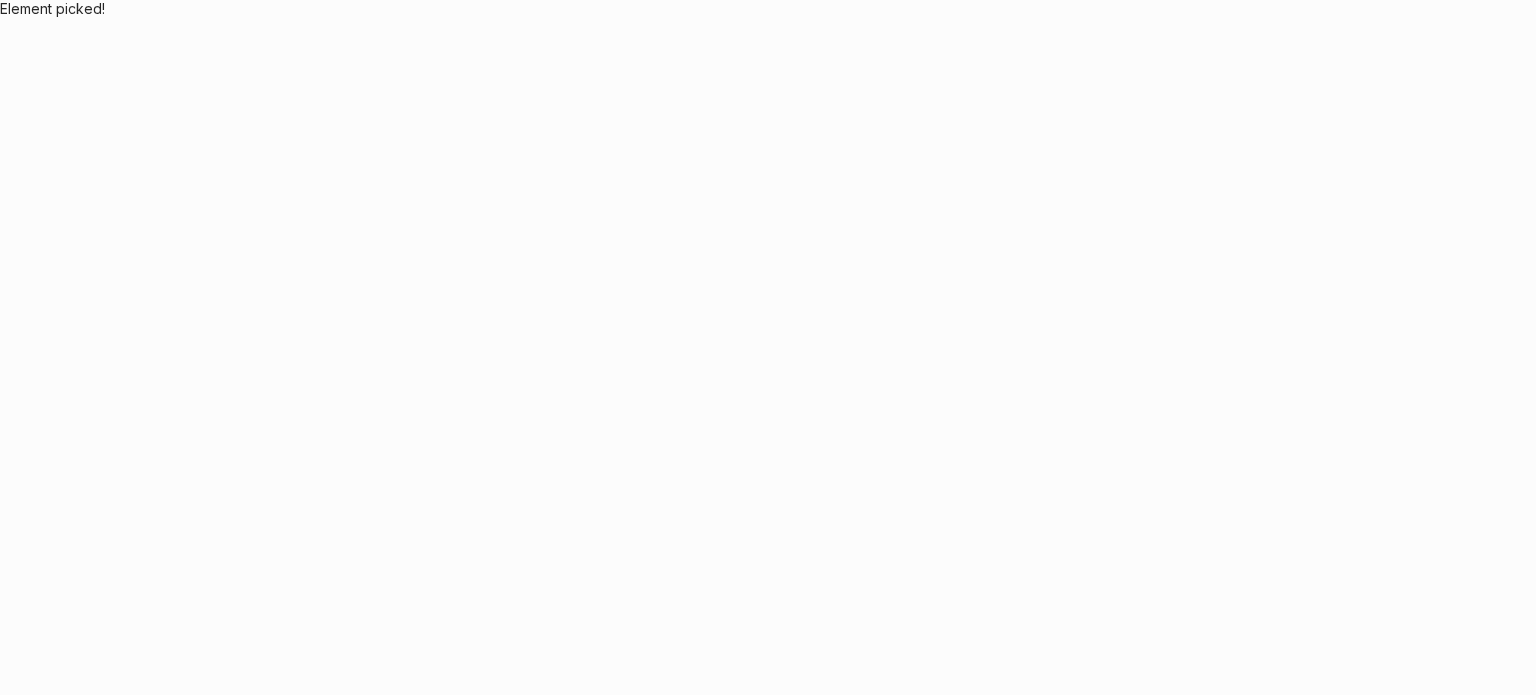 scroll, scrollTop: 0, scrollLeft: 0, axis: both 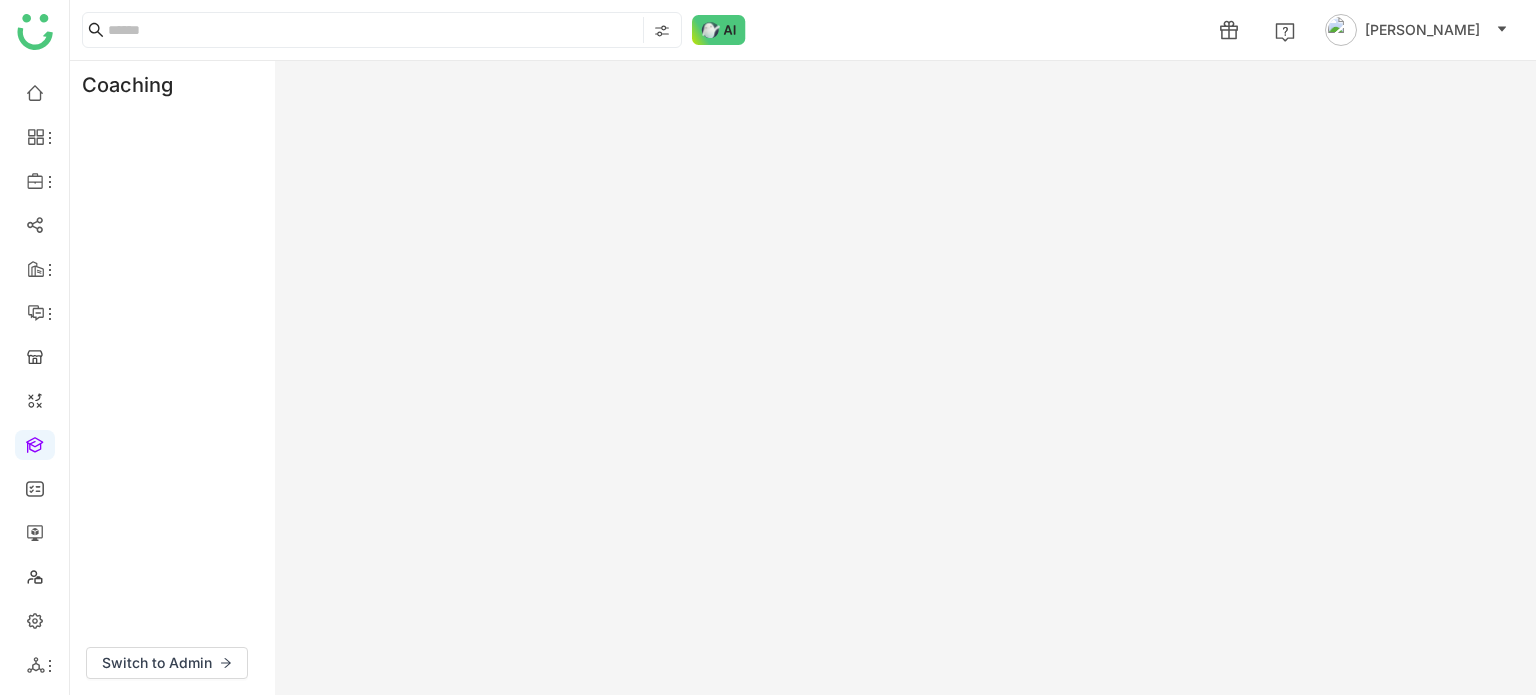 click on "[PERSON_NAME]" 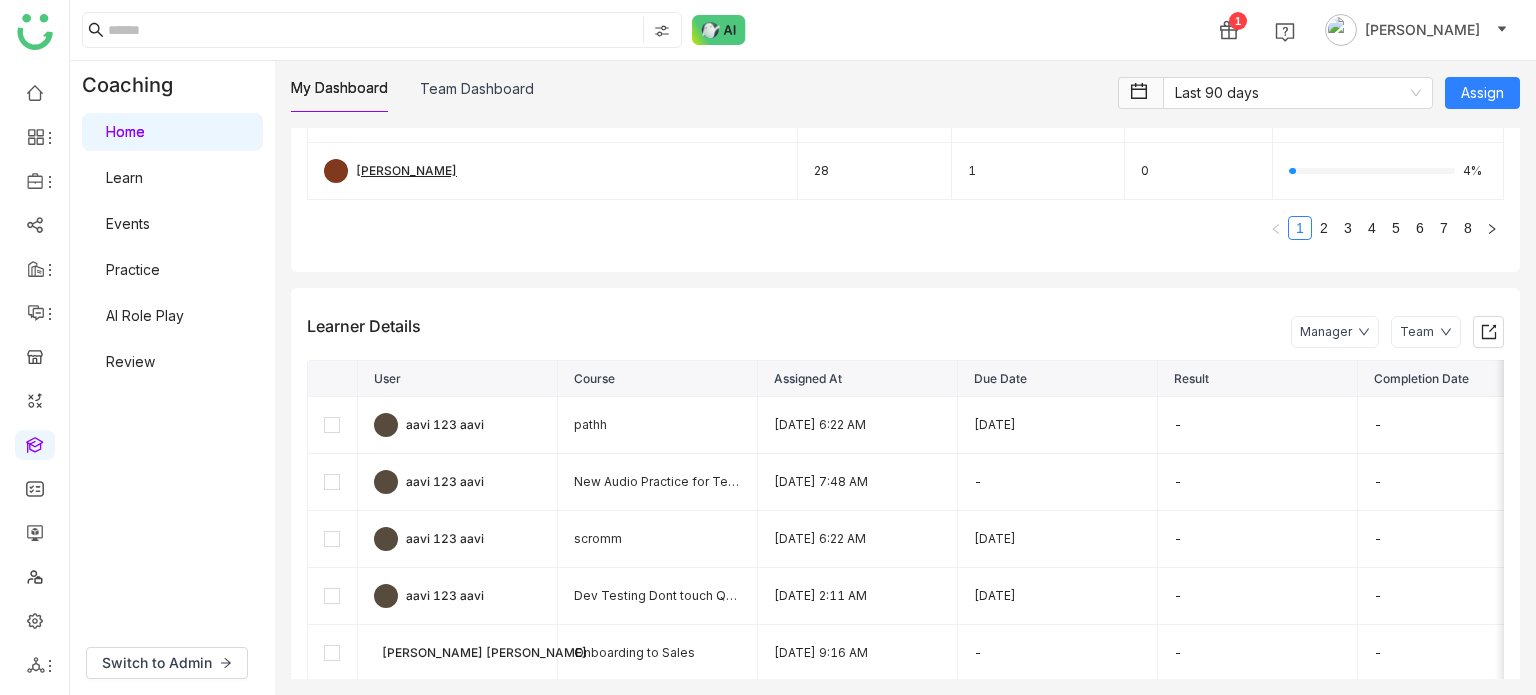 scroll, scrollTop: 500, scrollLeft: 0, axis: vertical 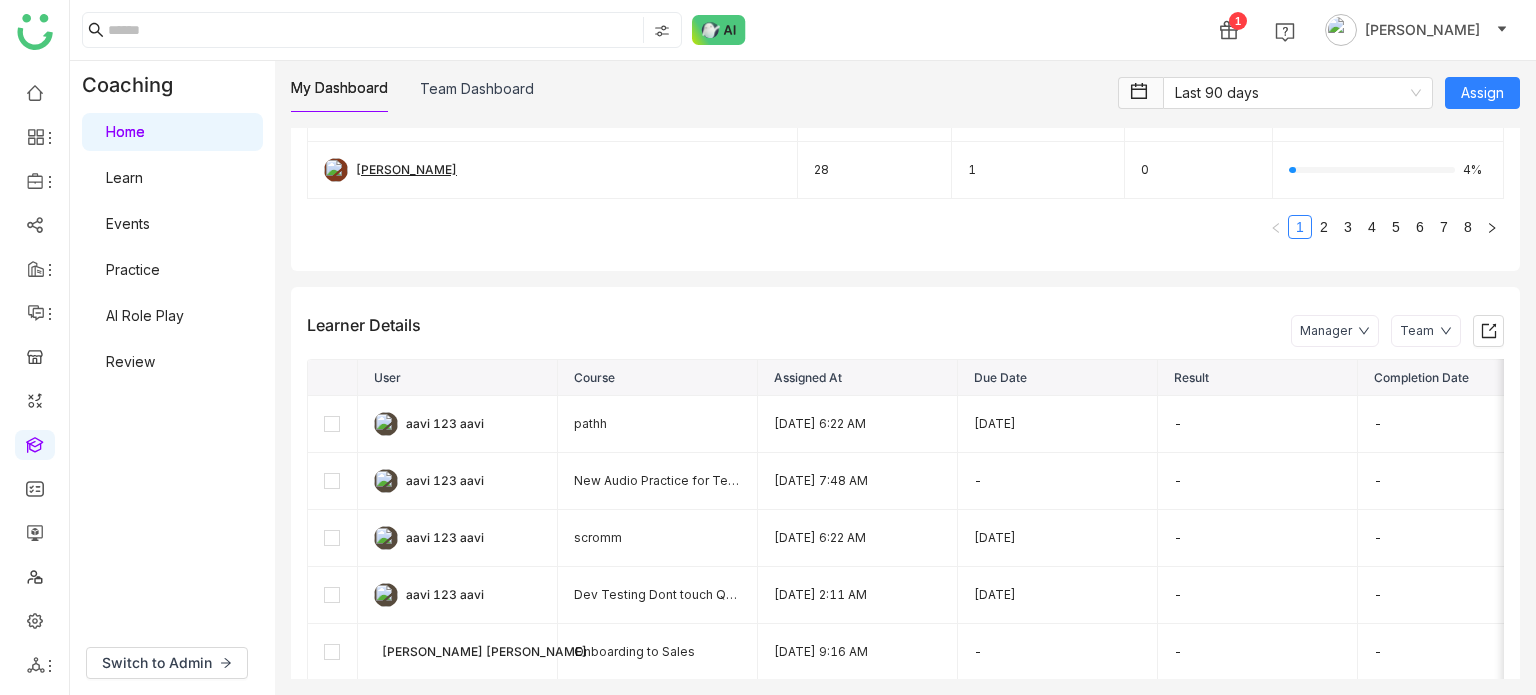 click 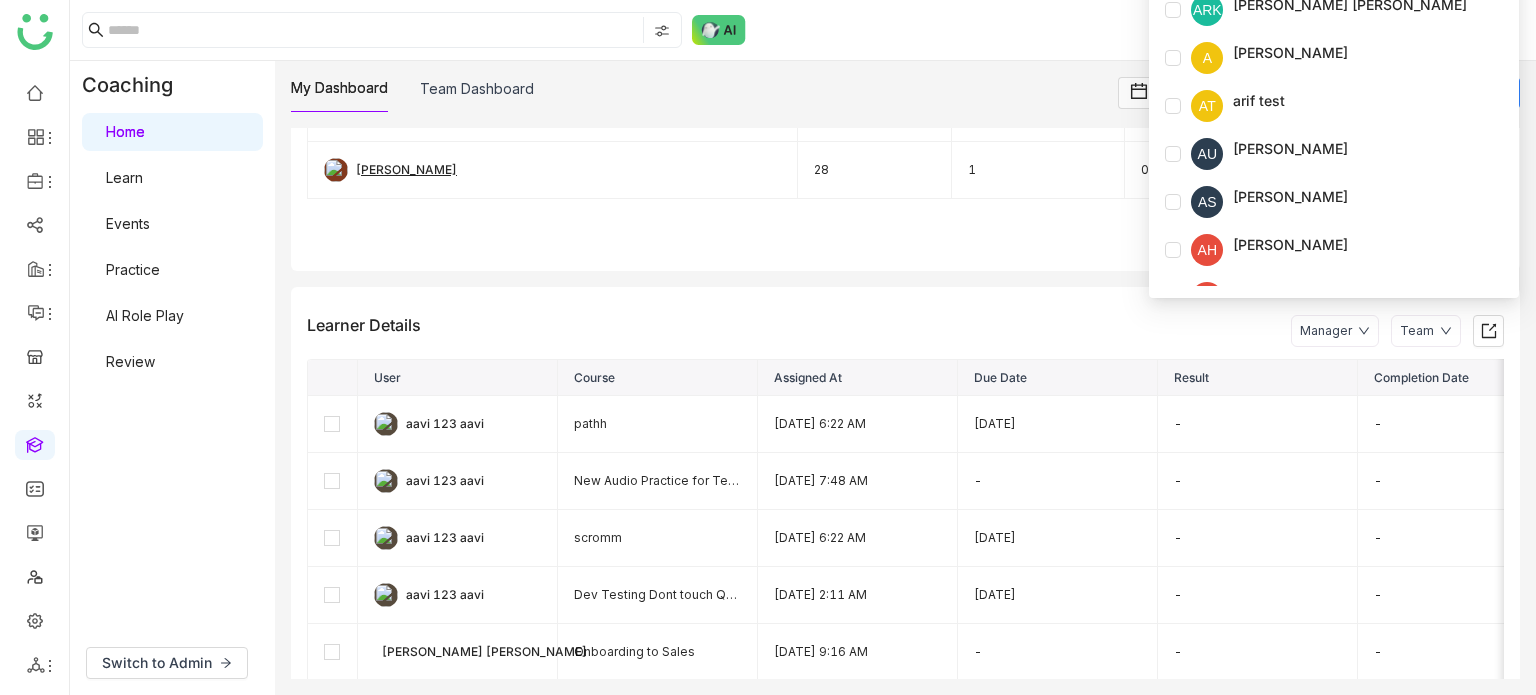 drag, startPoint x: 979, startPoint y: 265, endPoint x: 521, endPoint y: 269, distance: 458.01746 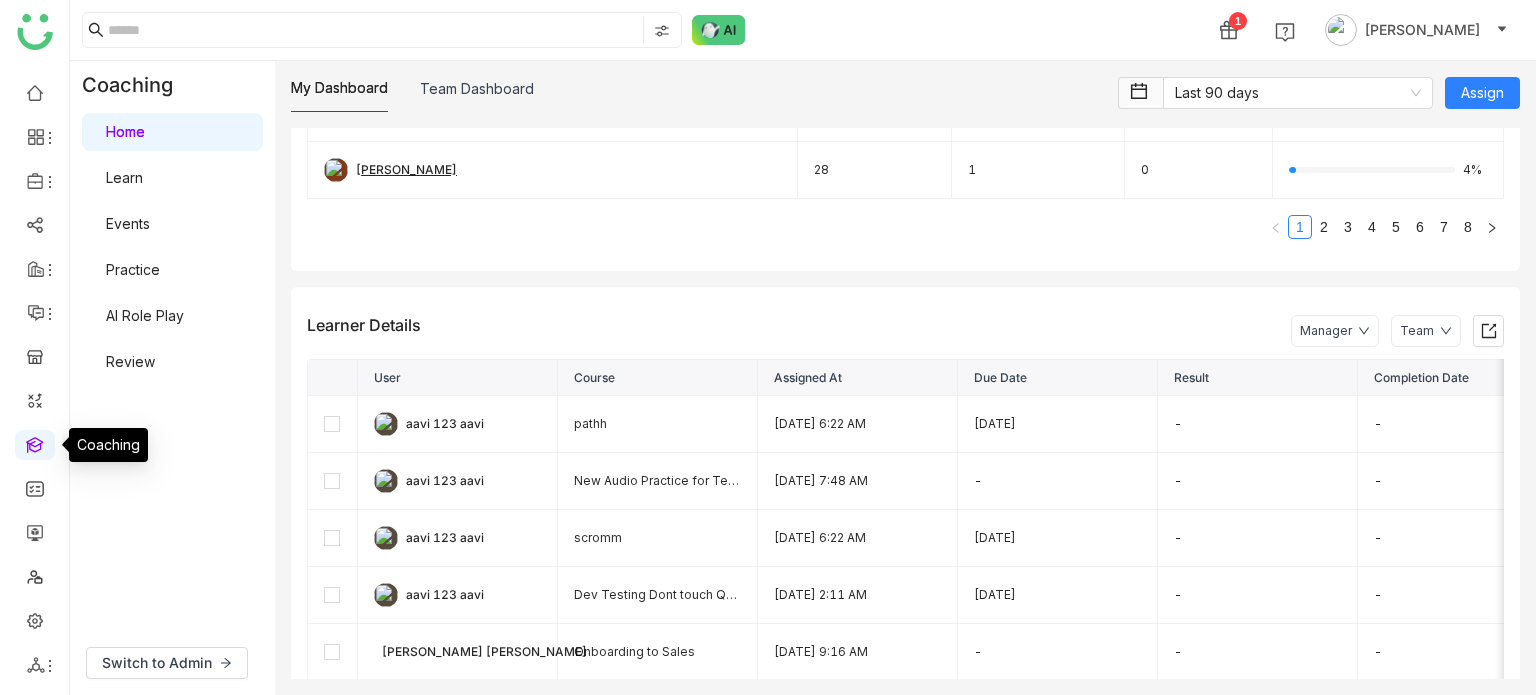 click at bounding box center (35, 443) 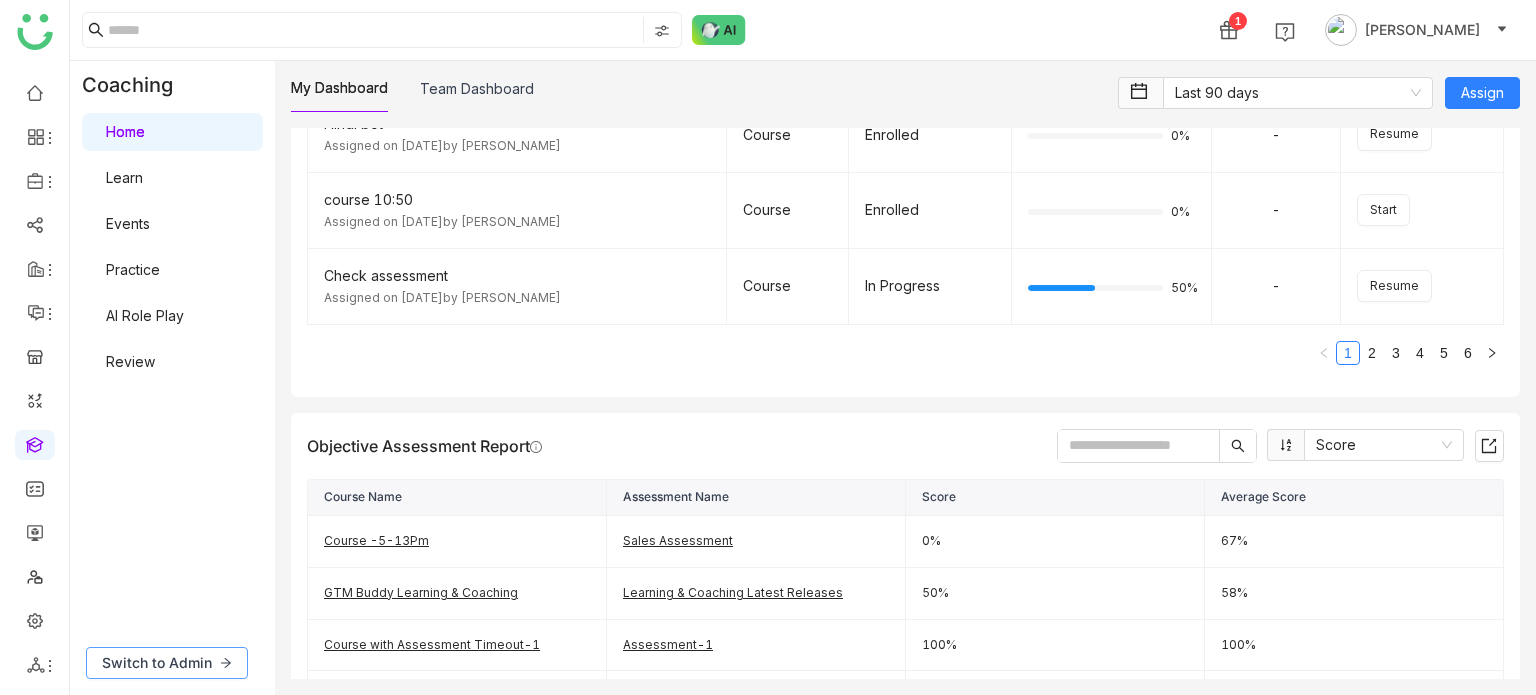 click on "Switch to Admin" 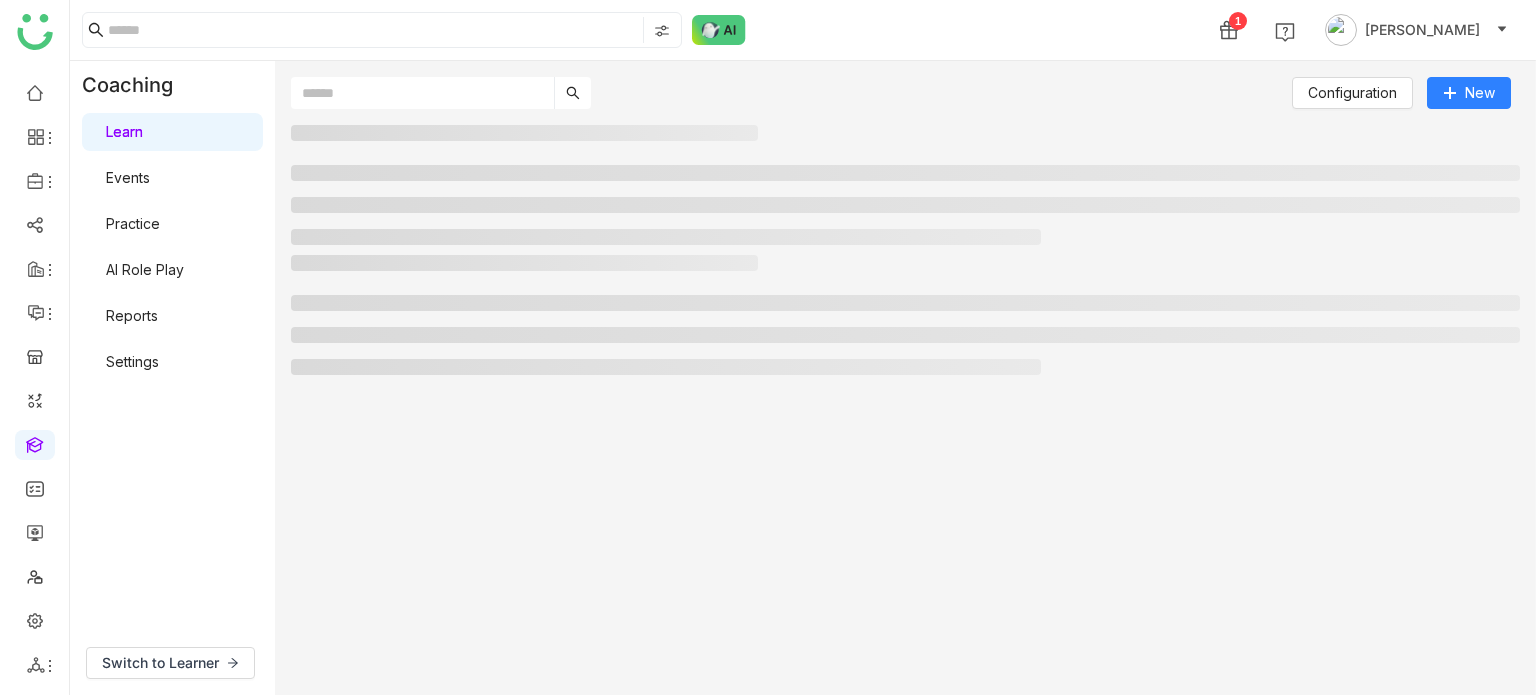 click on "Settings" at bounding box center [132, 361] 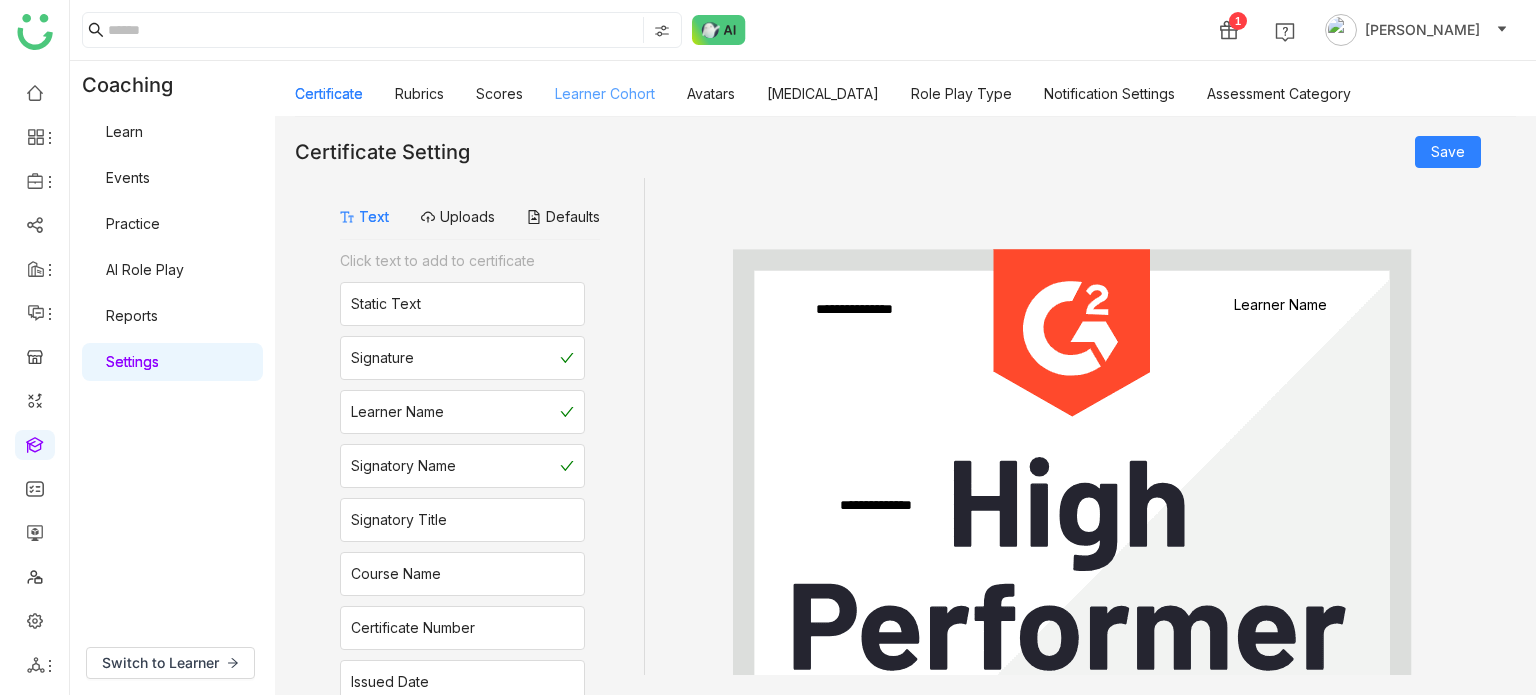 click on "Learner Cohort" at bounding box center (605, 93) 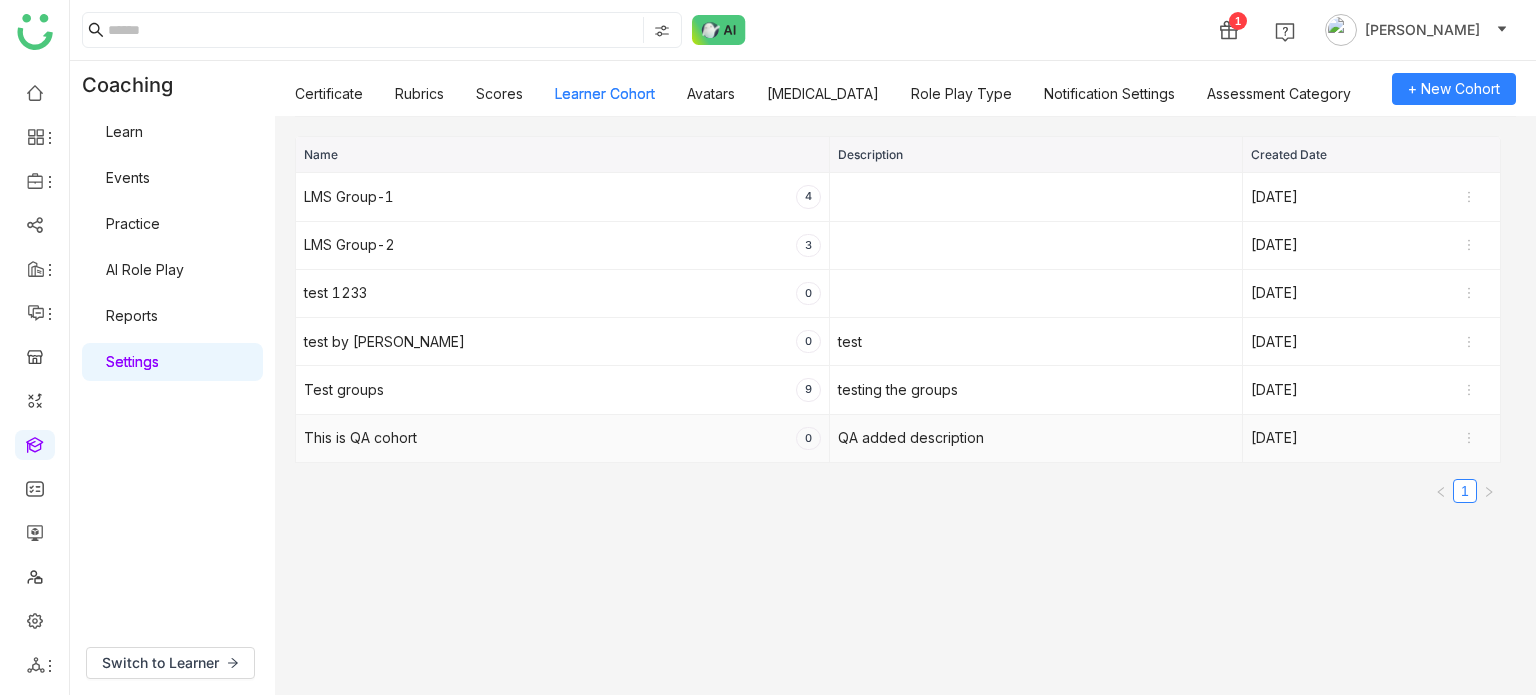 click 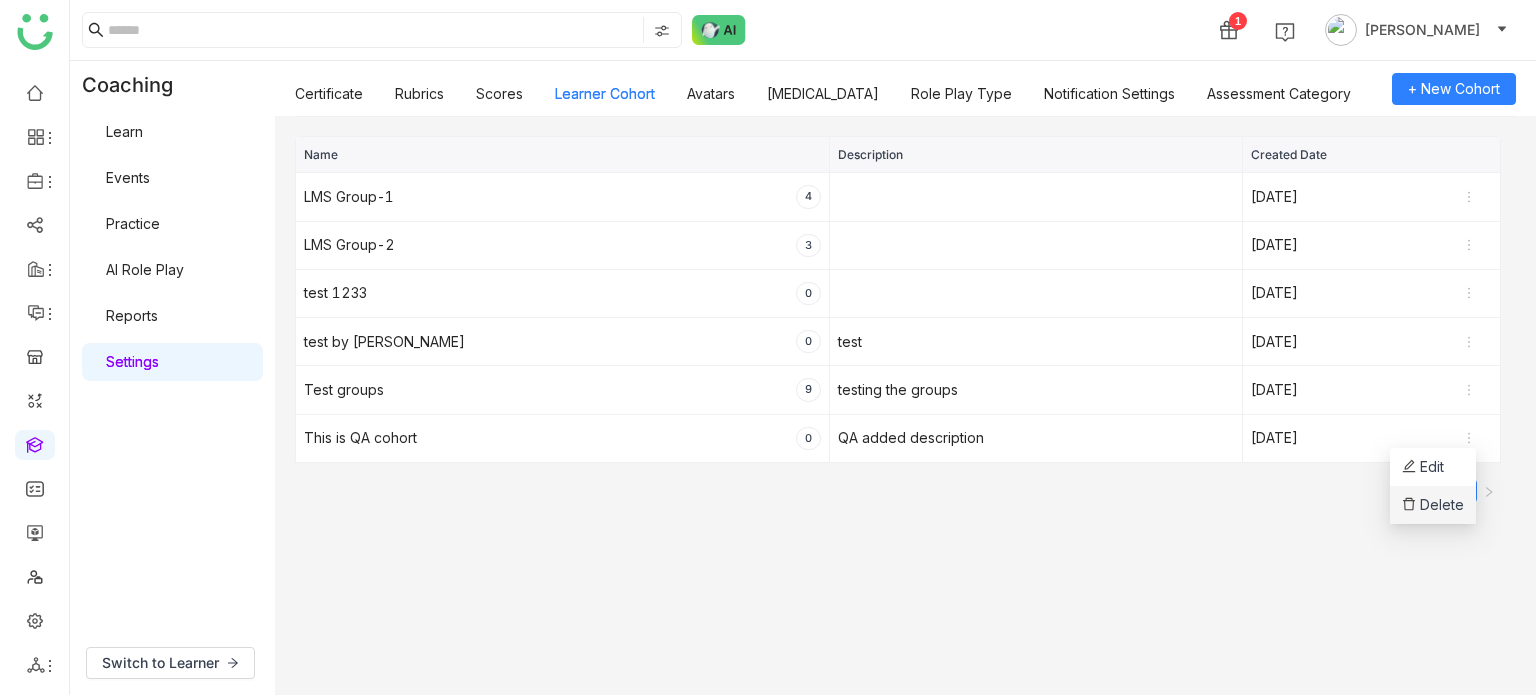 click on "Delete" at bounding box center [1433, 505] 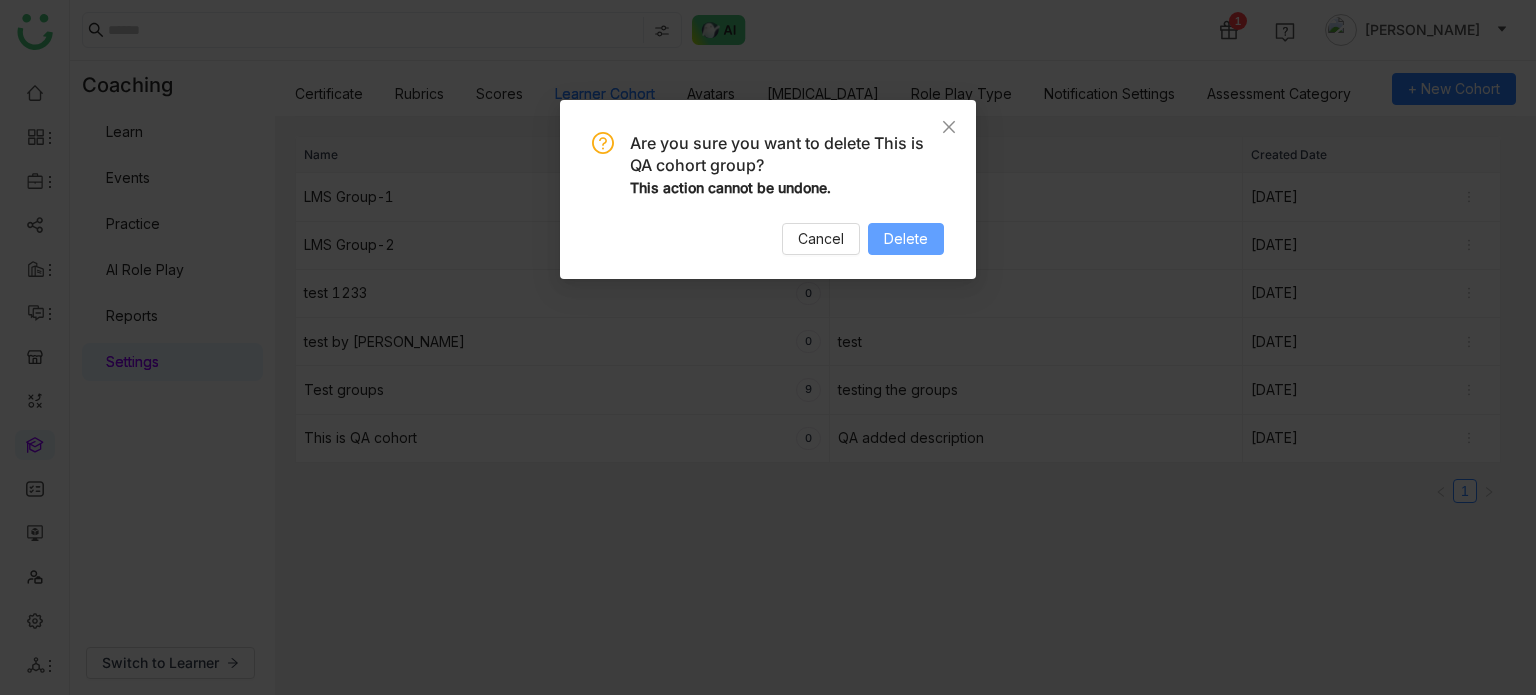 click on "Delete" at bounding box center (906, 239) 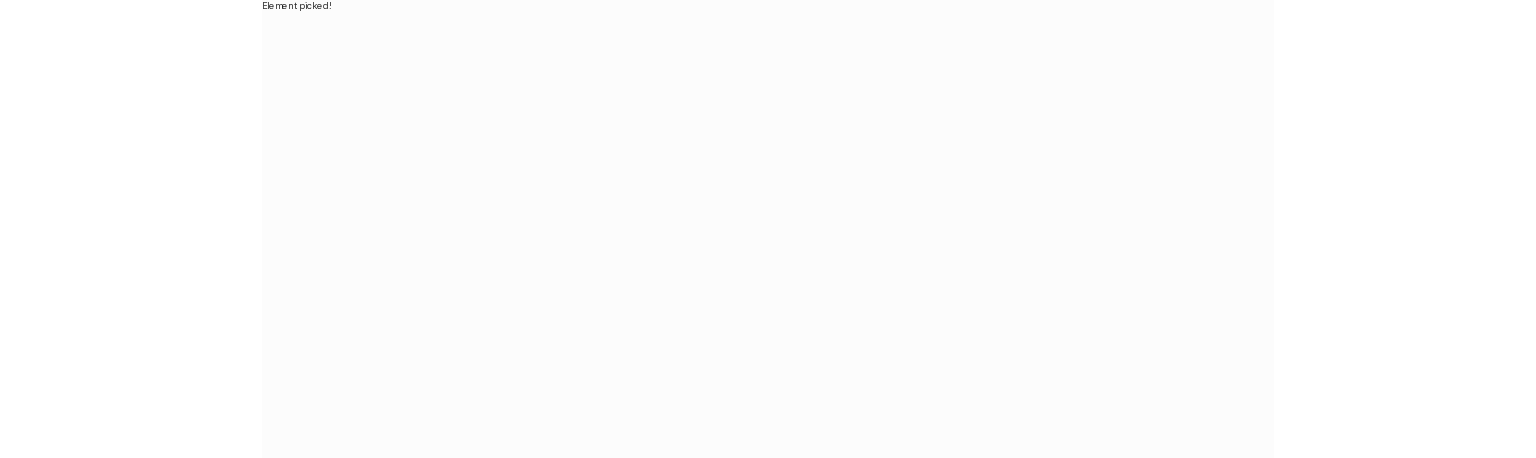scroll, scrollTop: 0, scrollLeft: 0, axis: both 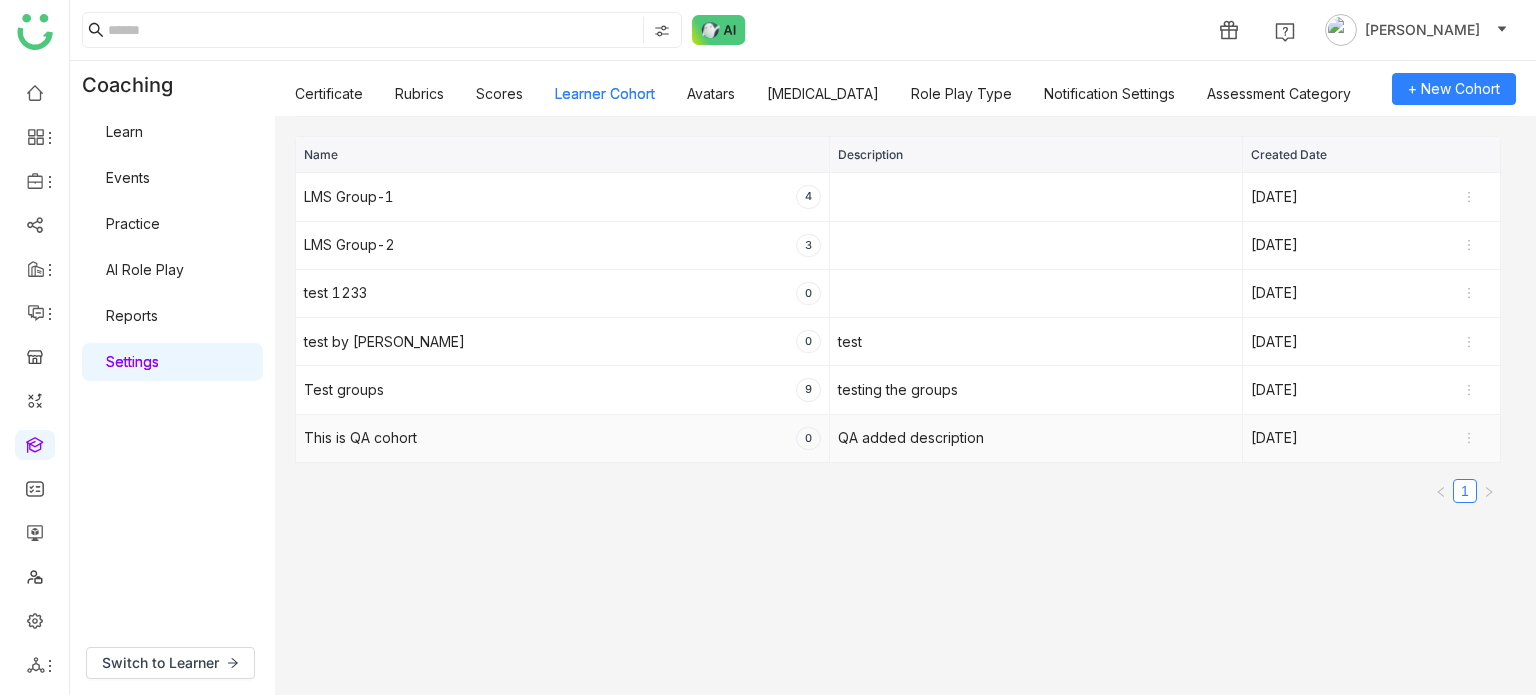 click 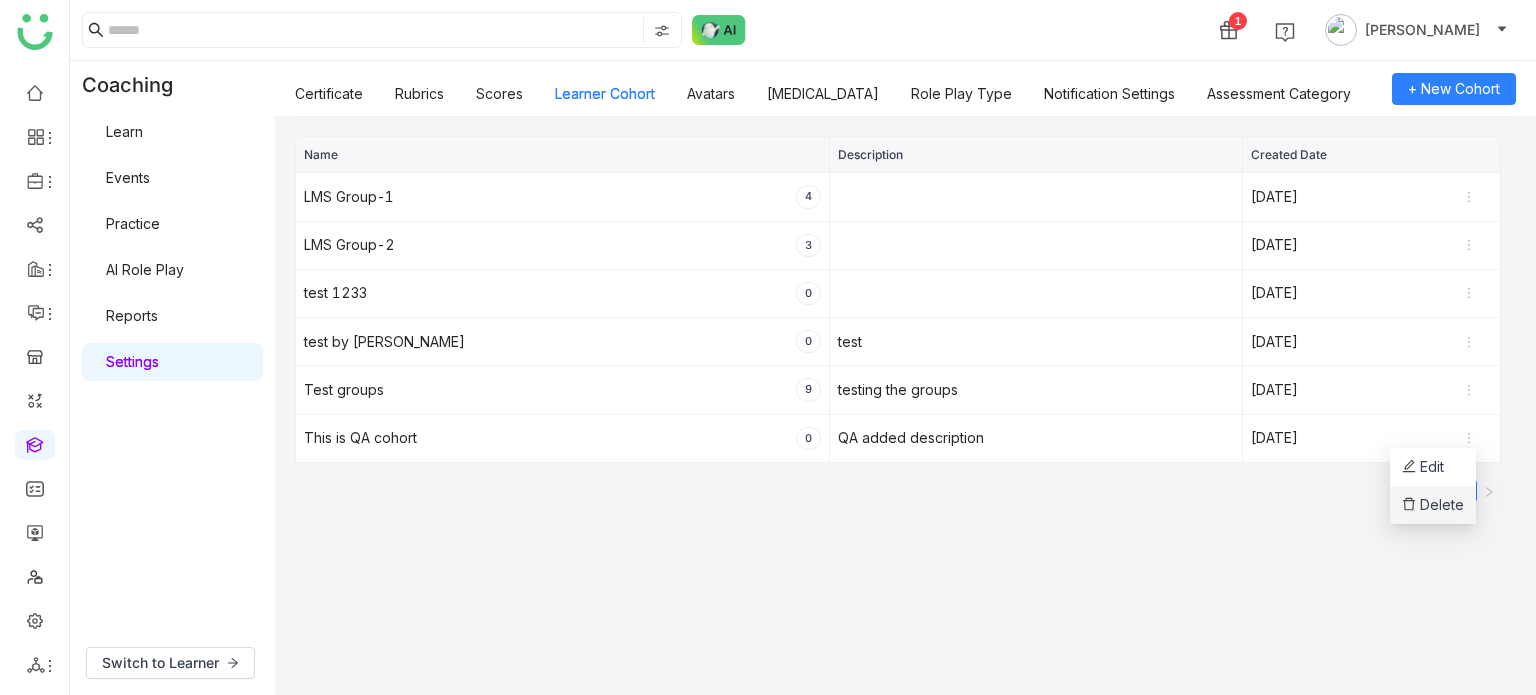 click on "Delete" at bounding box center (1433, 505) 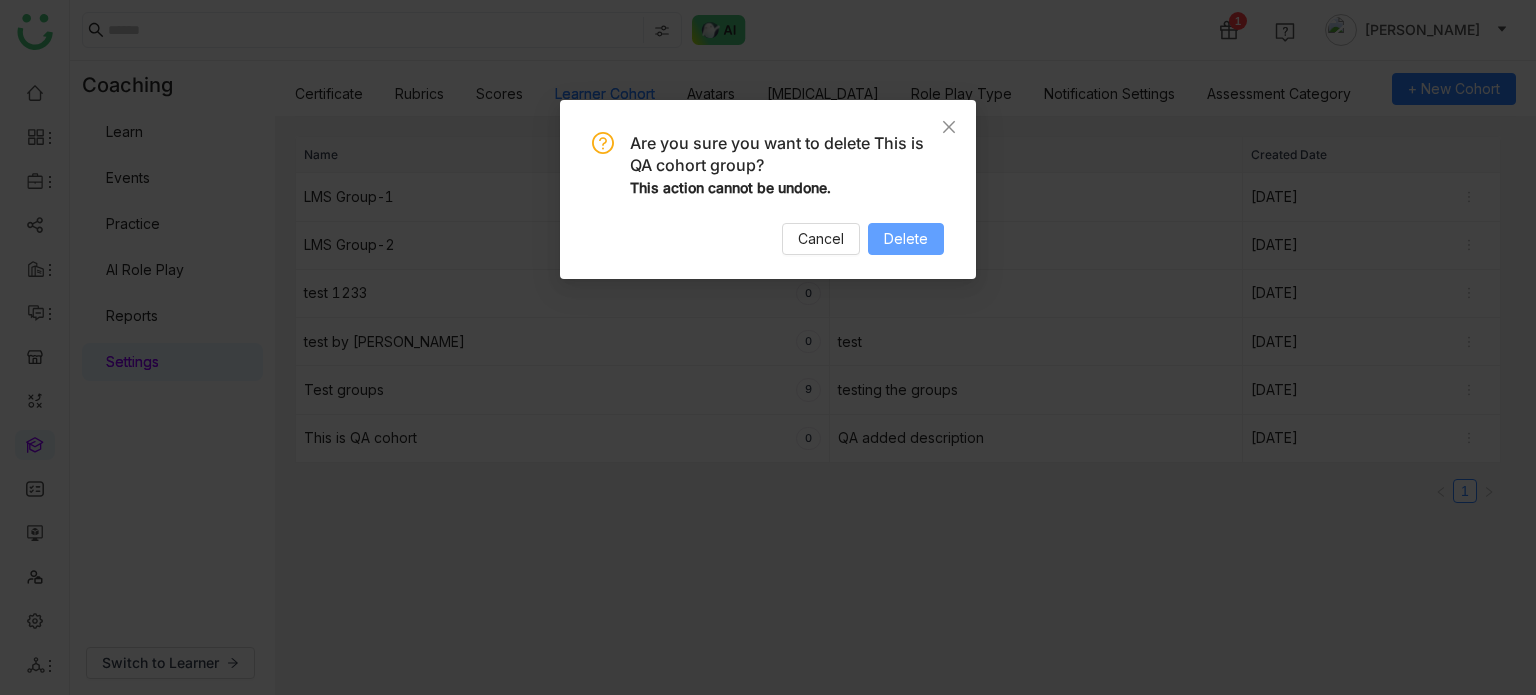 click on "Delete" at bounding box center (906, 239) 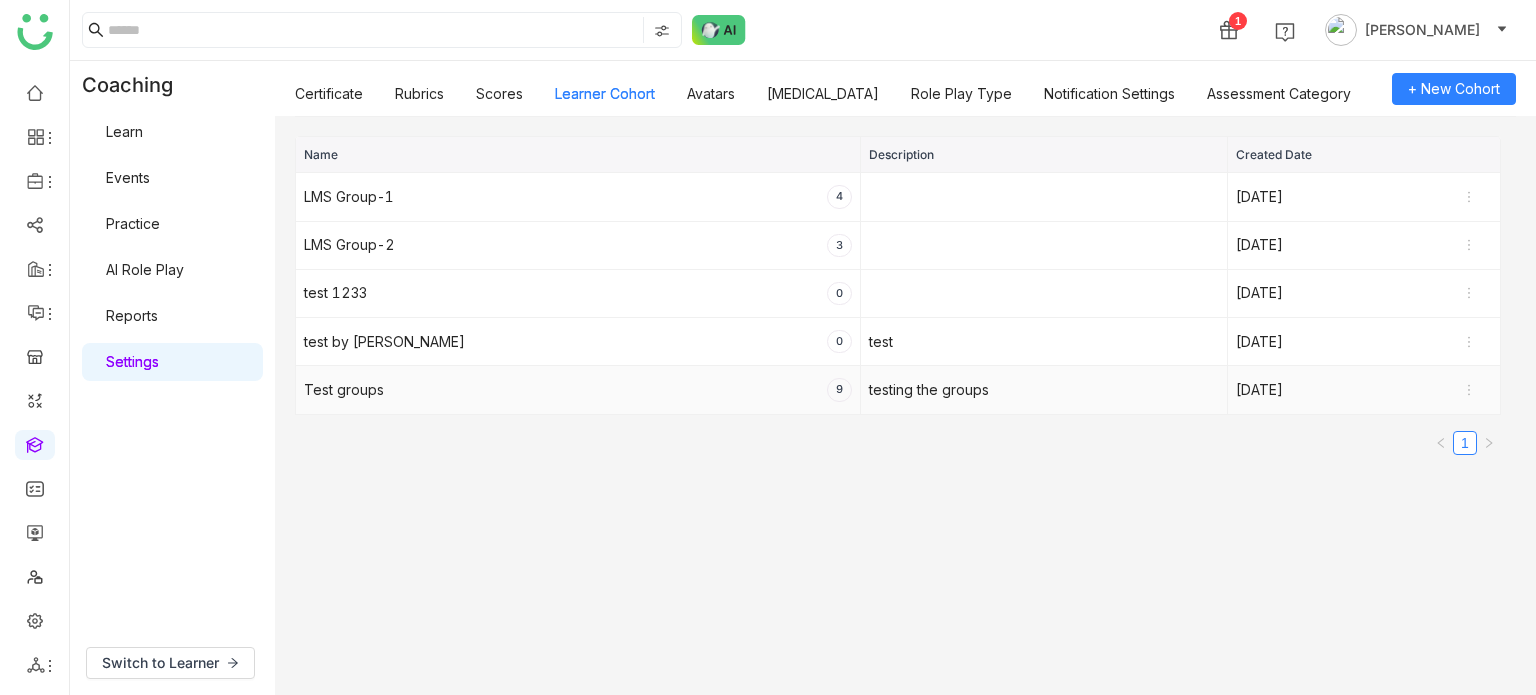 click 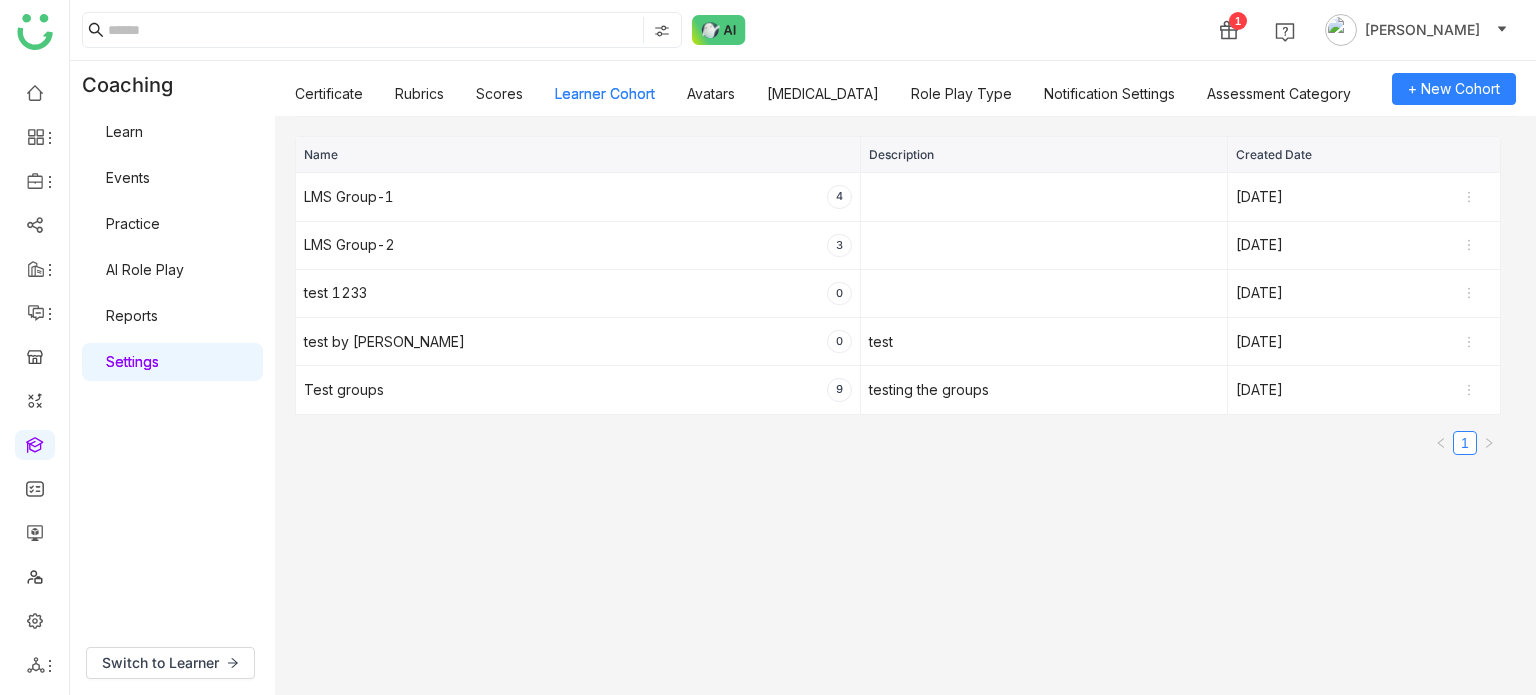click on "Name Description Created Date  LMS Group-1   4   Jul 18, 2025   LMS Group-2   3   Jul 18, 2025   test 1233   0   Jul 09, 2025   test by karthick   0  test  Jul 22, 2025   Test groups    9  testing the groups   Jul 02, 2025  1" 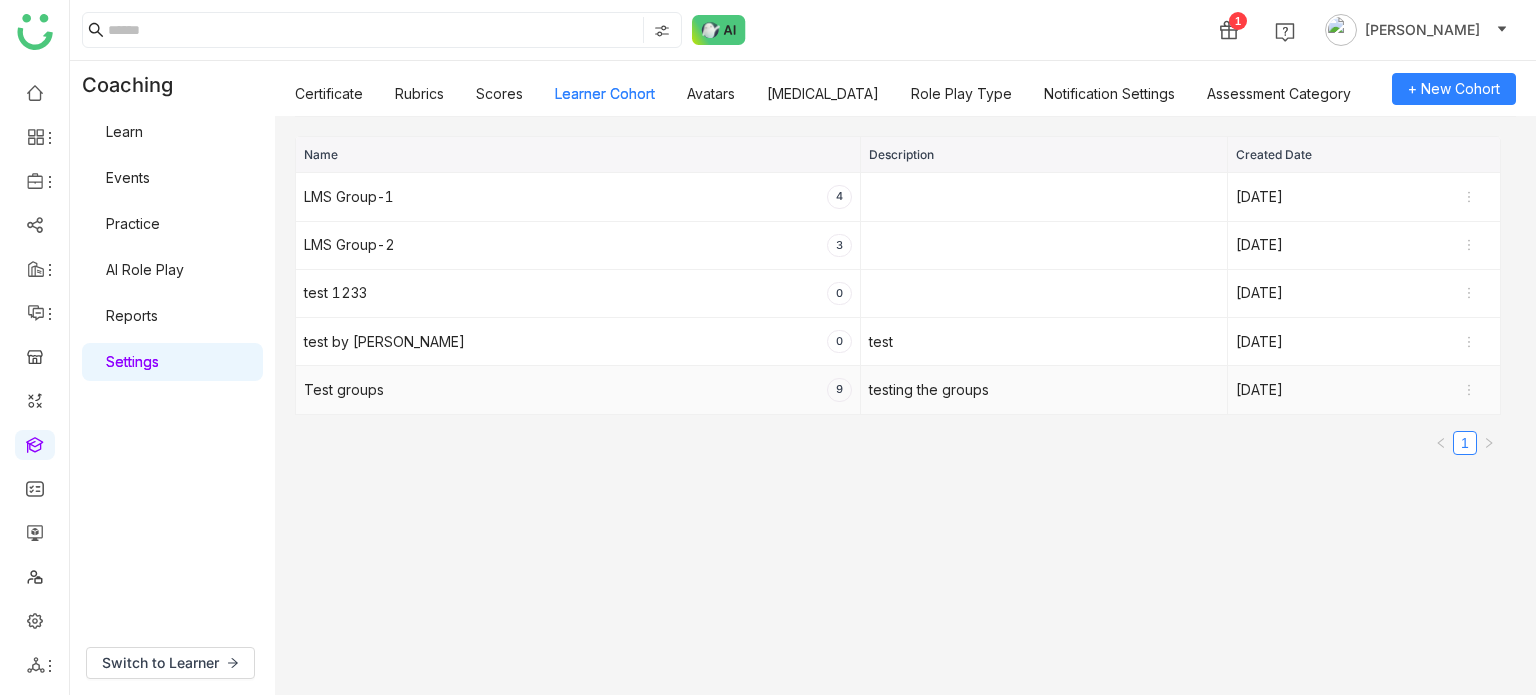 click 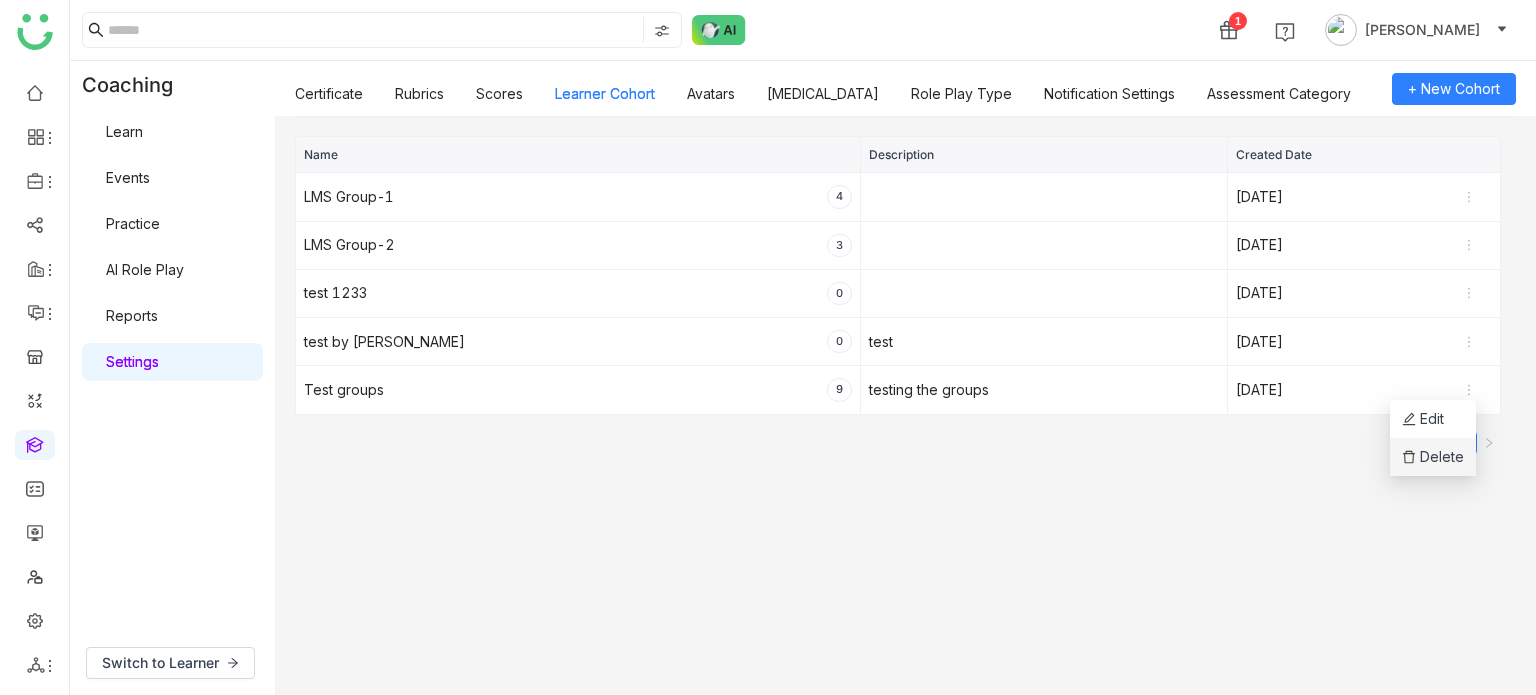 click on "Delete" at bounding box center [1433, 457] 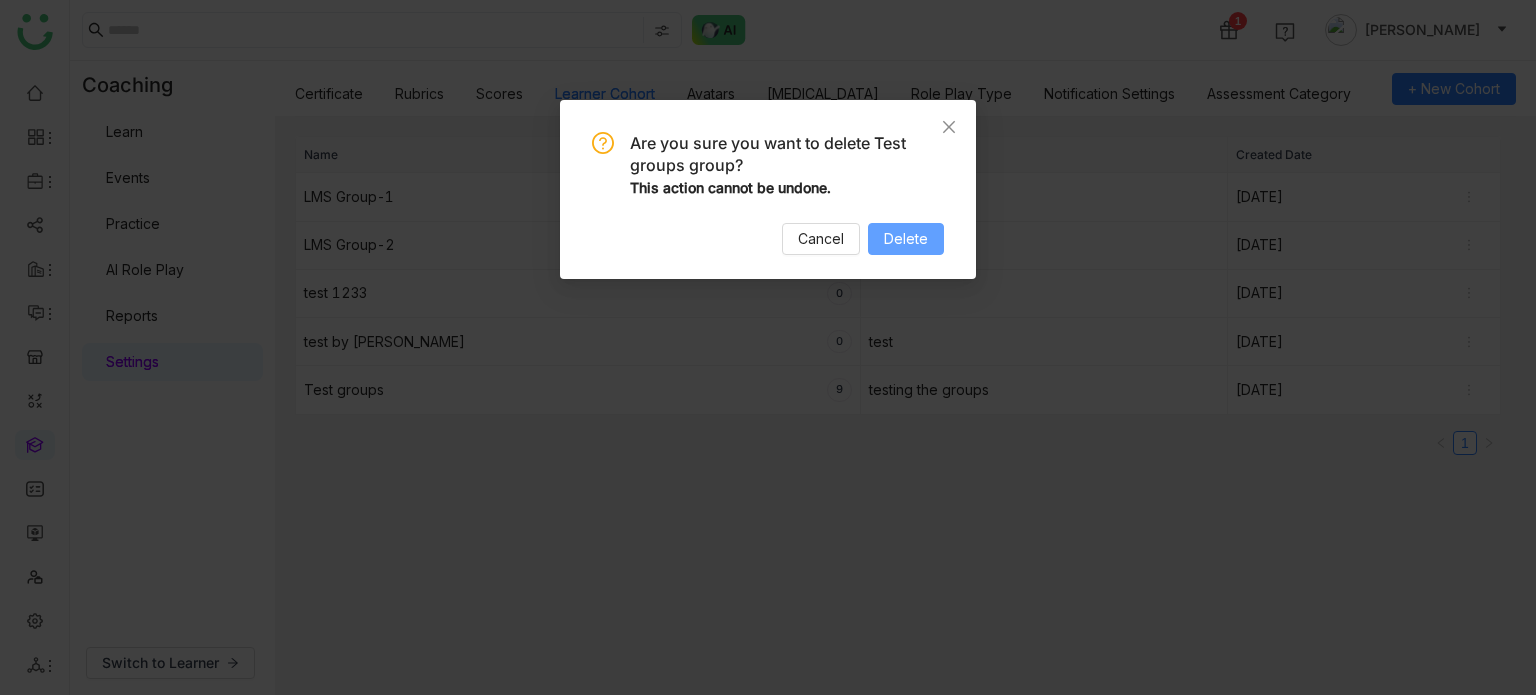drag, startPoint x: 926, startPoint y: 255, endPoint x: 919, endPoint y: 243, distance: 13.892444 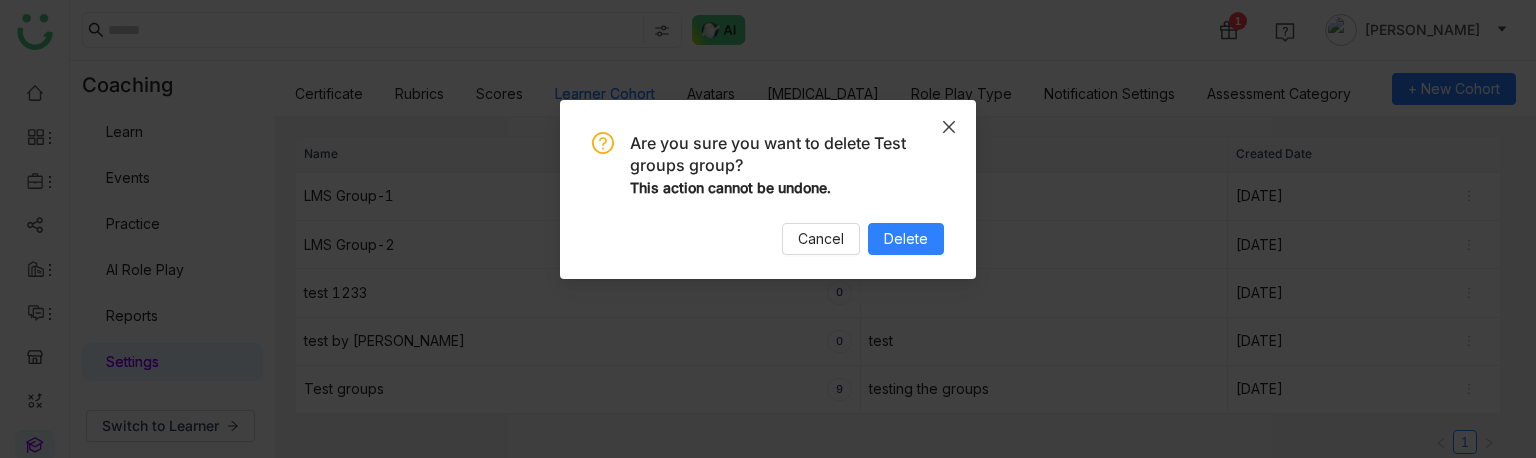 click 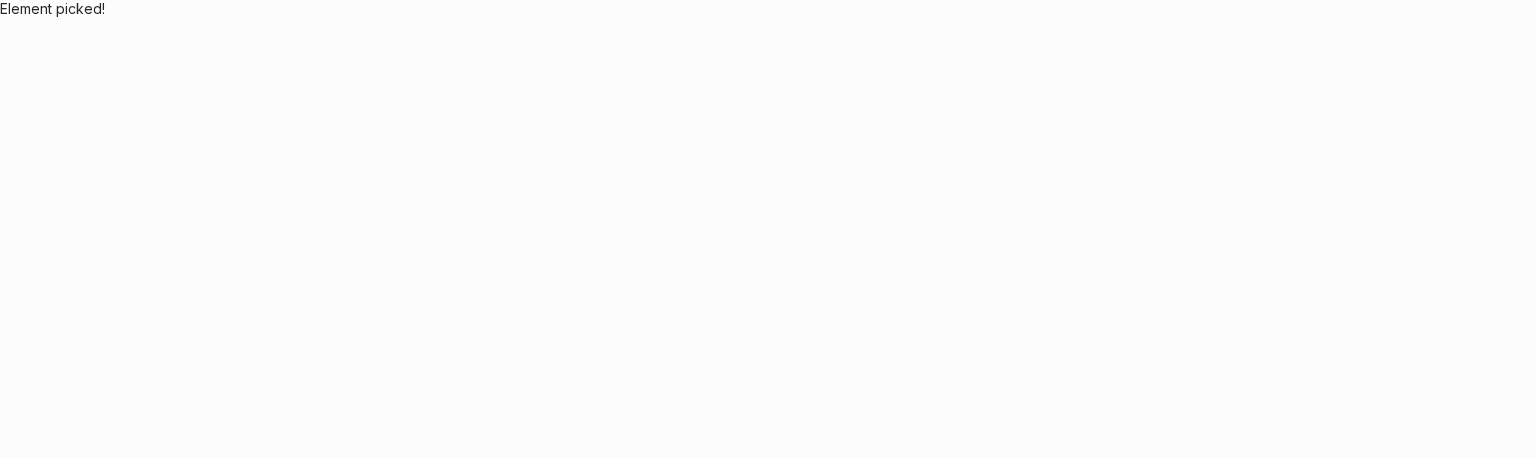scroll, scrollTop: 0, scrollLeft: 0, axis: both 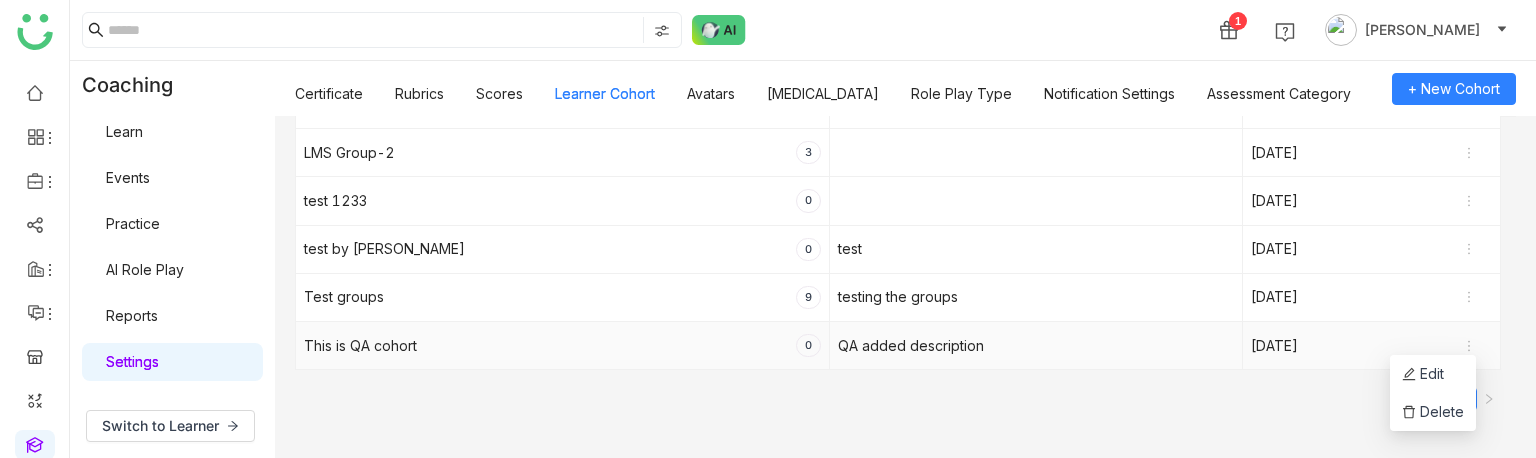 click 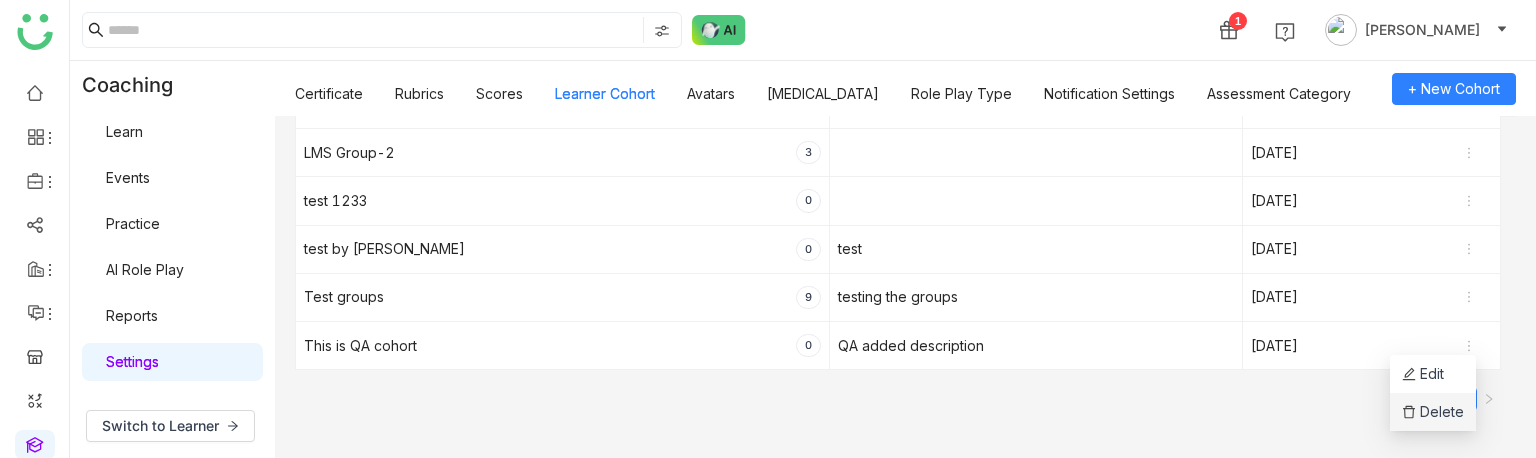 click on "Delete" at bounding box center [1433, 412] 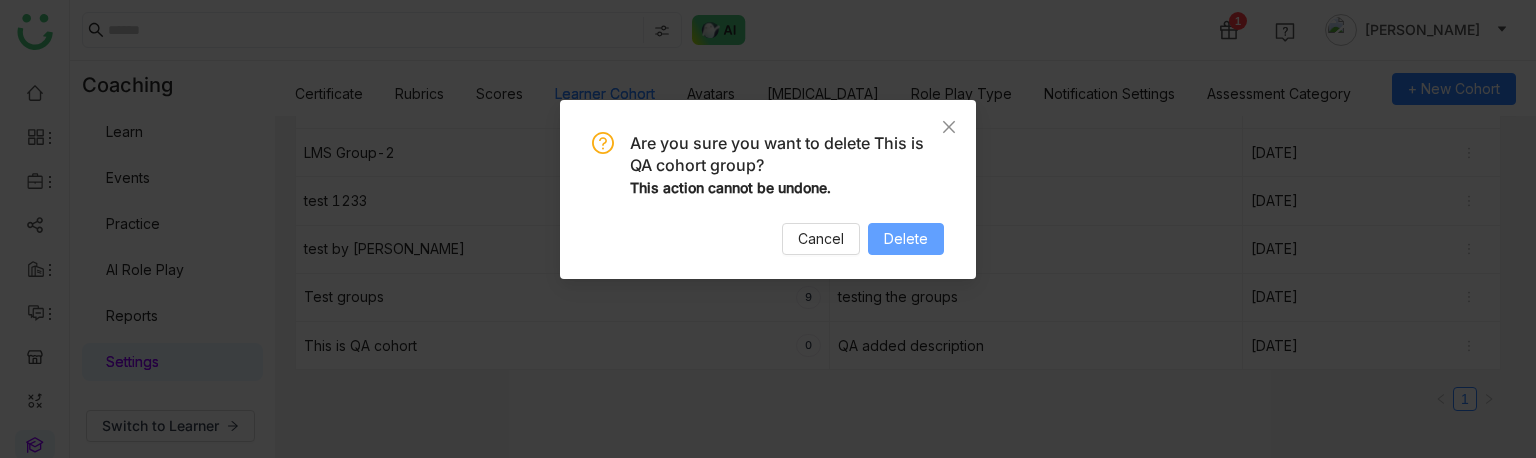 click on "Delete" at bounding box center (906, 239) 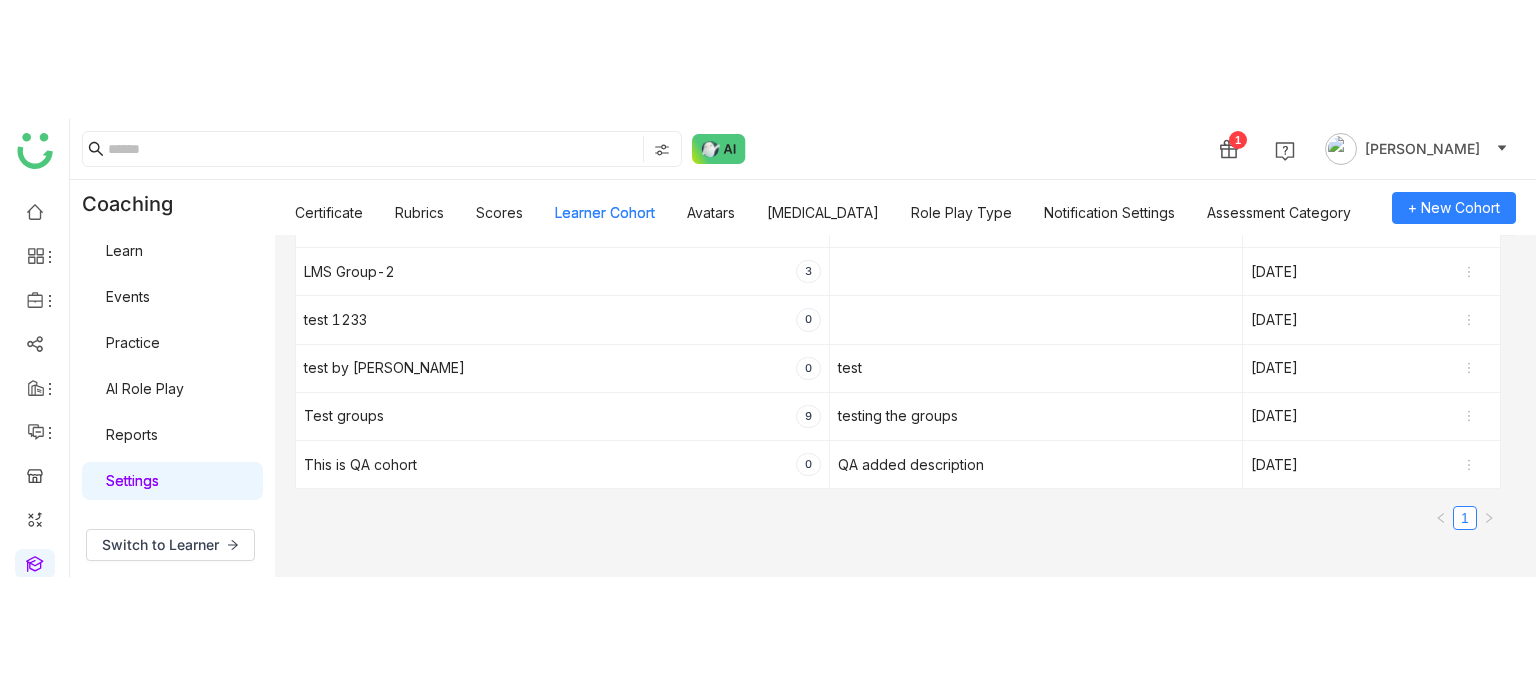 scroll, scrollTop: 0, scrollLeft: 0, axis: both 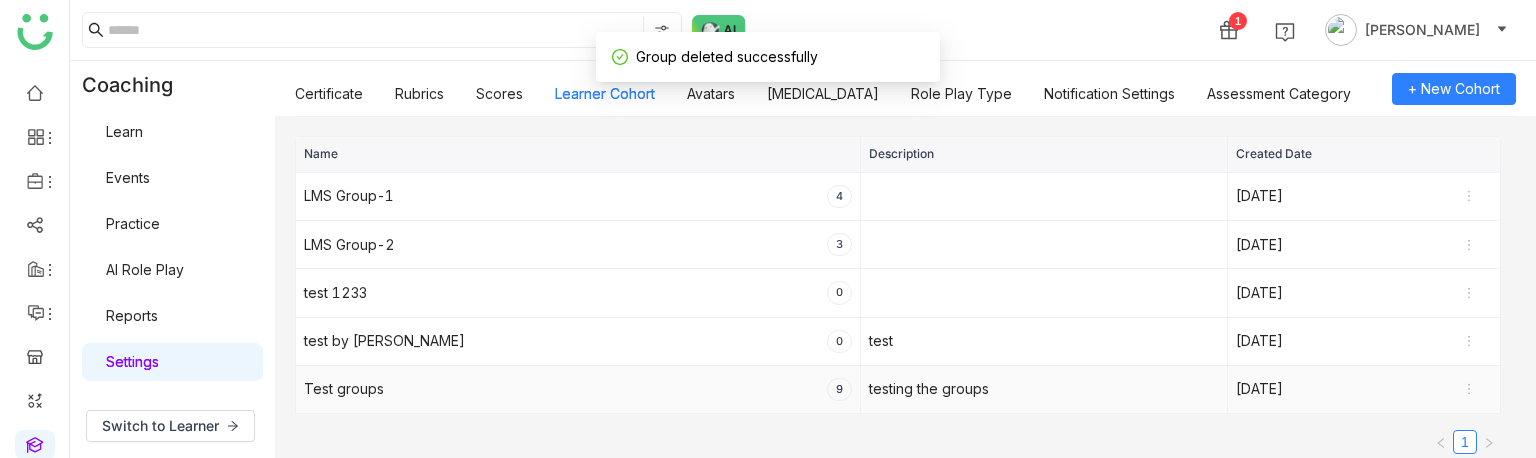 click on "testing the groups" 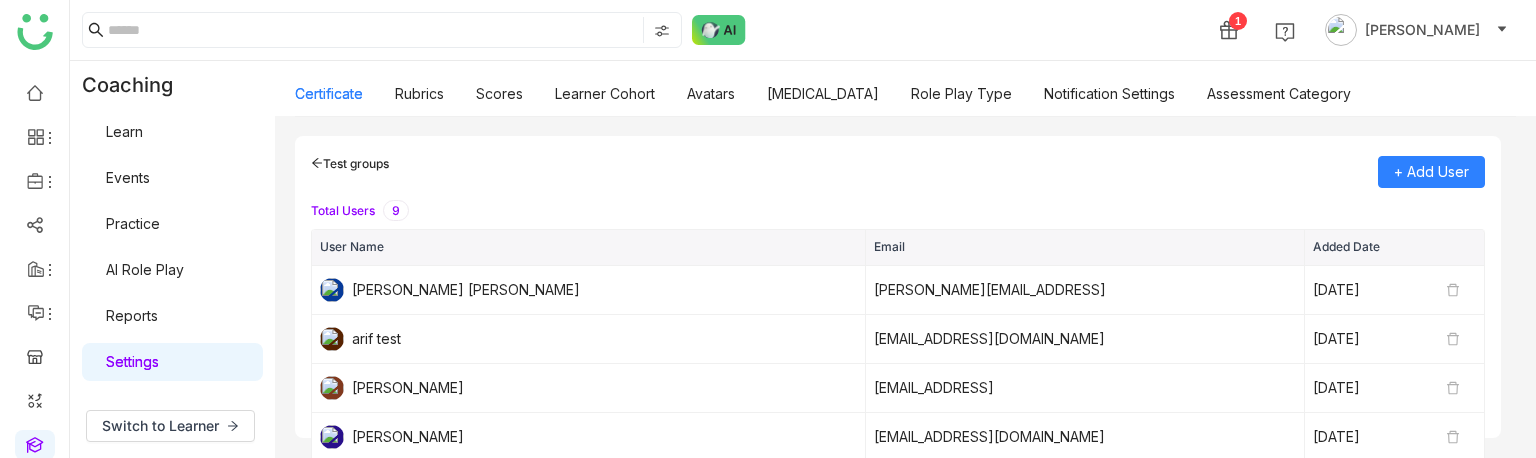 click on "1 Arif uddin" 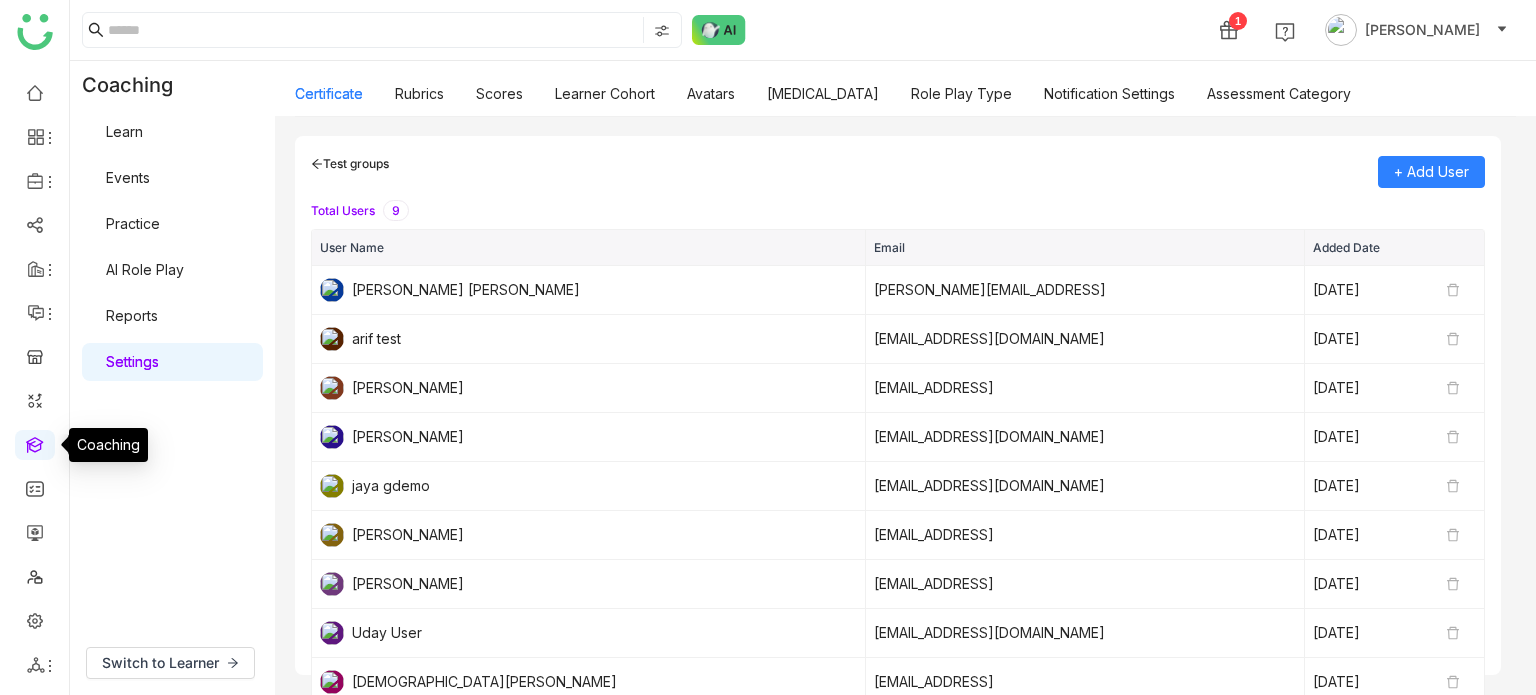 click at bounding box center (35, 443) 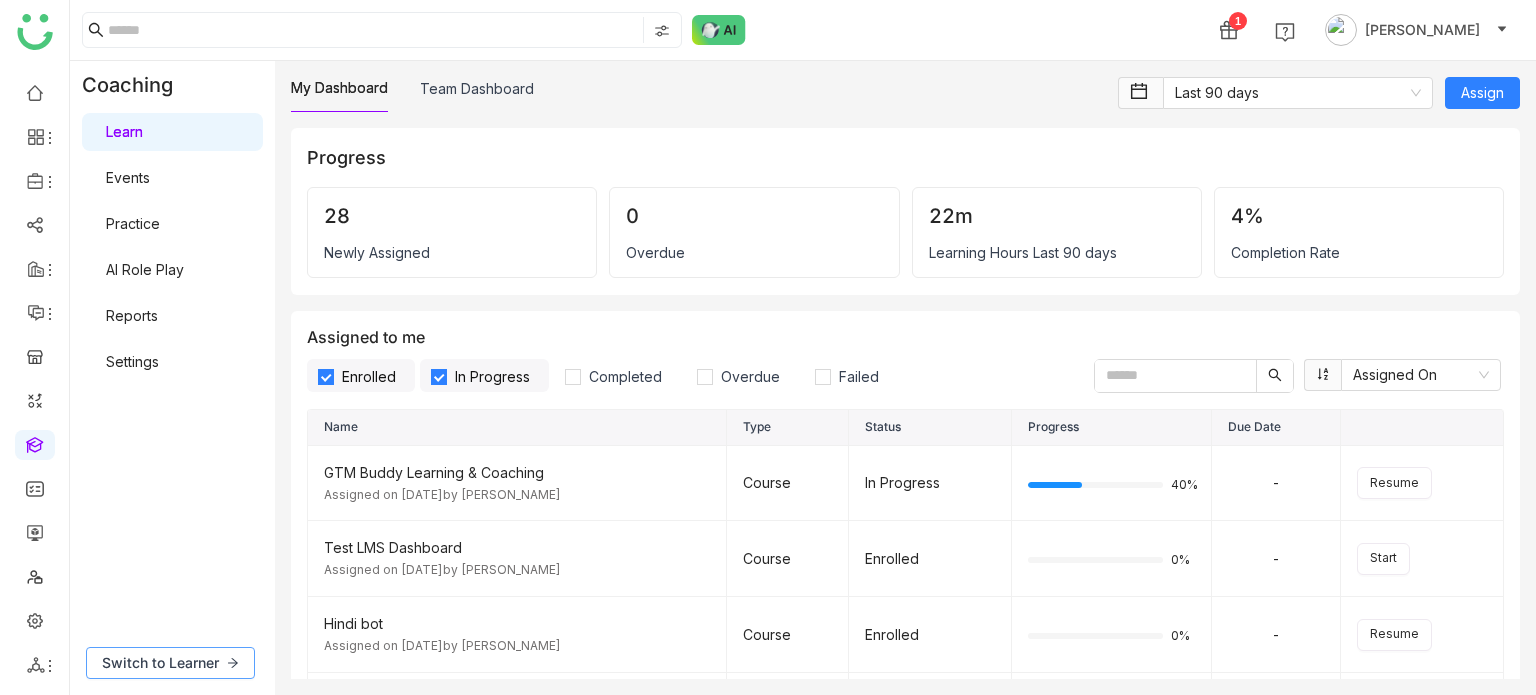 click on "Switch to Learner" 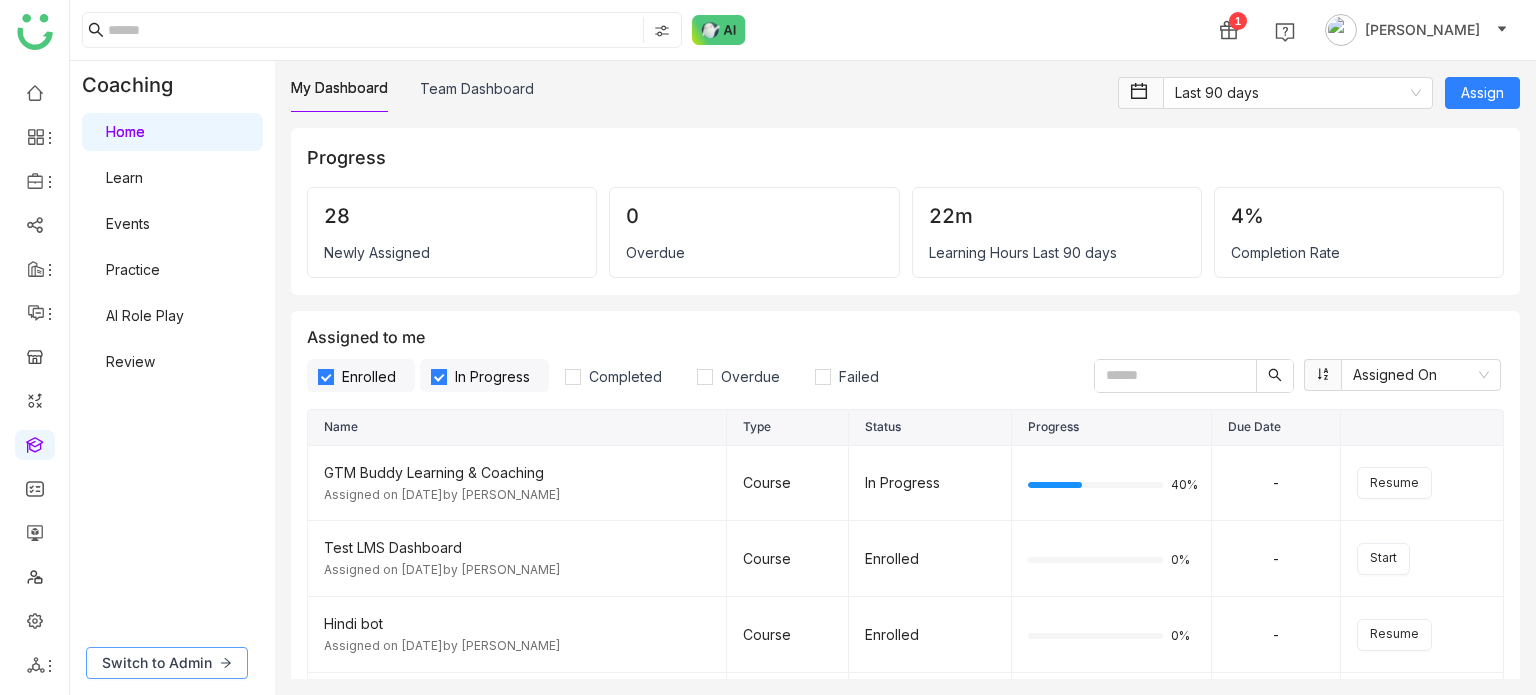 click on "Switch to Admin" 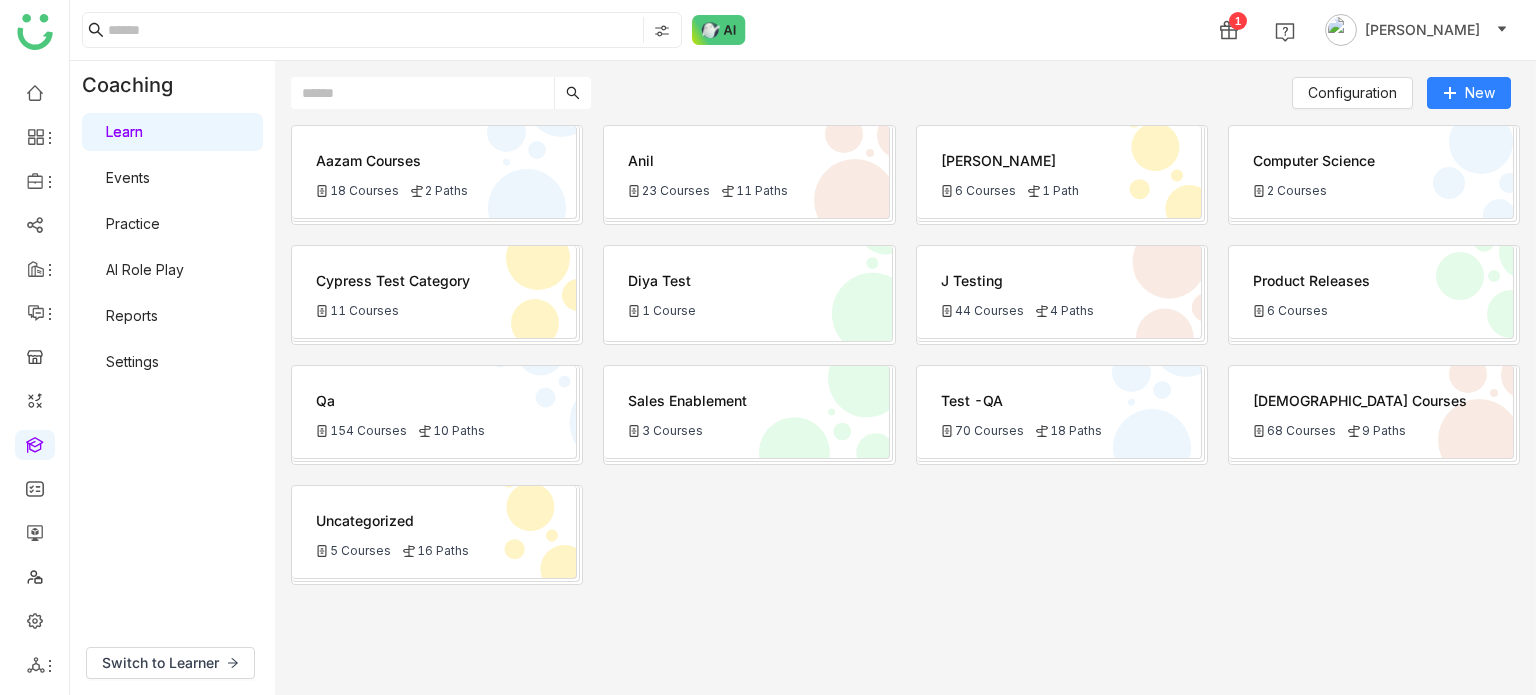 click on "Configuration   New   Aazam Courses
18 Courses
2 Paths   Anil
23 Courses
11 Paths   Bhupen
6 Courses
1 Path   Computer Science
2 Courses   Cypress Test Category
11 Courses   Diya test
1 Course   j testing
44 Courses
4 Paths   Product Releases
6 Courses   Qa
154 Courses
10 Paths   Sales Enablement
3 Courses   Test -QA
70 Courses
18 Paths   Vishnu Courses
68 Courses
9 Paths   Uncategorized
5 Courses
16 Paths" 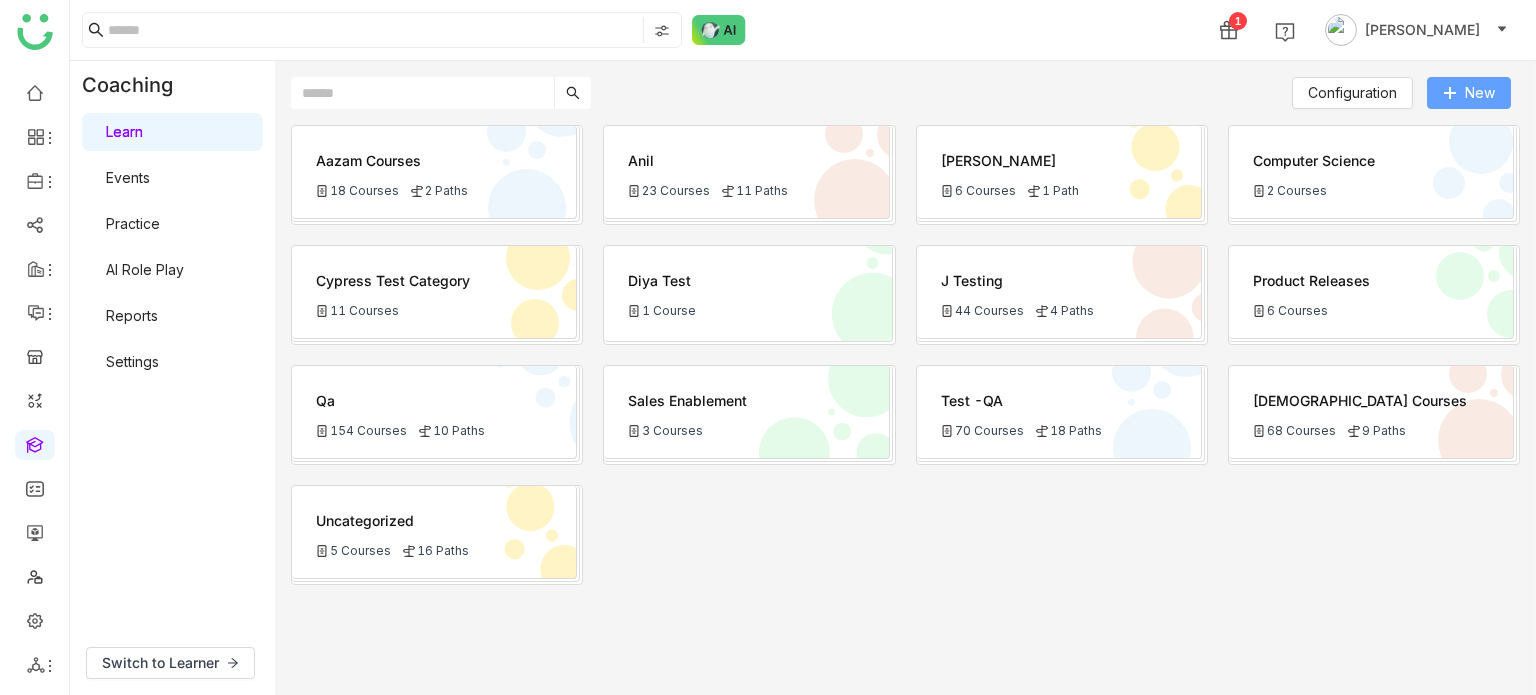 click on "New" 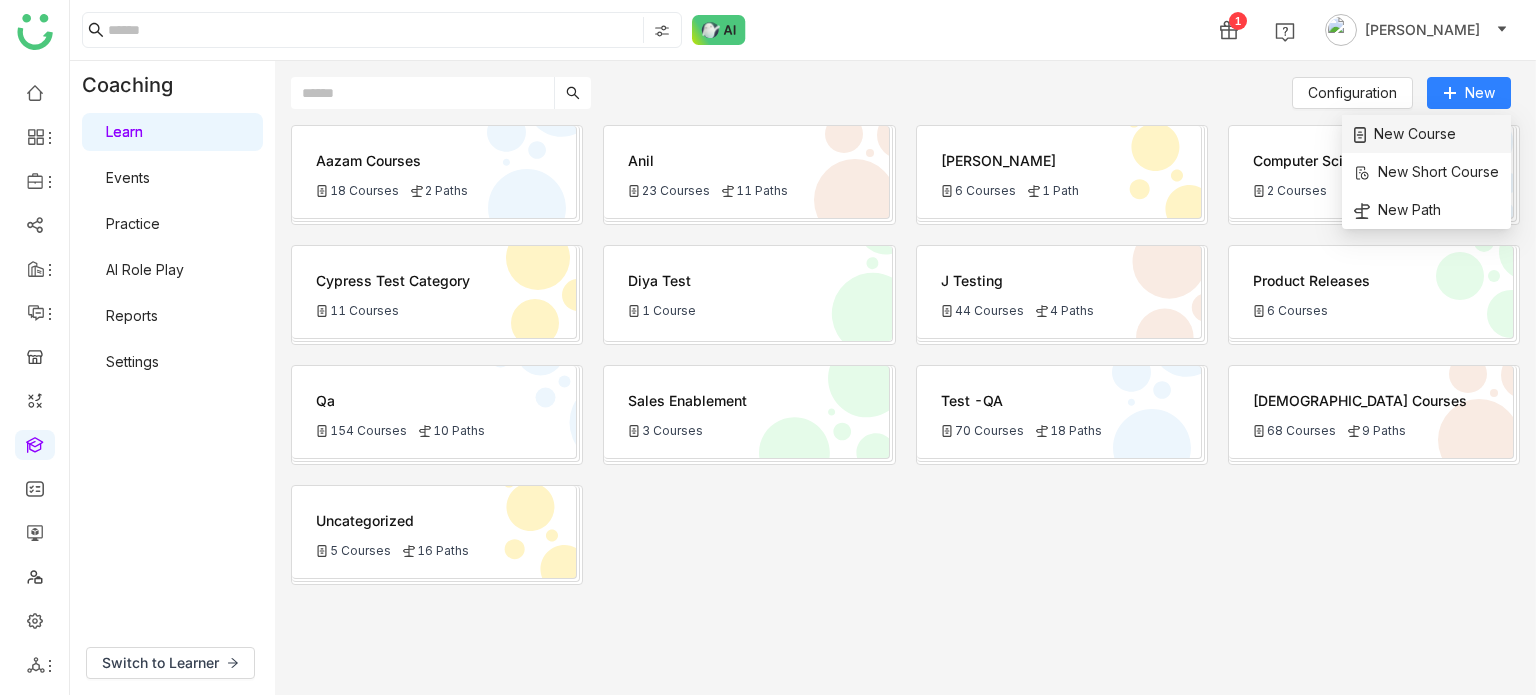 click on "New Course" at bounding box center (1426, 134) 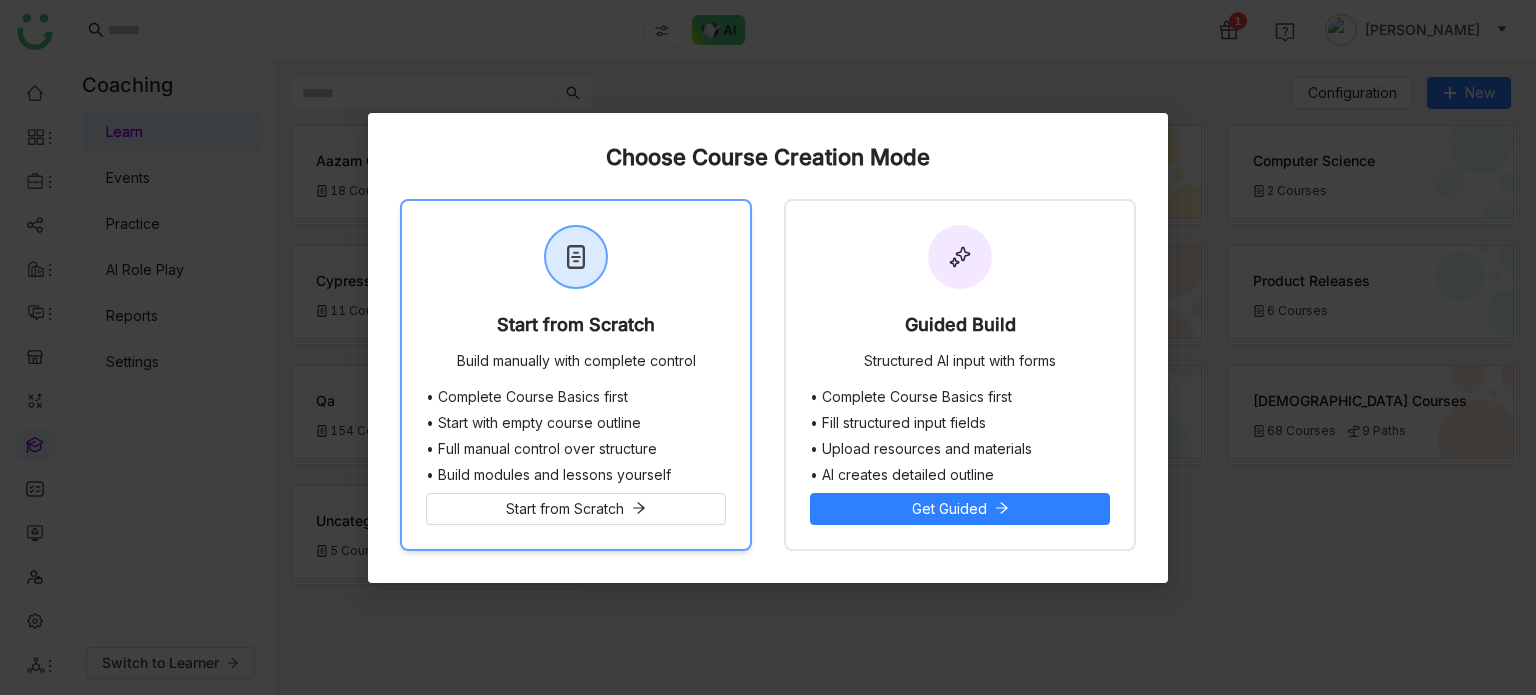 click on "Start from Scratch   Build manually with complete control" at bounding box center (576, 295) 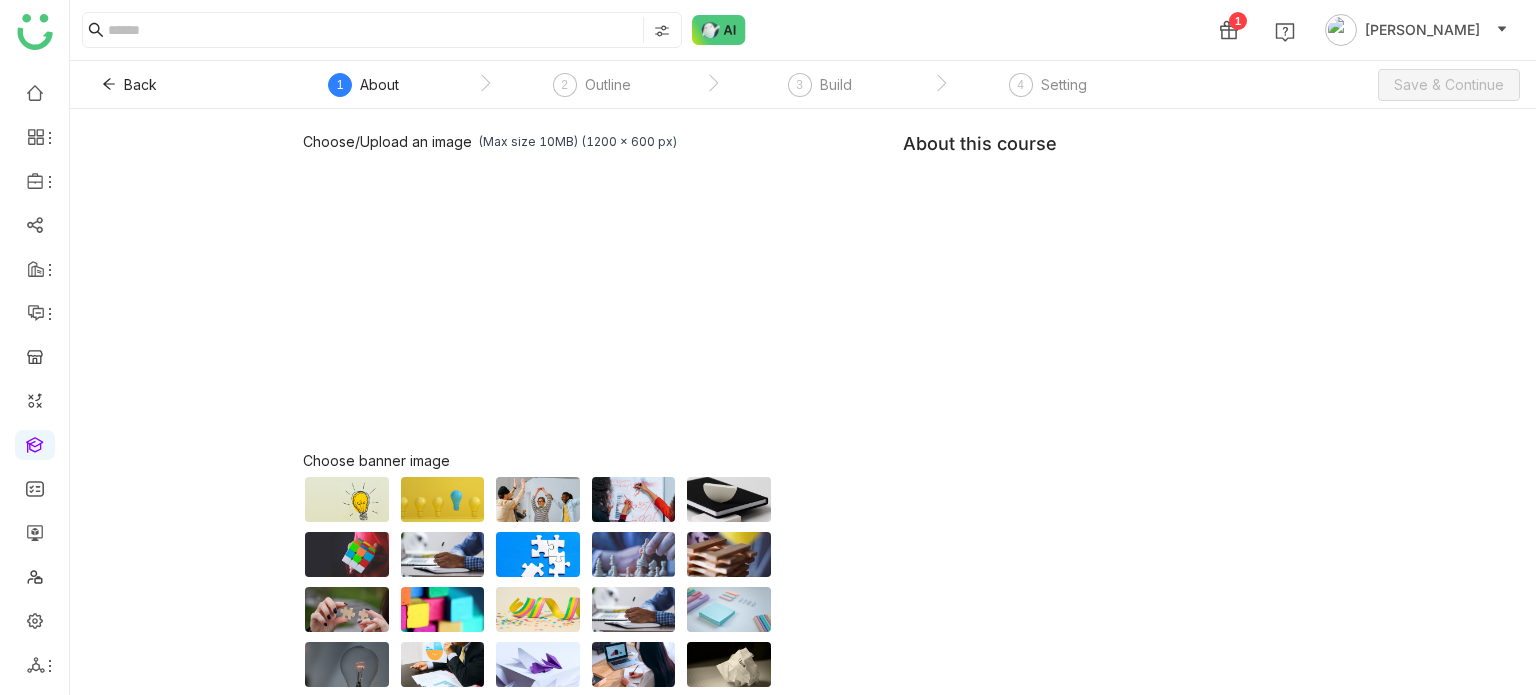 click on "Choose/Upload an image   (Max size 10MB) (1200 x 600 px)  Browse Image  Choose banner image   My Uploads   About this course" 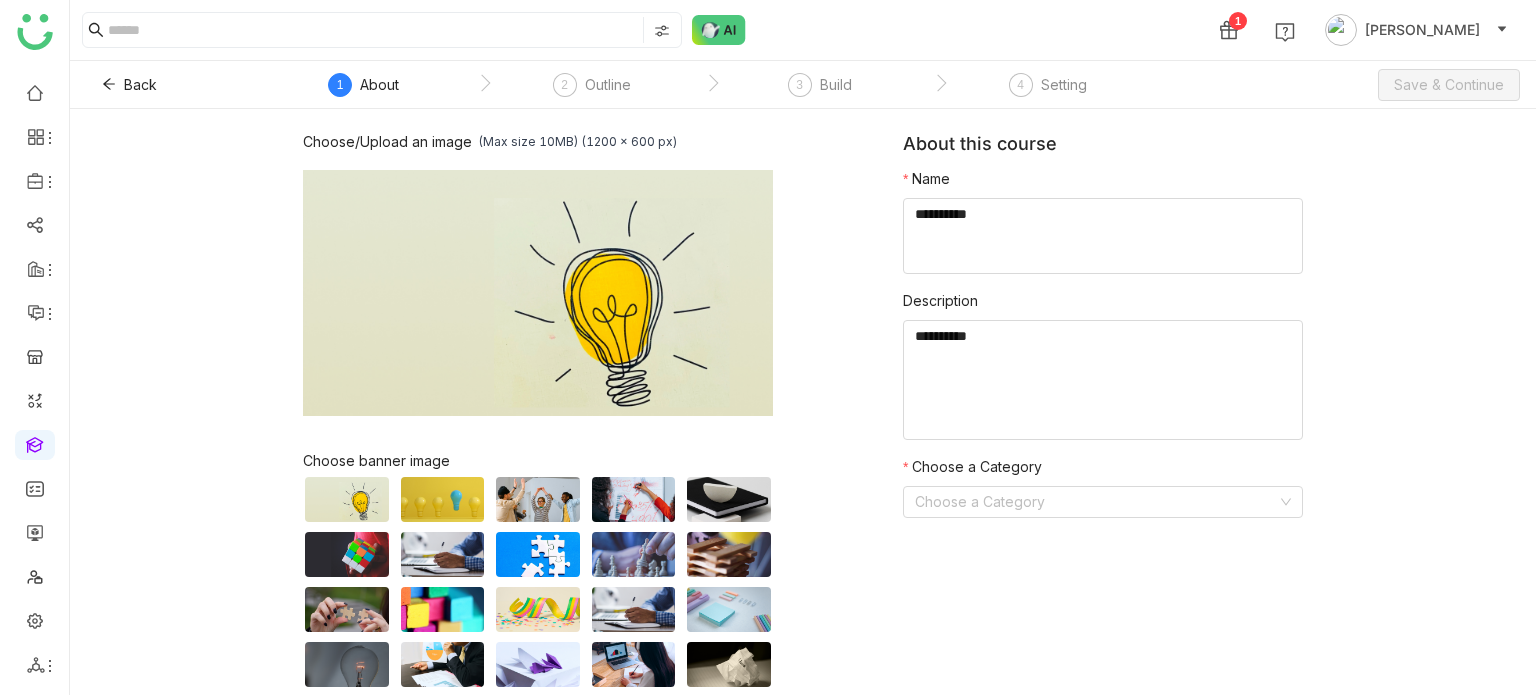 click 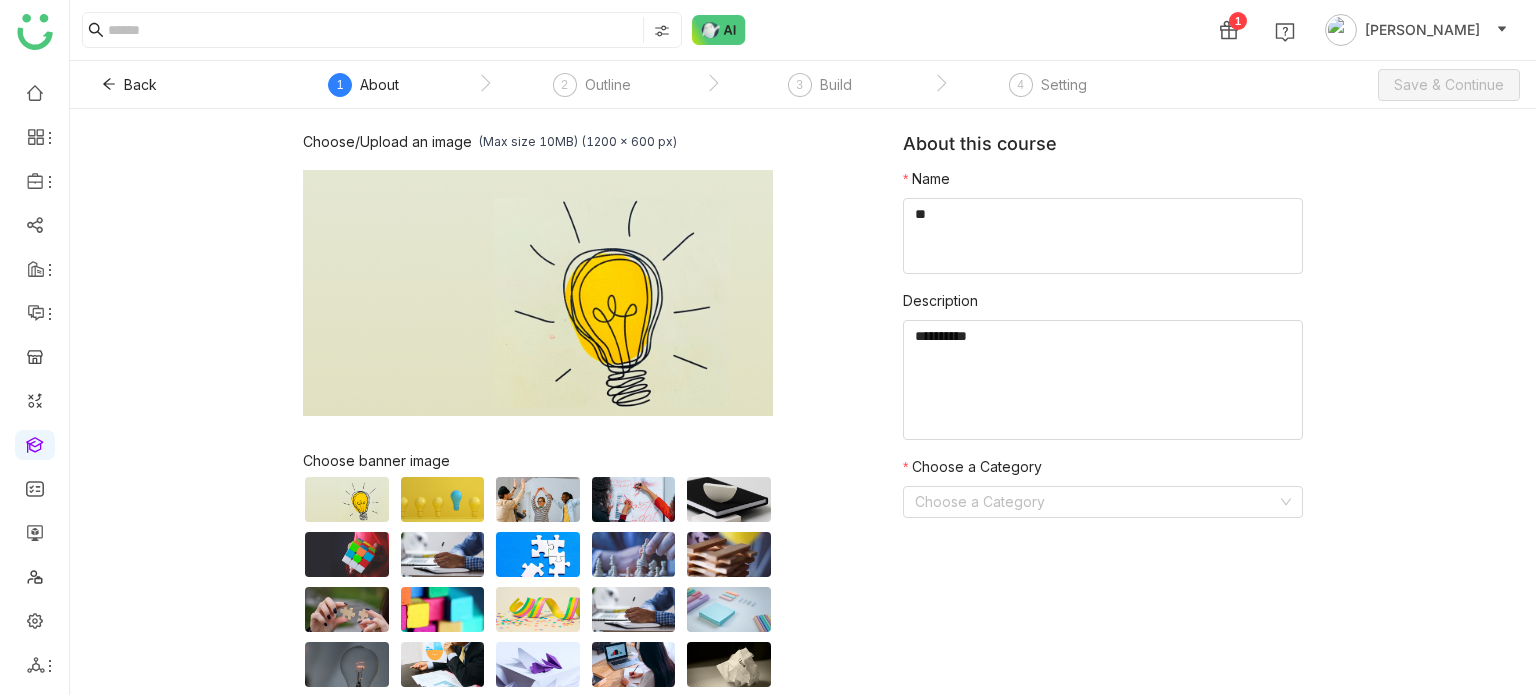 type on "*" 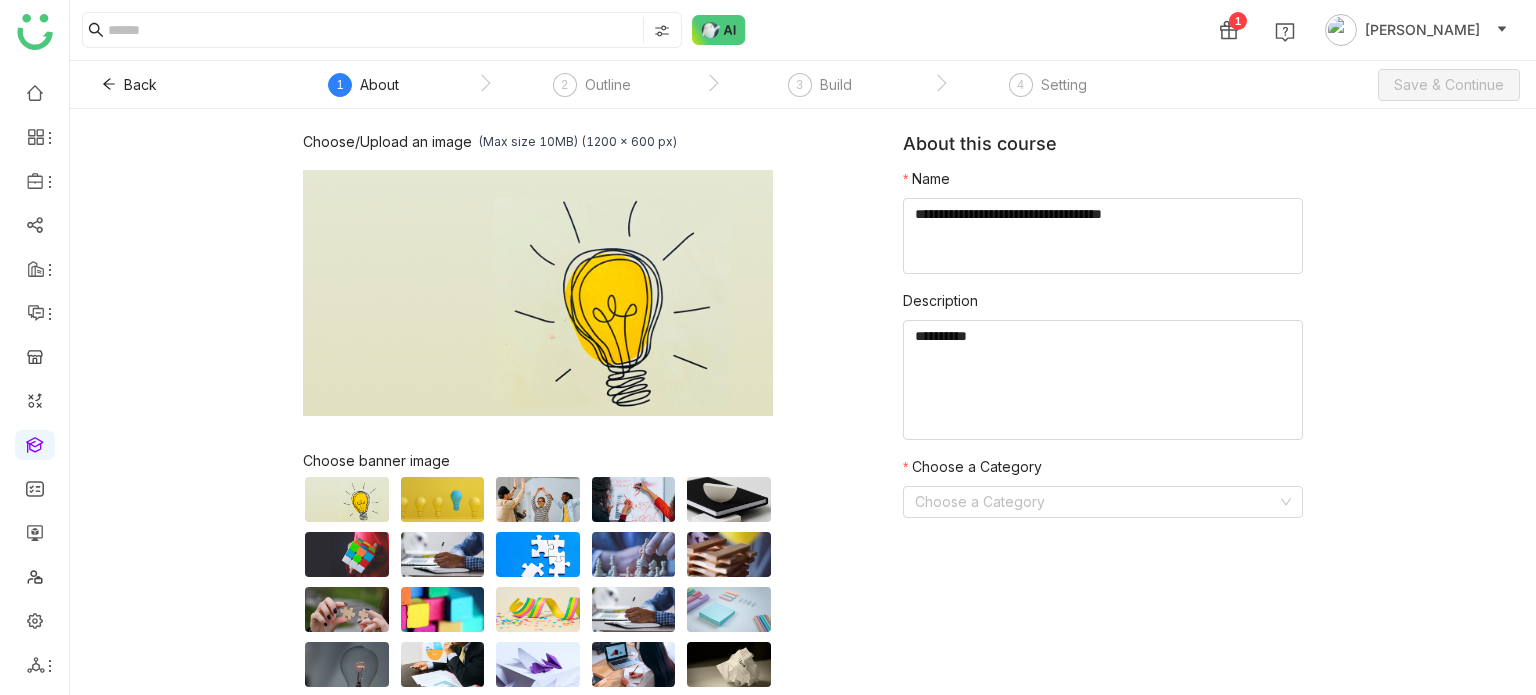 type on "**********" 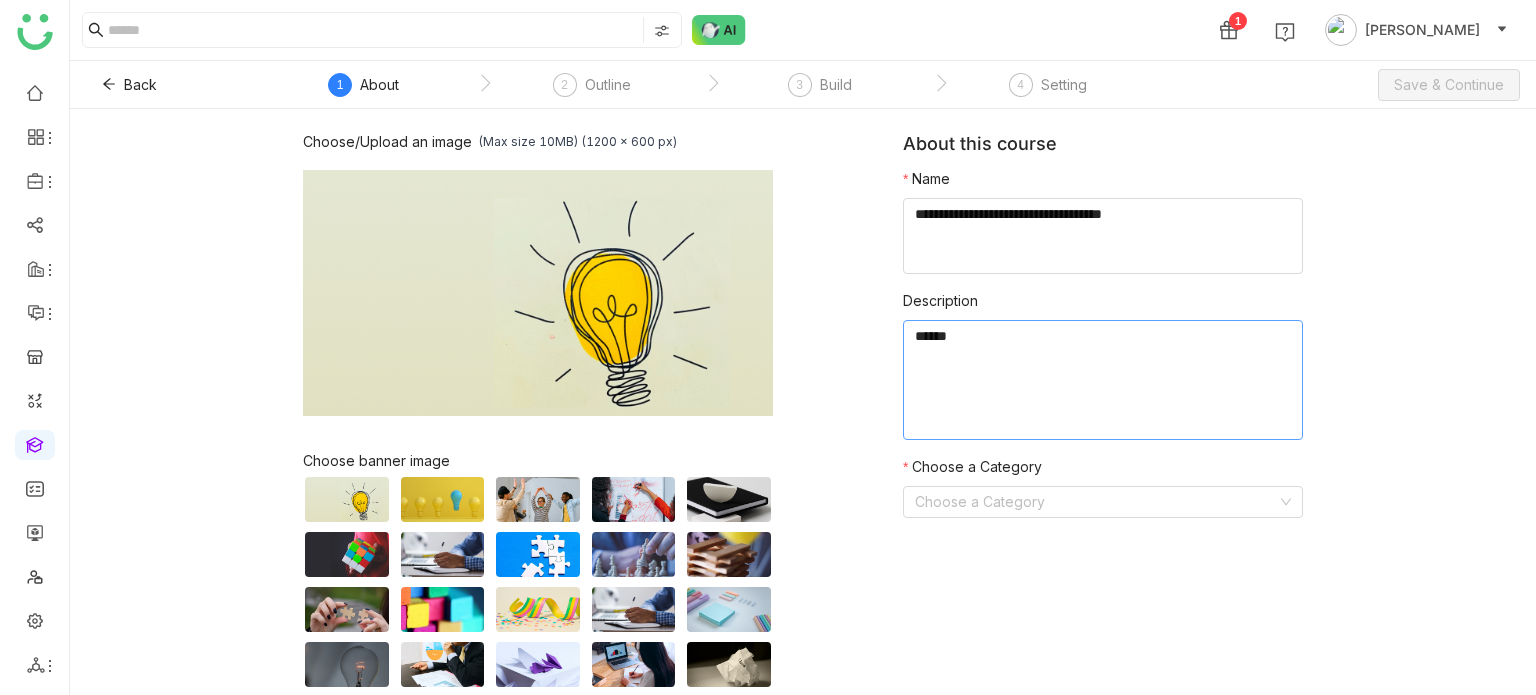 type on "*****" 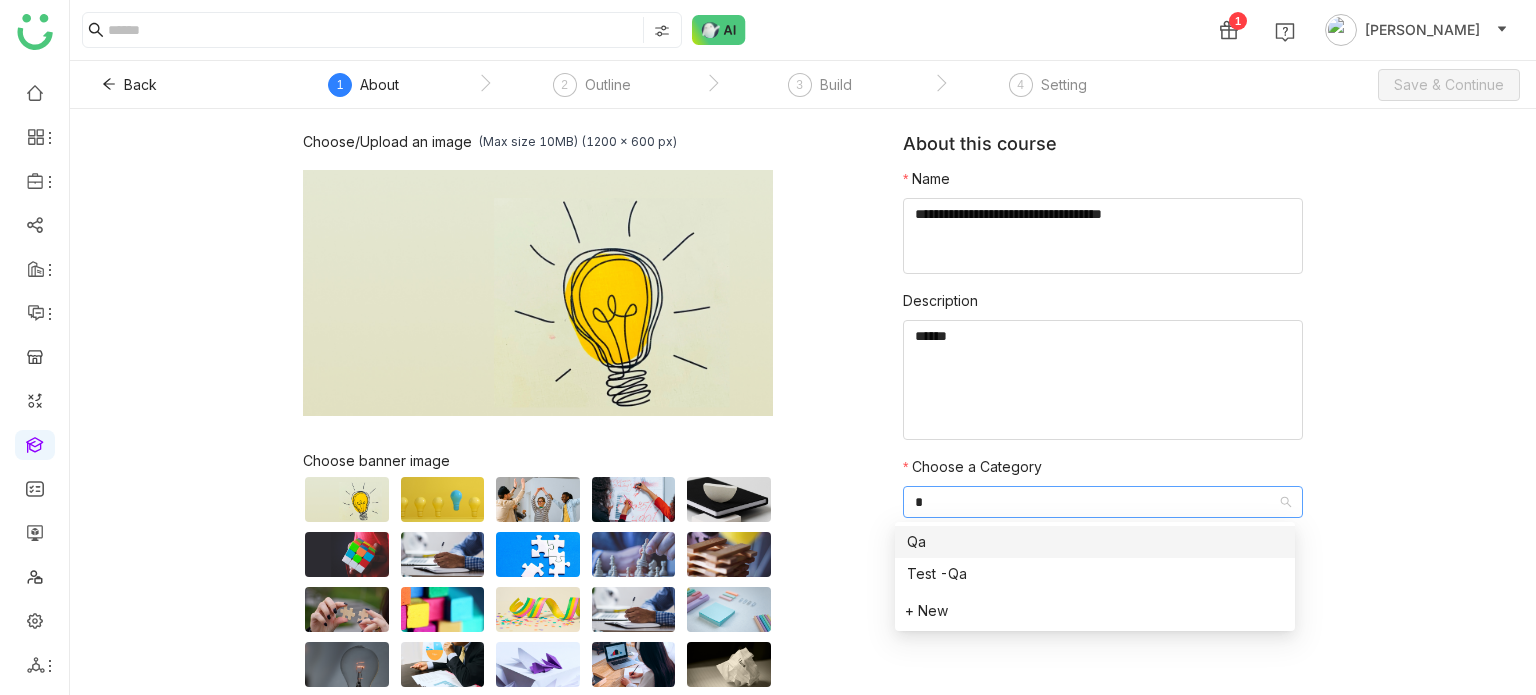 type on "**" 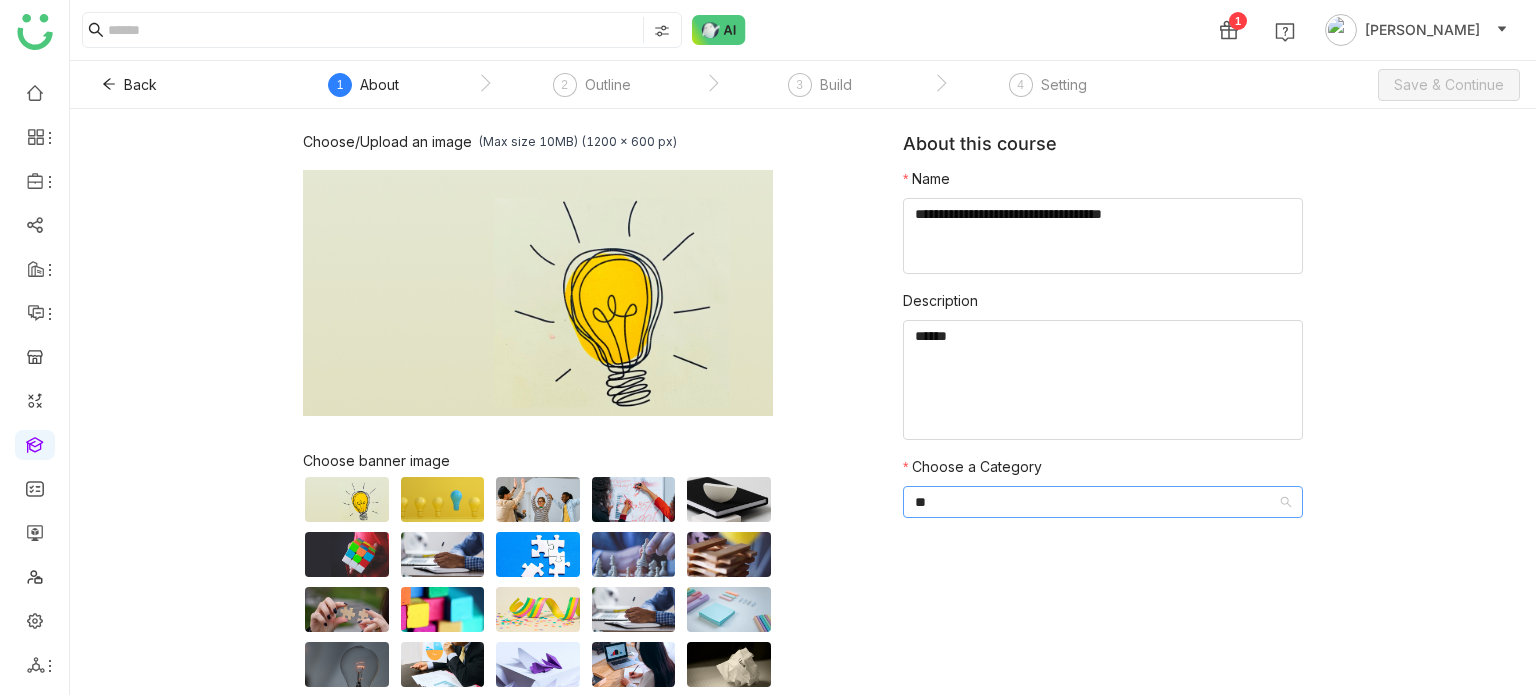 type 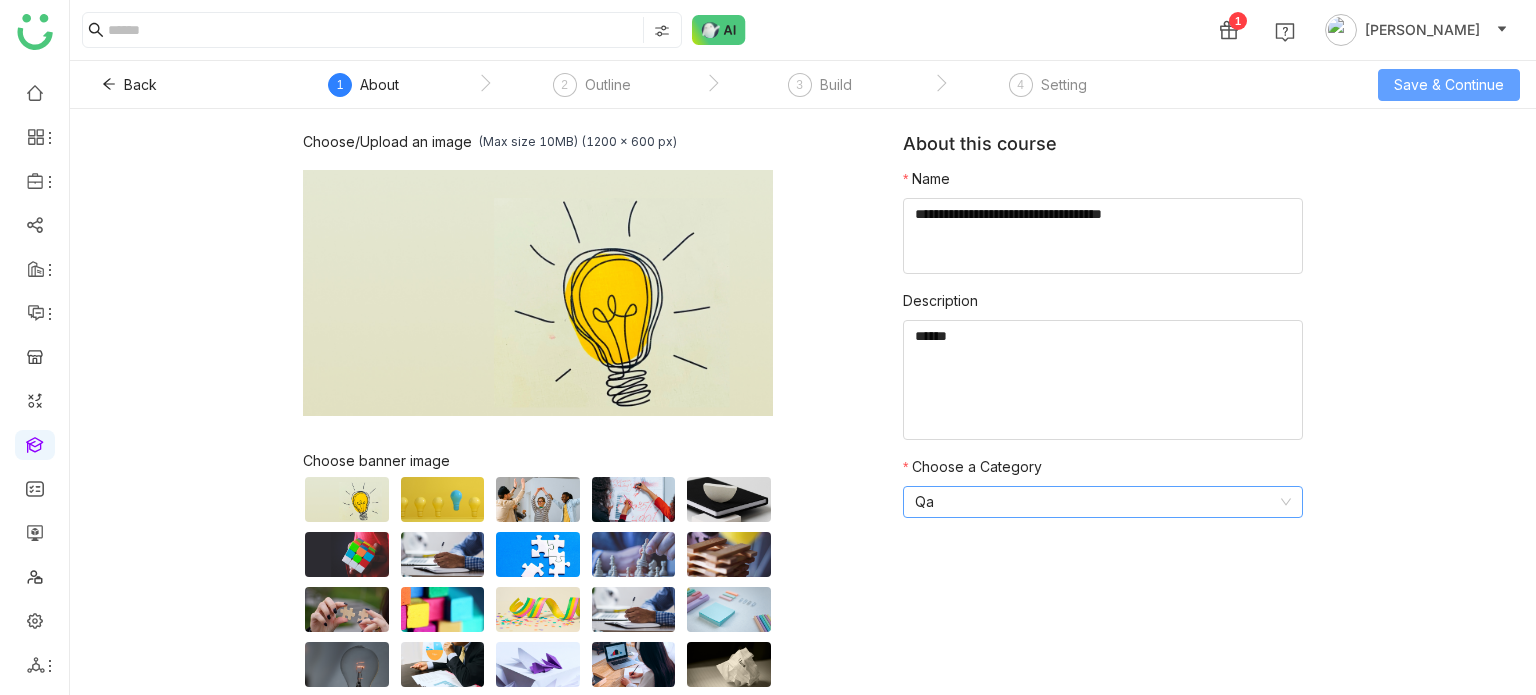 click on "Save & Continue" at bounding box center [1449, 85] 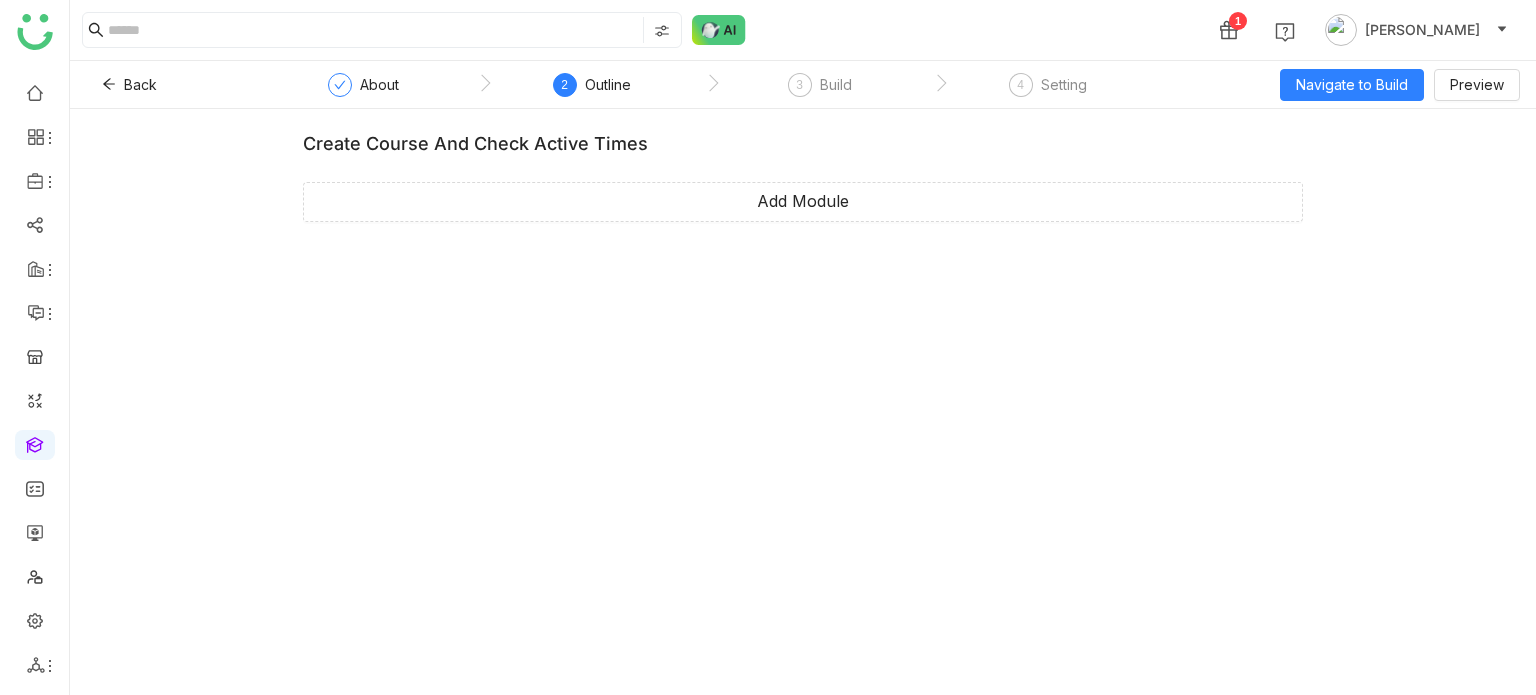 click on "Back  About  2  Outline  3  Build  4  Setting  Navigate to Build  Preview" 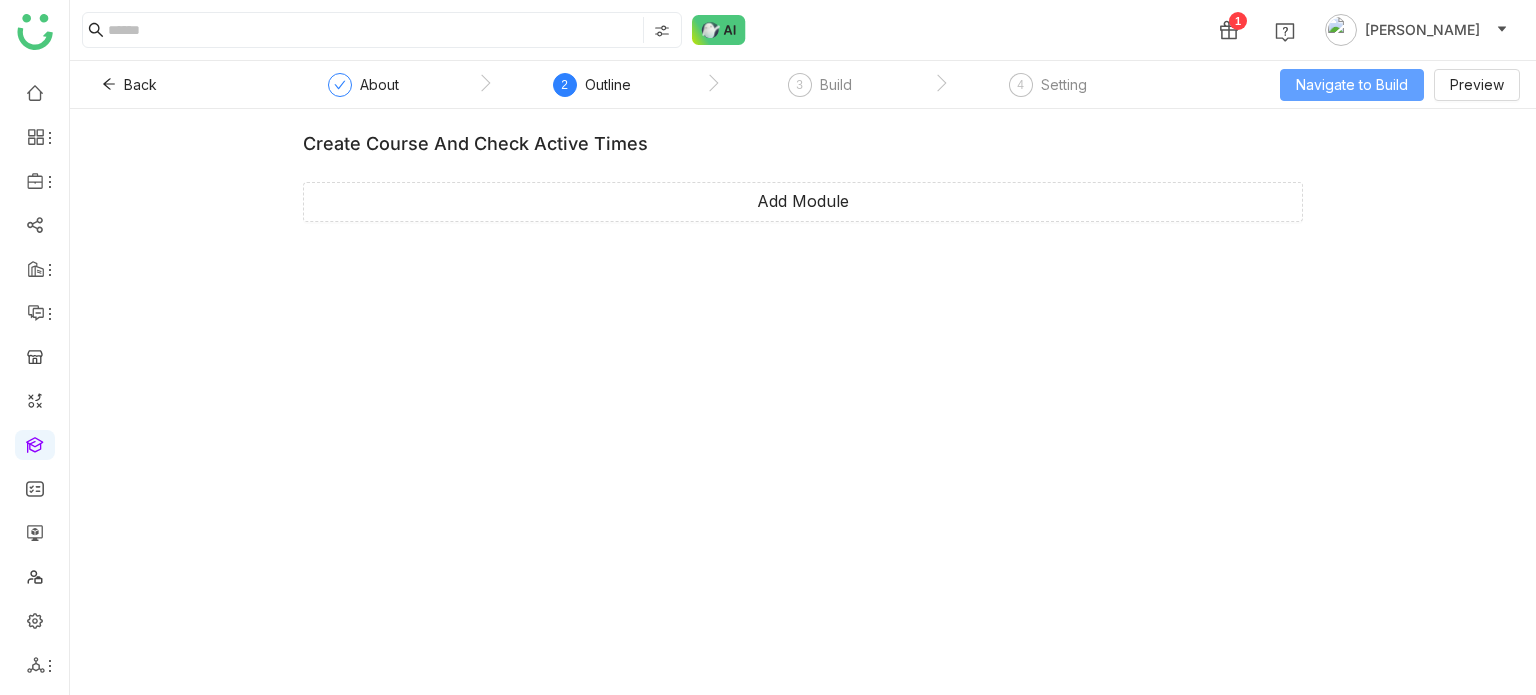 click on "Navigate to Build" at bounding box center [1352, 85] 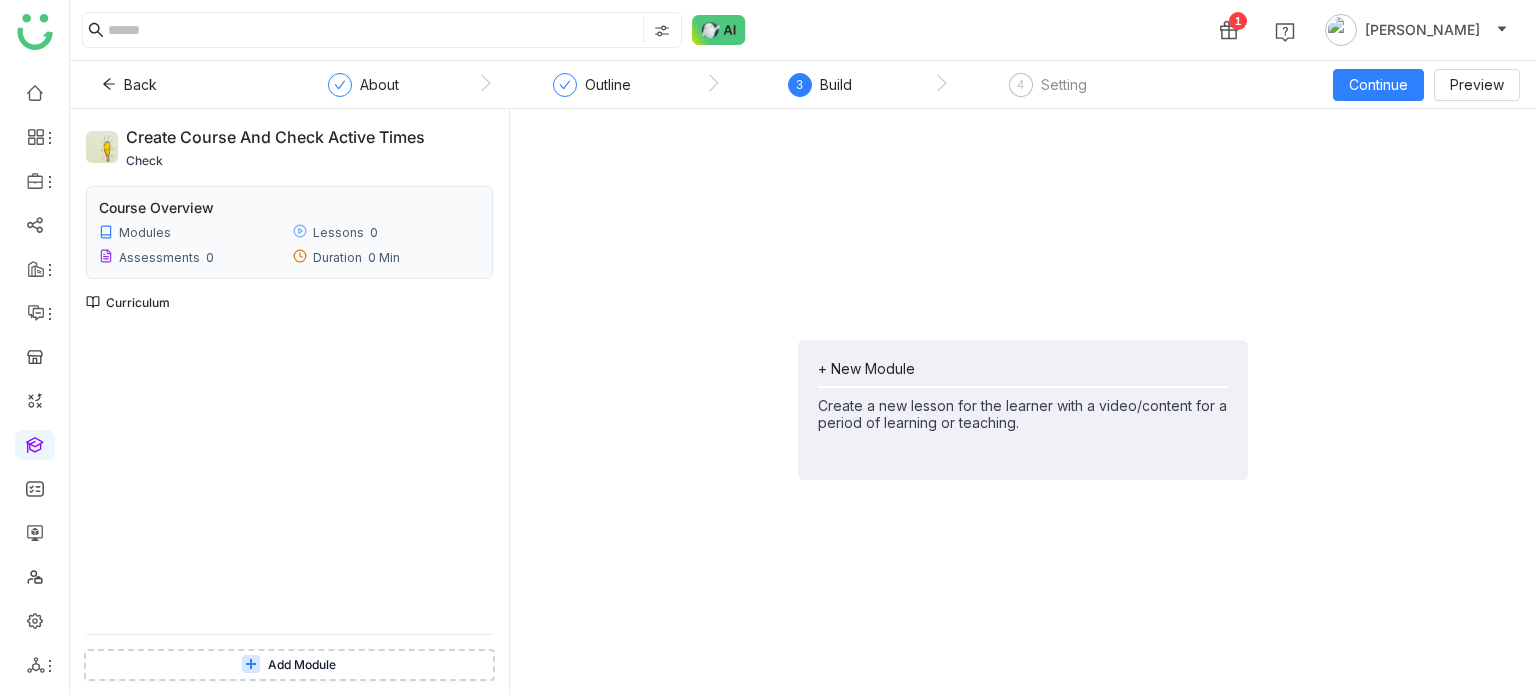 click on "+ New Module   Create a new lesson for the learner with a video/content for a period of learning or teaching." 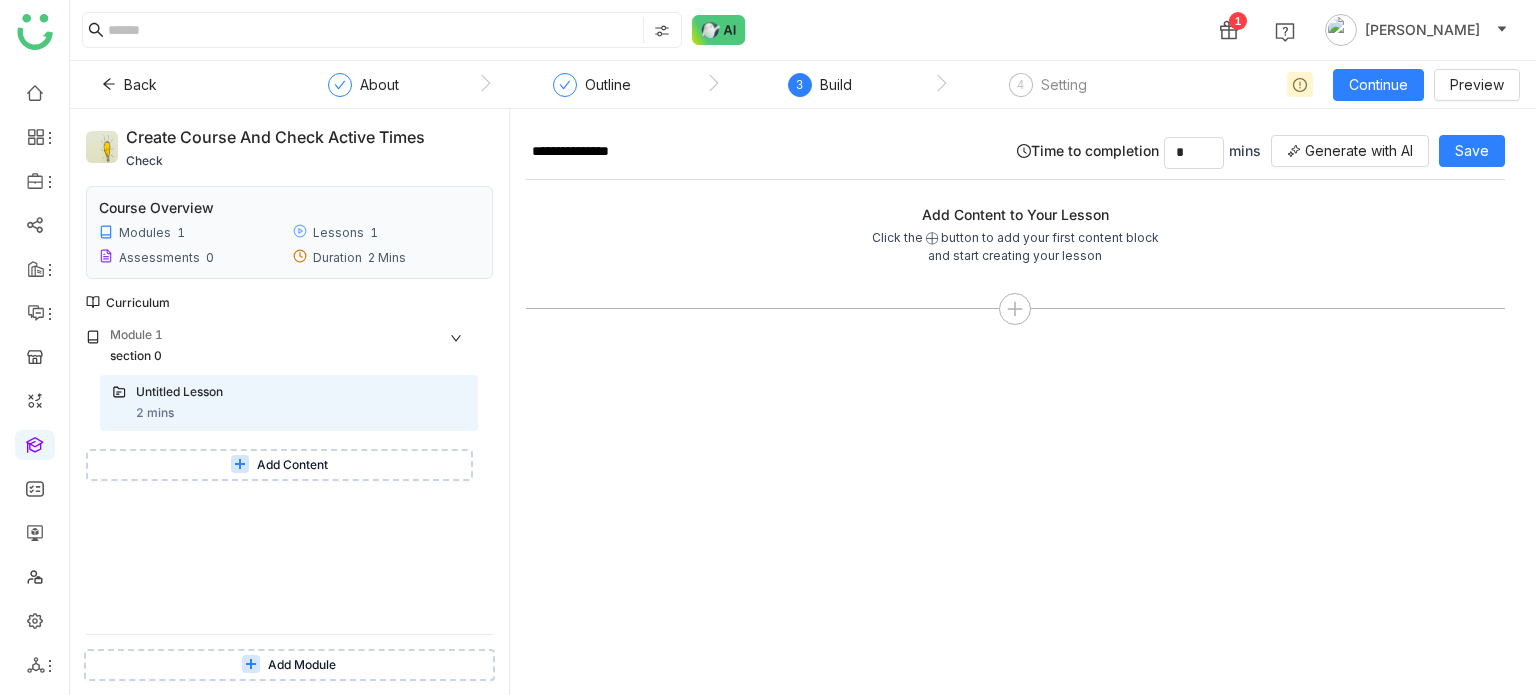 click on "Add Content" at bounding box center (279, 465) 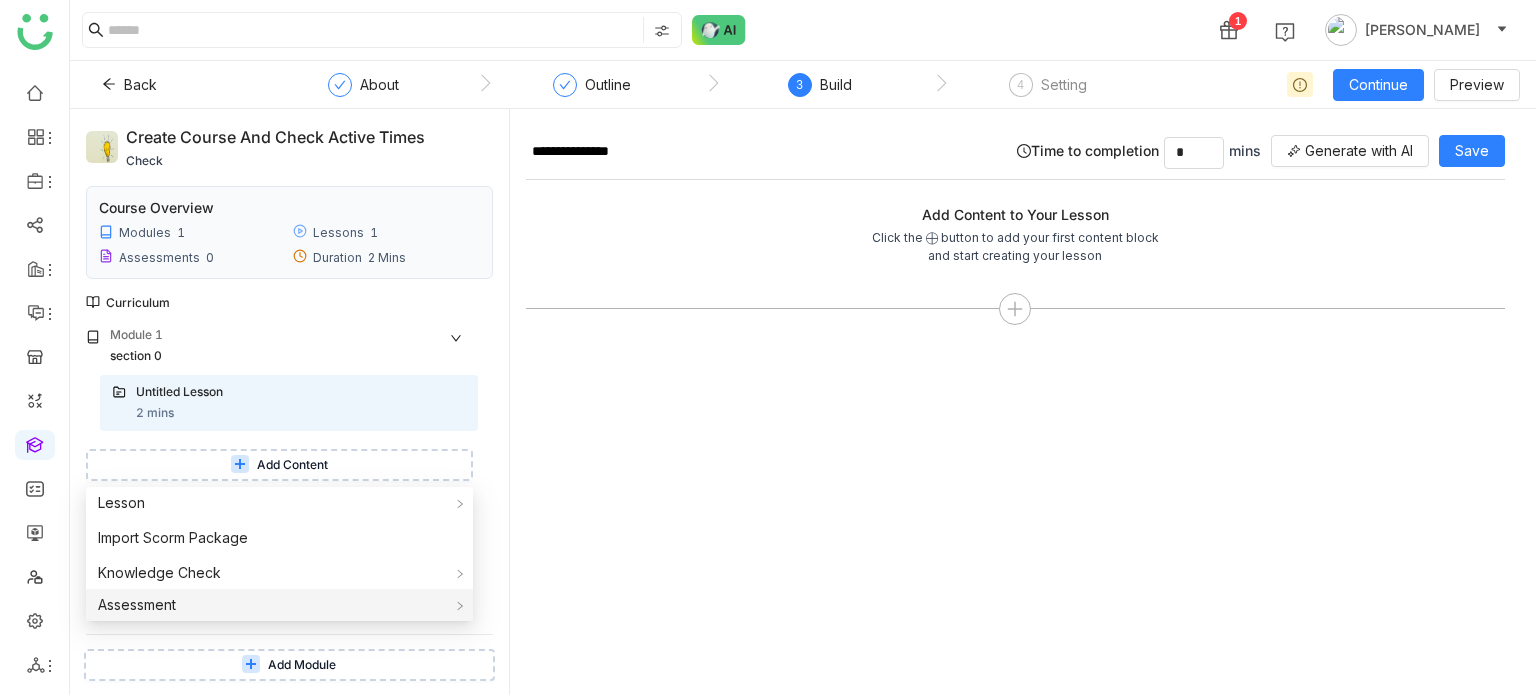 click on "Assessment" at bounding box center (279, 605) 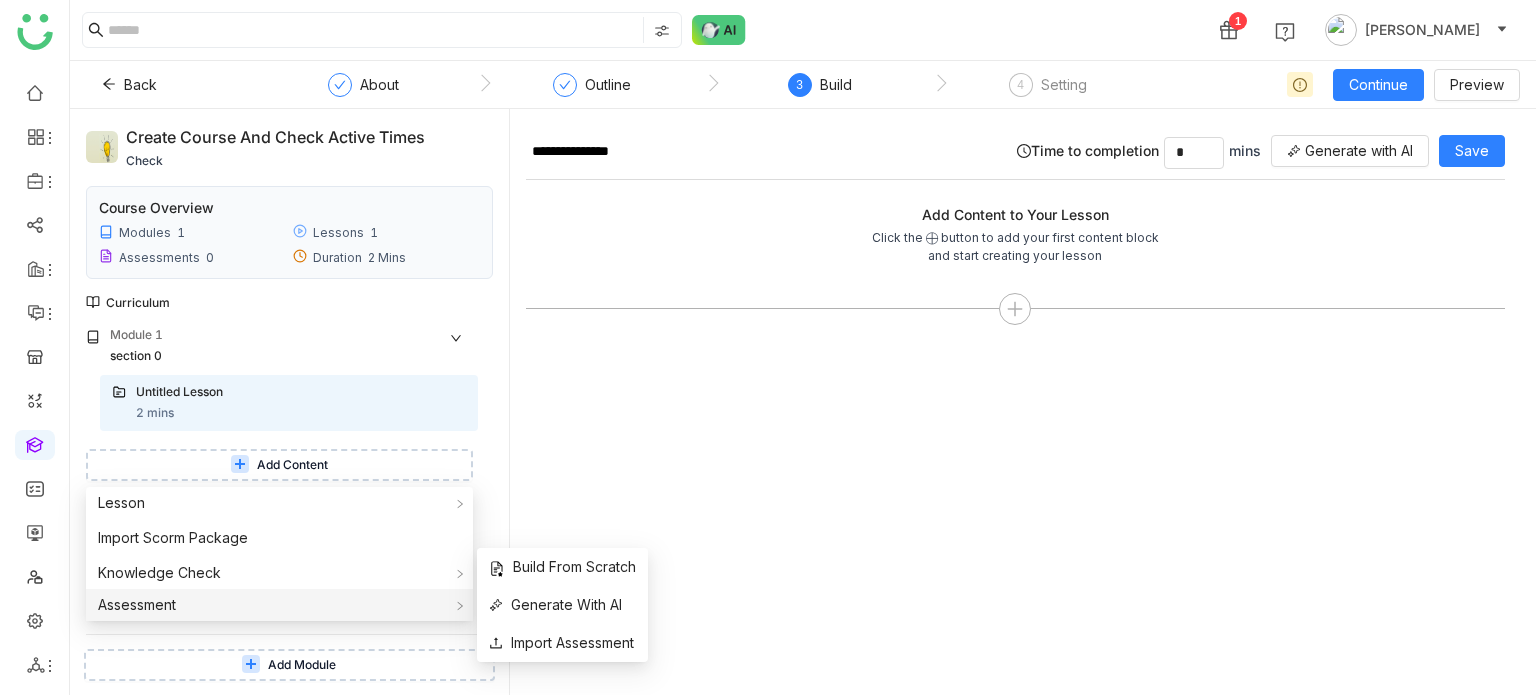 click on "Assessment" at bounding box center (279, 605) 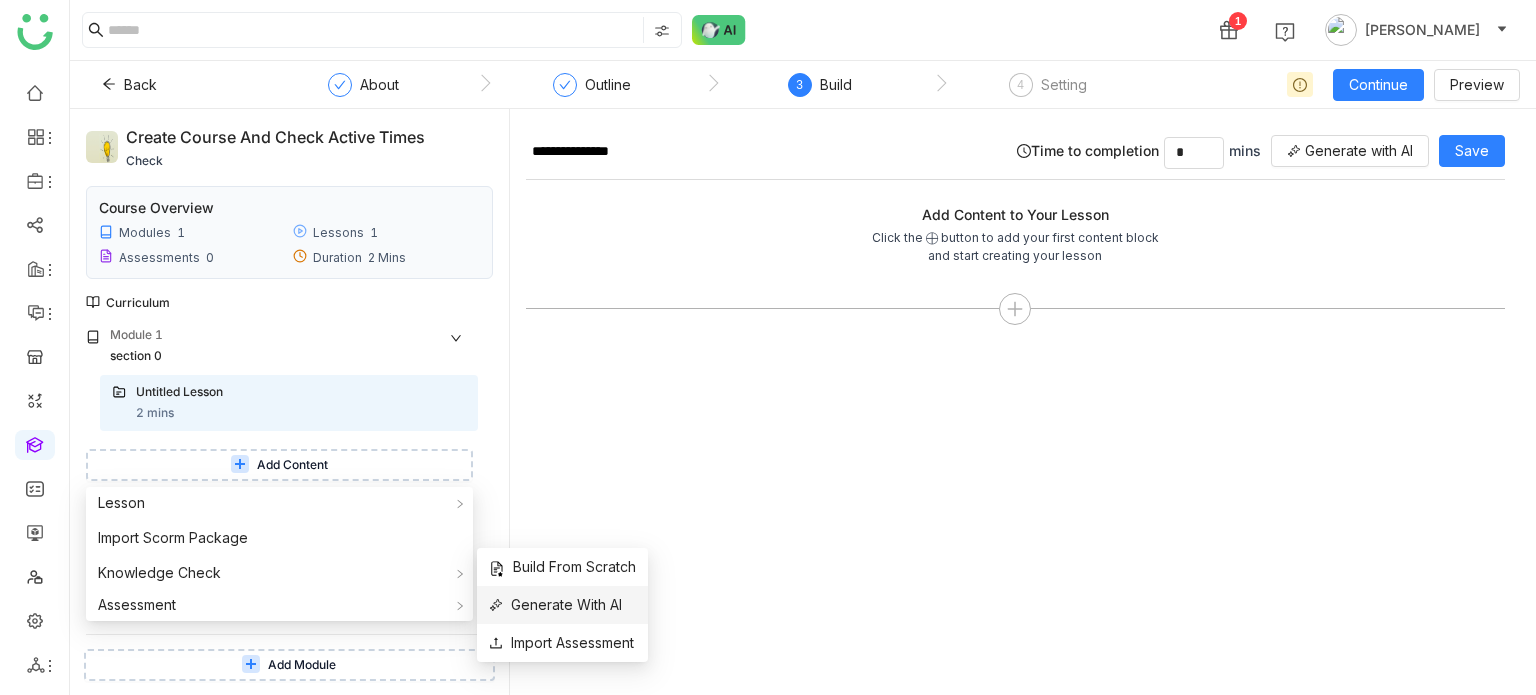 click on "Generate With AI" at bounding box center [555, 605] 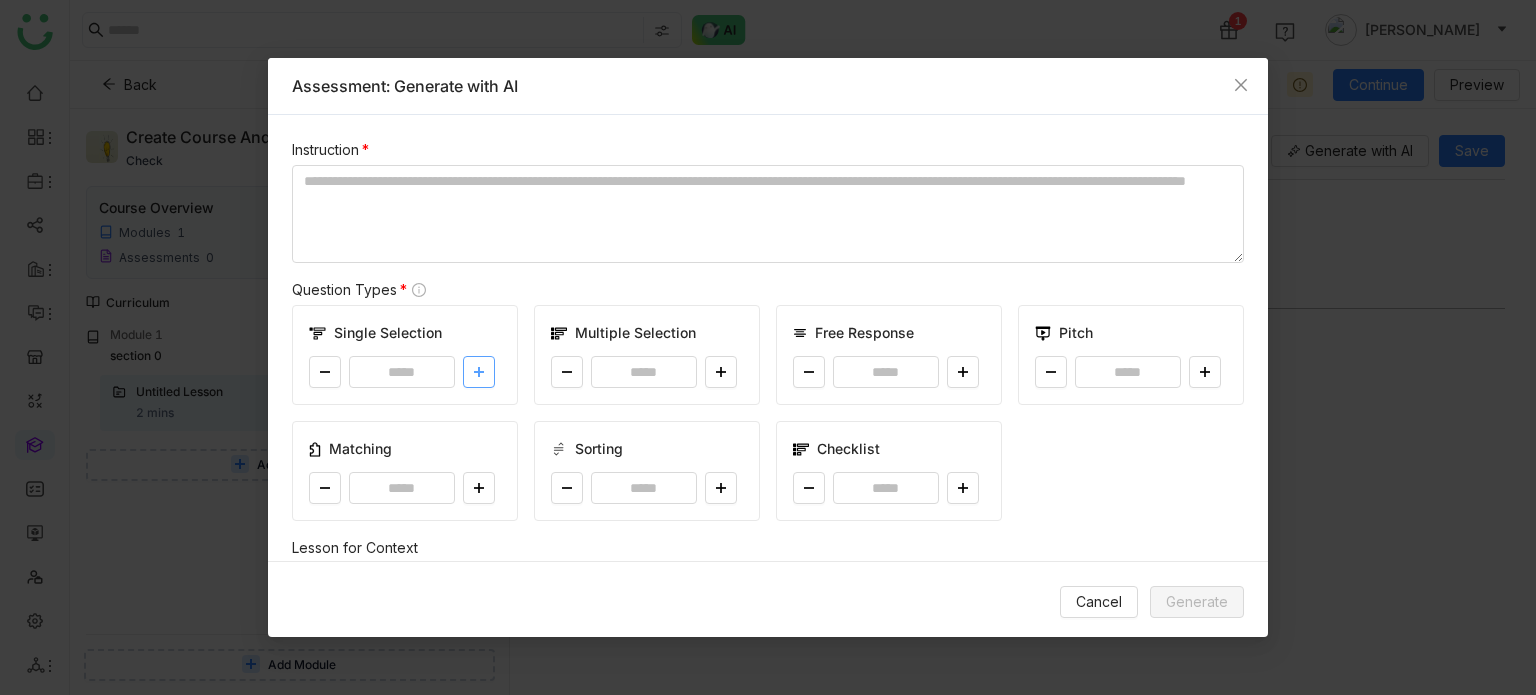 click at bounding box center (479, 372) 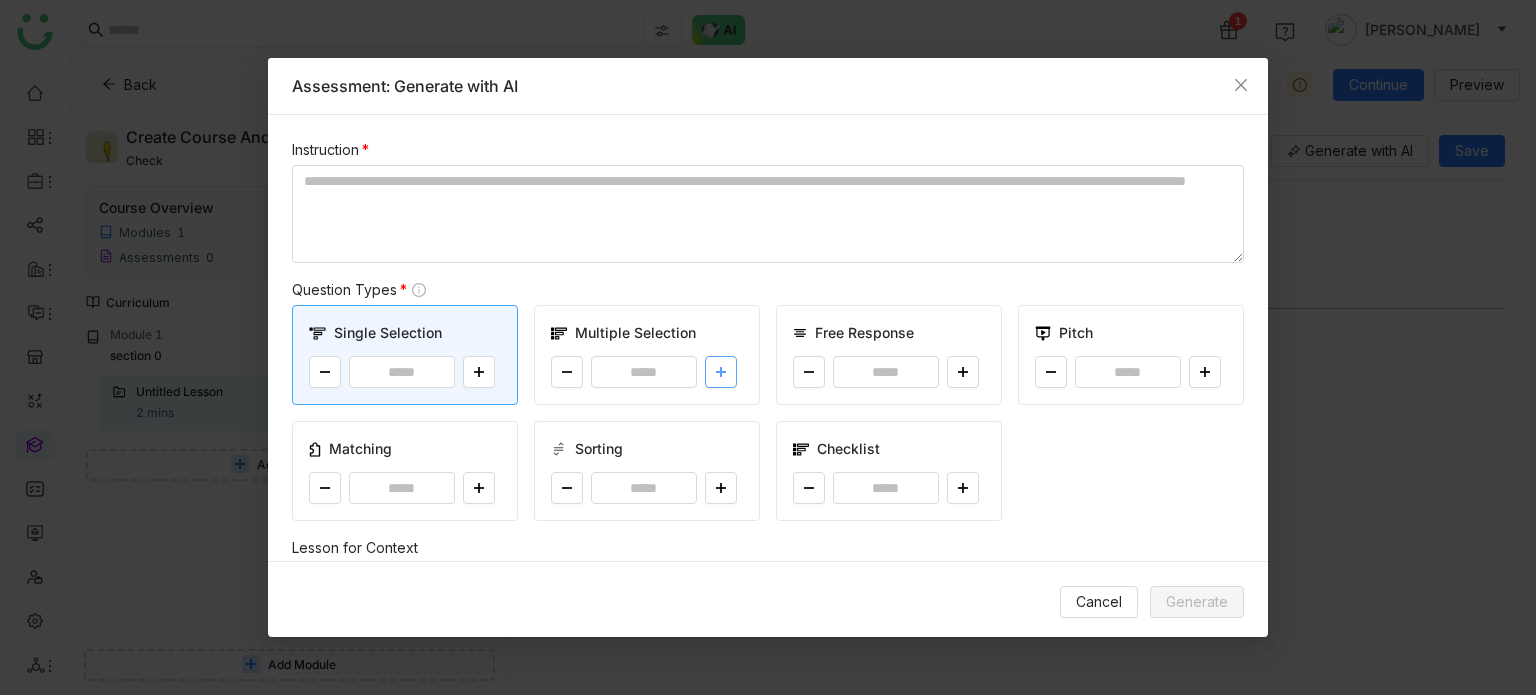 drag, startPoint x: 693, startPoint y: 368, endPoint x: 729, endPoint y: 368, distance: 36 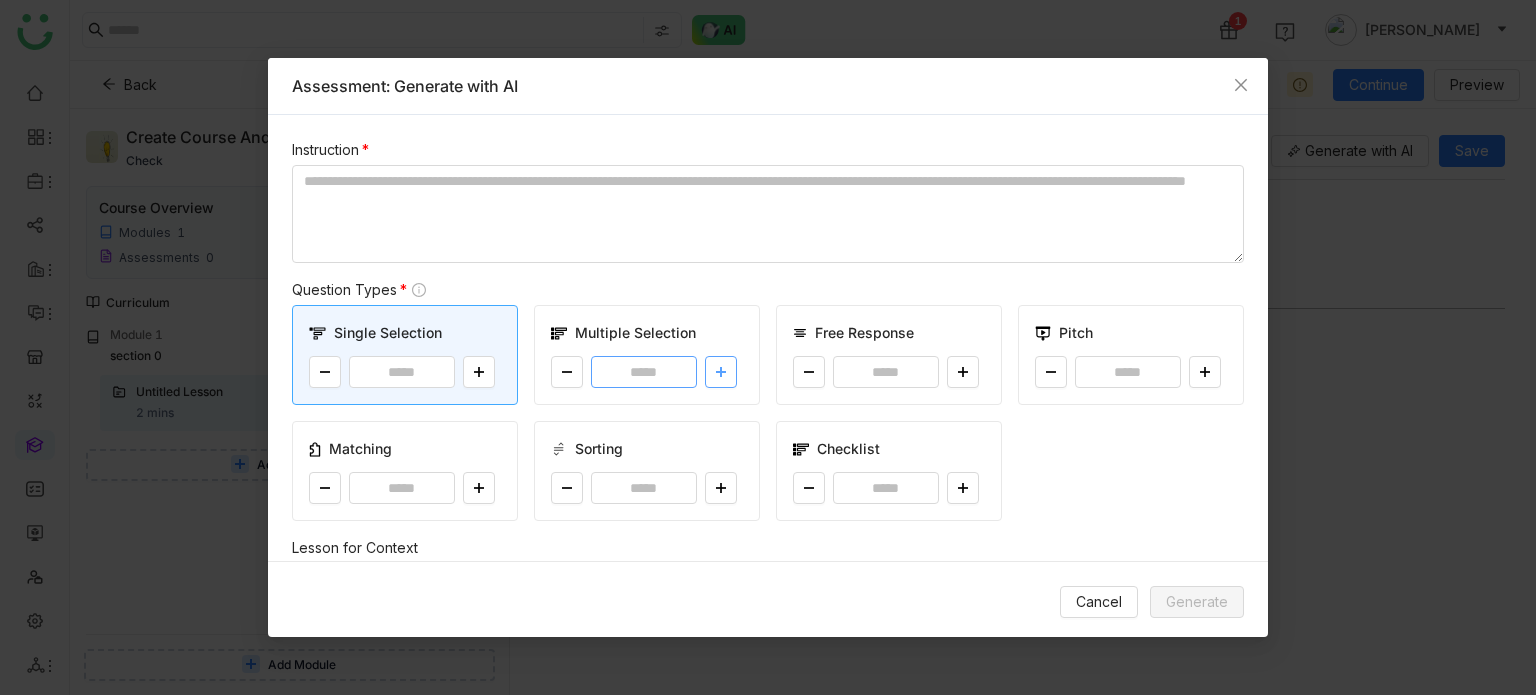 click on "*" at bounding box center (647, 372) 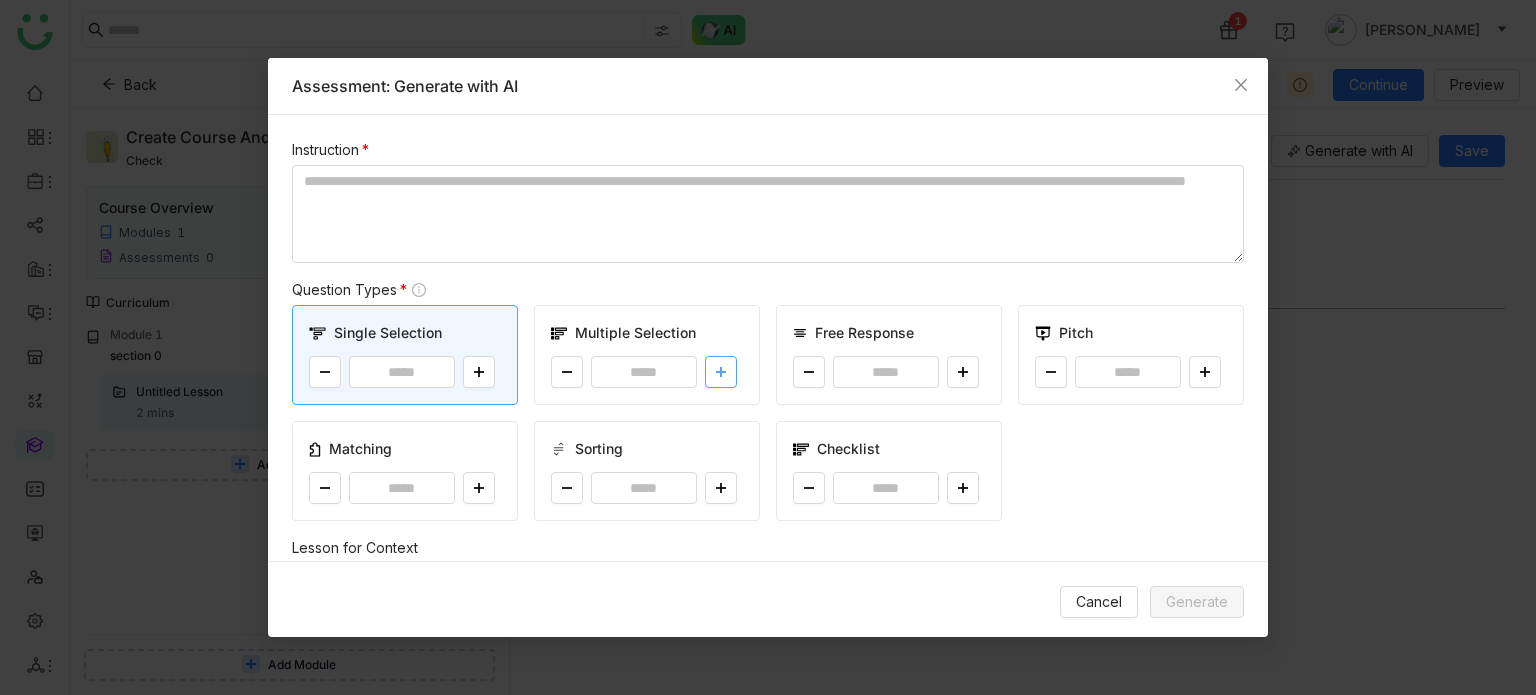 click at bounding box center (721, 372) 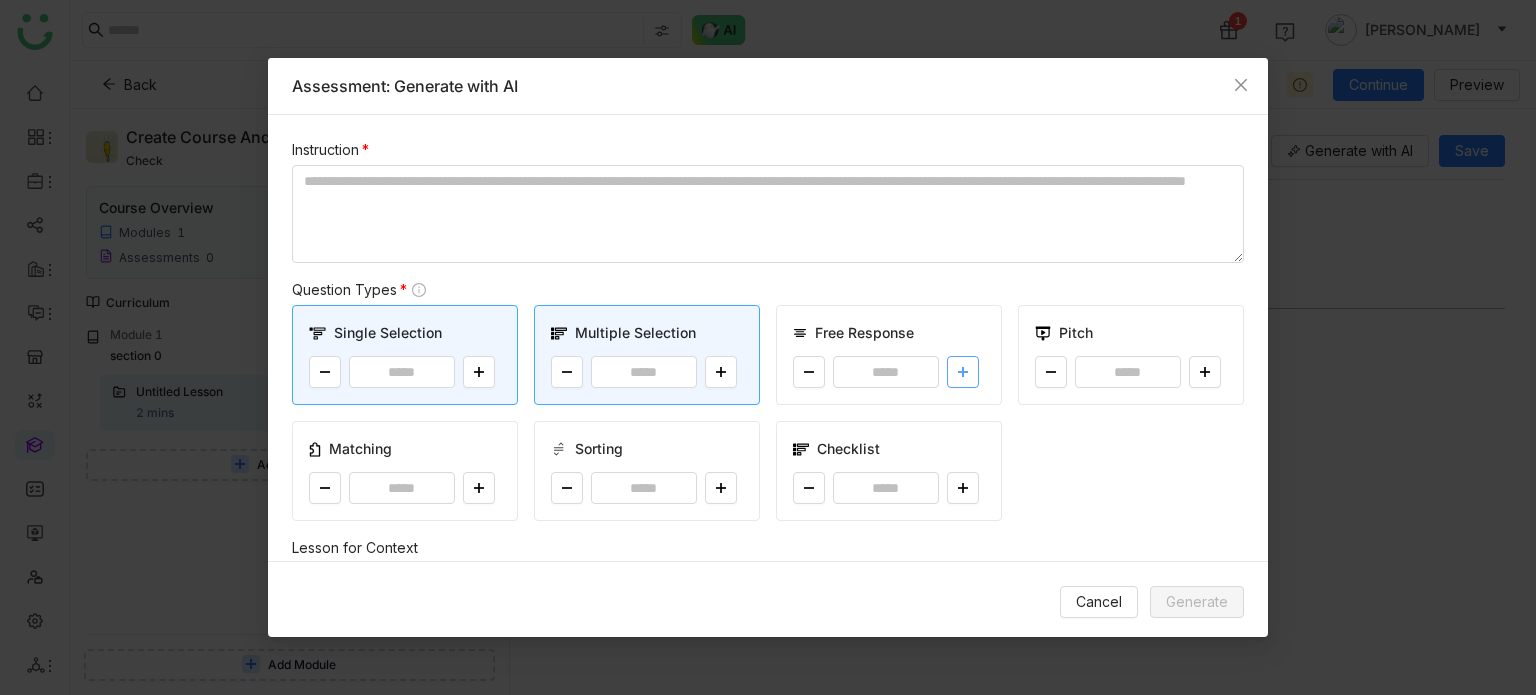 click 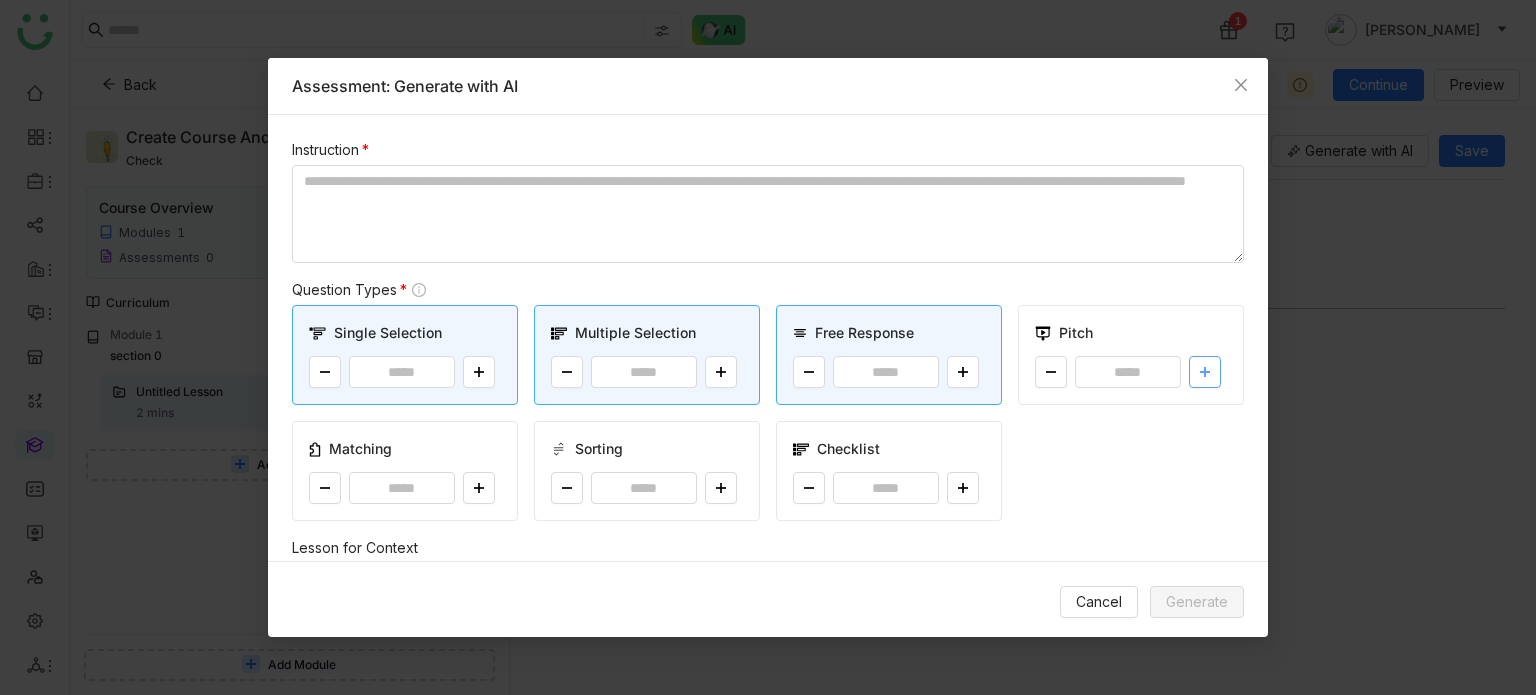 click at bounding box center (1205, 372) 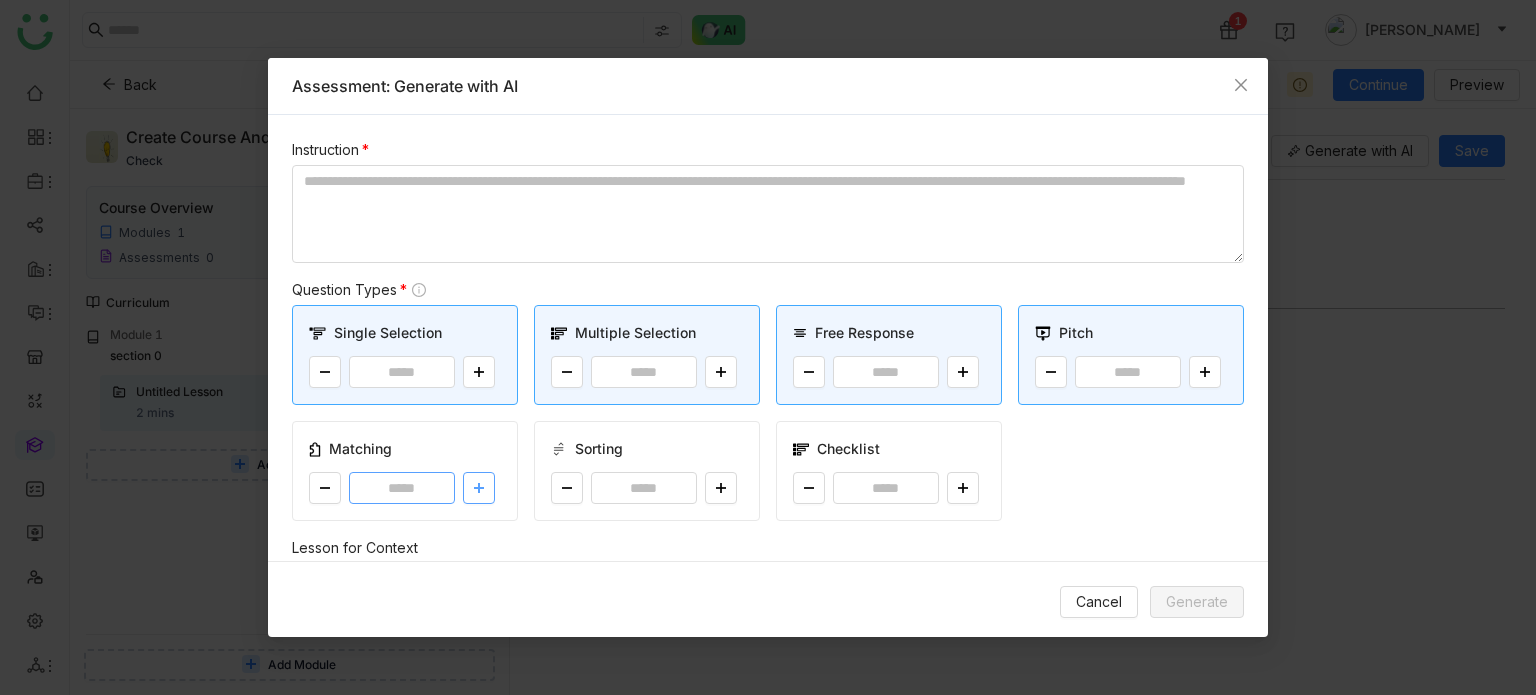 drag, startPoint x: 456, startPoint y: 493, endPoint x: 485, endPoint y: 486, distance: 29.832869 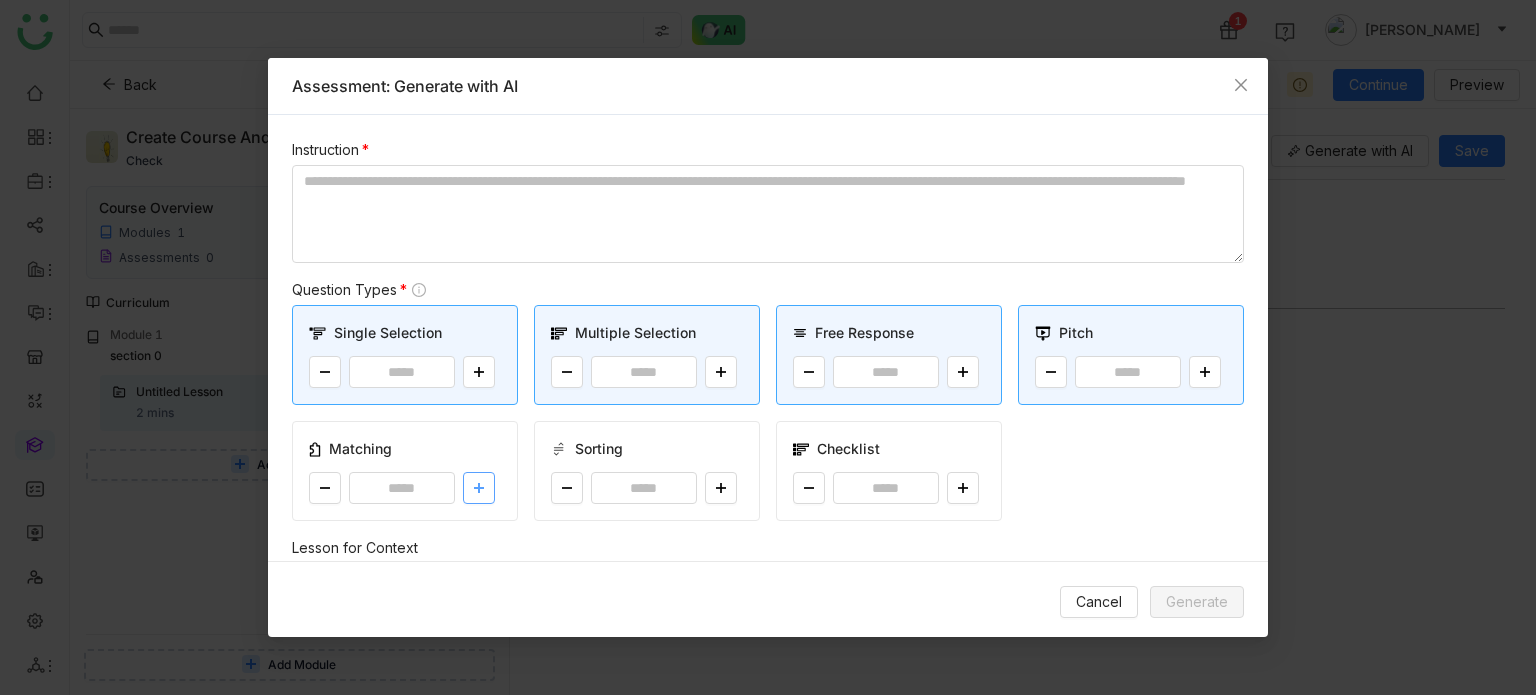 click at bounding box center (479, 488) 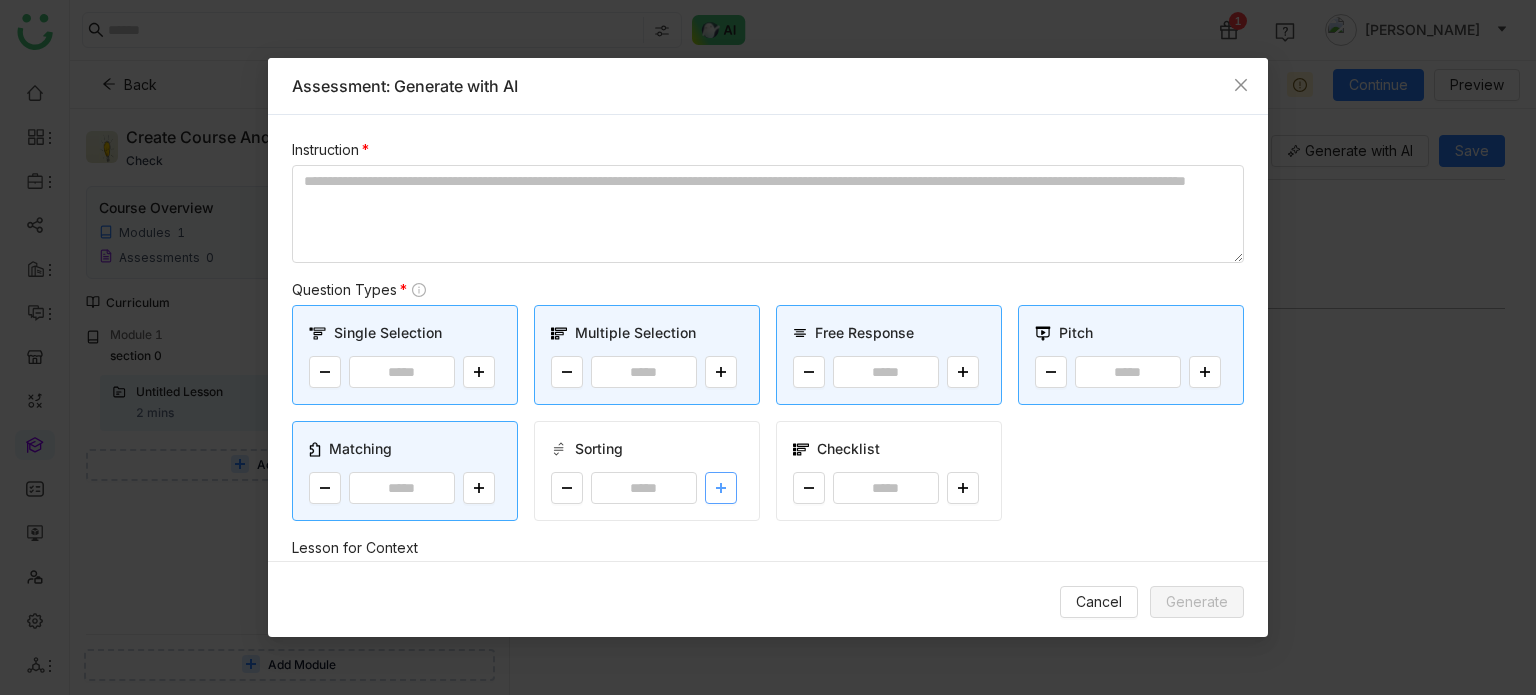 click 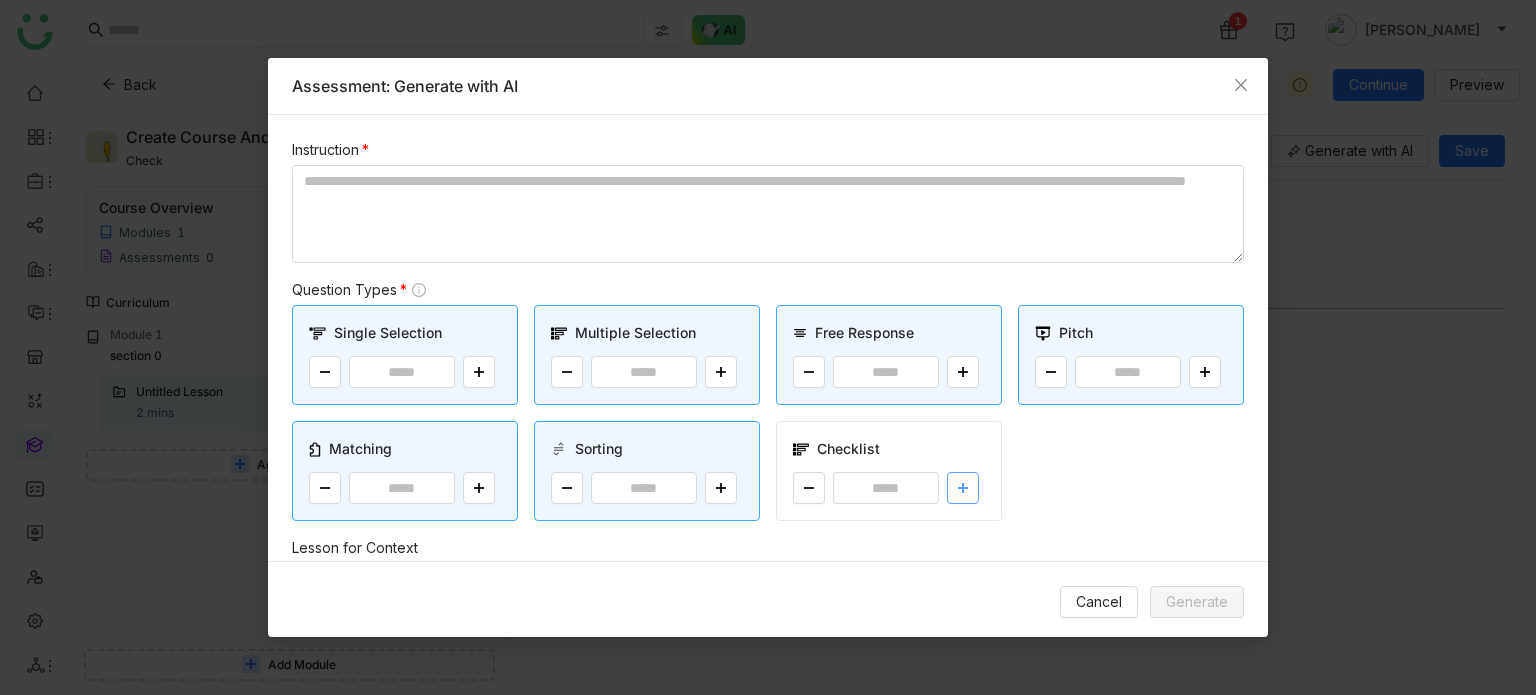 click 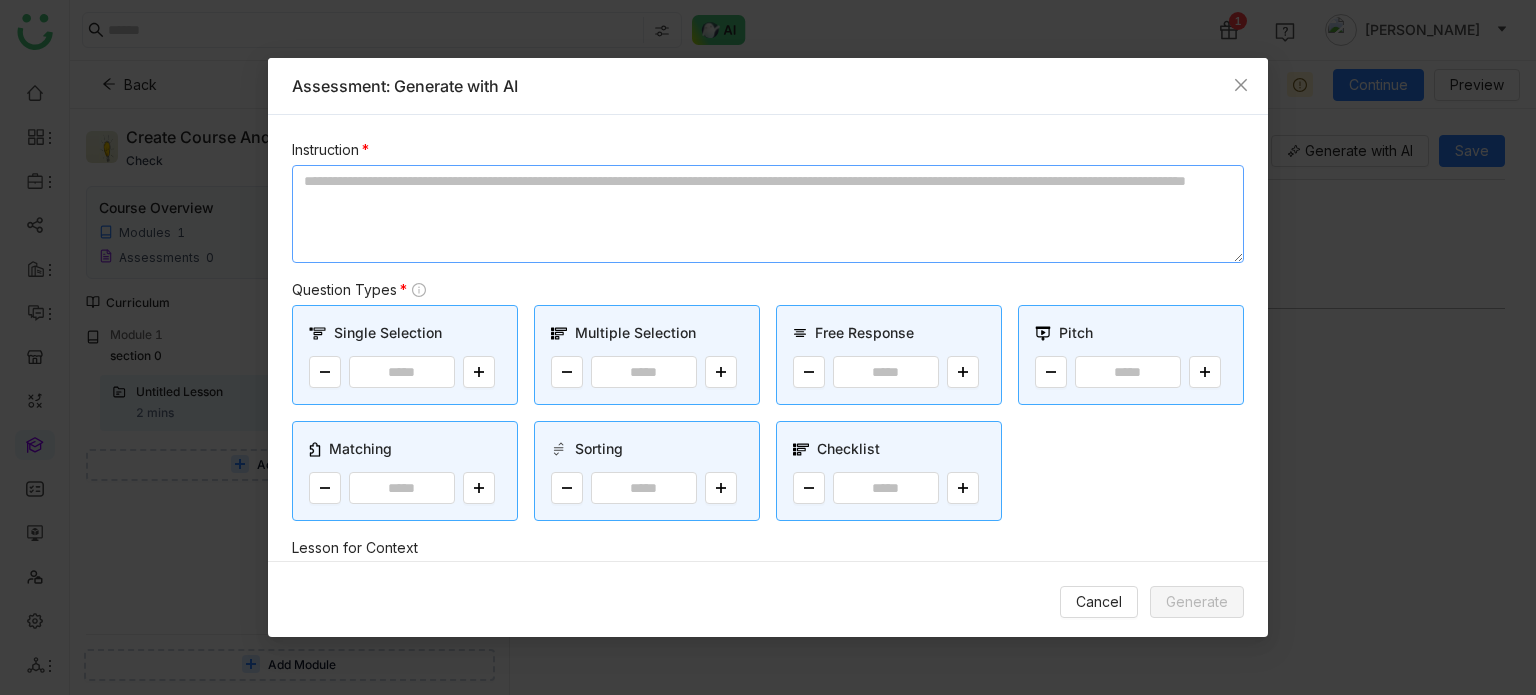 click at bounding box center [768, 214] 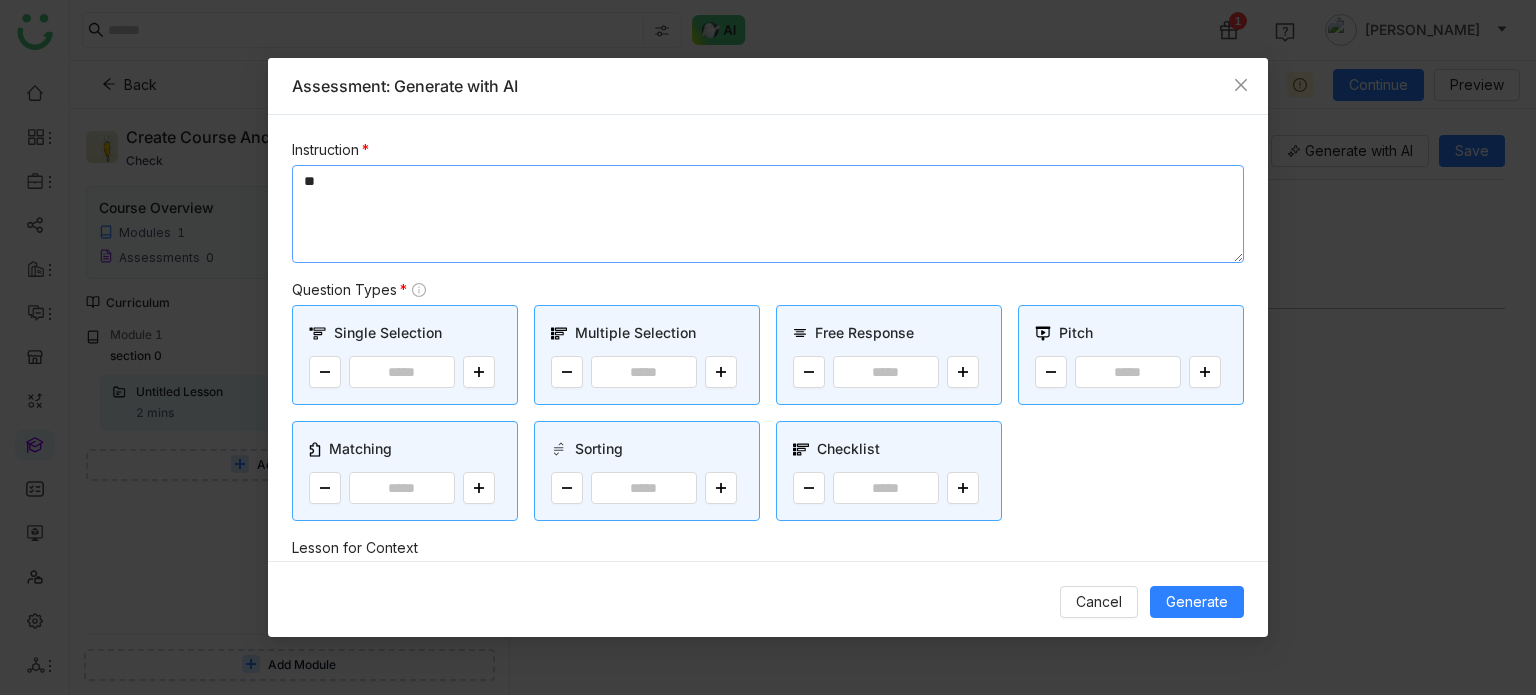 type on "*" 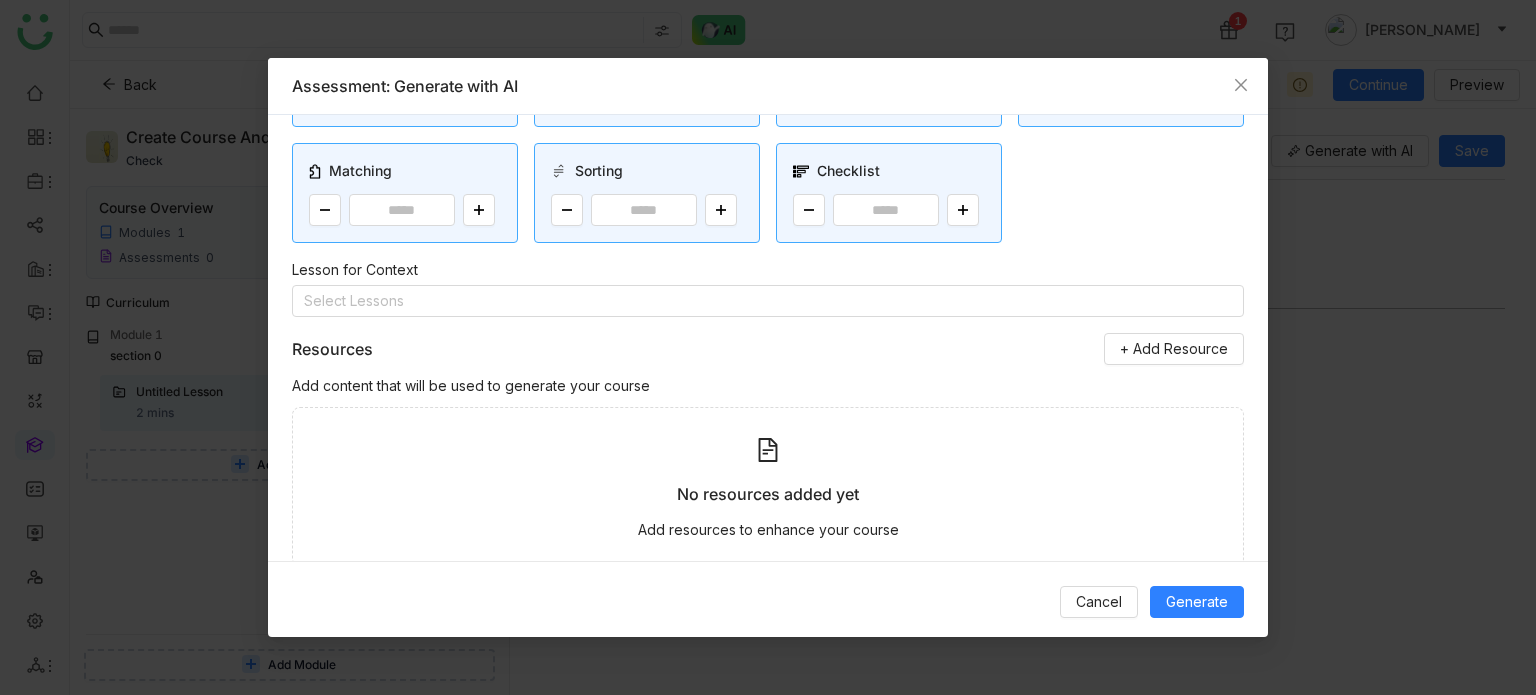 scroll, scrollTop: 325, scrollLeft: 0, axis: vertical 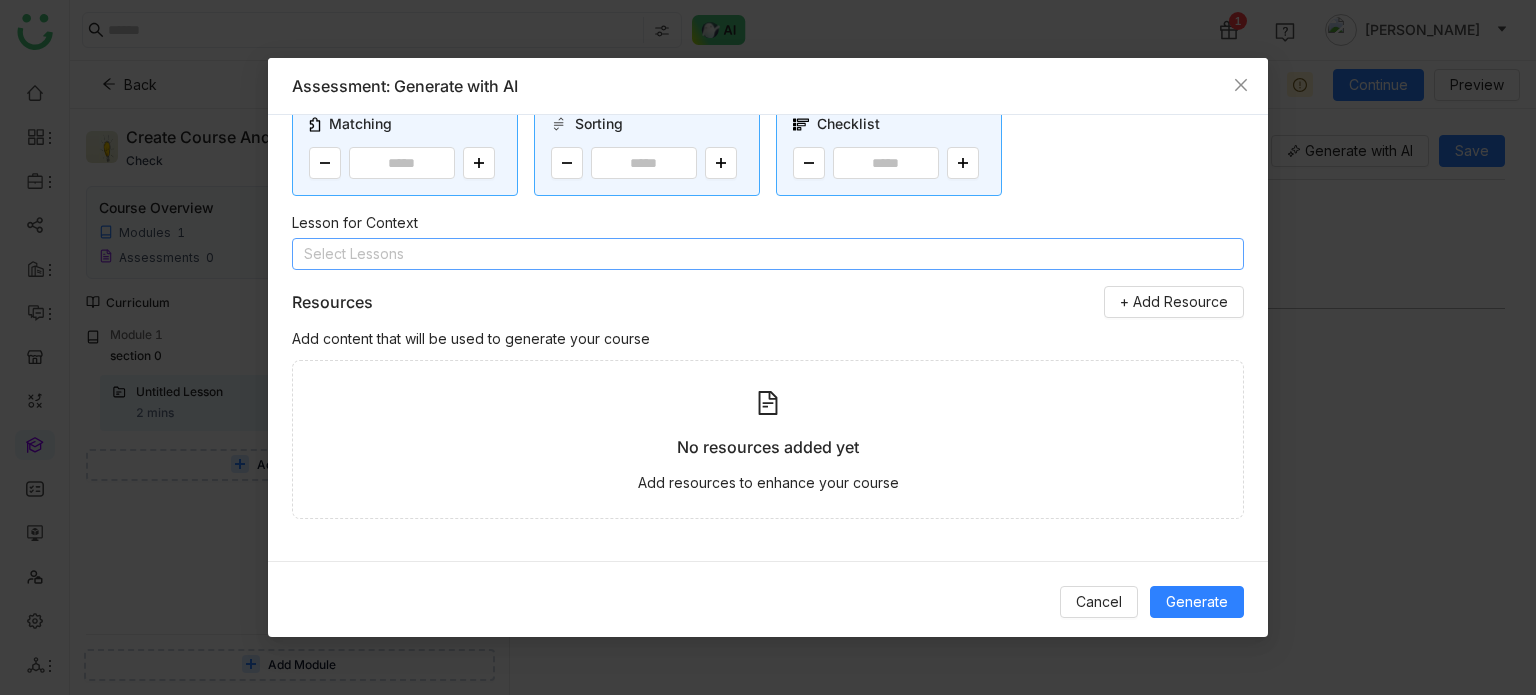type on "**********" 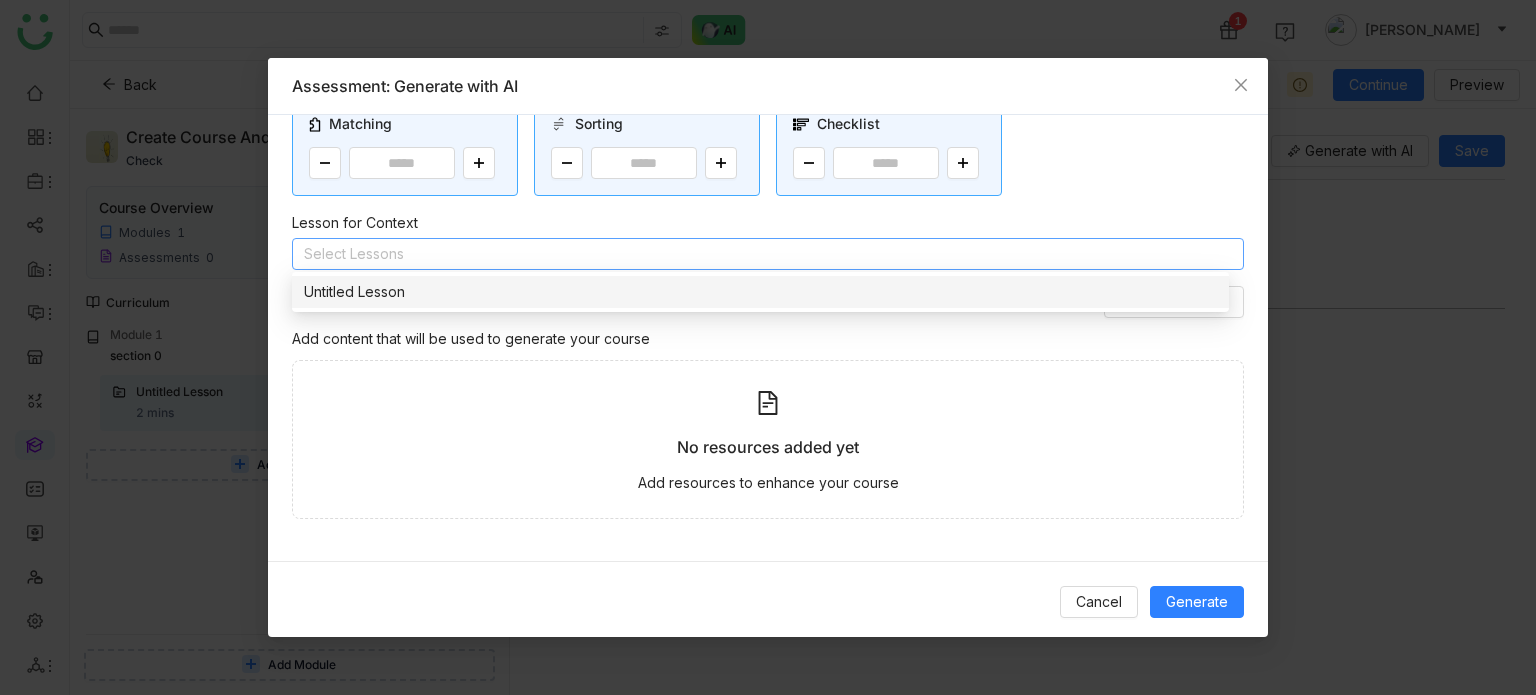 click on "Untitled Lesson" at bounding box center [760, 292] 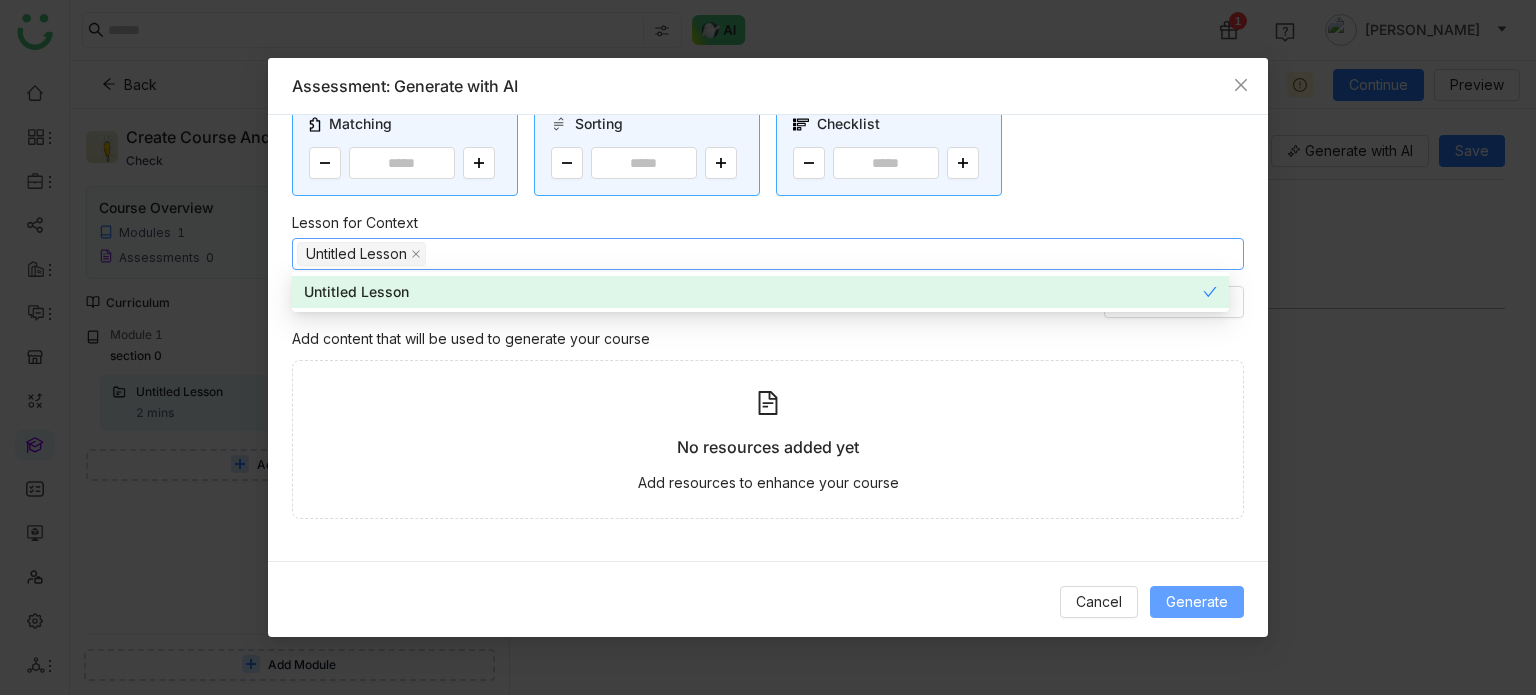 click on "Generate" at bounding box center (1197, 602) 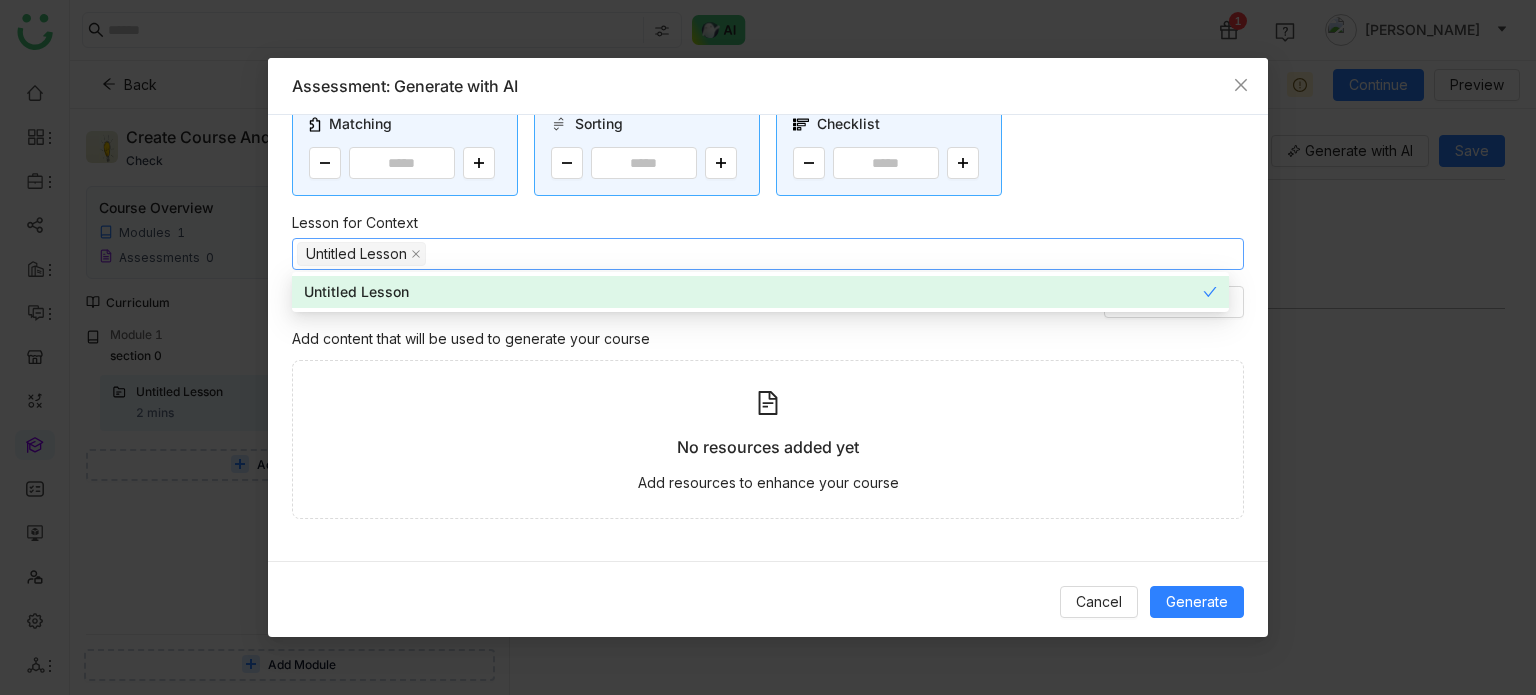 scroll, scrollTop: 0, scrollLeft: 0, axis: both 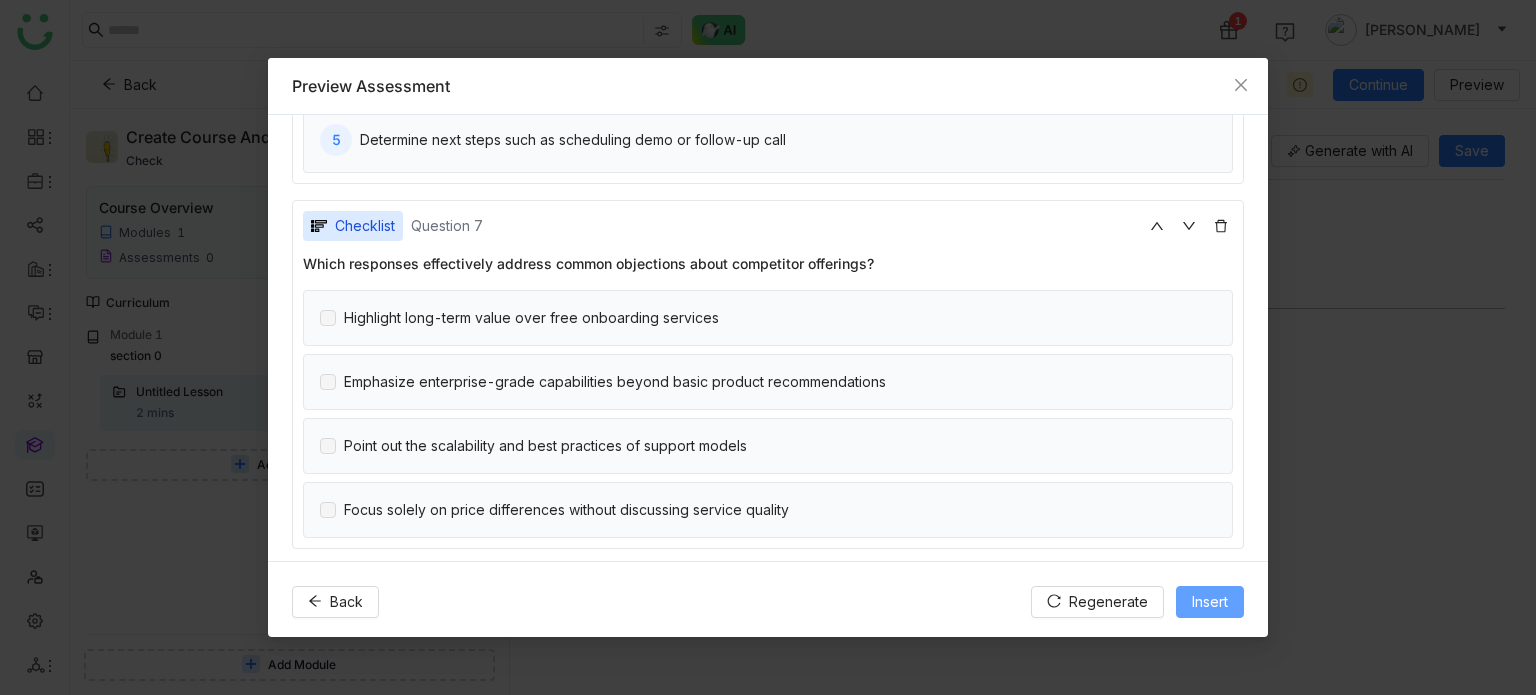 click on "Insert" at bounding box center [1210, 602] 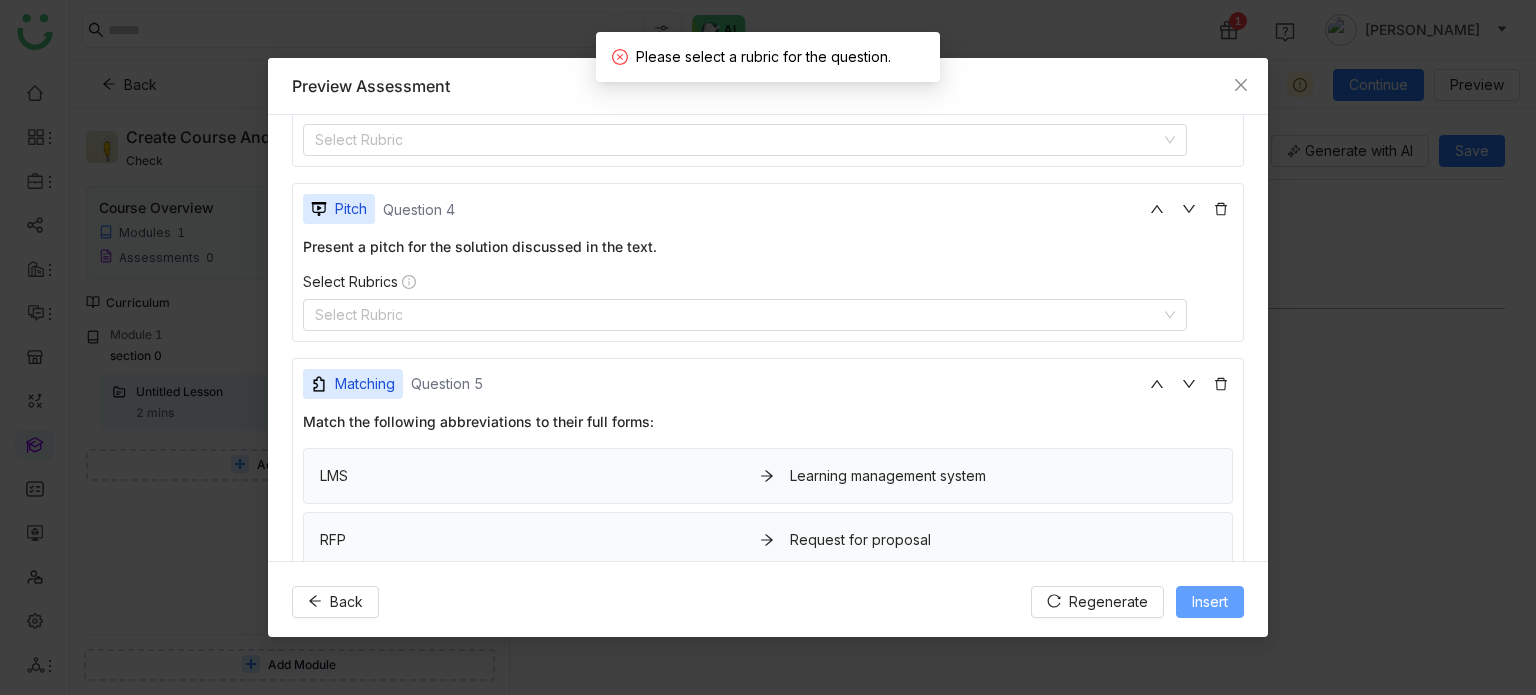 scroll, scrollTop: 813, scrollLeft: 0, axis: vertical 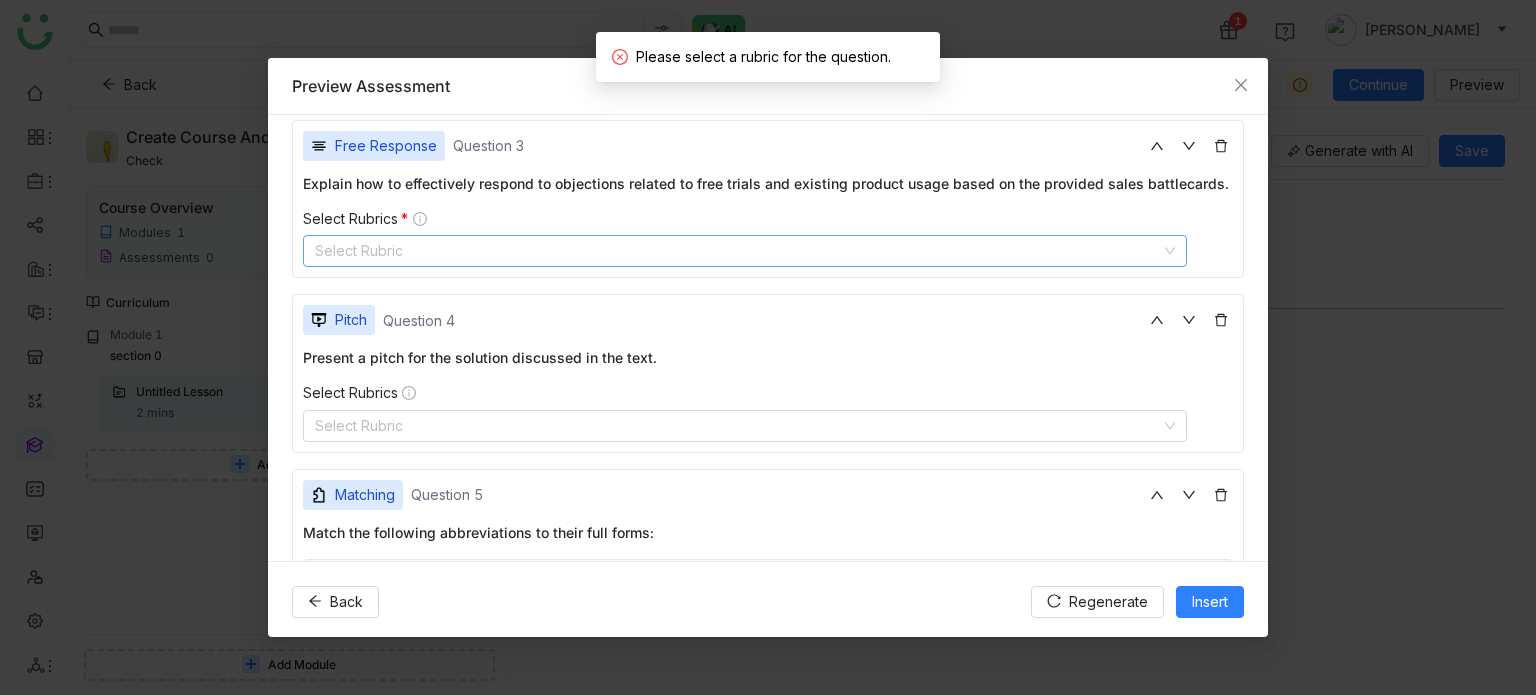 click on "Select Rubric" at bounding box center [745, 251] 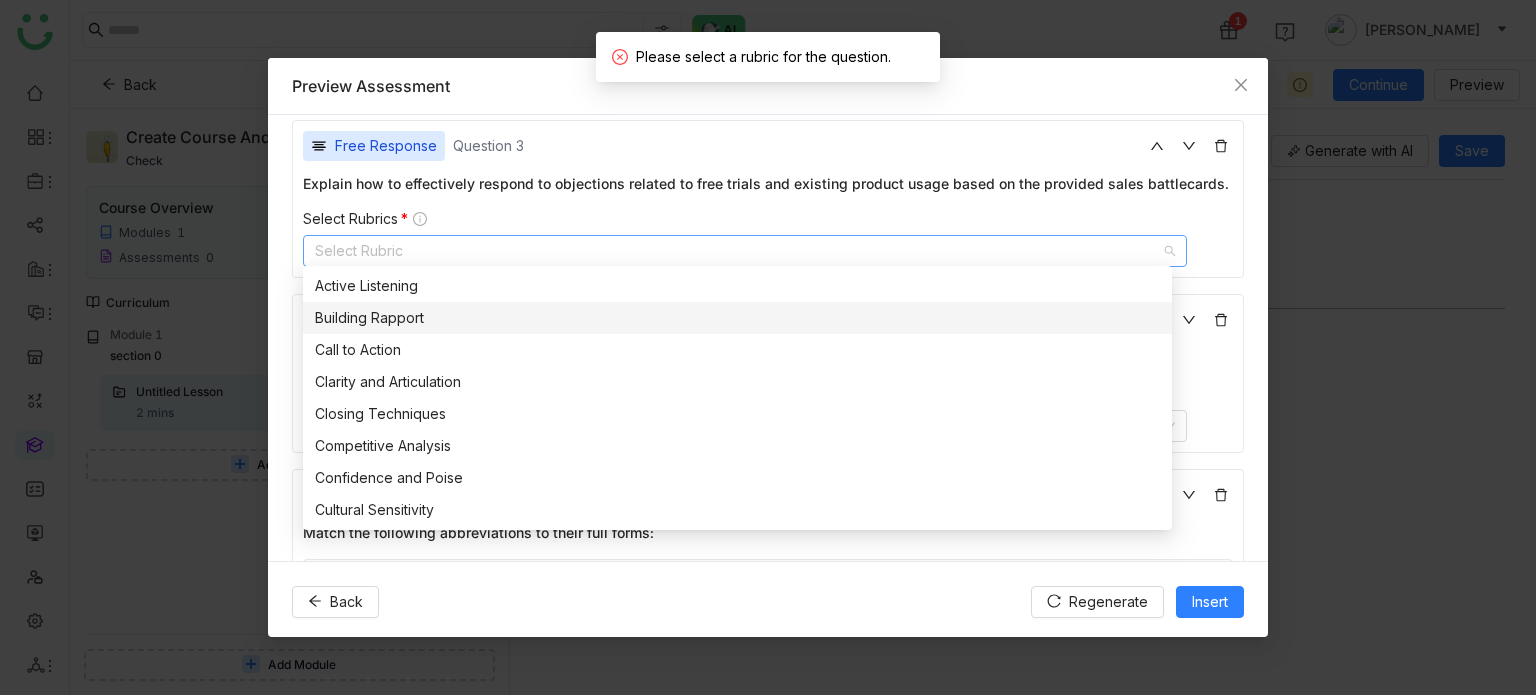 click on "Building Rapport" at bounding box center [737, 318] 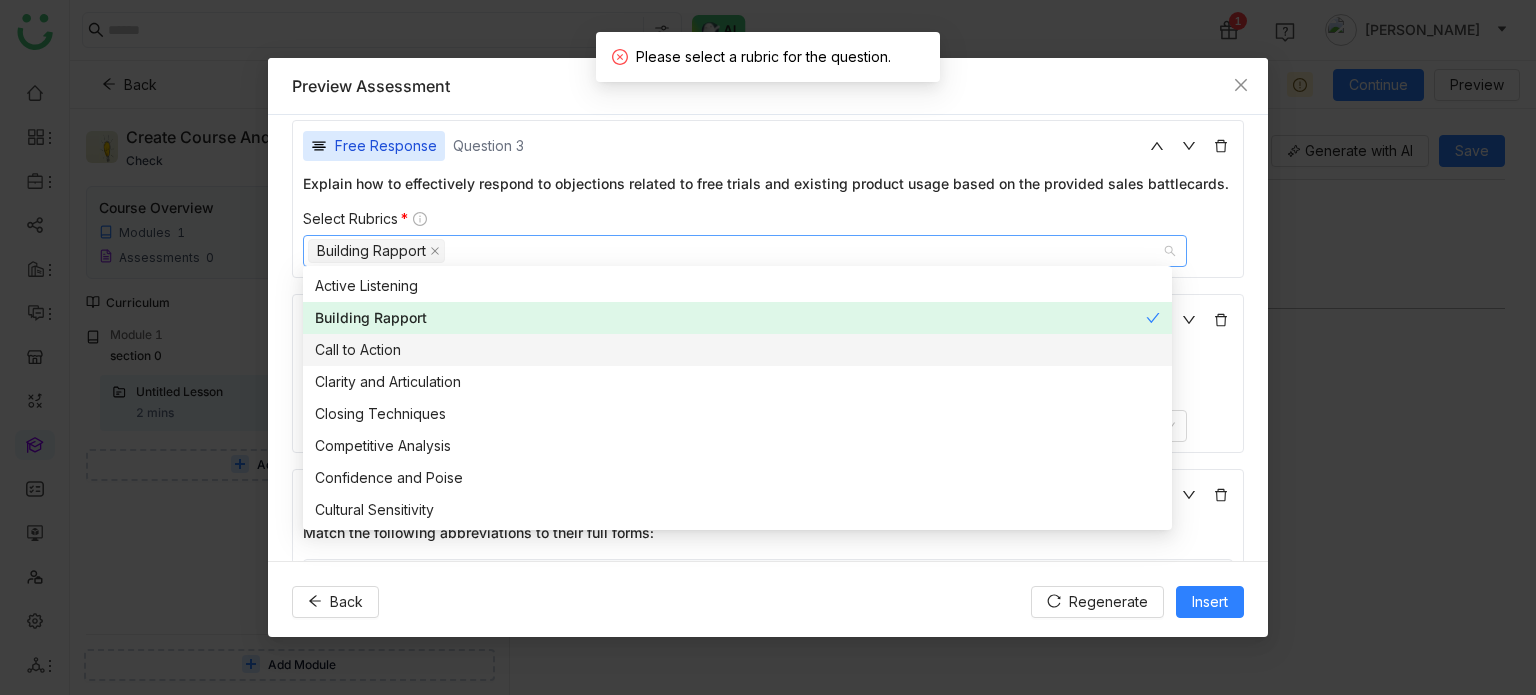 click on "Call to Action" at bounding box center (737, 350) 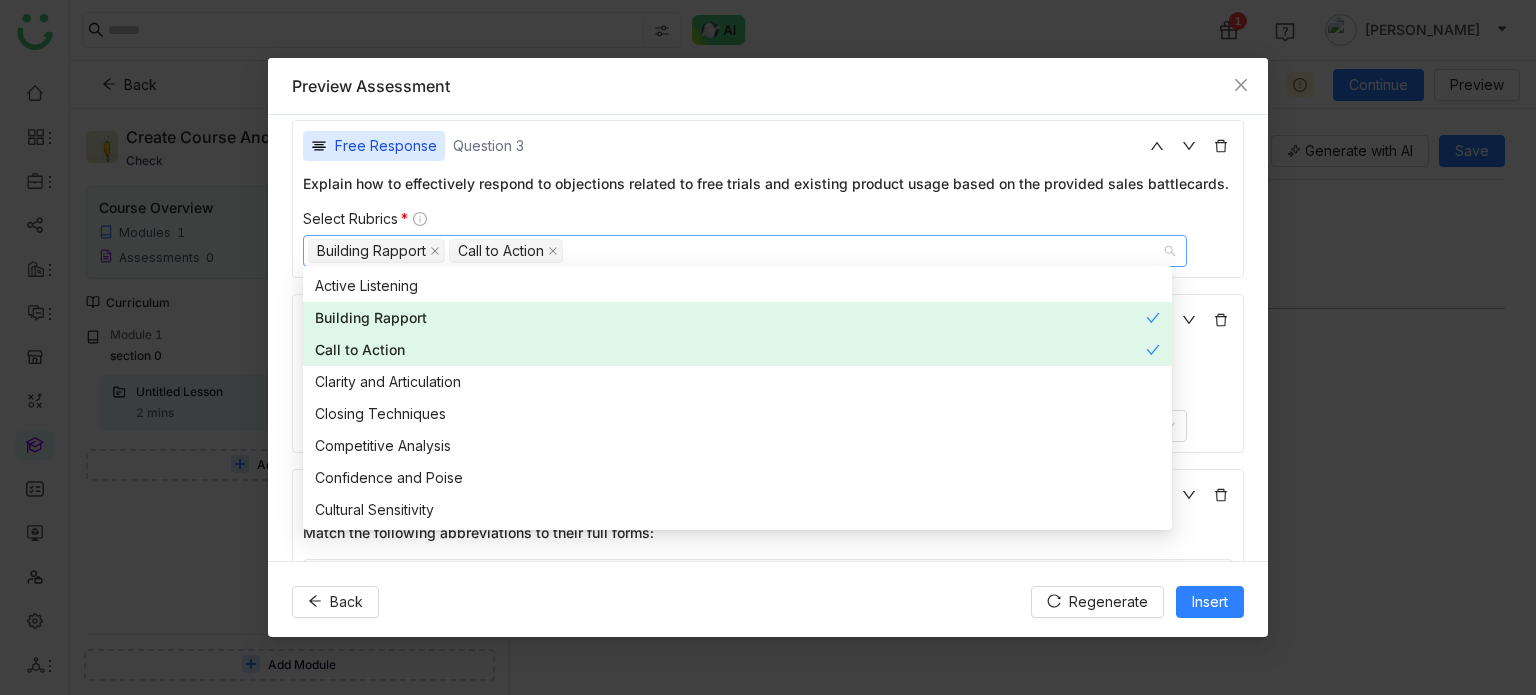 click on "**********" at bounding box center (768, 337) 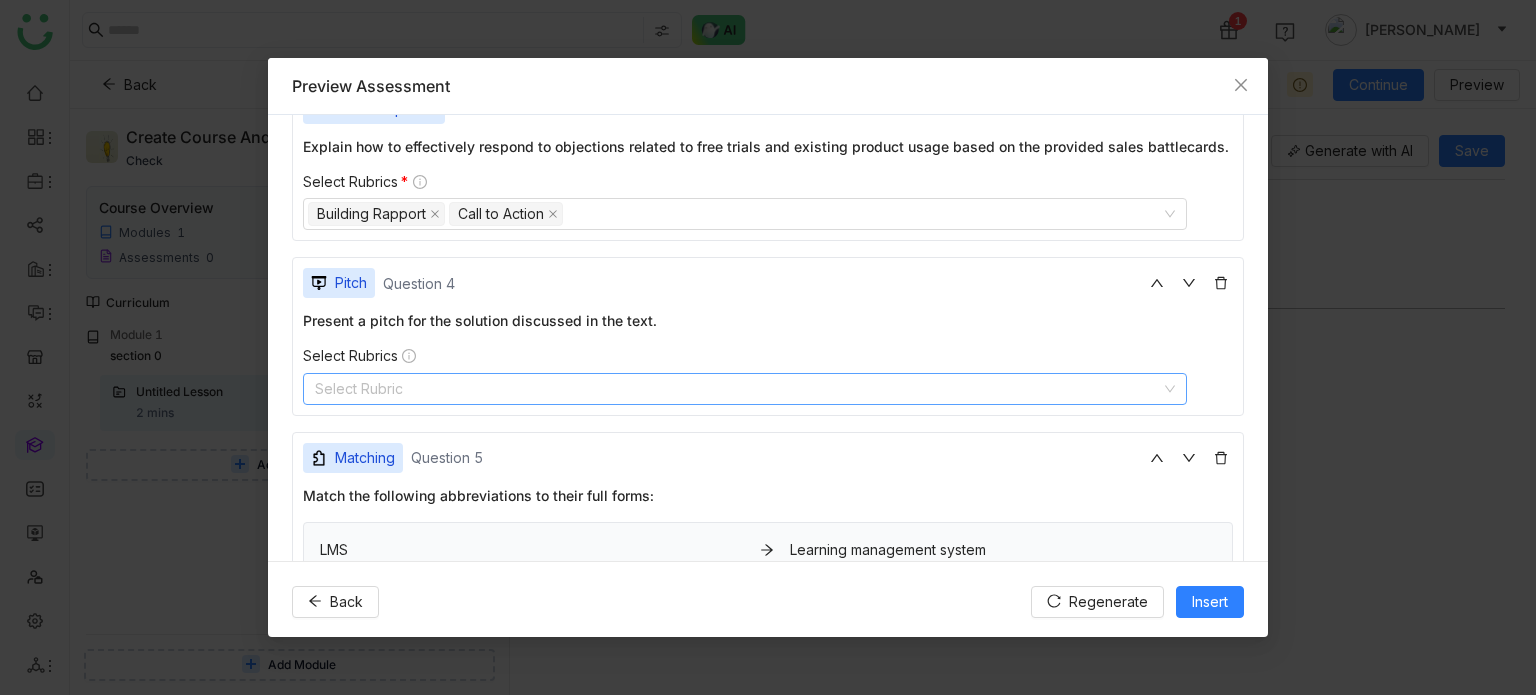 scroll, scrollTop: 913, scrollLeft: 0, axis: vertical 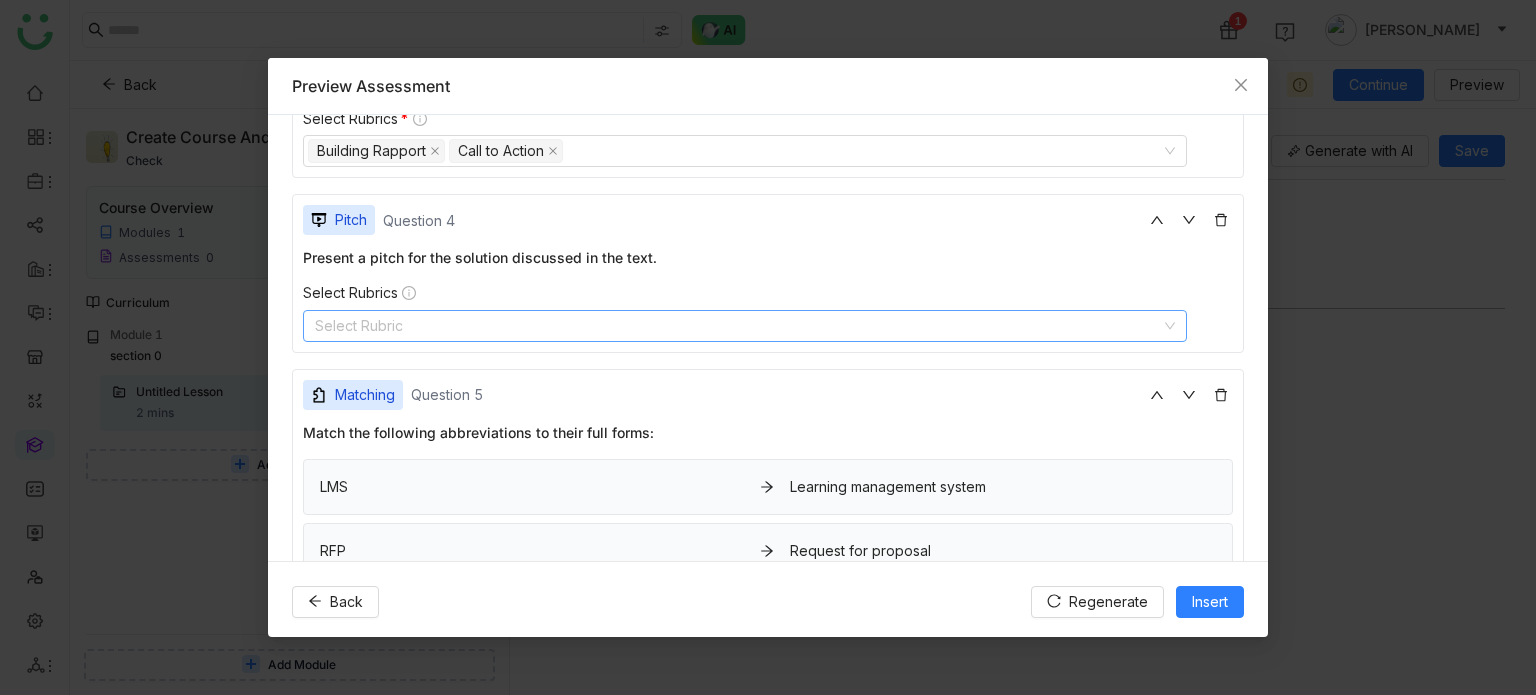 click on "Select Rubric" at bounding box center (745, 326) 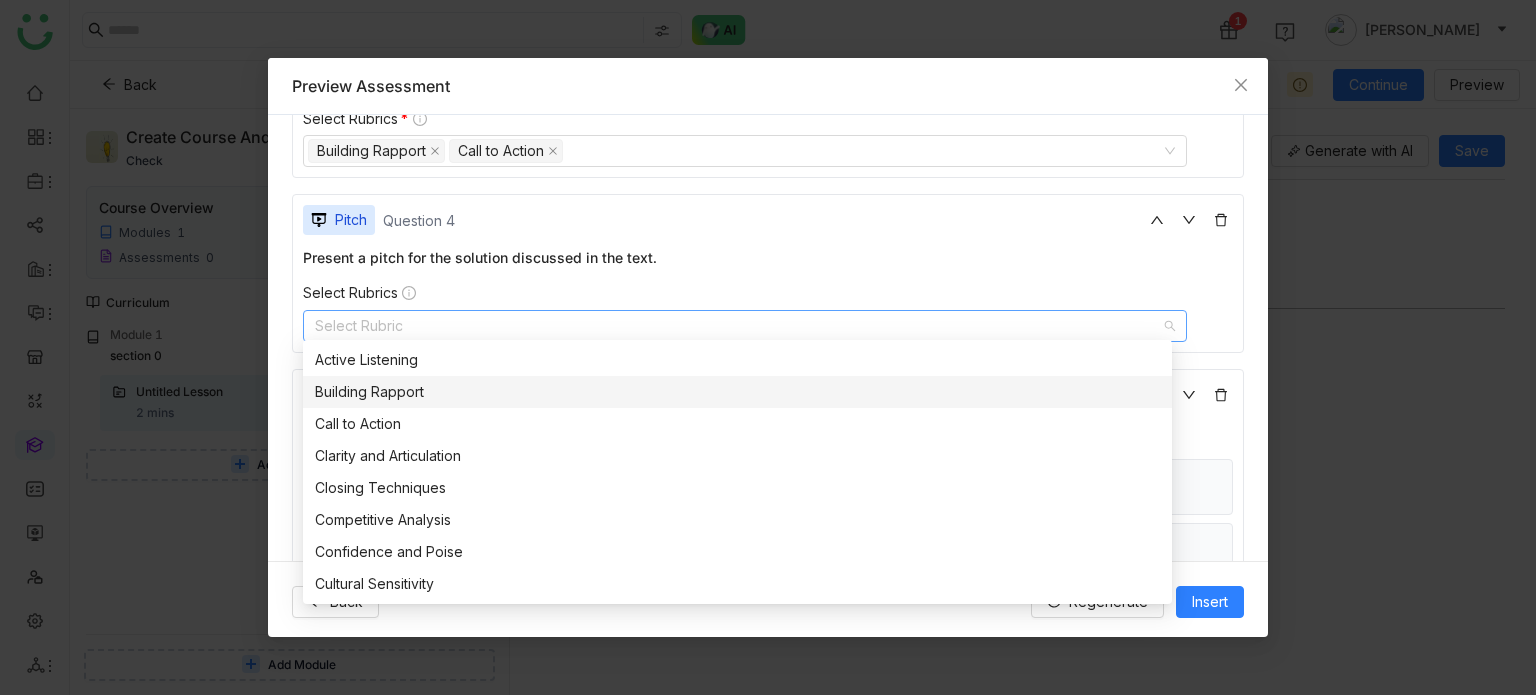 drag, startPoint x: 349, startPoint y: 379, endPoint x: 351, endPoint y: 413, distance: 34.058773 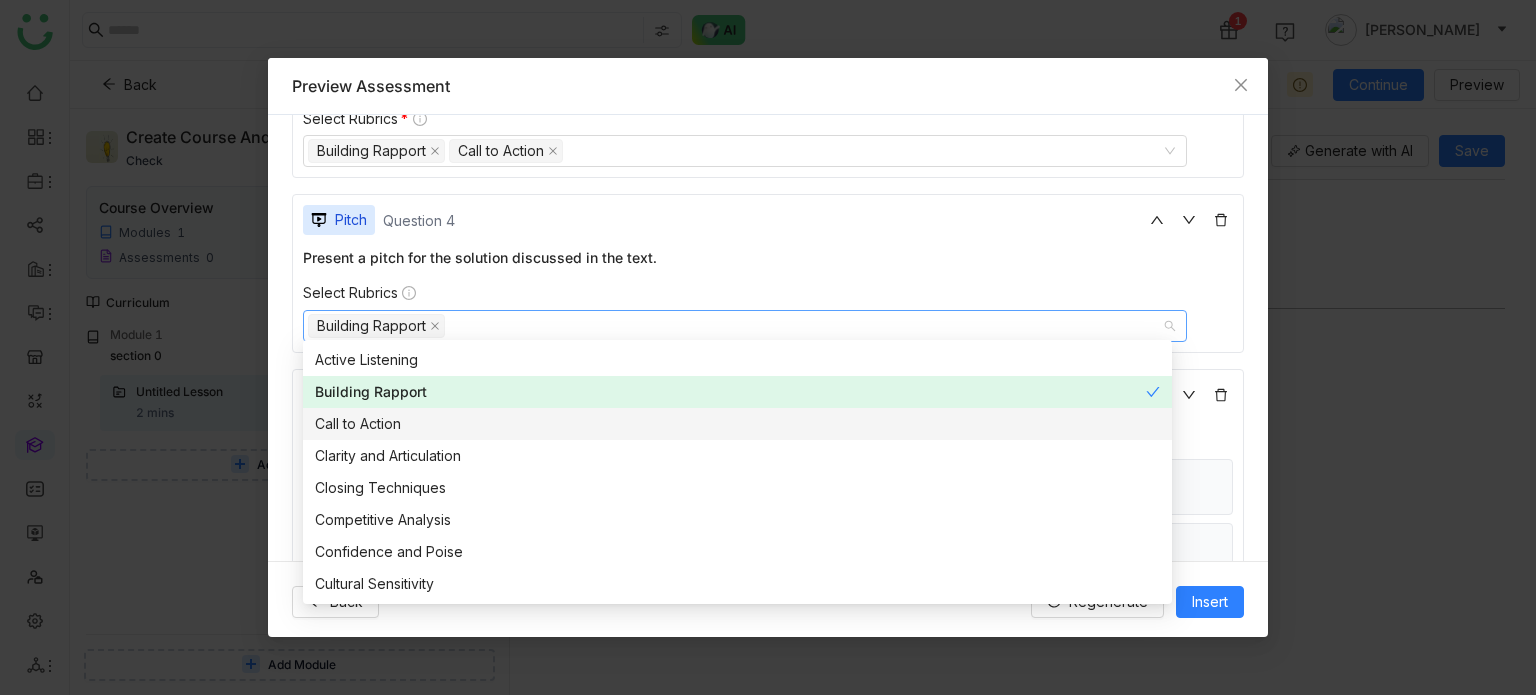drag, startPoint x: 351, startPoint y: 414, endPoint x: 349, endPoint y: 439, distance: 25.079872 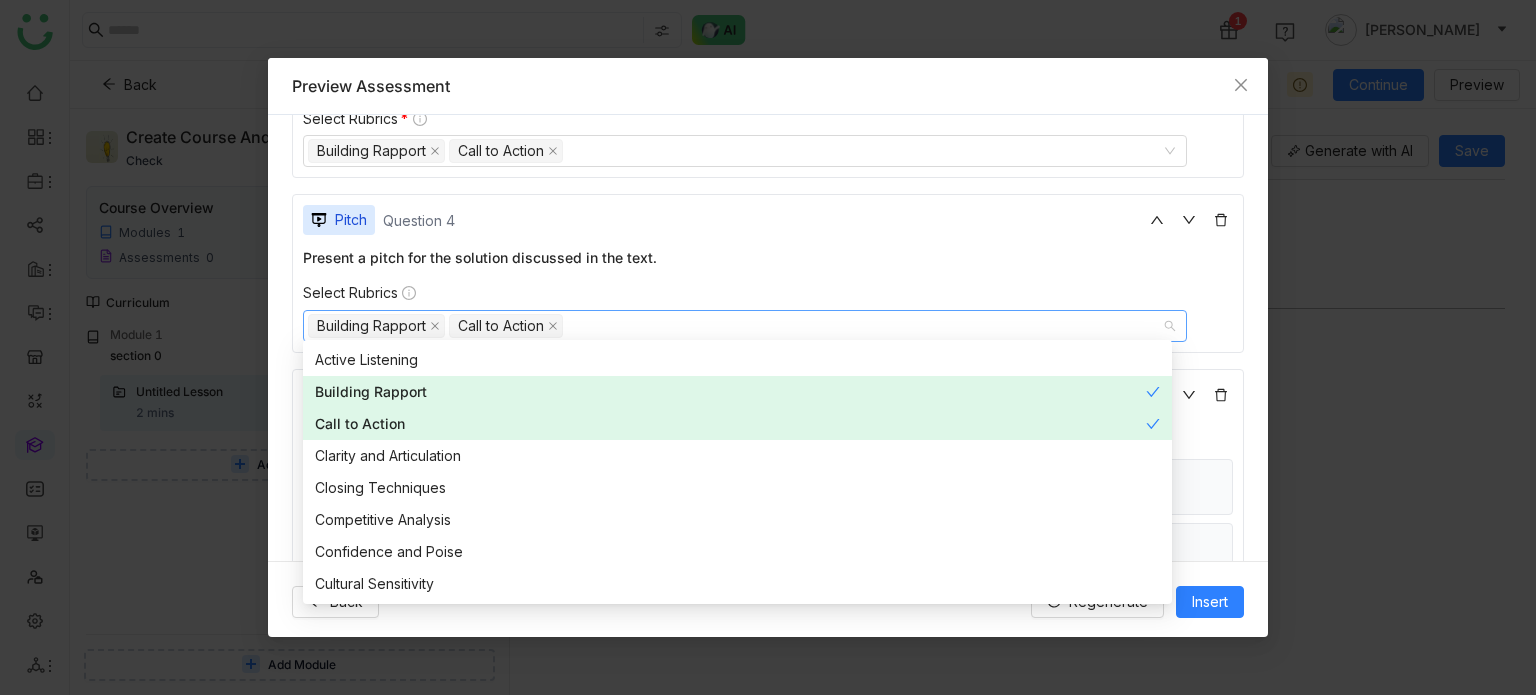 click on "Clarity and Articulation" at bounding box center (737, 456) 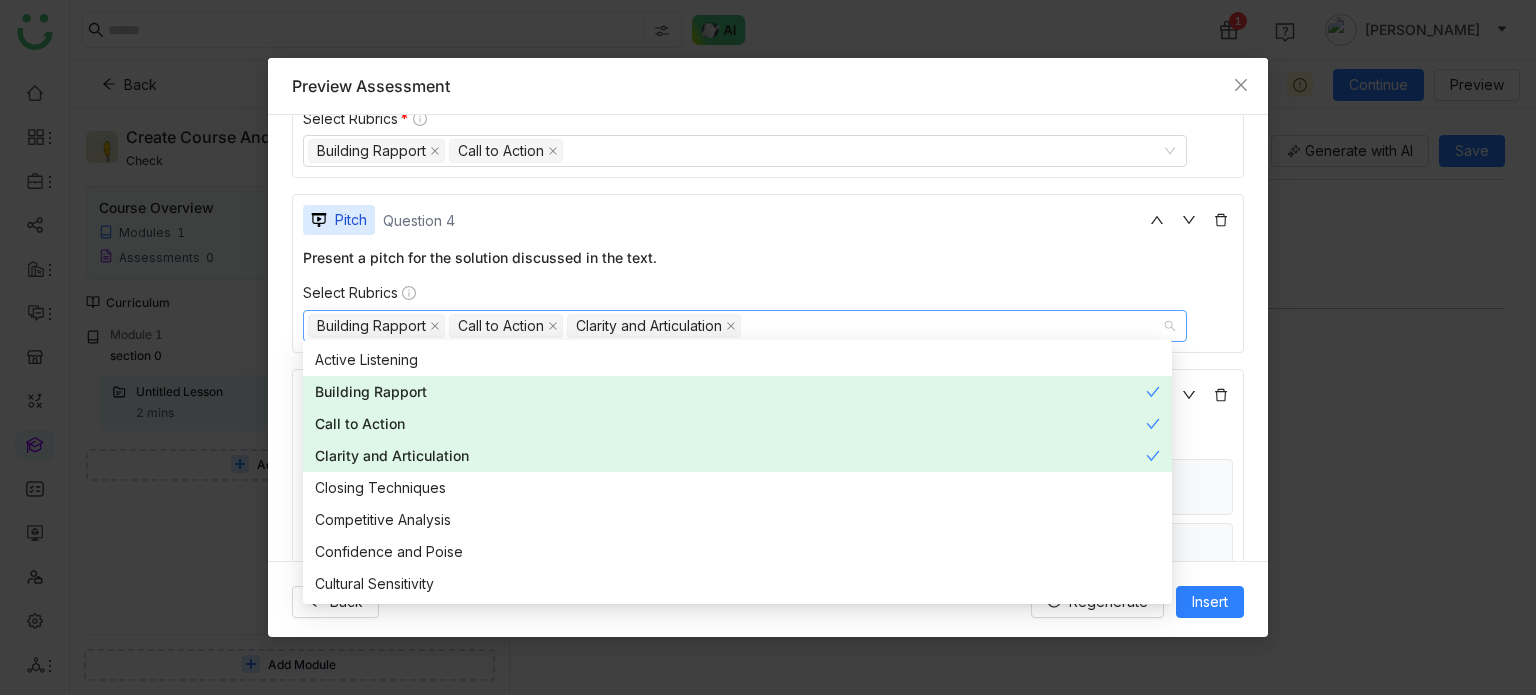 click on "**********" at bounding box center (768, 347) 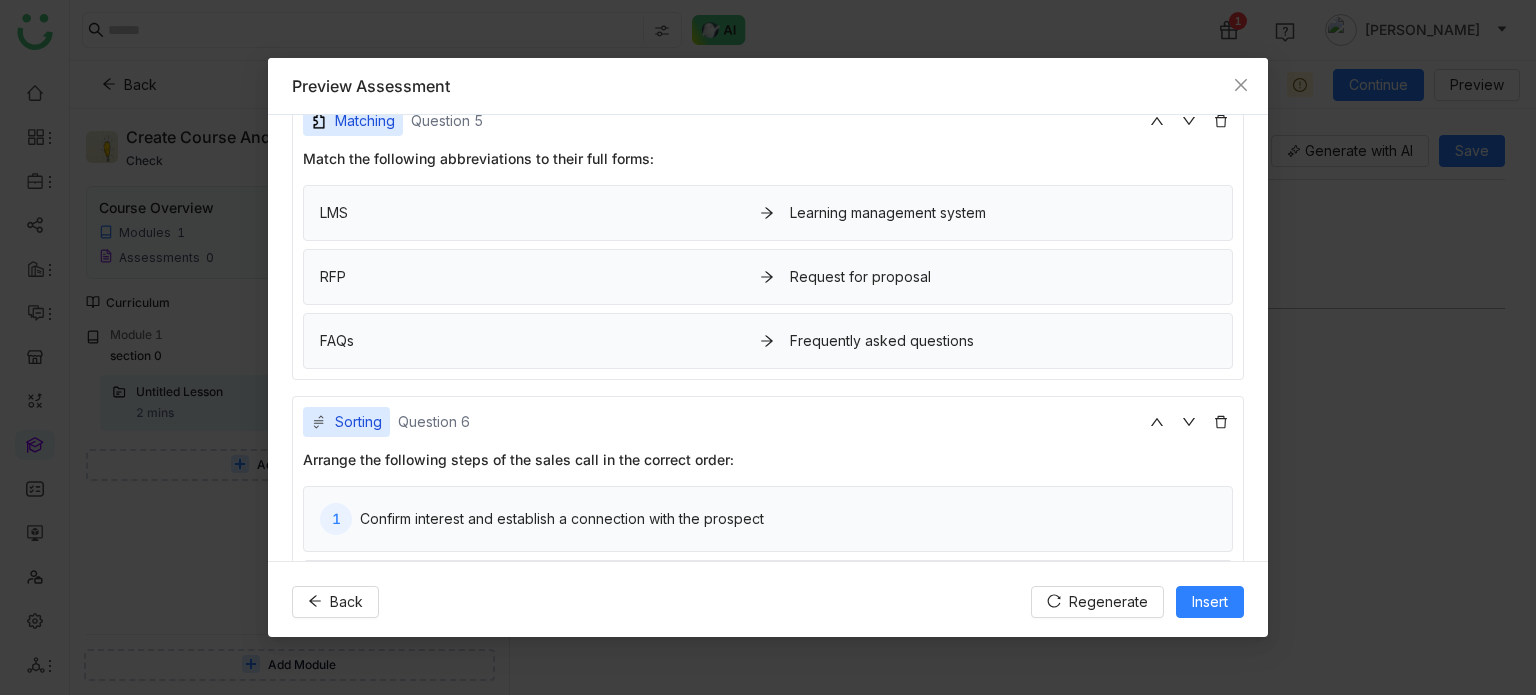 scroll, scrollTop: 1313, scrollLeft: 0, axis: vertical 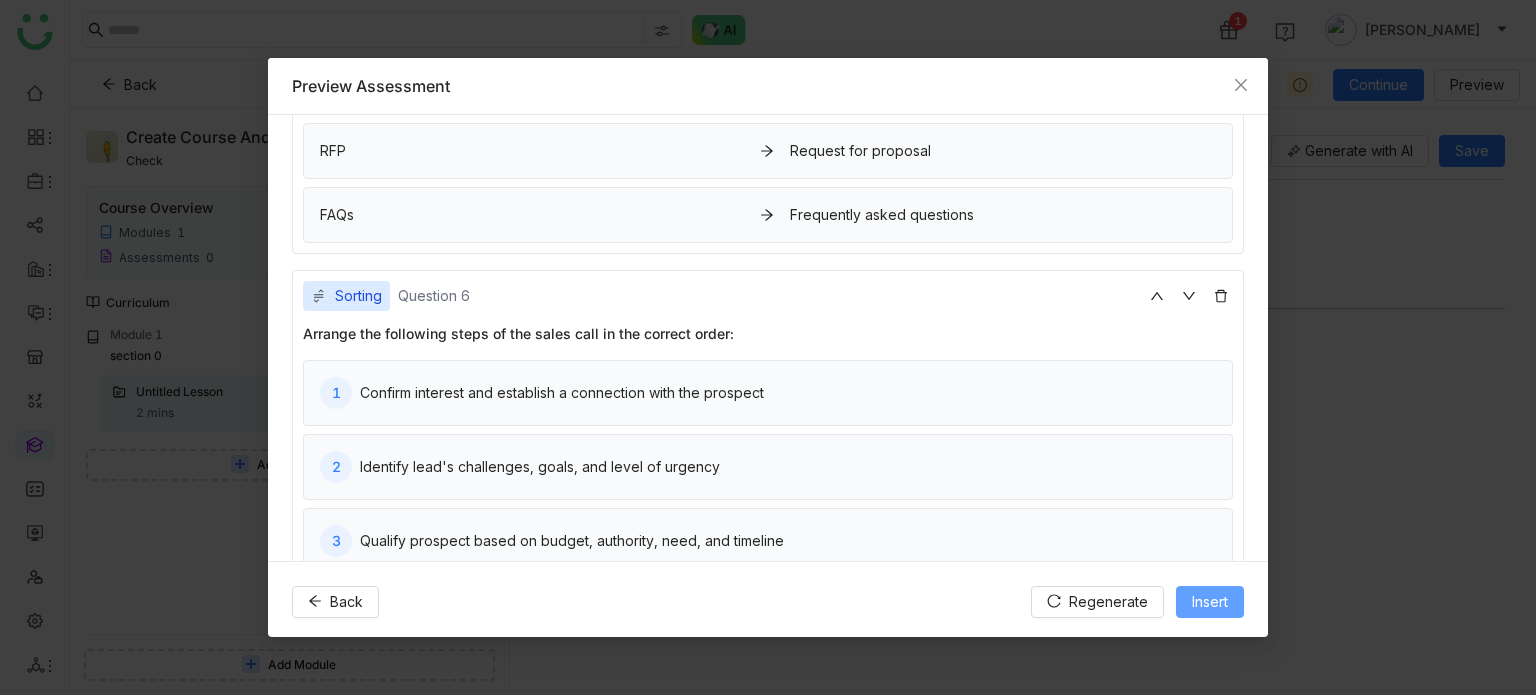 click on "Insert" at bounding box center [1210, 602] 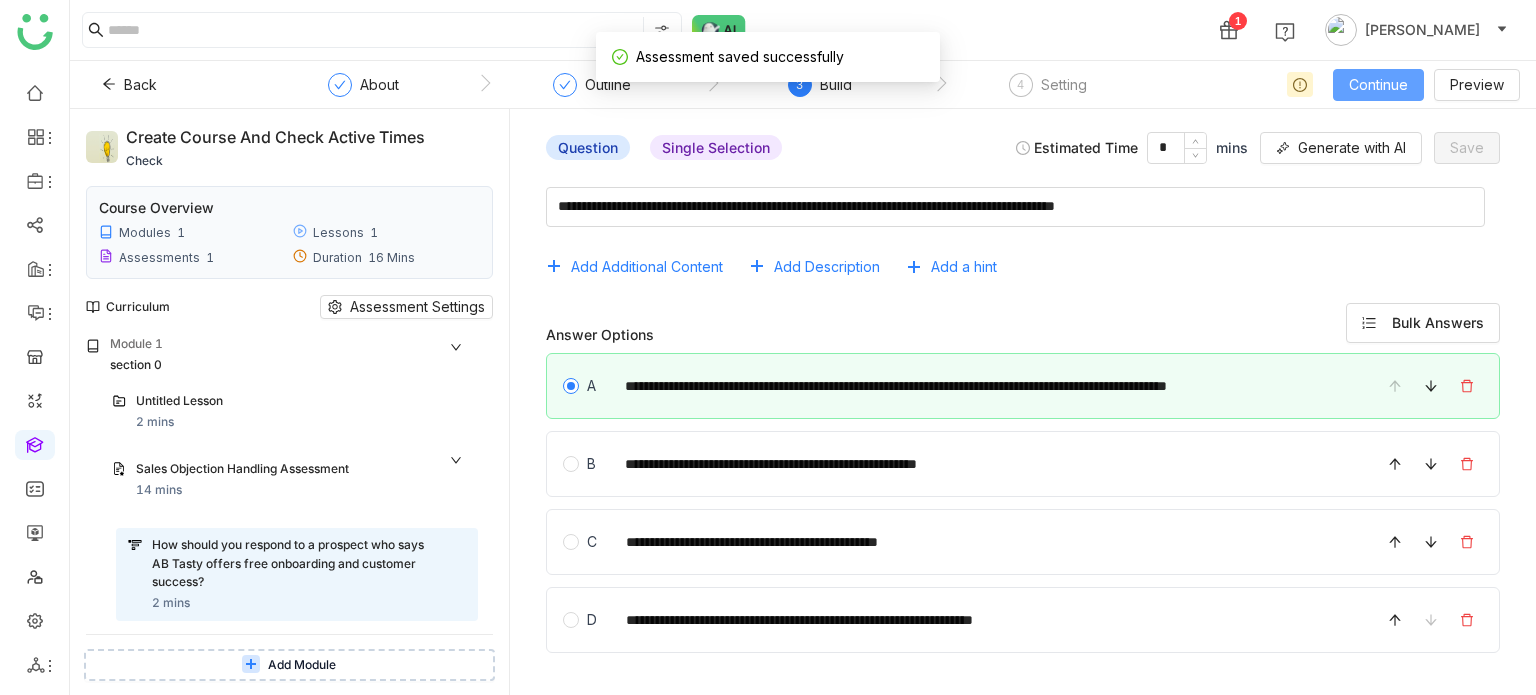 click on "Continue" at bounding box center [1378, 85] 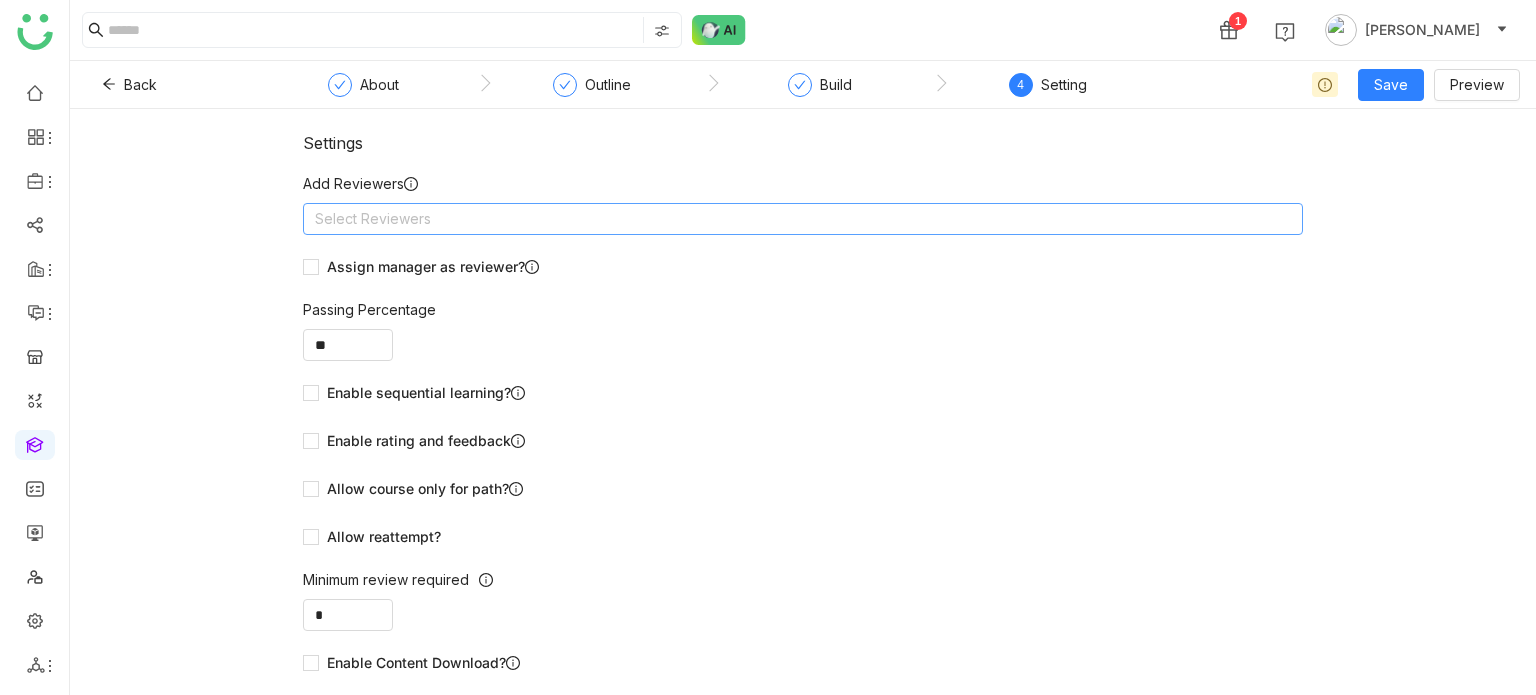 click on "Select Reviewers" 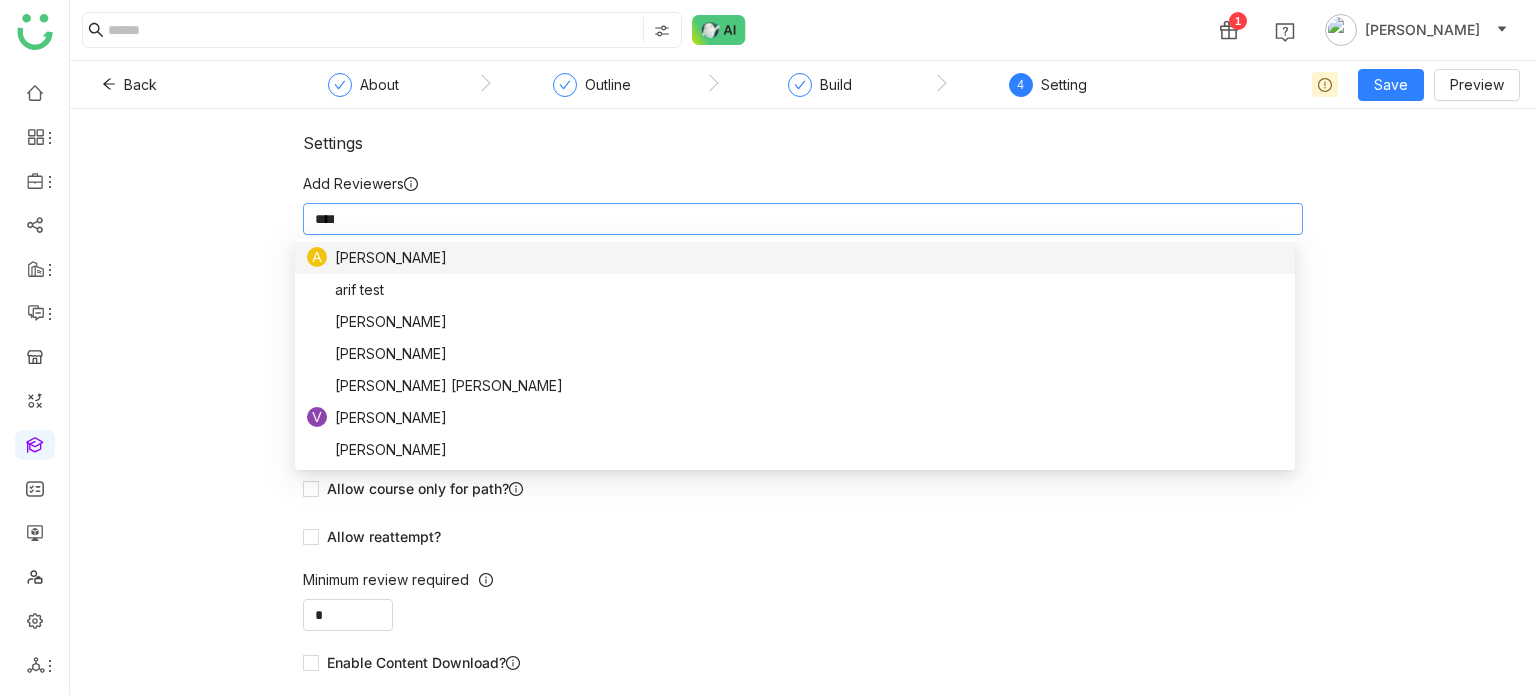 scroll, scrollTop: 0, scrollLeft: 0, axis: both 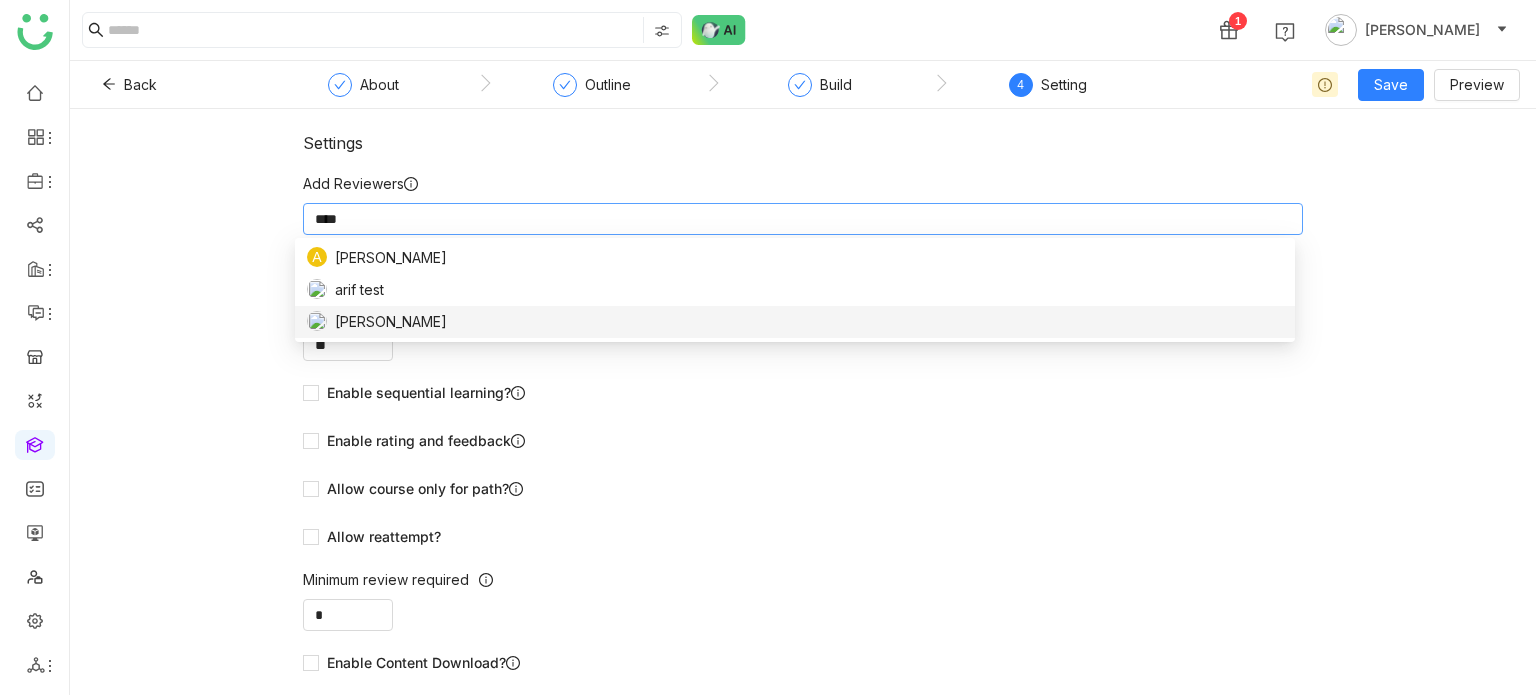 type on "****" 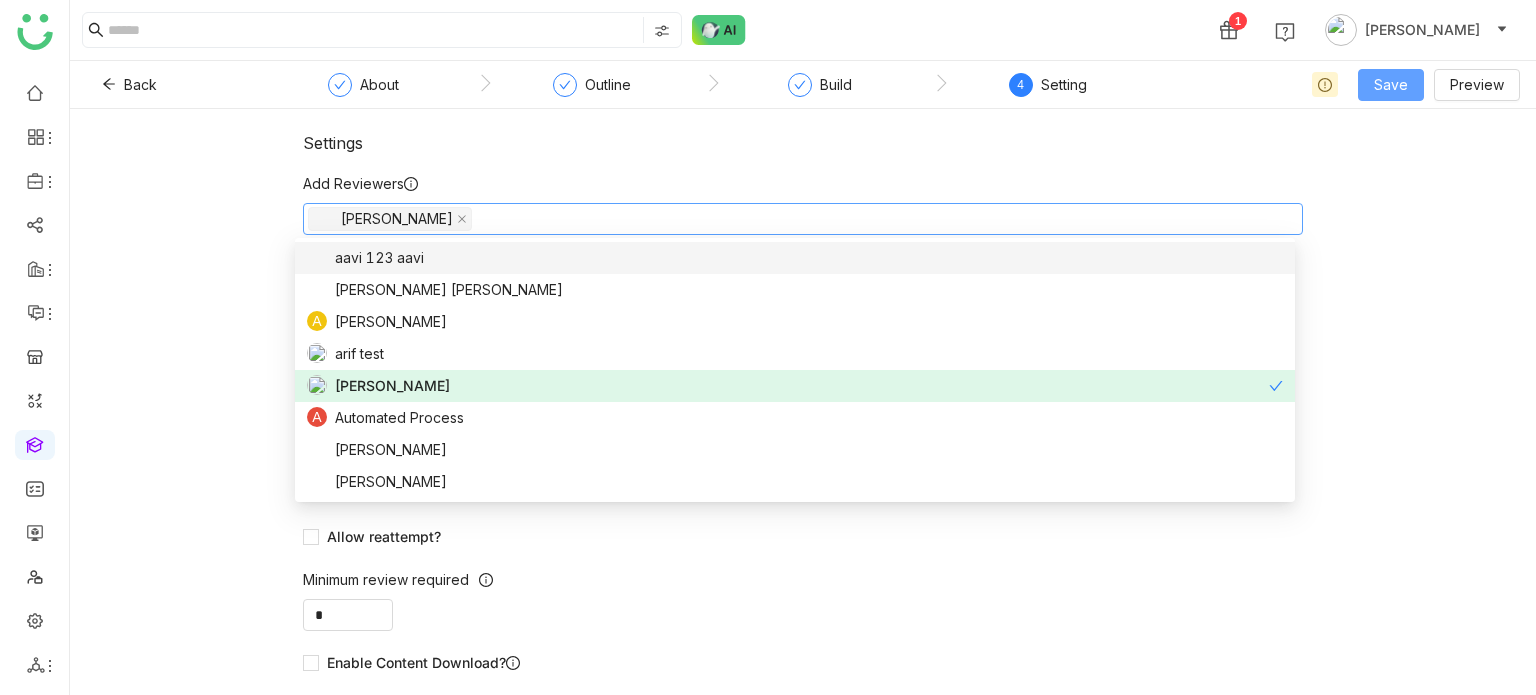 click on "Save" 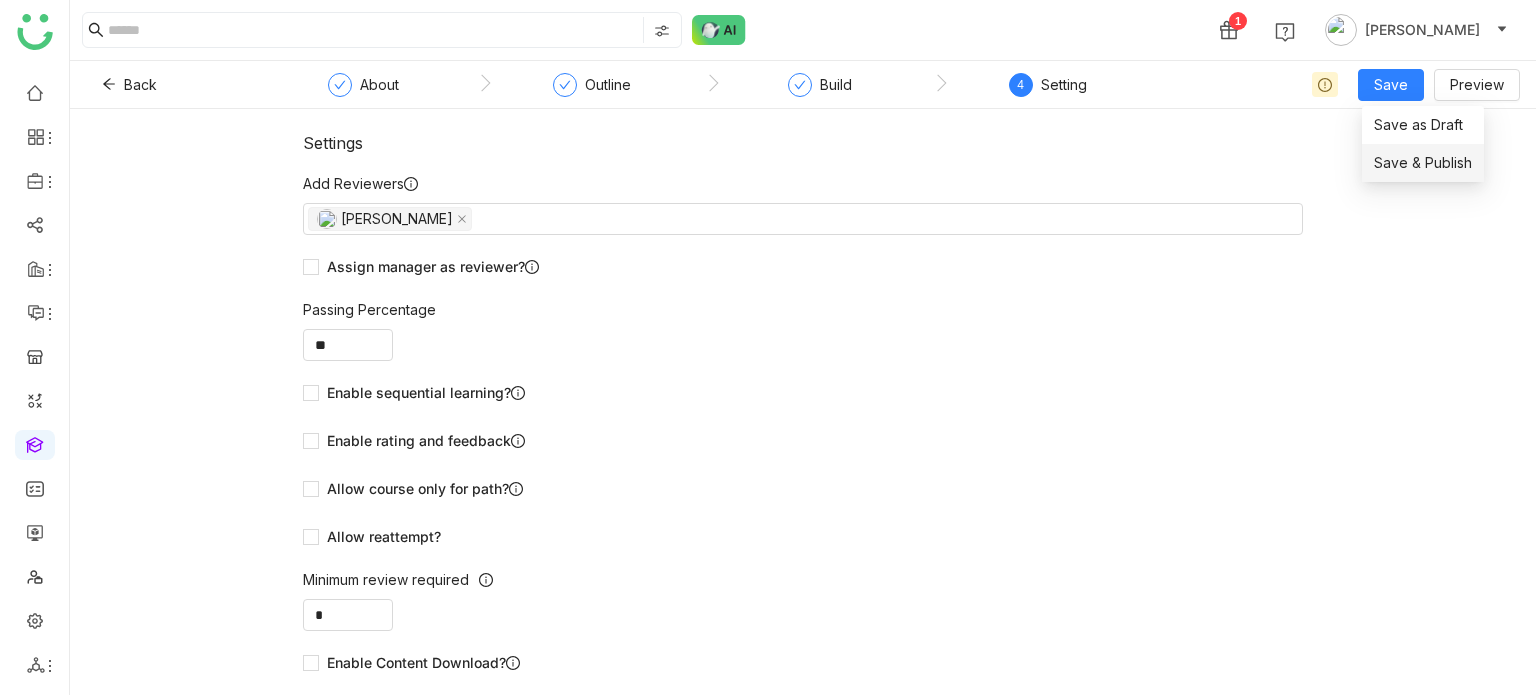 click on "Save & Publish" at bounding box center (1423, 163) 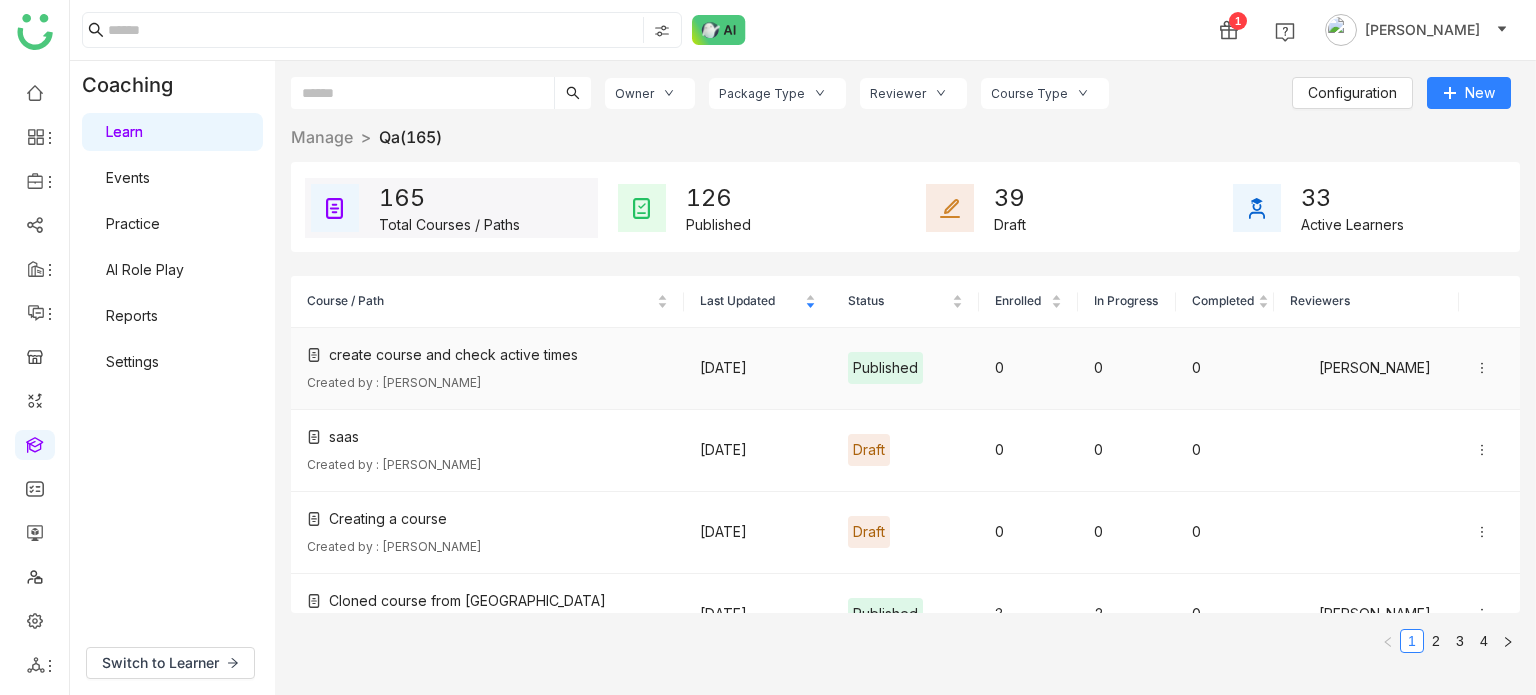 click 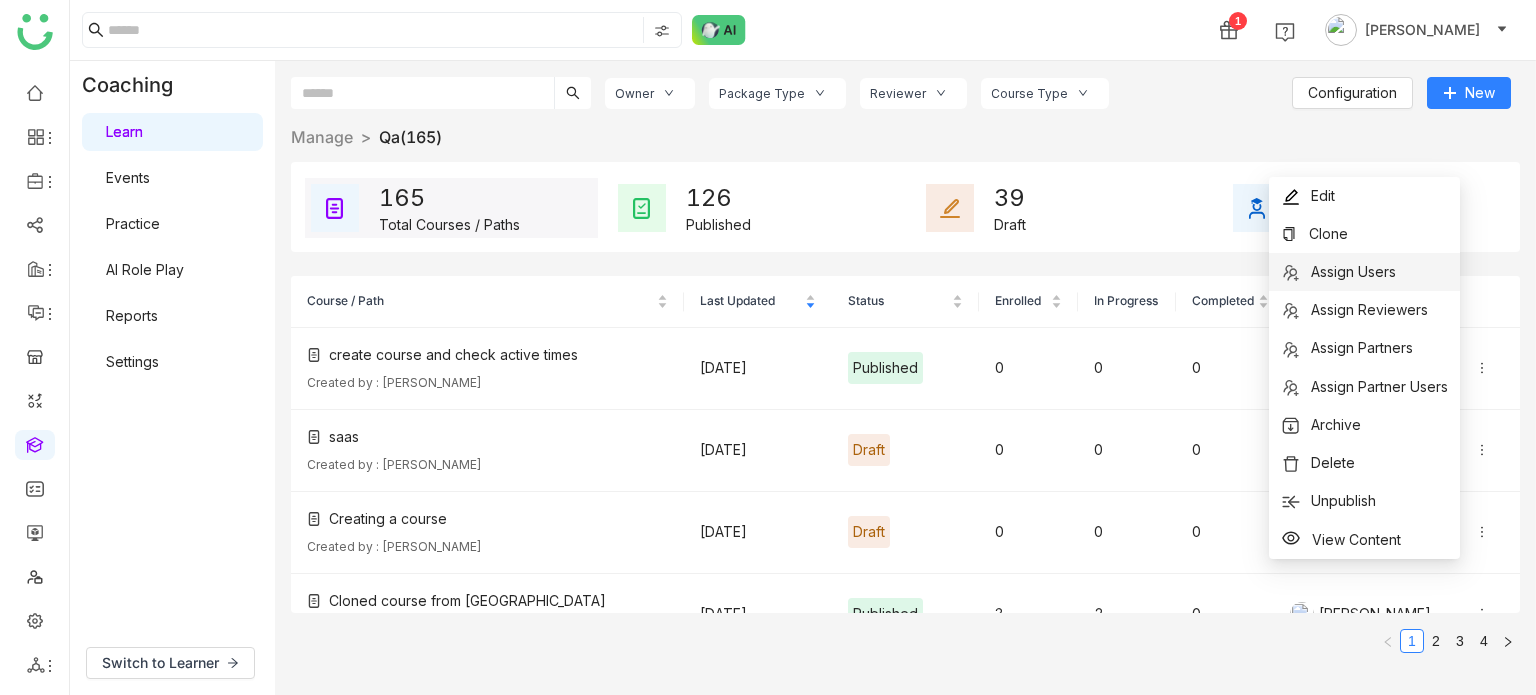 click on "Assign Users" at bounding box center [1338, 272] 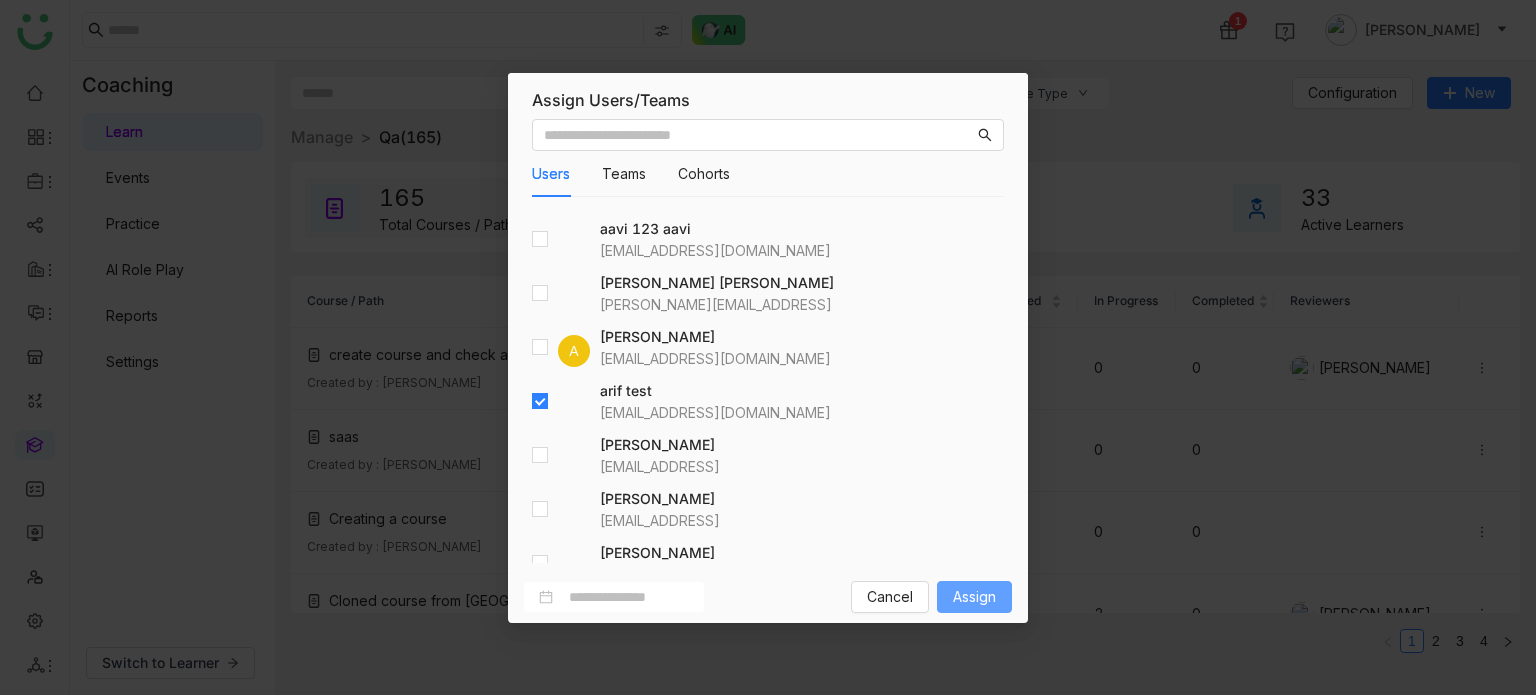 click on "Assign" at bounding box center [974, 597] 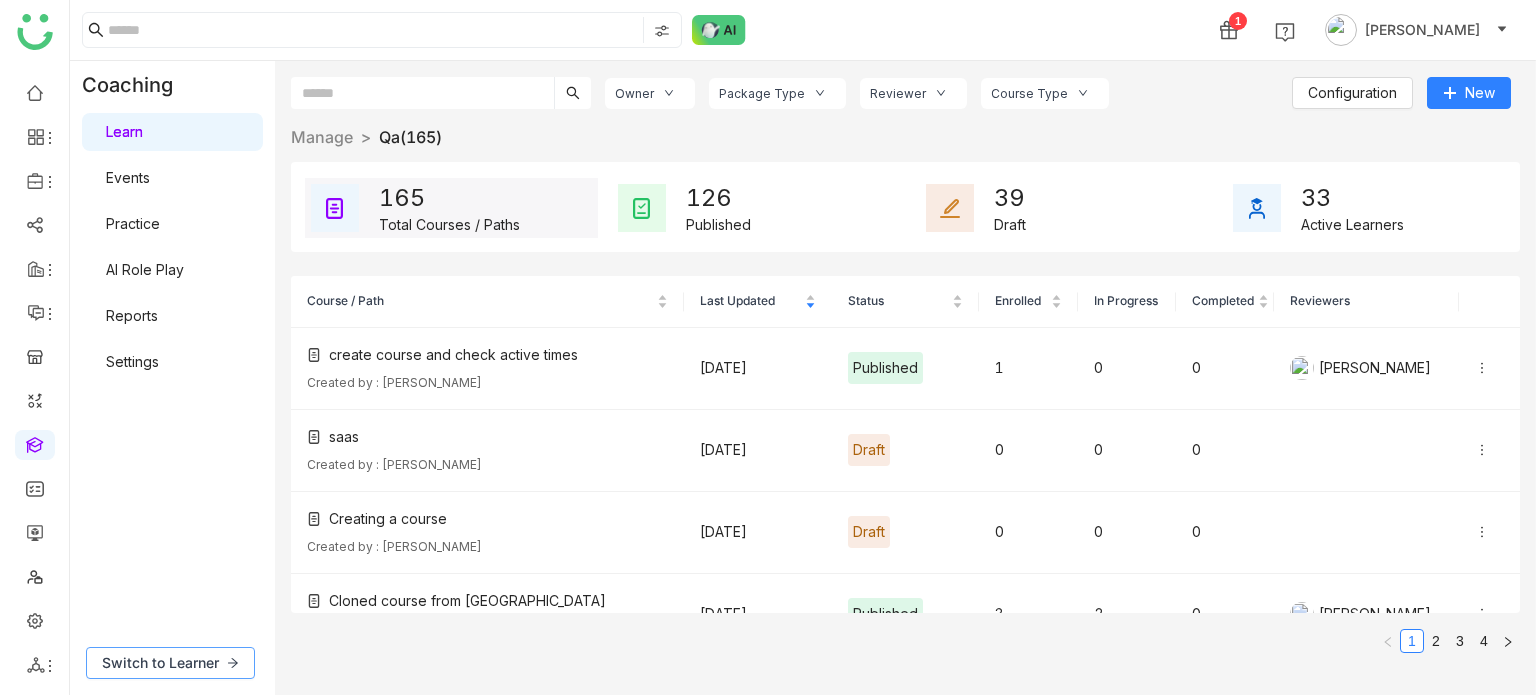 drag, startPoint x: 169, startPoint y: 663, endPoint x: 171, endPoint y: 652, distance: 11.18034 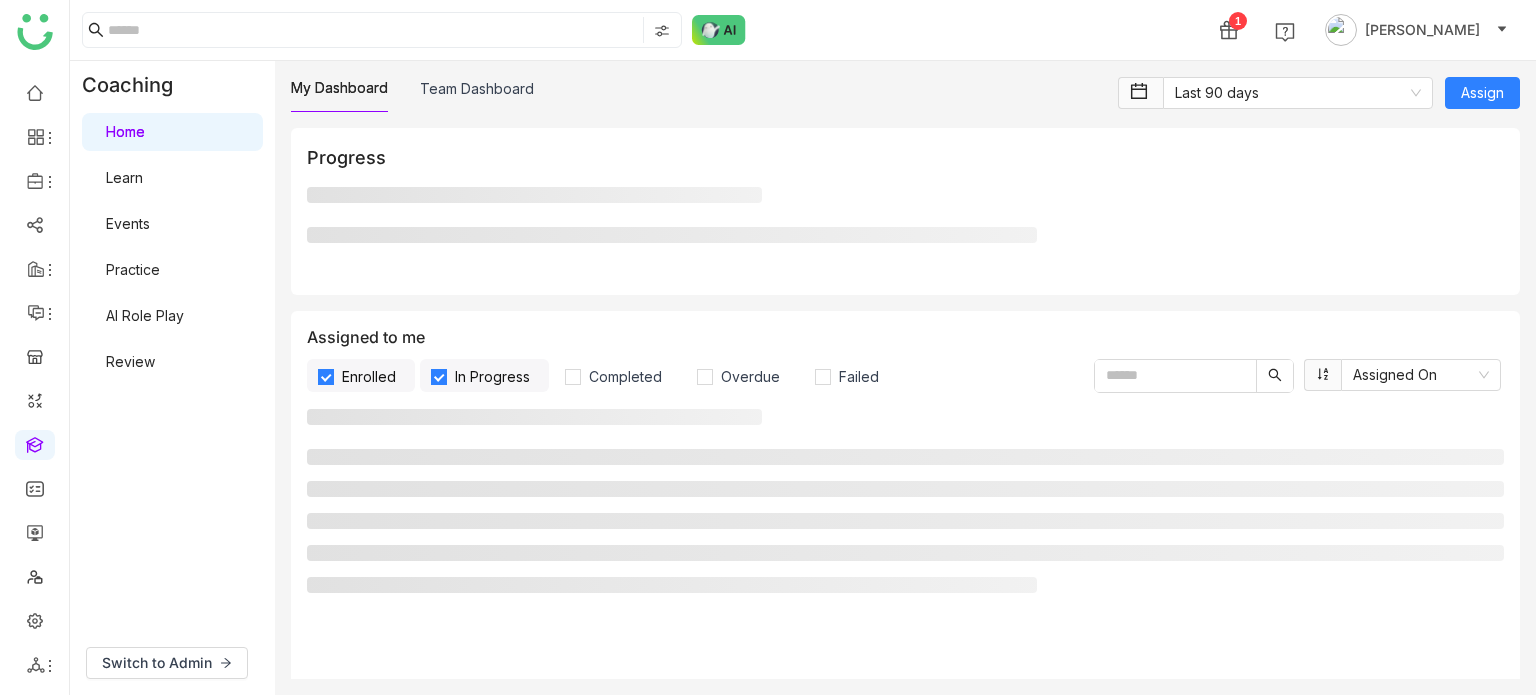 click on "Review" at bounding box center [130, 361] 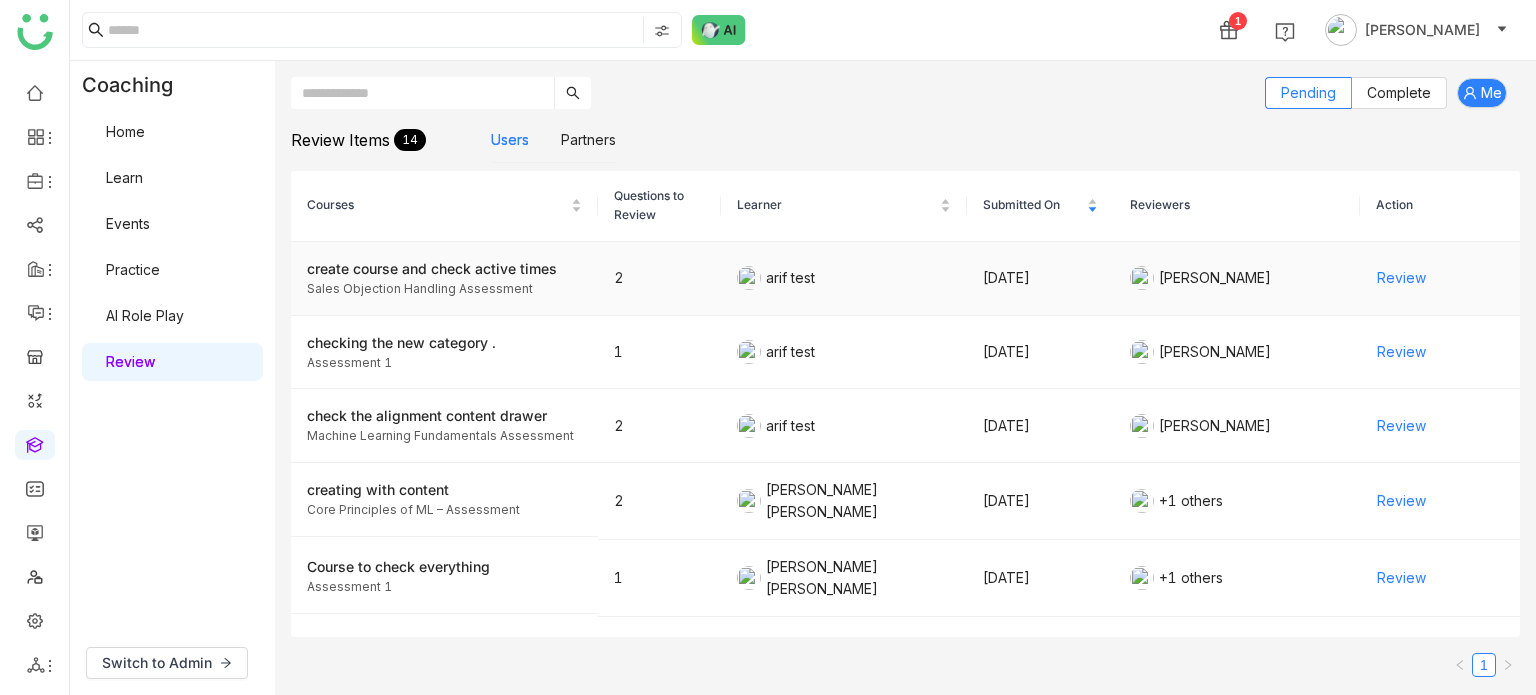 click on "[PERSON_NAME]" 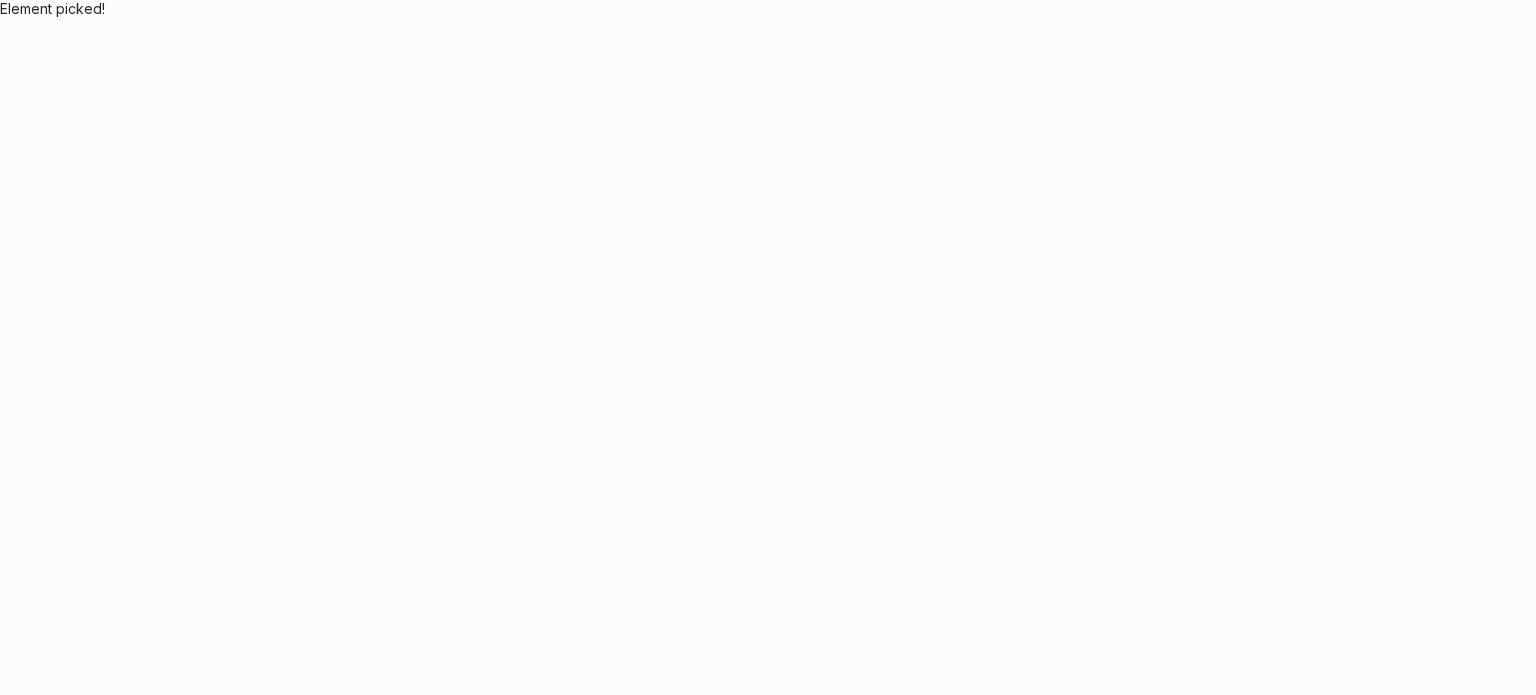 scroll, scrollTop: 0, scrollLeft: 0, axis: both 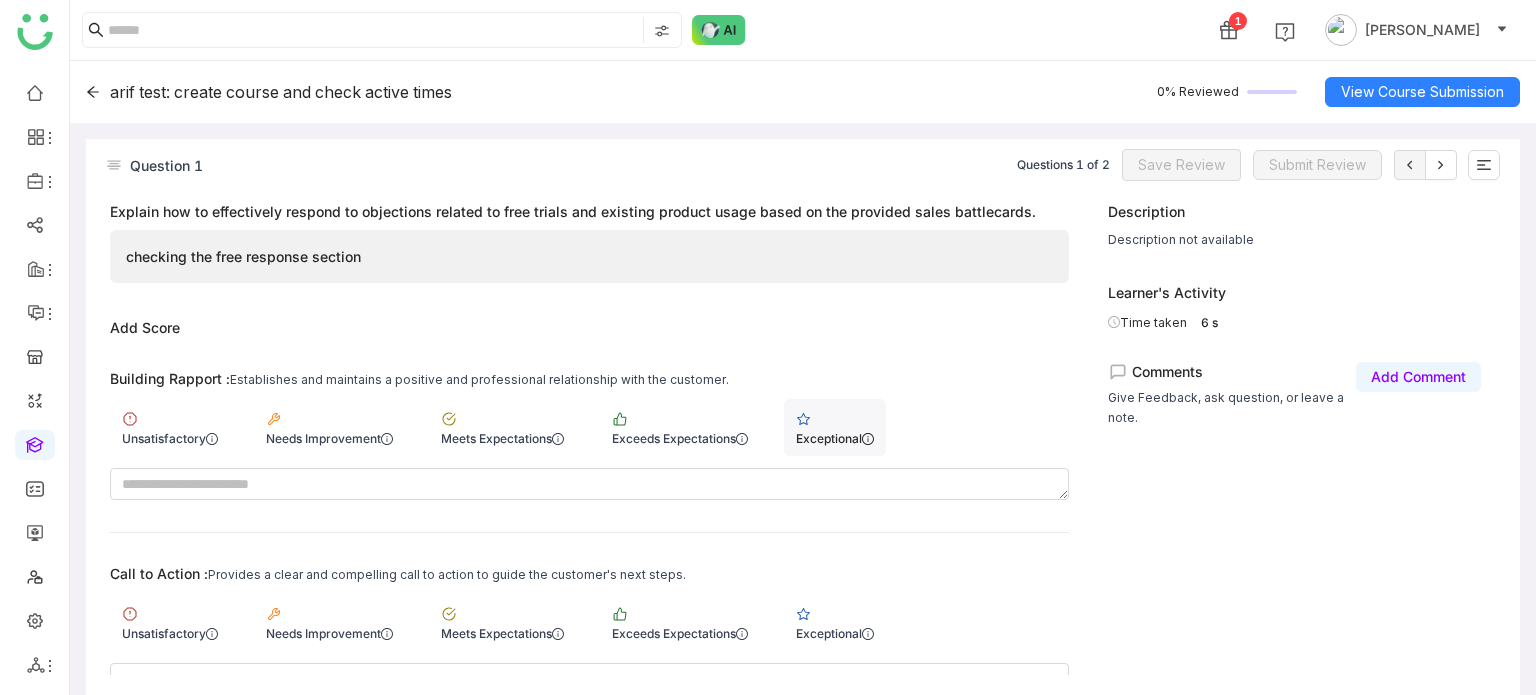 click on "Exceptional" 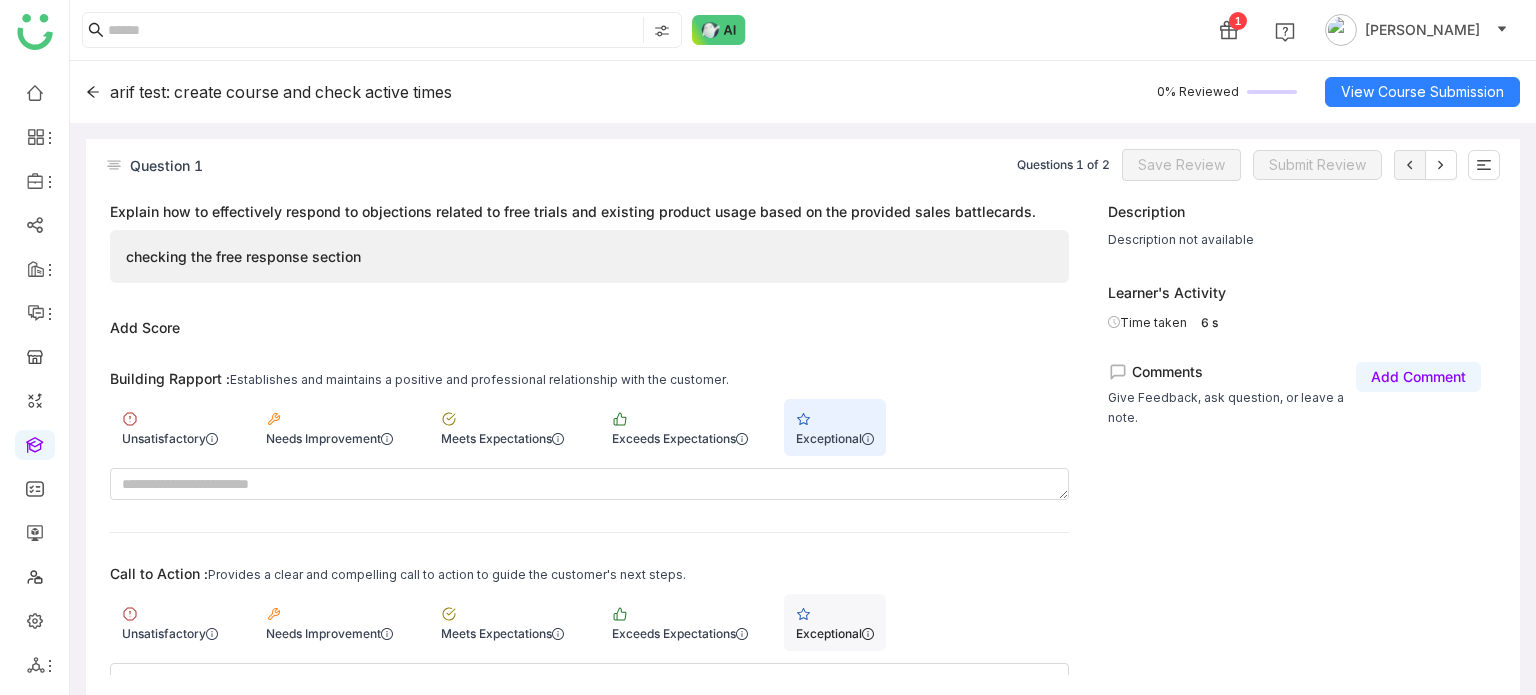 drag, startPoint x: 816, startPoint y: 645, endPoint x: 833, endPoint y: 609, distance: 39.812057 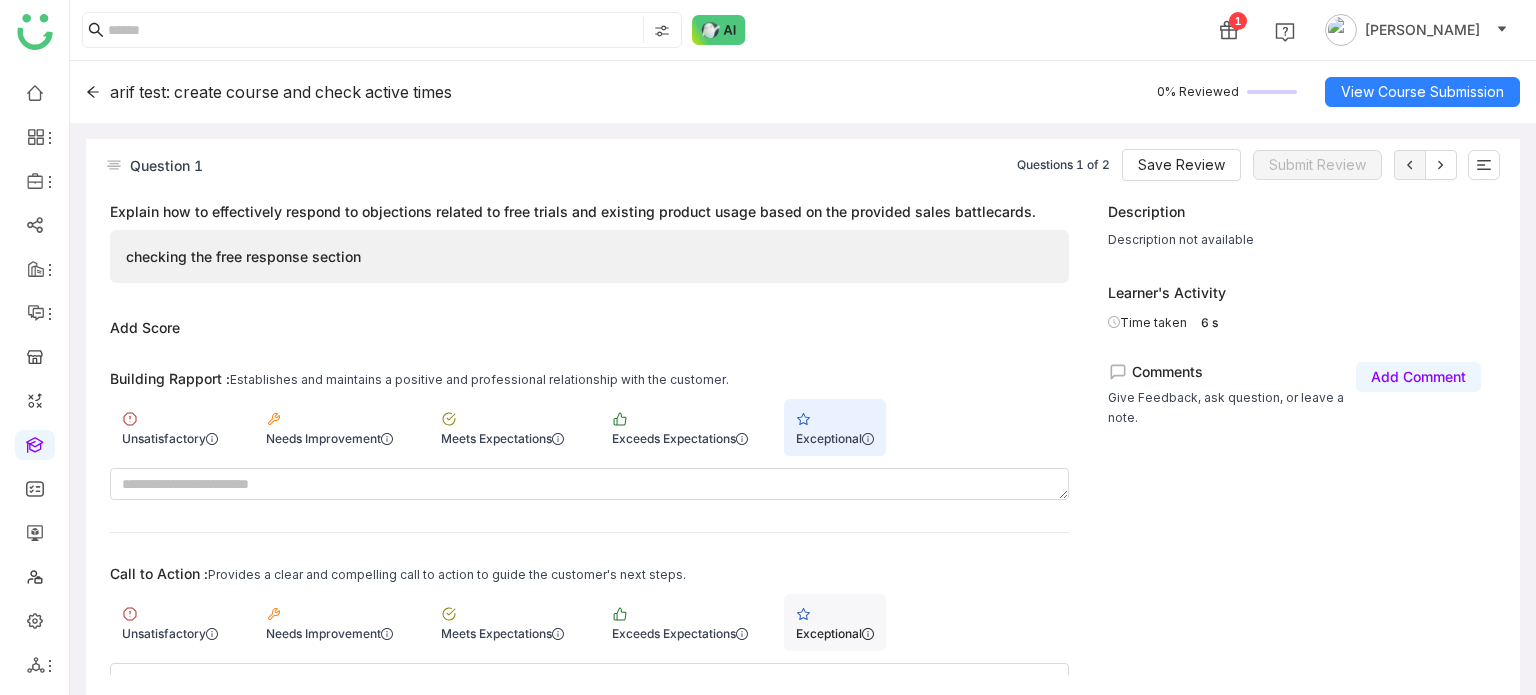 scroll, scrollTop: 164, scrollLeft: 0, axis: vertical 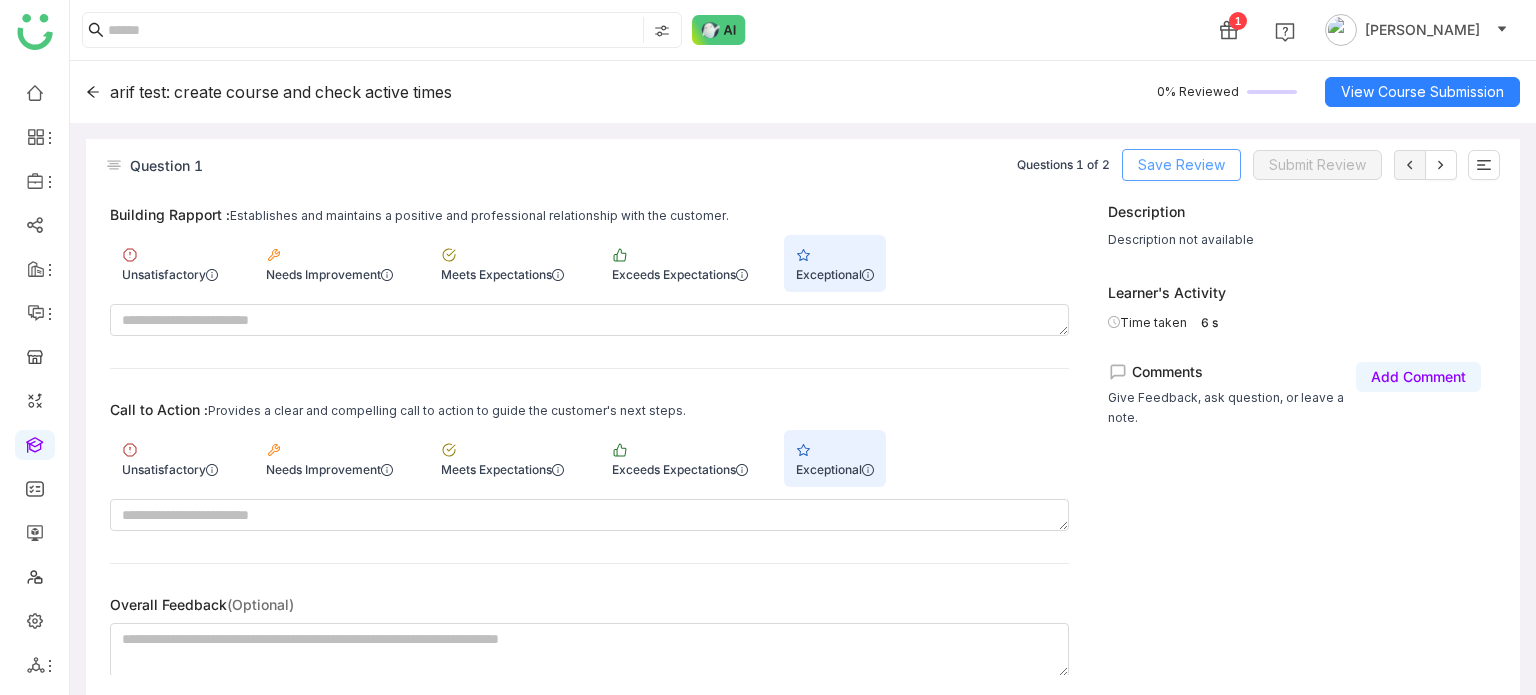 click on "Save Review" 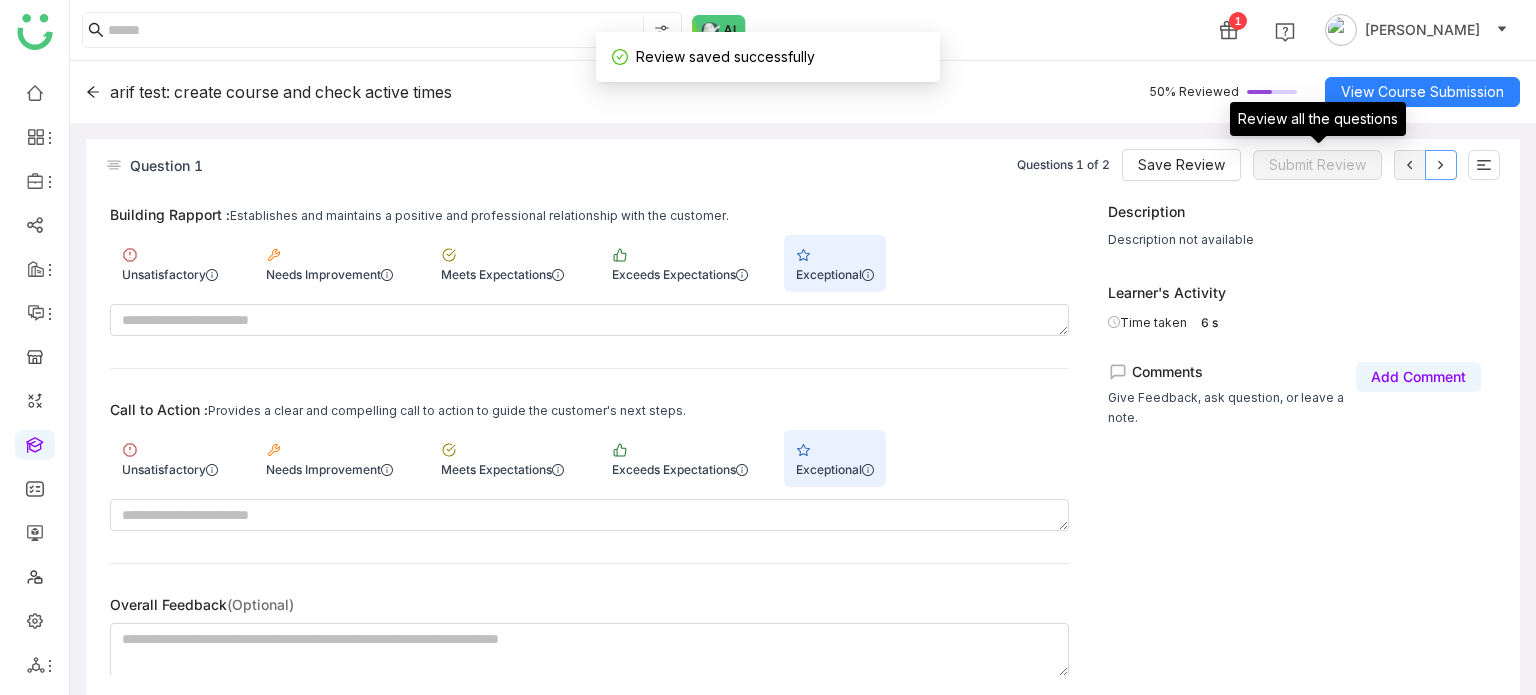 click 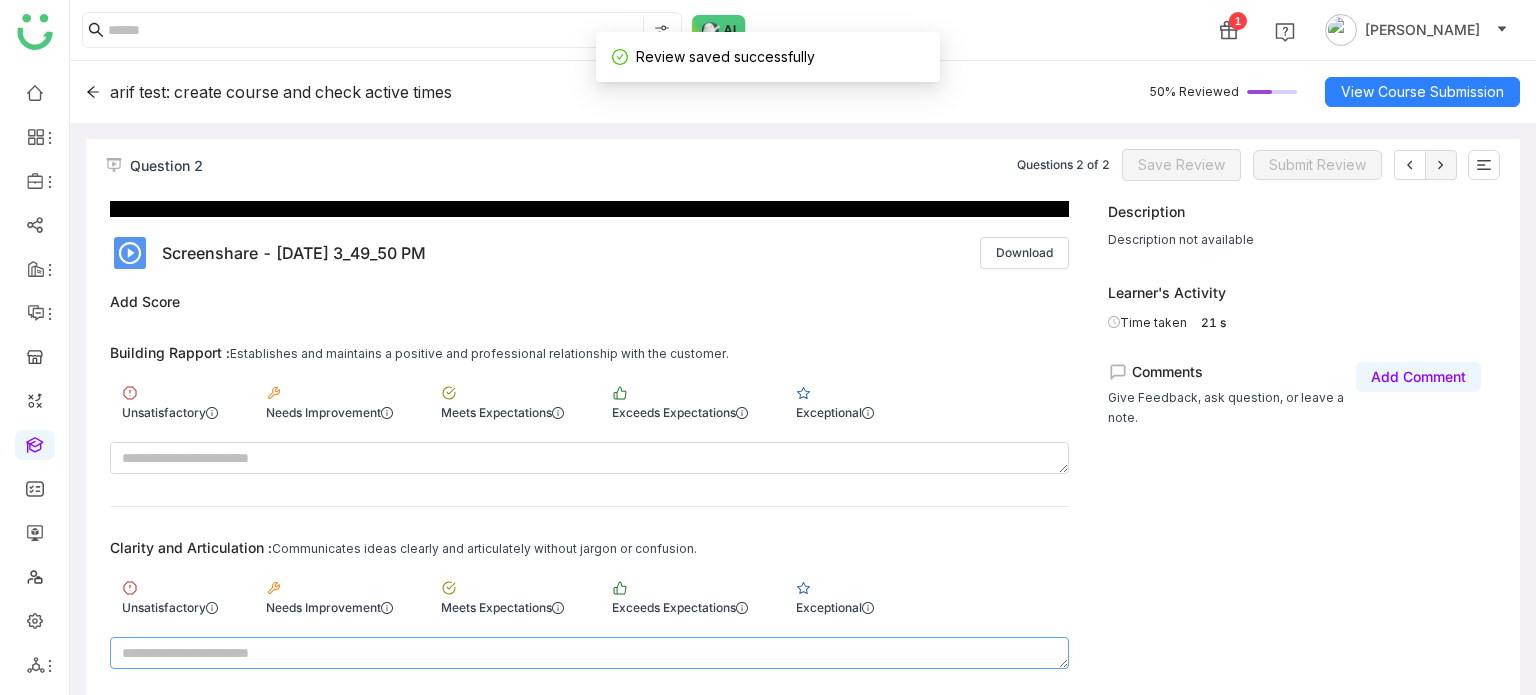 scroll, scrollTop: 600, scrollLeft: 0, axis: vertical 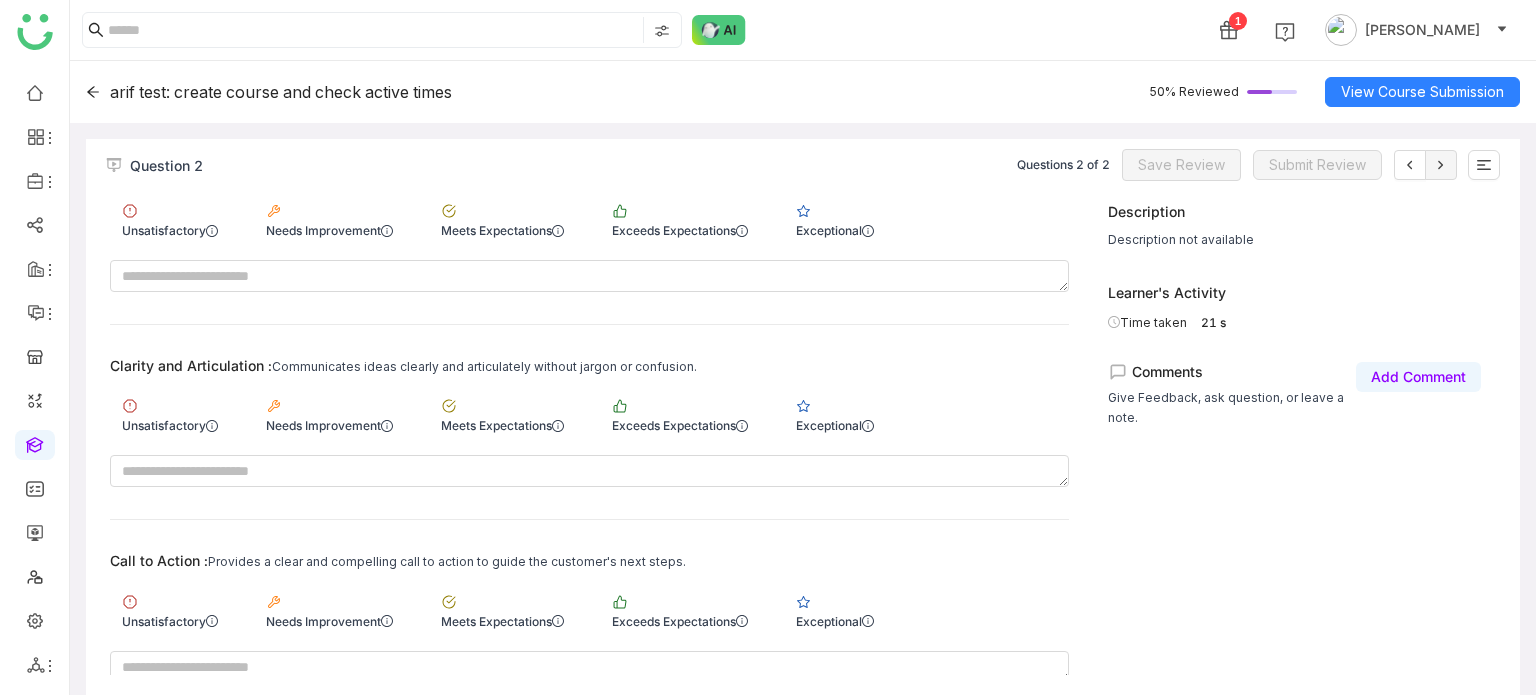 click on "Building Rapport :  Establishes and maintains a positive and professional relationship with the customer.  Unsatisfactory   Needs Improvement   Meets Expectations   Exceeds Expectations   Exceptional" 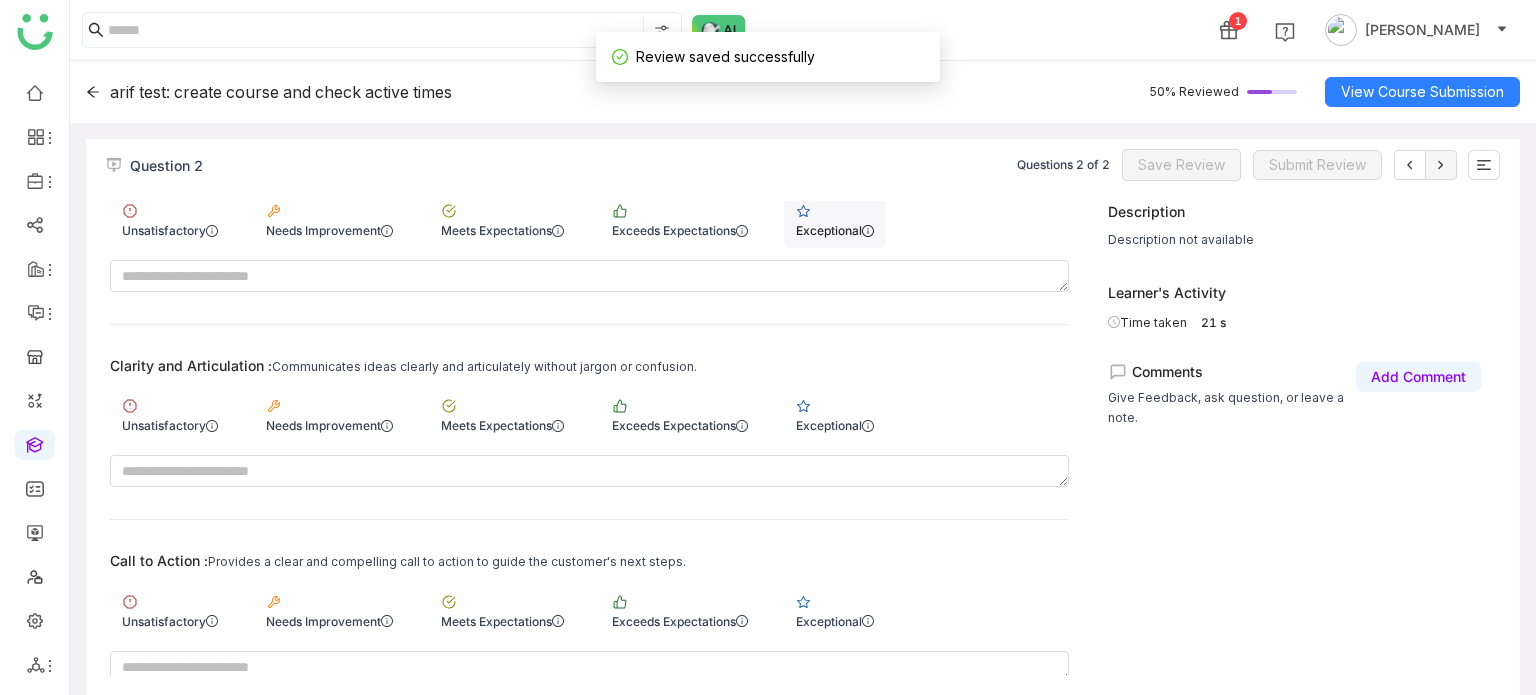 click on "Exceptional" 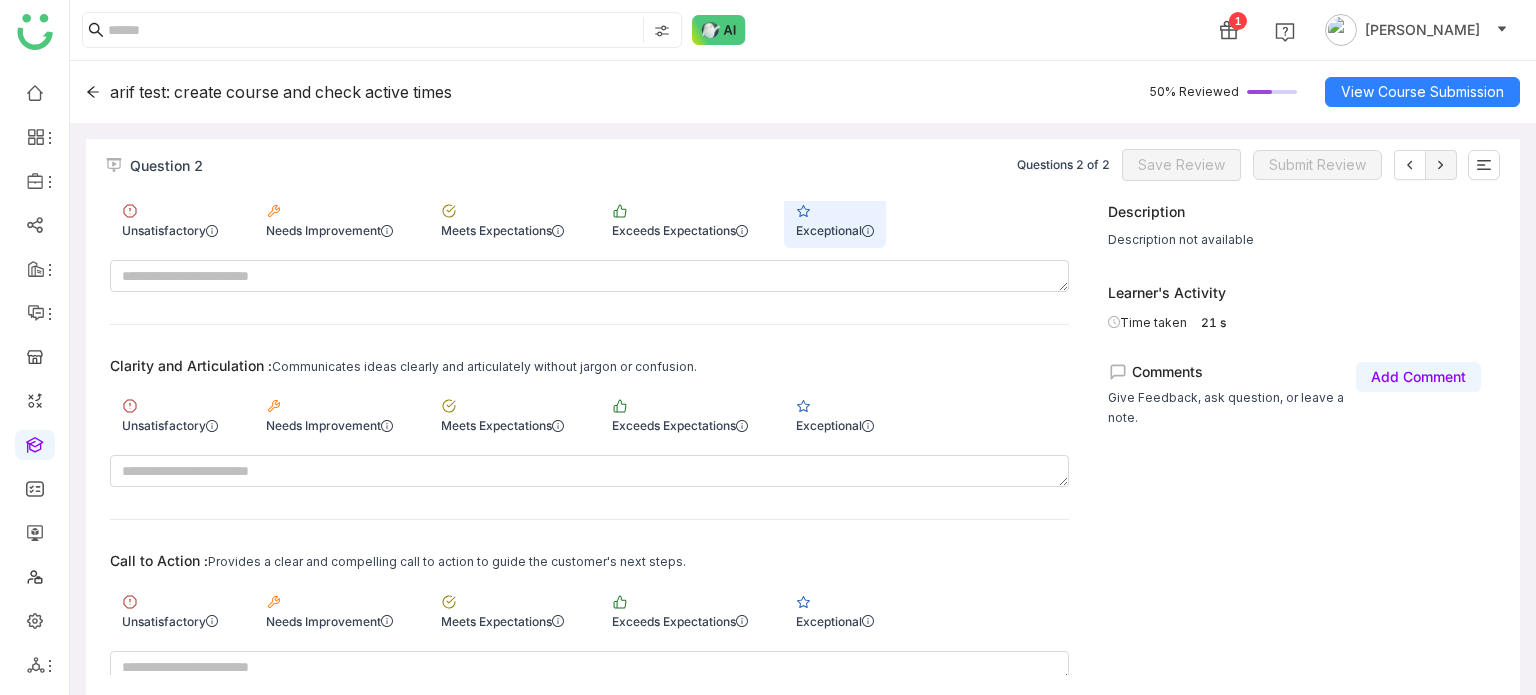 click on "Clarity and Articulation :  Communicates ideas clearly and articulately without jargon or confusion.  Unsatisfactory   Needs Improvement   Meets Expectations   Exceeds Expectations   Exceptional" 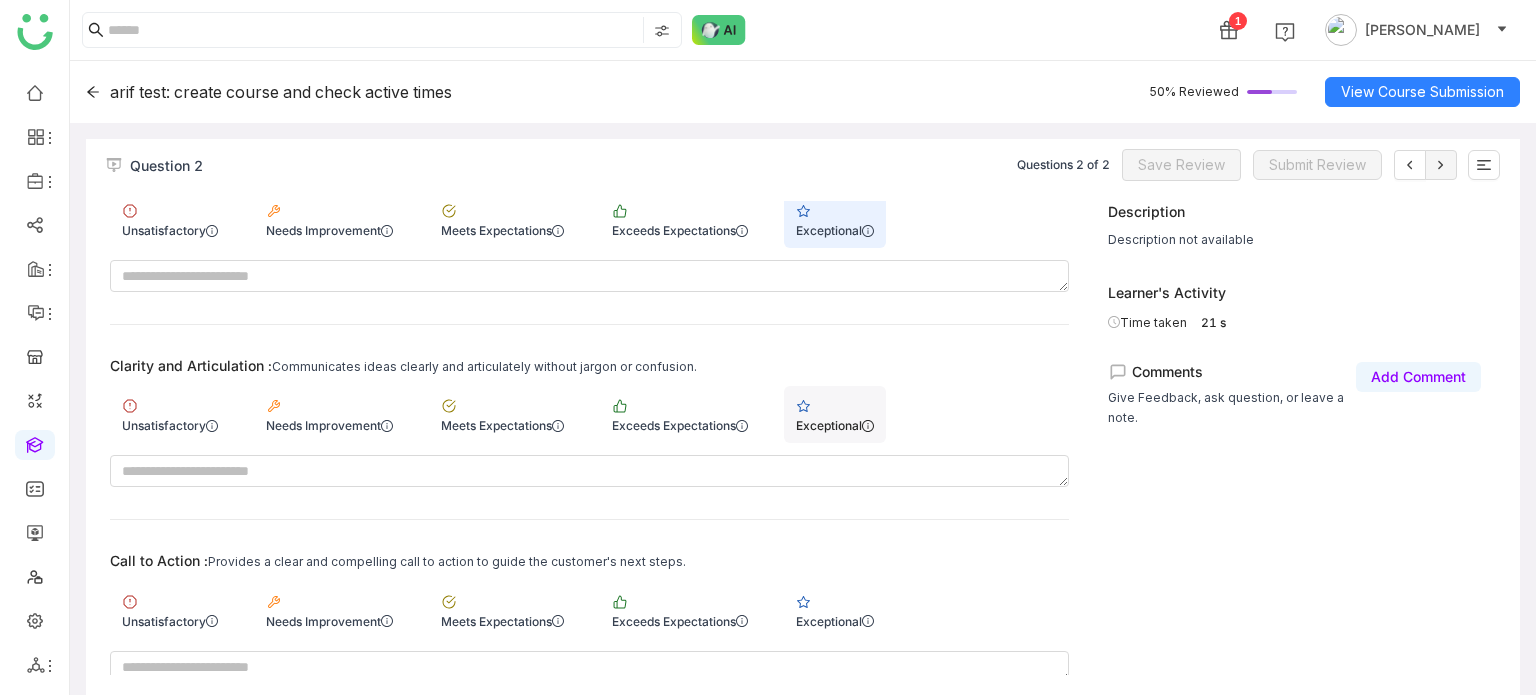 click on "Exceptional" 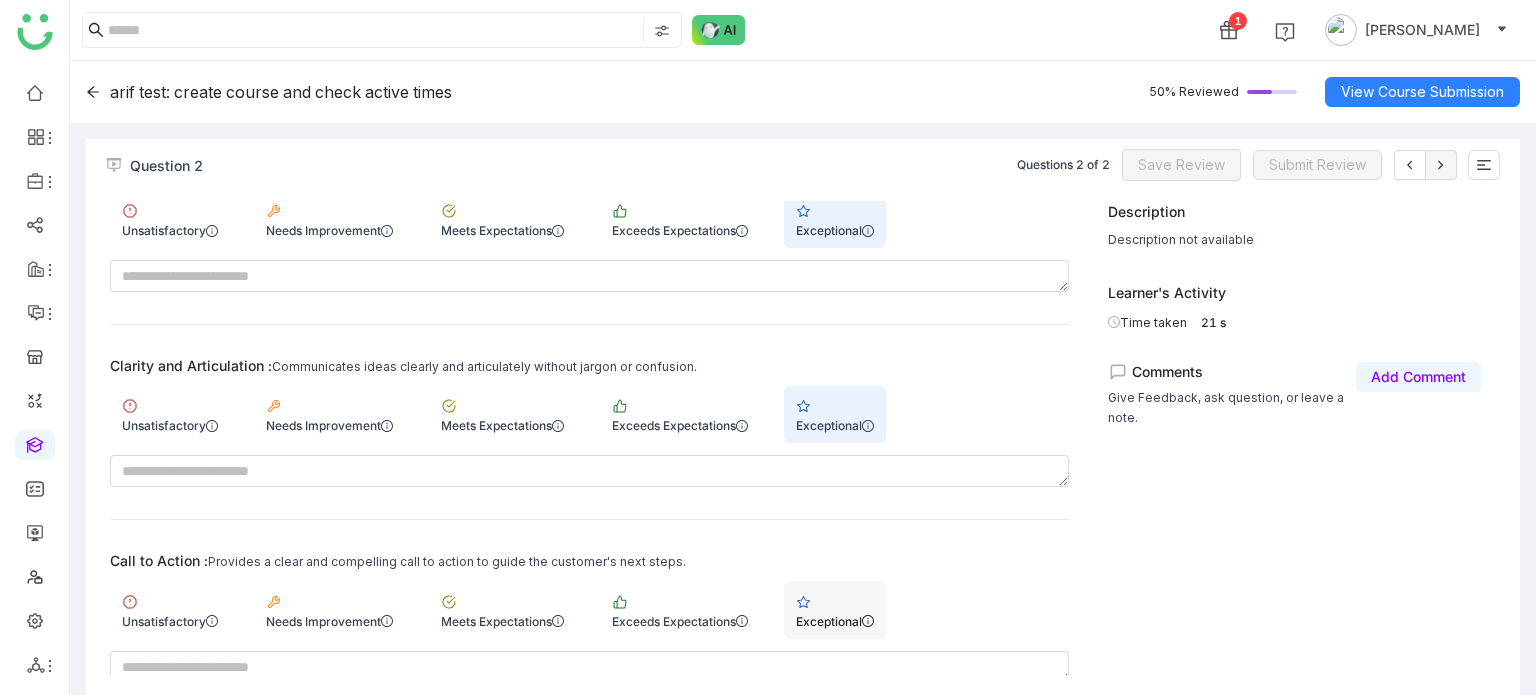 drag, startPoint x: 875, startPoint y: 611, endPoint x: 875, endPoint y: 599, distance: 12 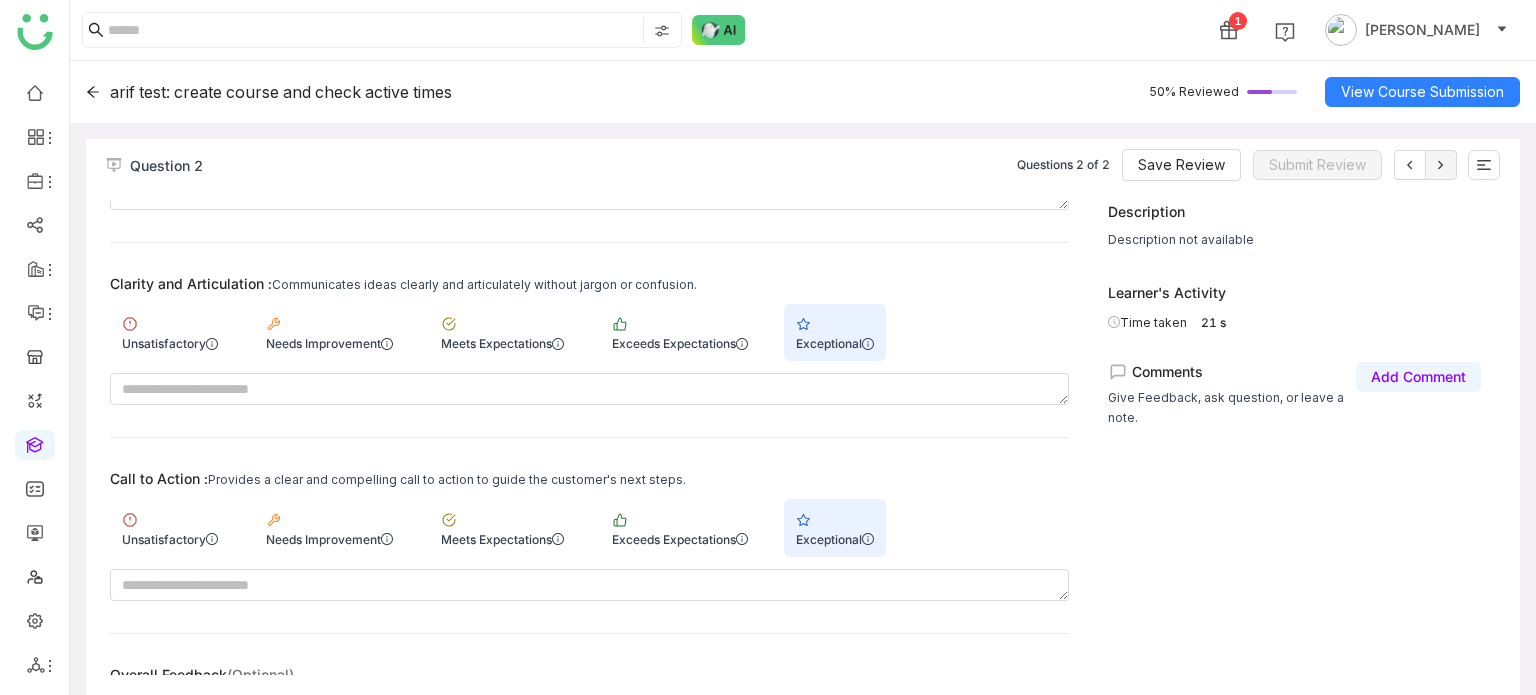 scroll, scrollTop: 752, scrollLeft: 0, axis: vertical 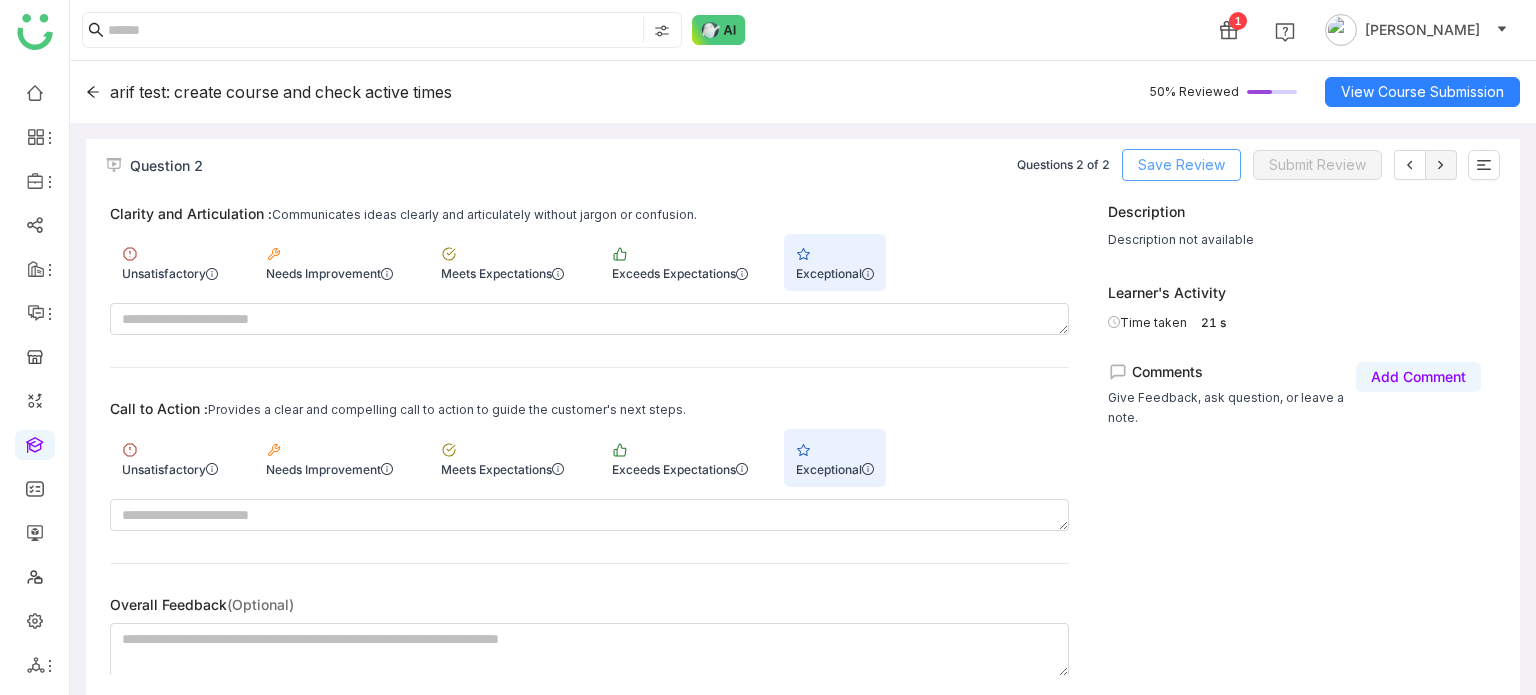 click on "Save Review" 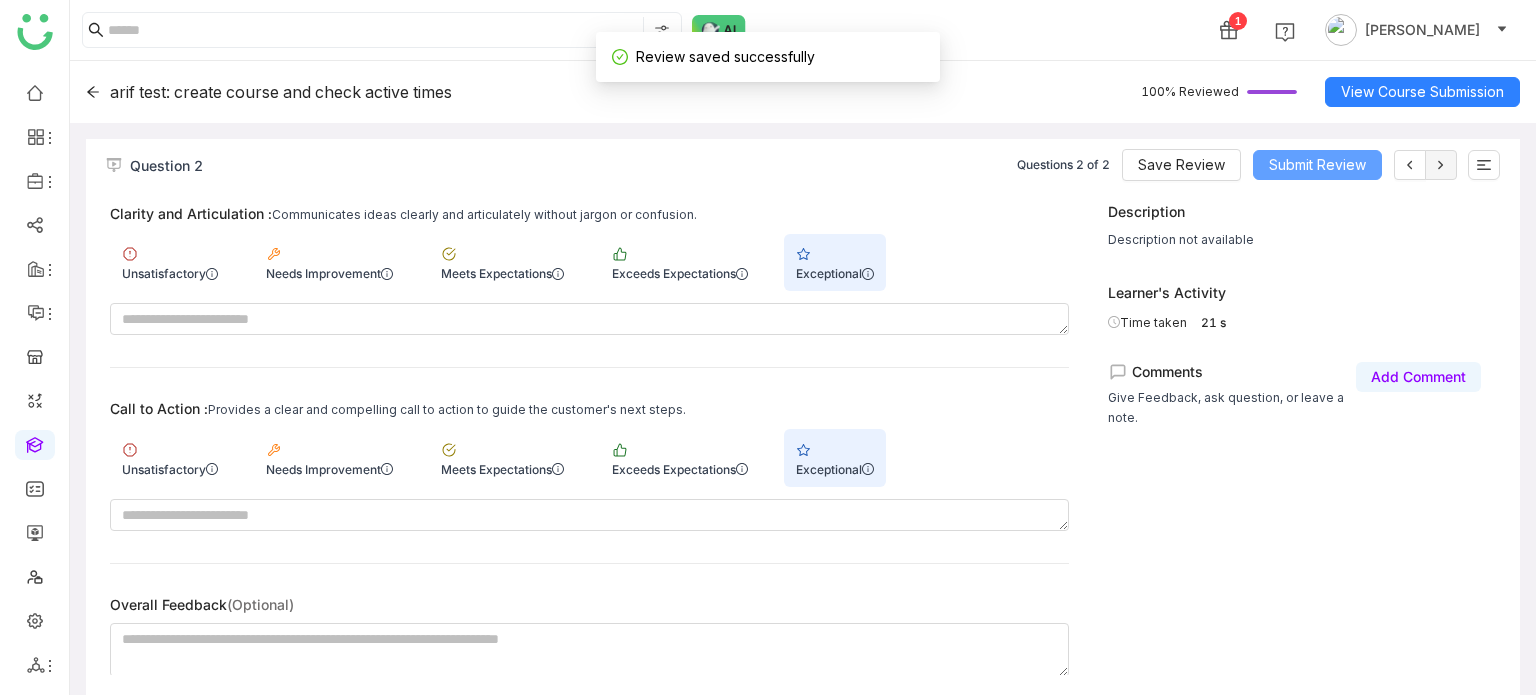 click on "Submit Review" 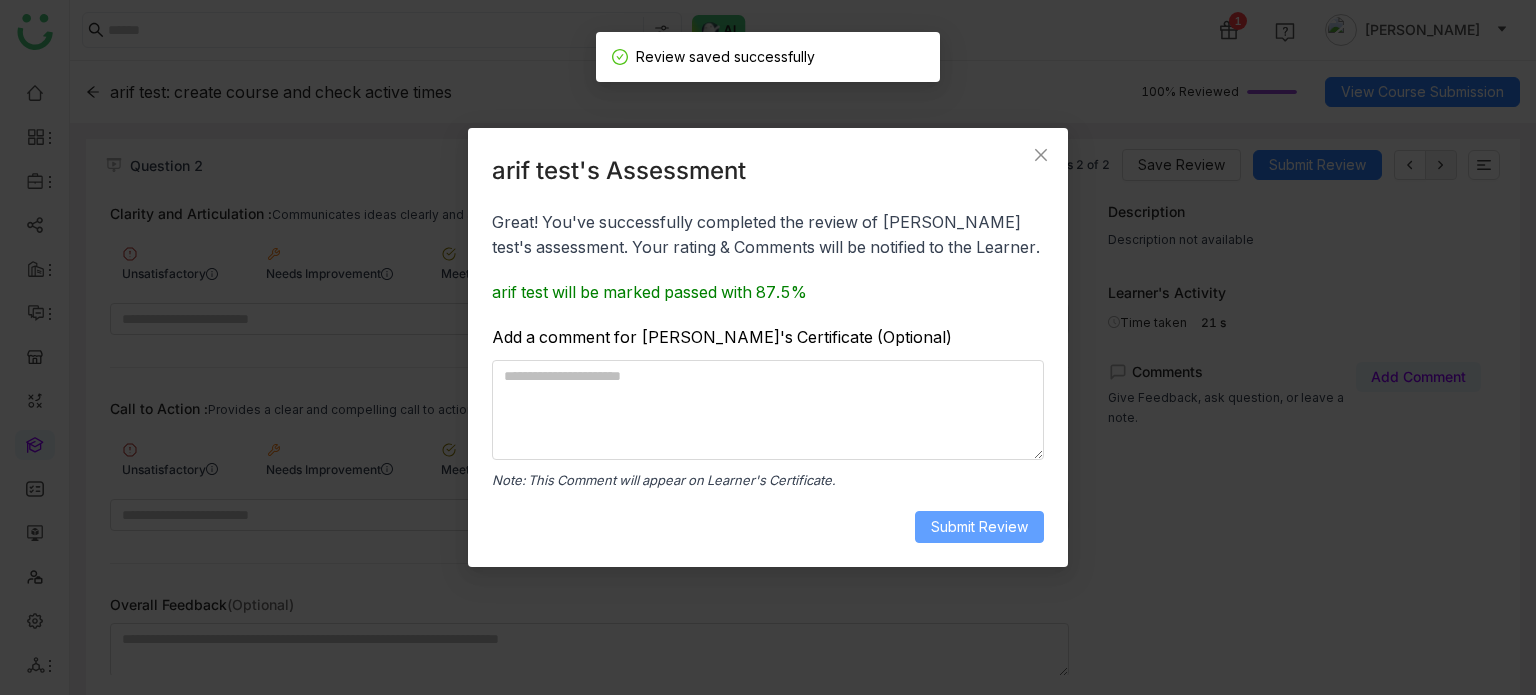 click on "Submit Review" at bounding box center (979, 527) 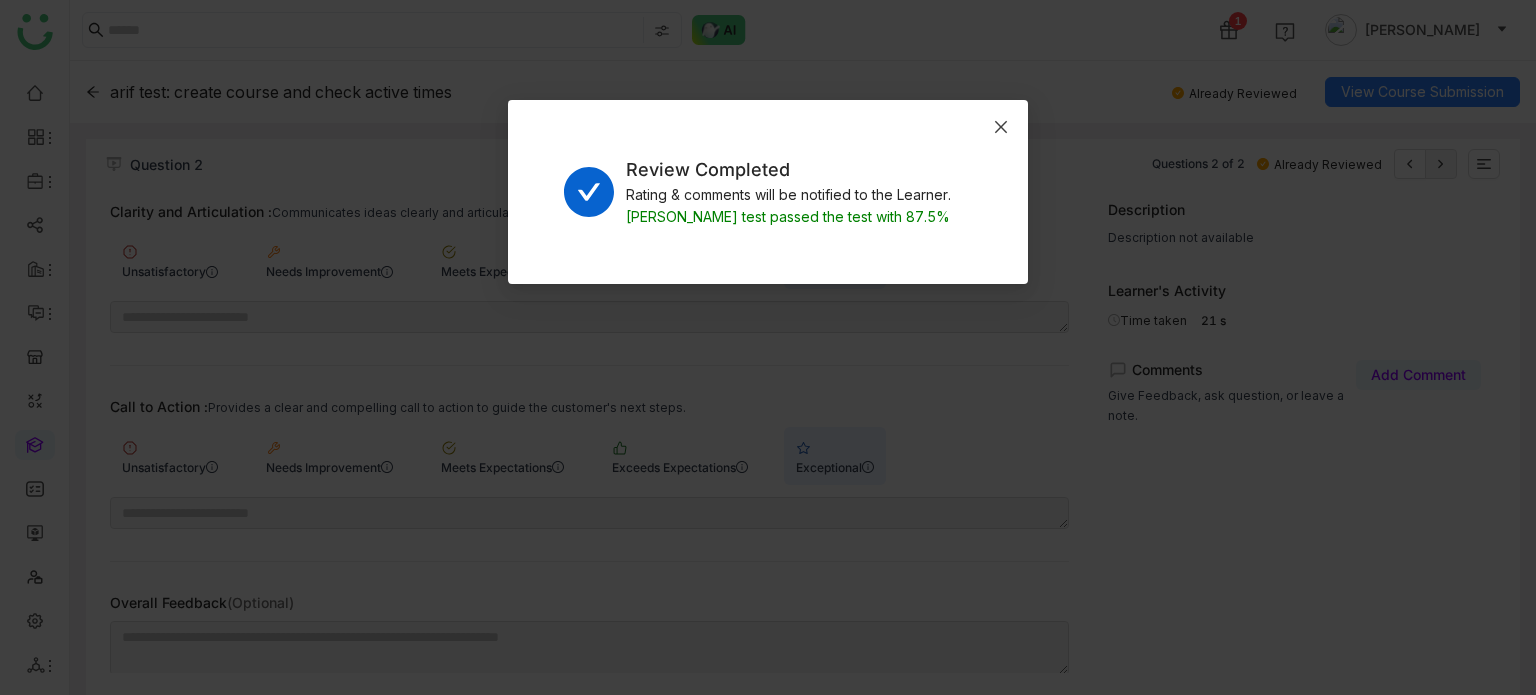 click at bounding box center (1001, 127) 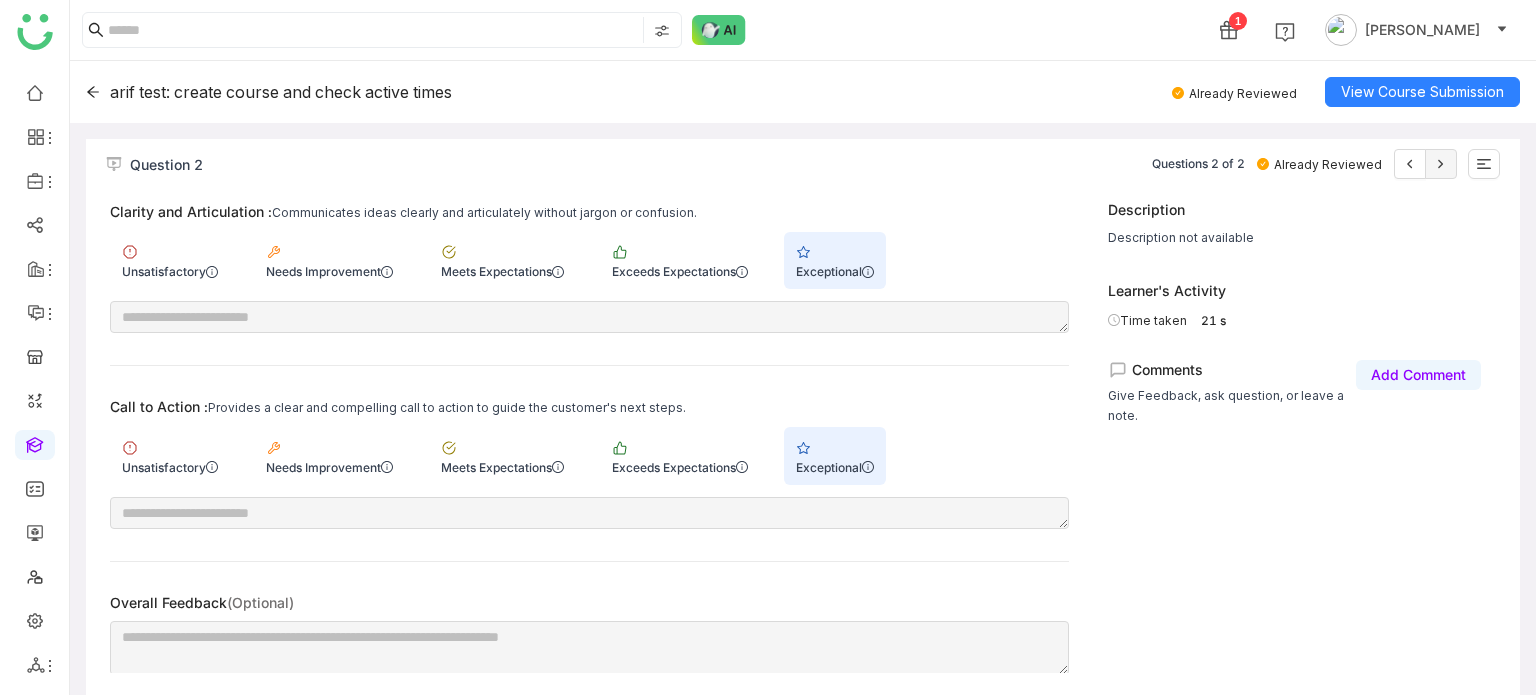 click 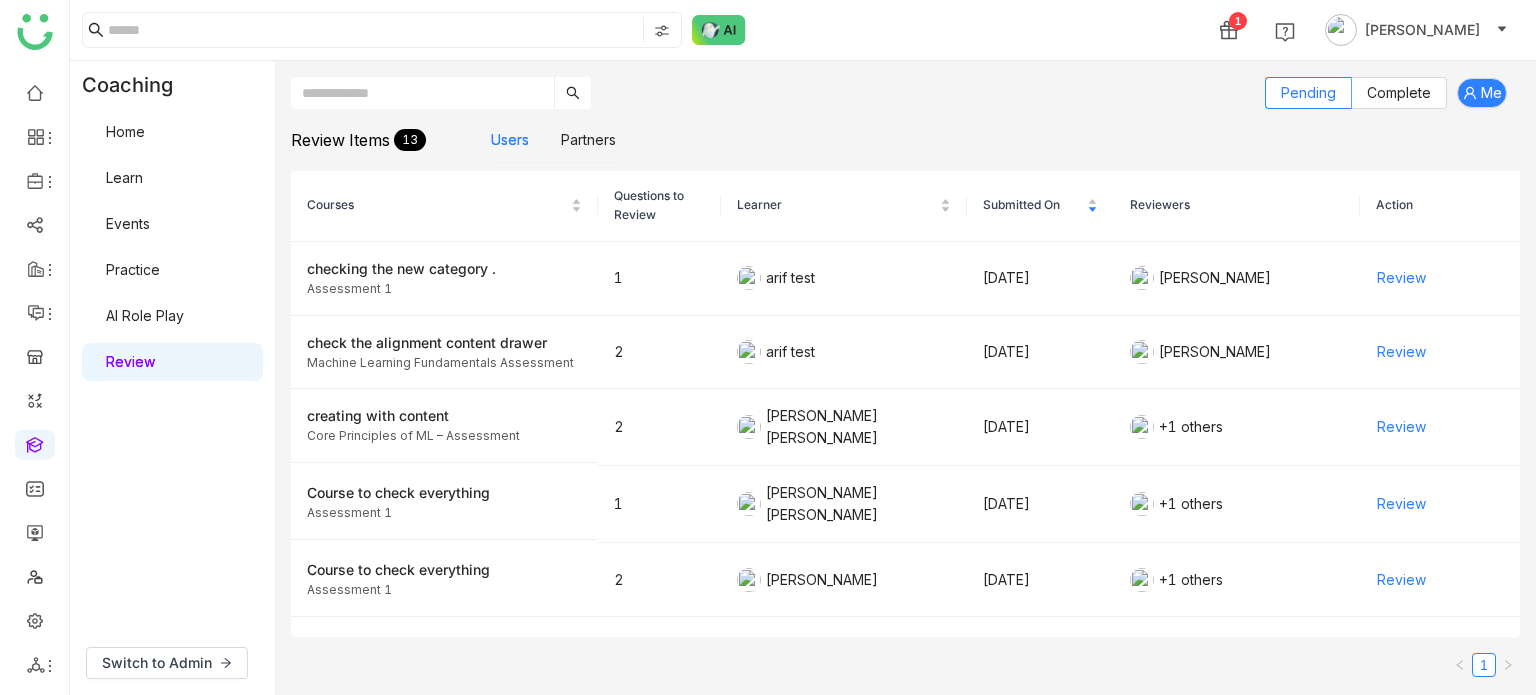 click on "Home" at bounding box center [125, 131] 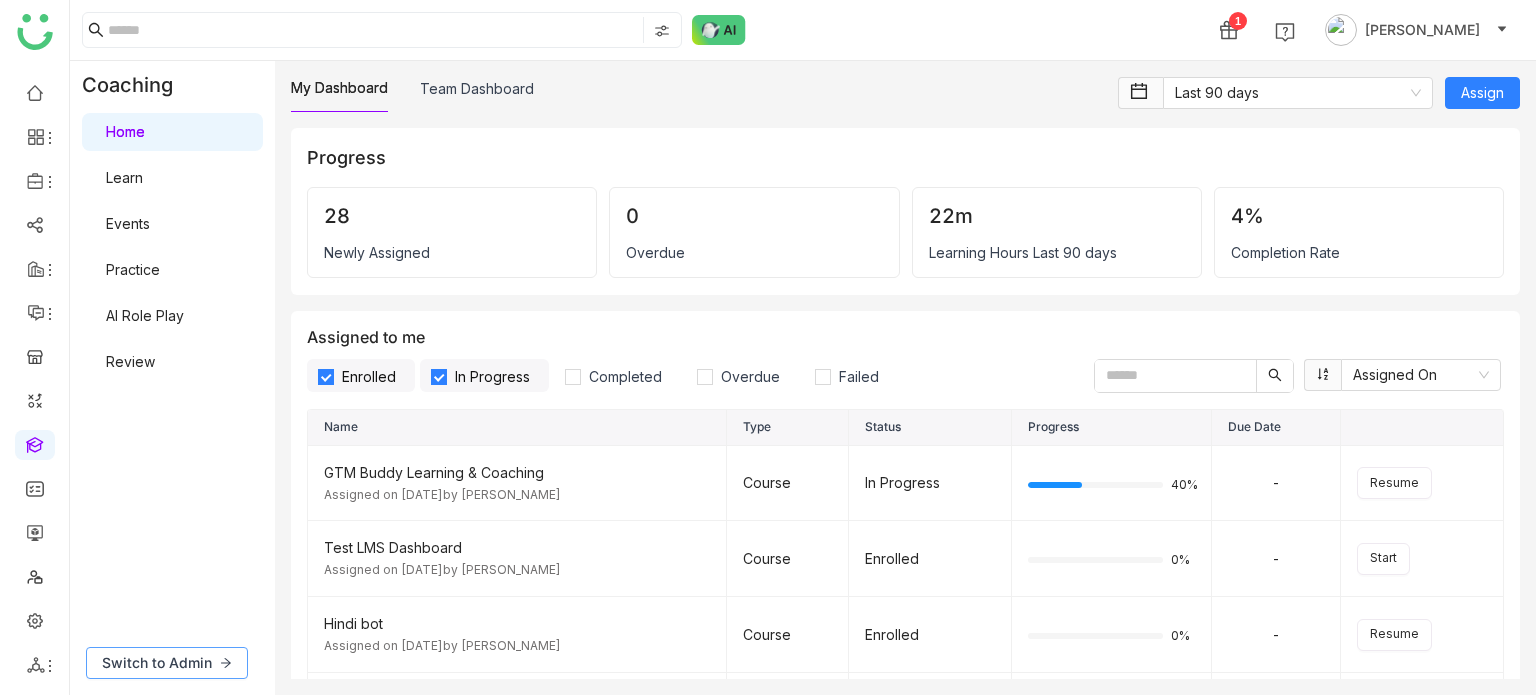 click on "Switch to Admin" 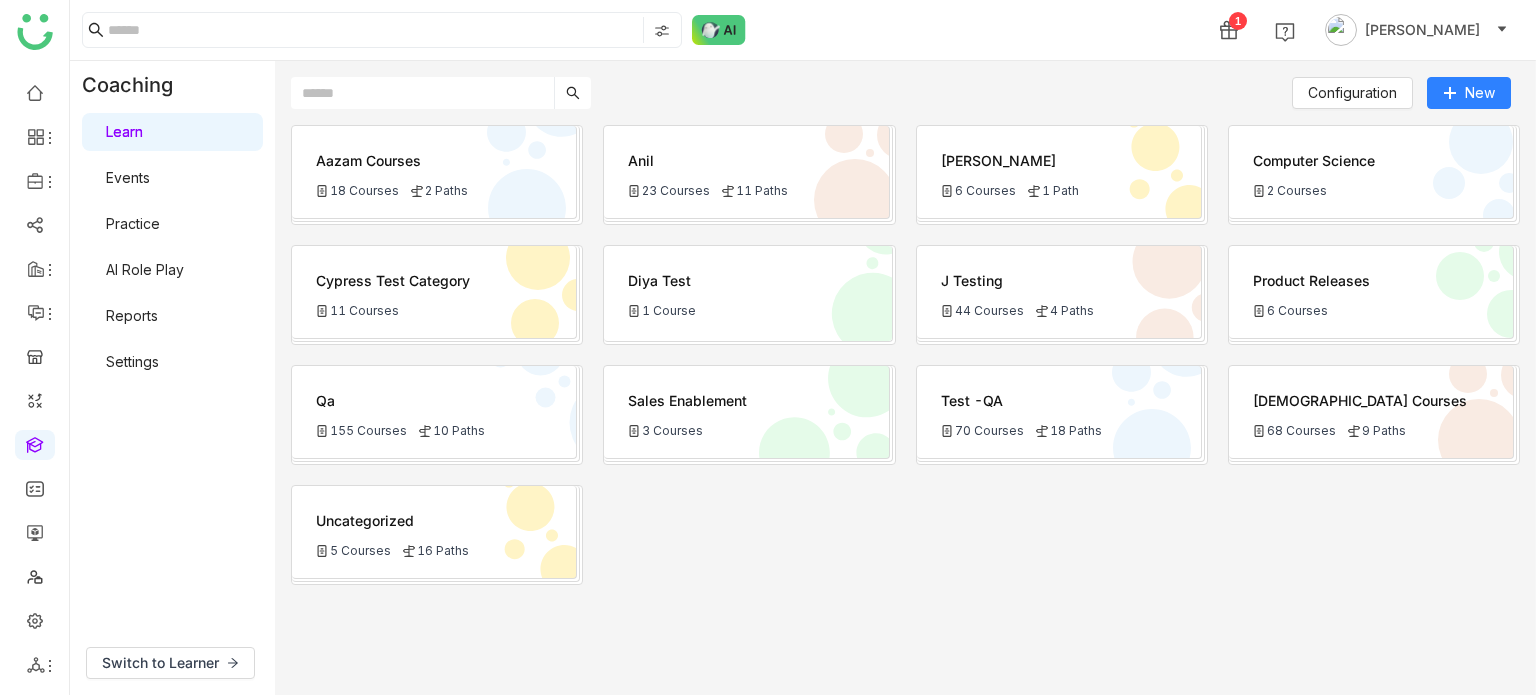 click on "Qa
155 Courses
10 Paths" 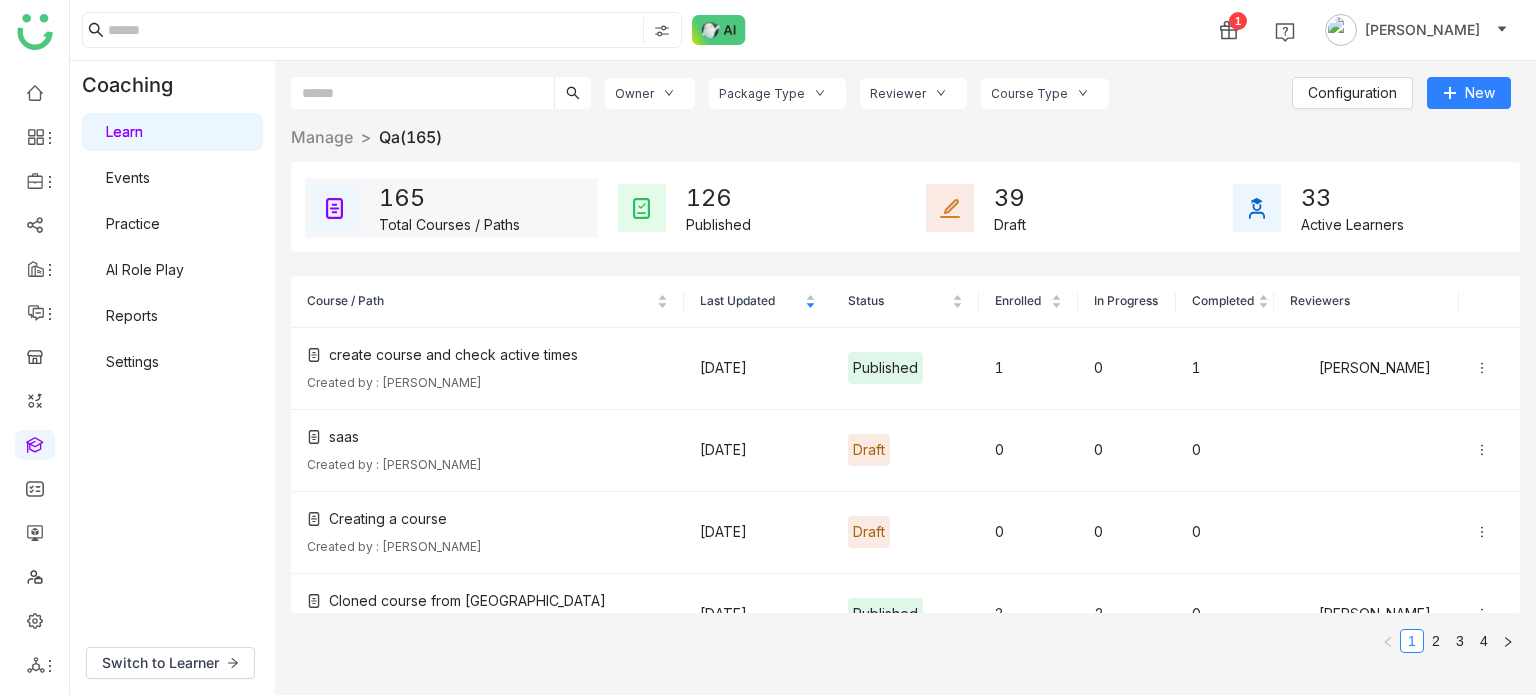 click on "create course and check active times   Created by : [PERSON_NAME]" 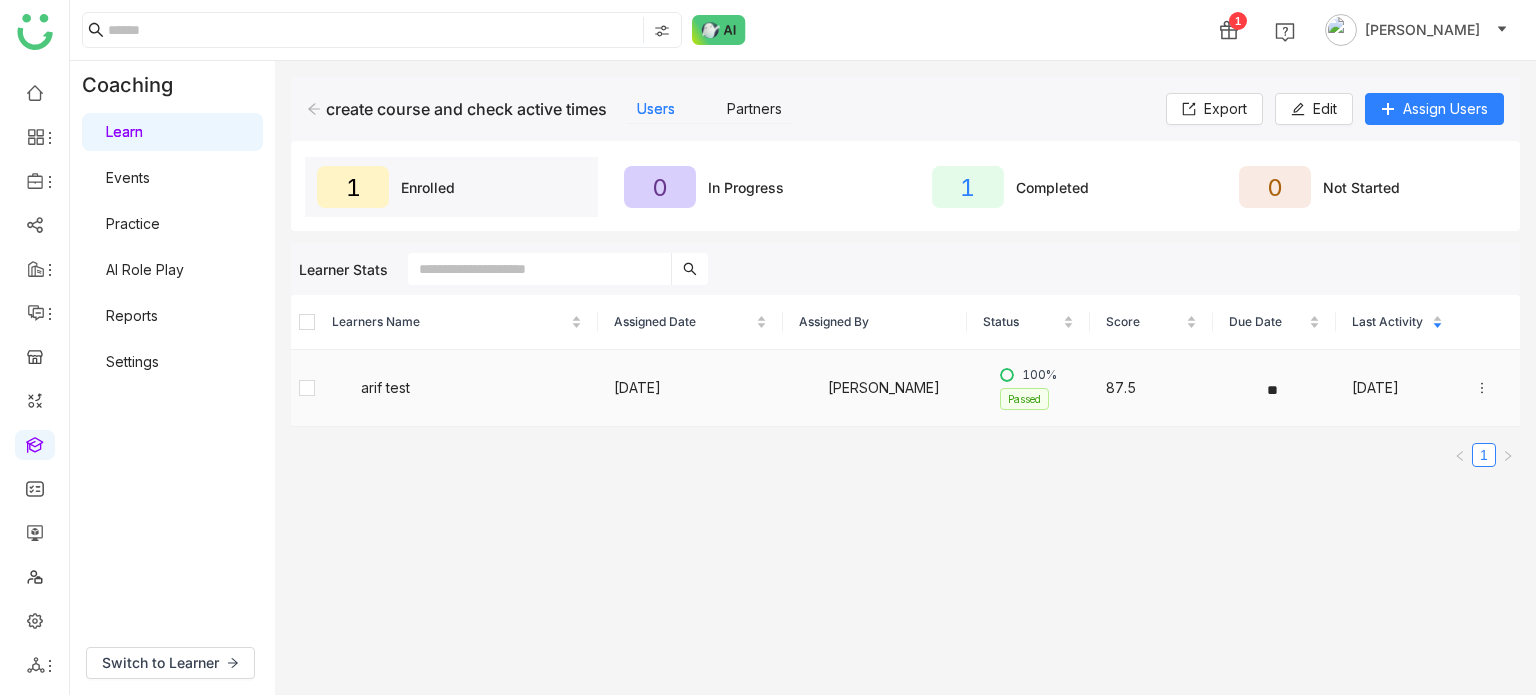 click 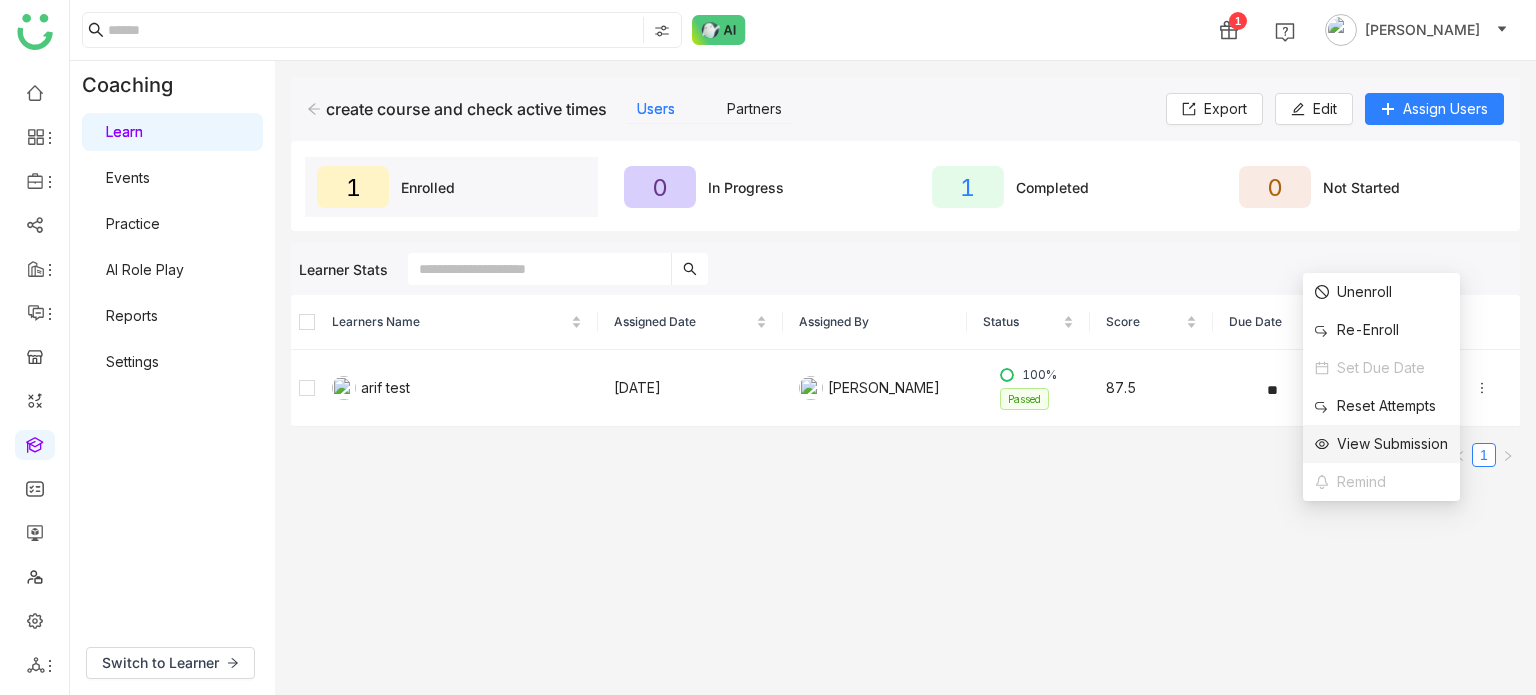 click on "View Submission" at bounding box center (1381, 444) 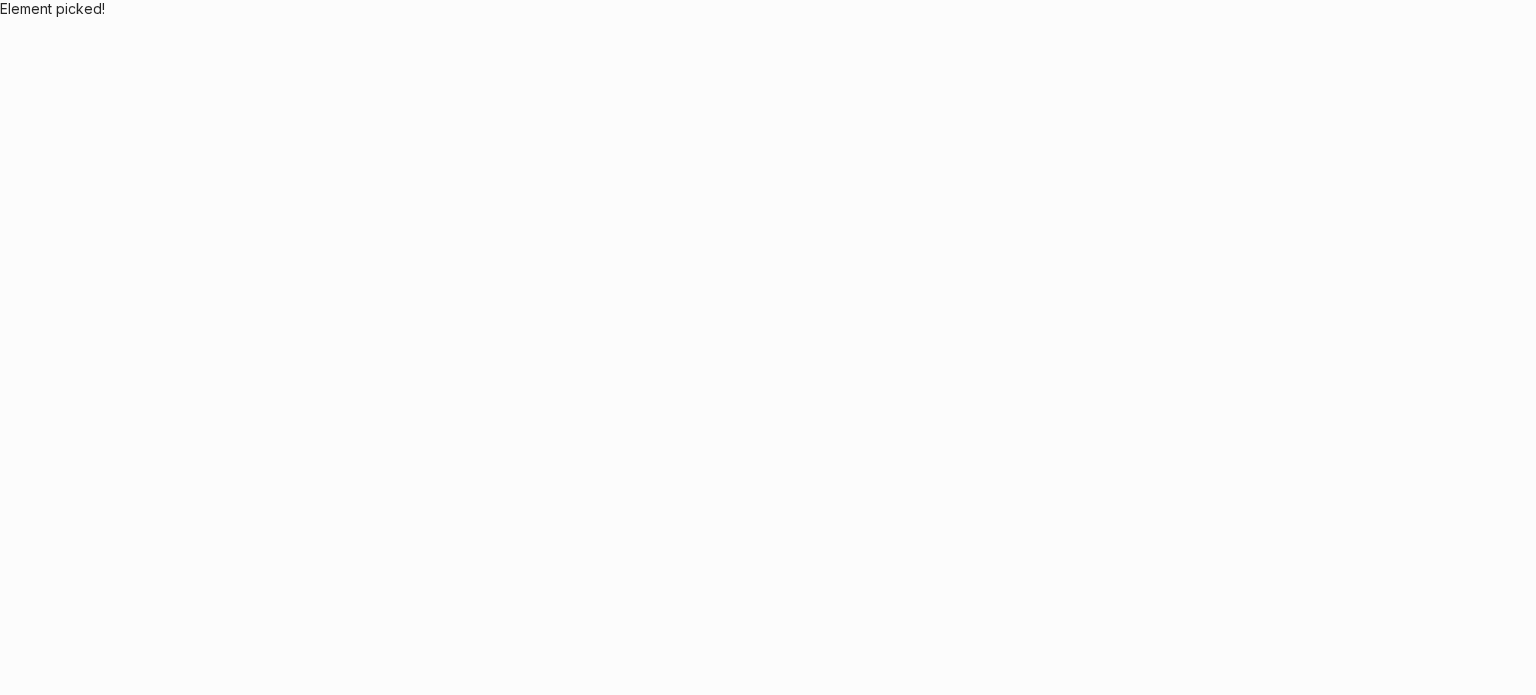 scroll, scrollTop: 0, scrollLeft: 0, axis: both 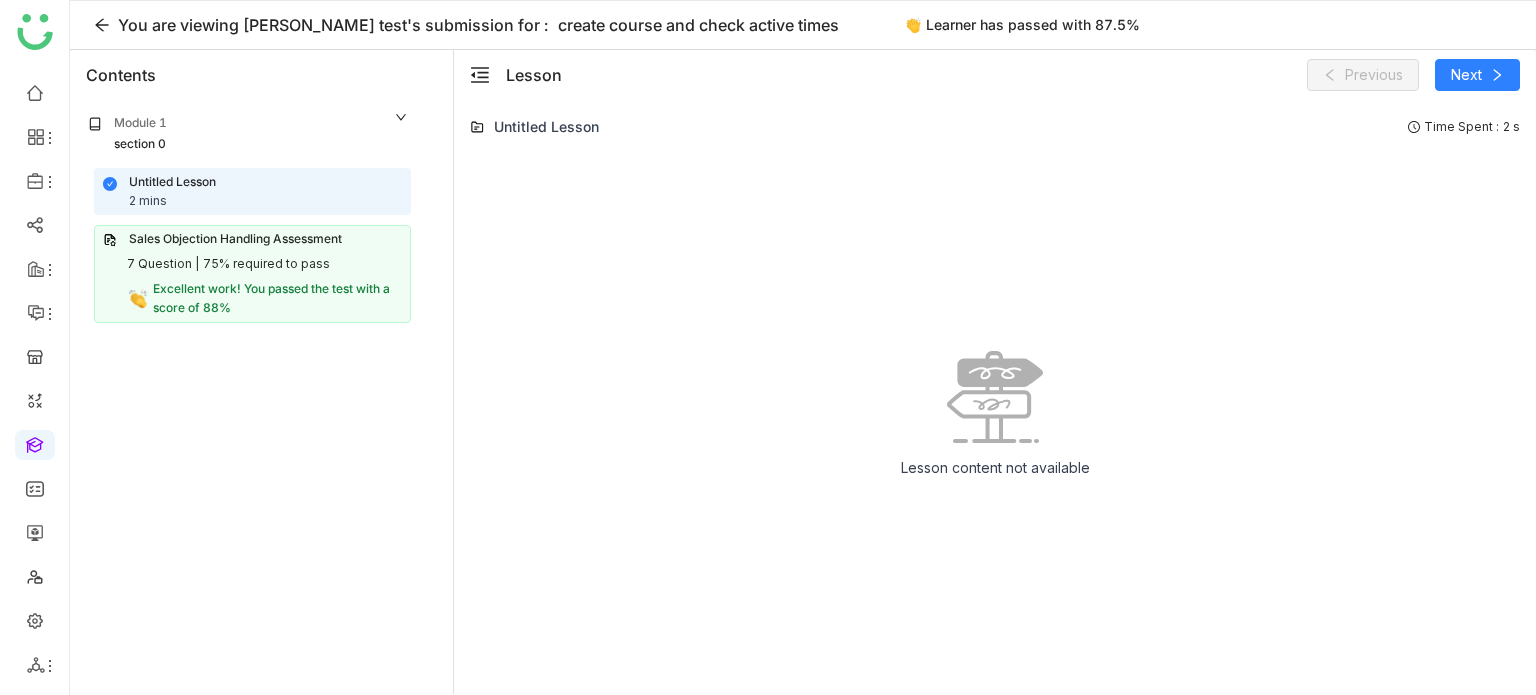 click on "7 Question |   75% required to pass" 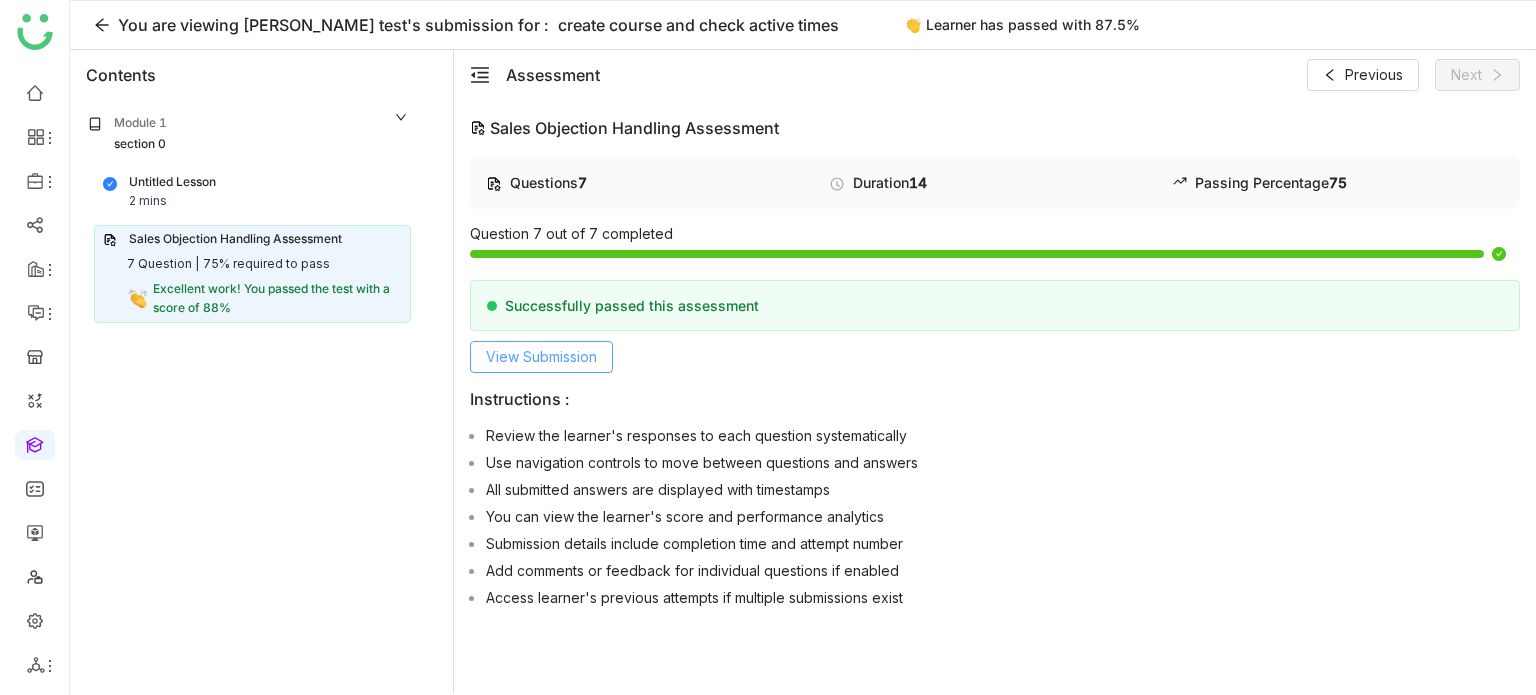 click on "View Submission" 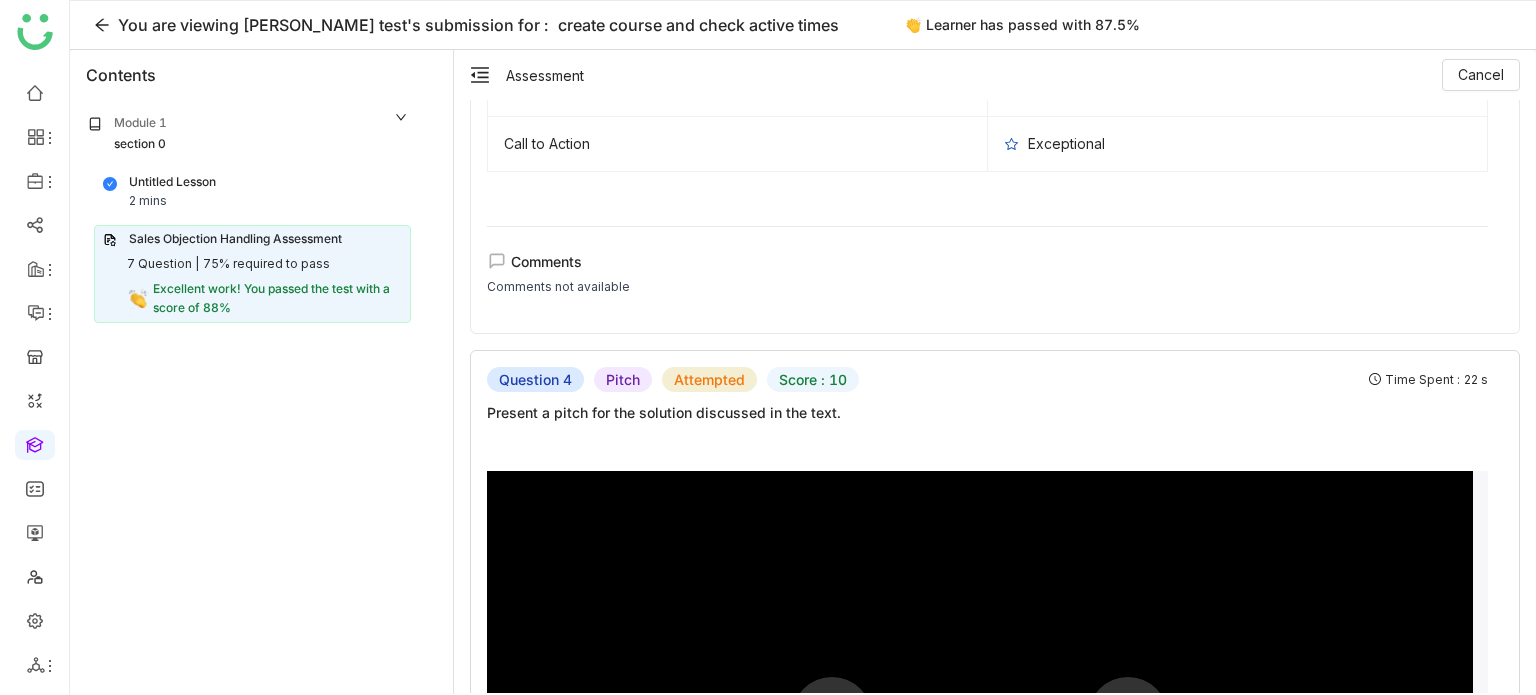 scroll, scrollTop: 1900, scrollLeft: 0, axis: vertical 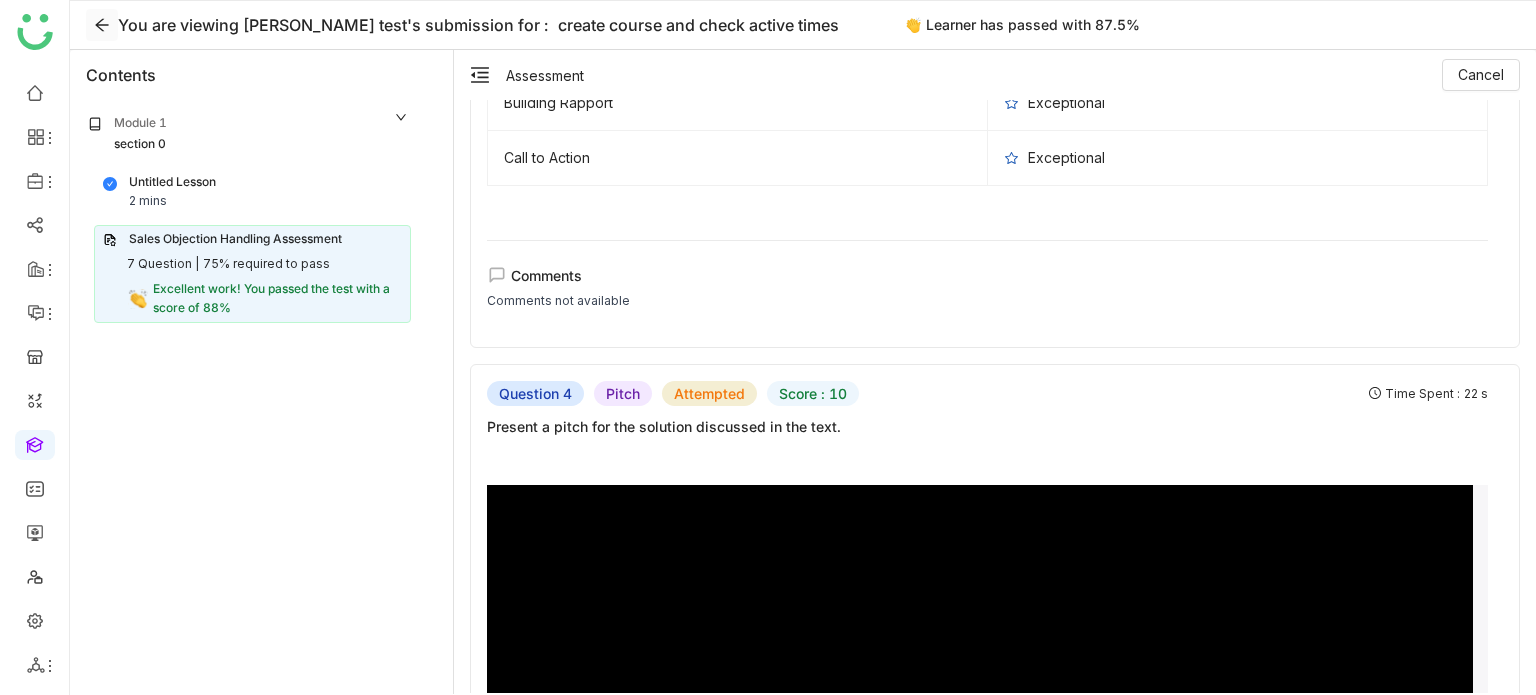 click 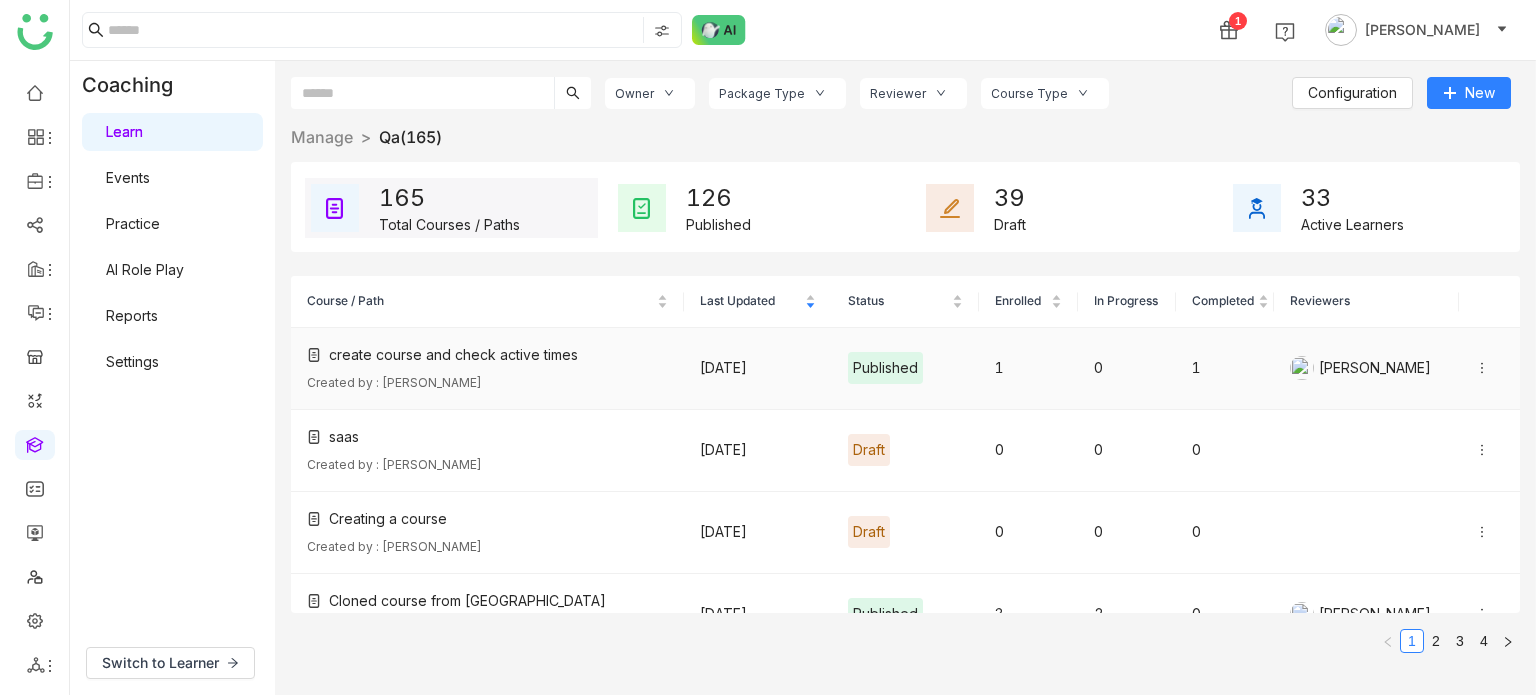 click on "create course and check active times   Created by : Arif uddin" 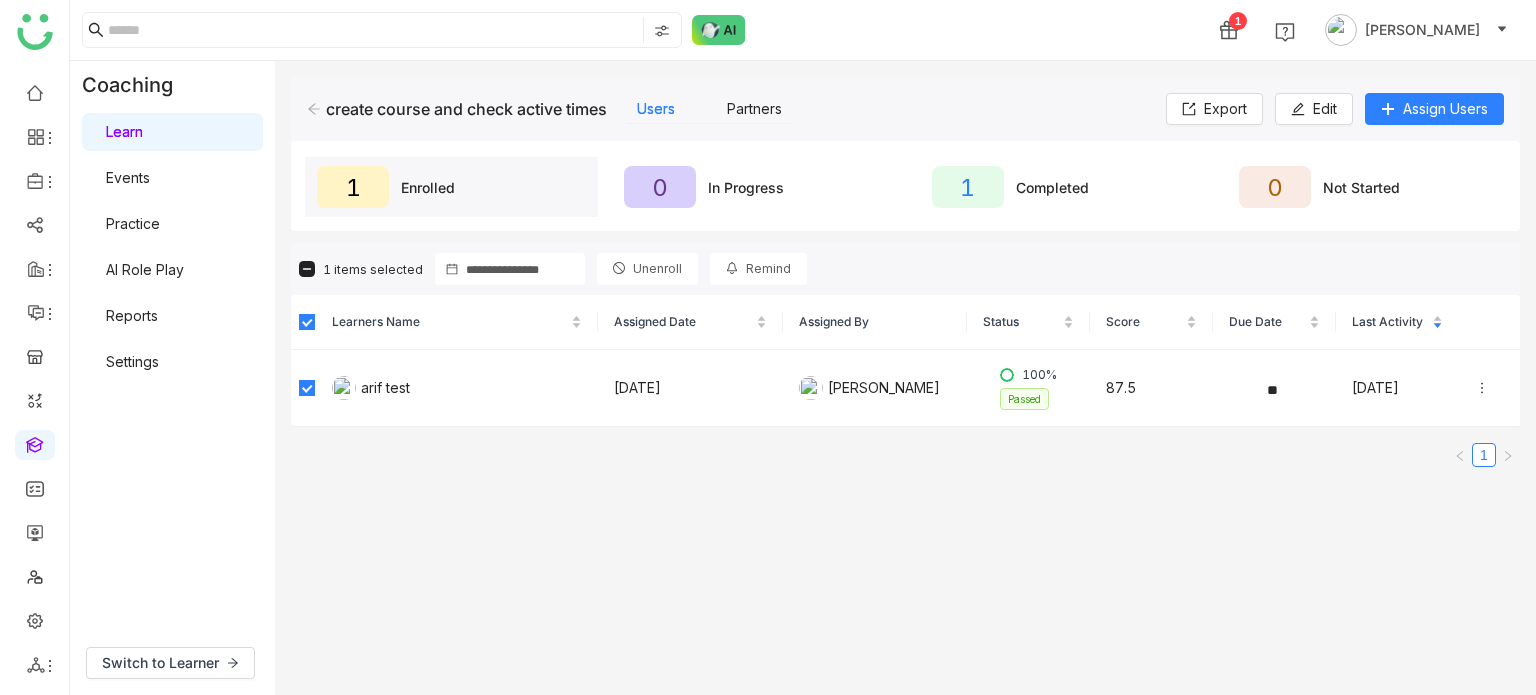 click on "Unenroll" 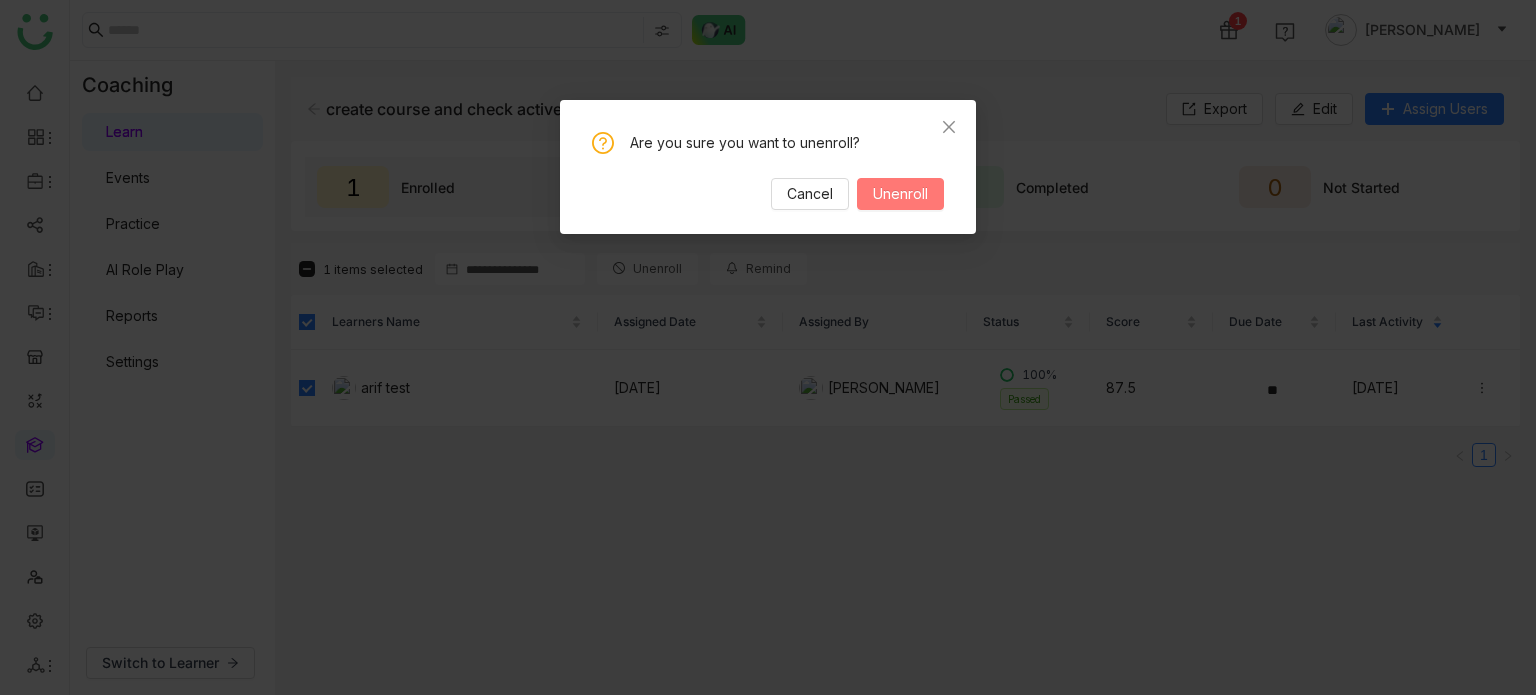 click on "Unenroll" at bounding box center (900, 194) 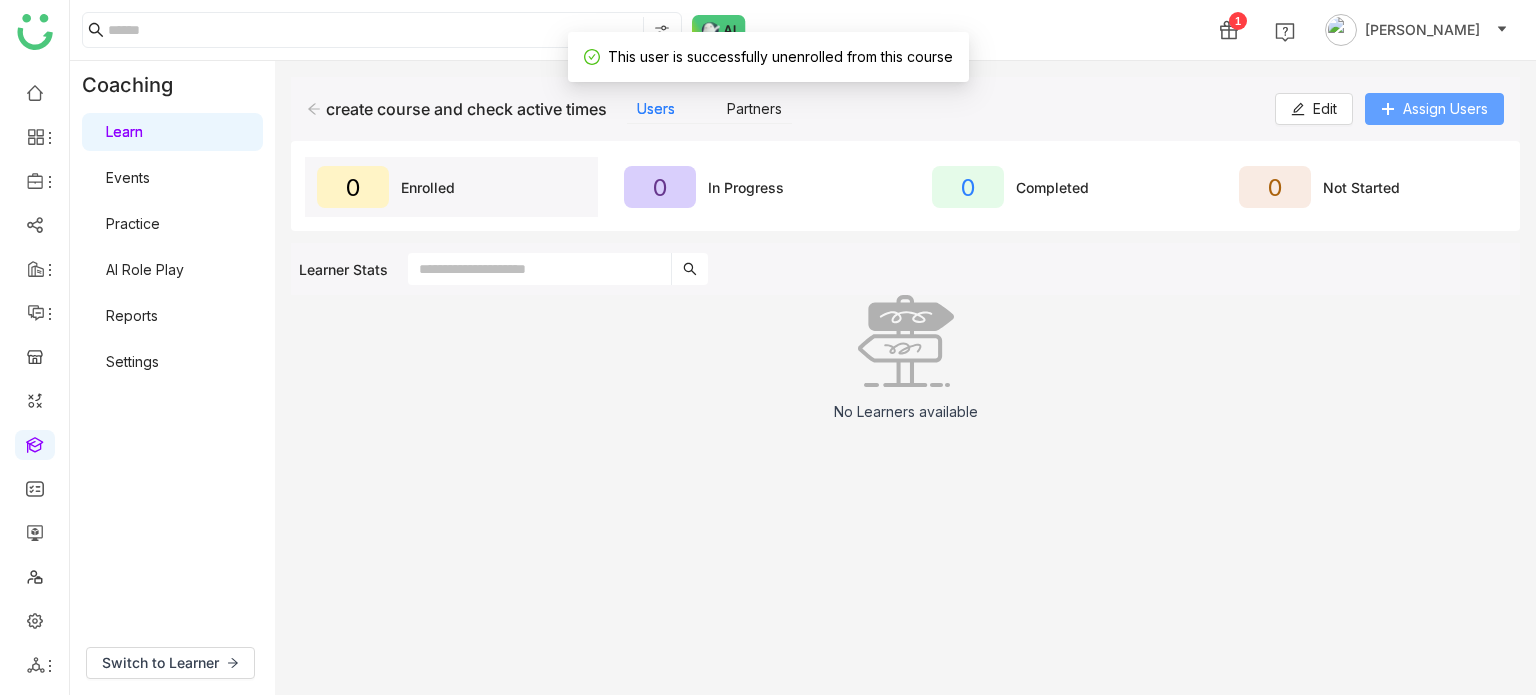 click on "Assign Users" 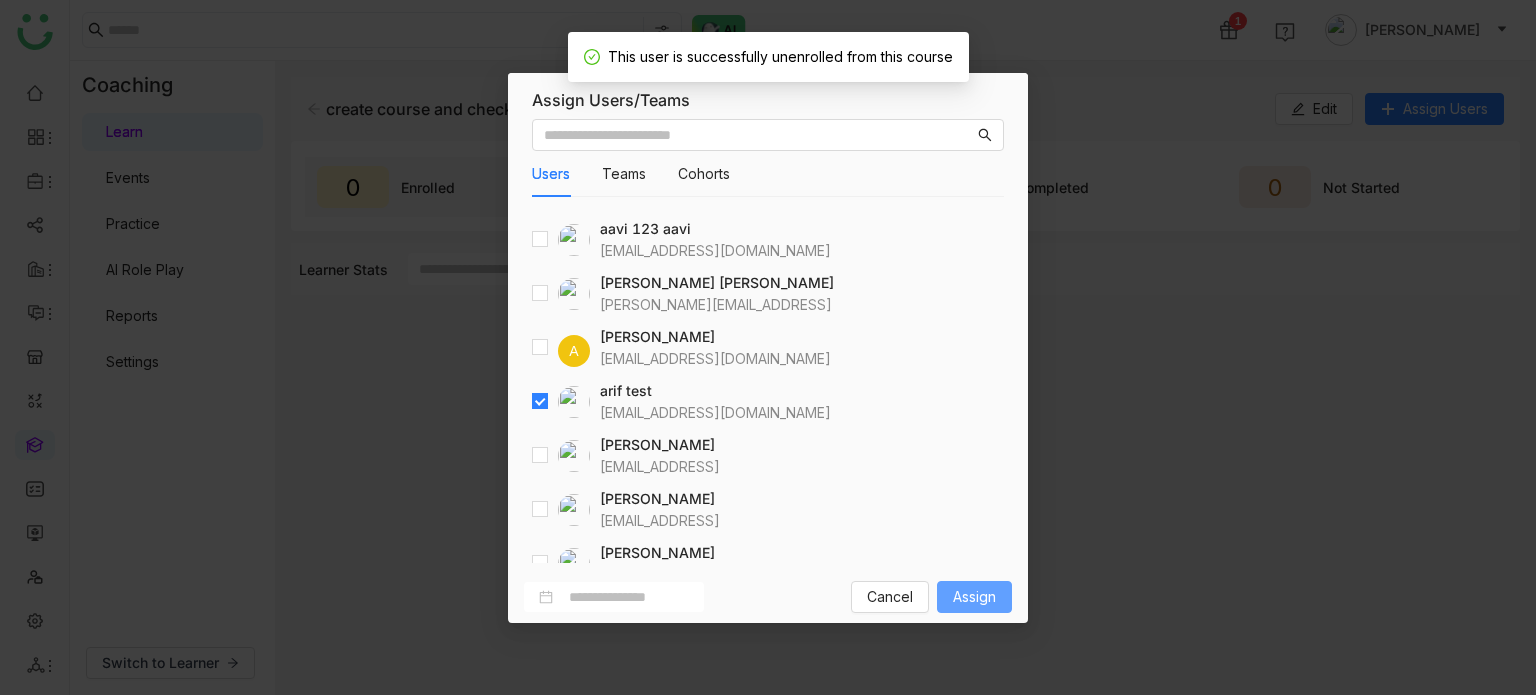 click on "Assign" at bounding box center (974, 597) 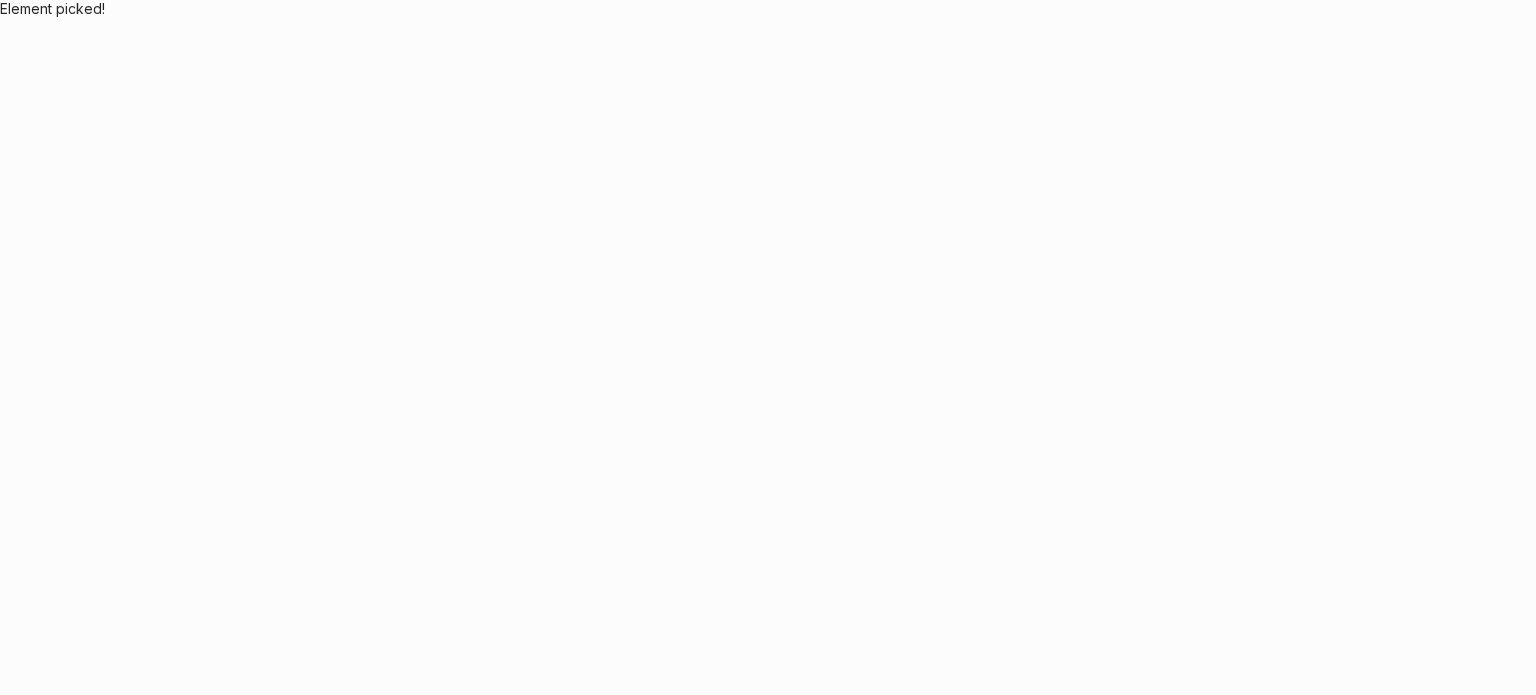 scroll, scrollTop: 0, scrollLeft: 0, axis: both 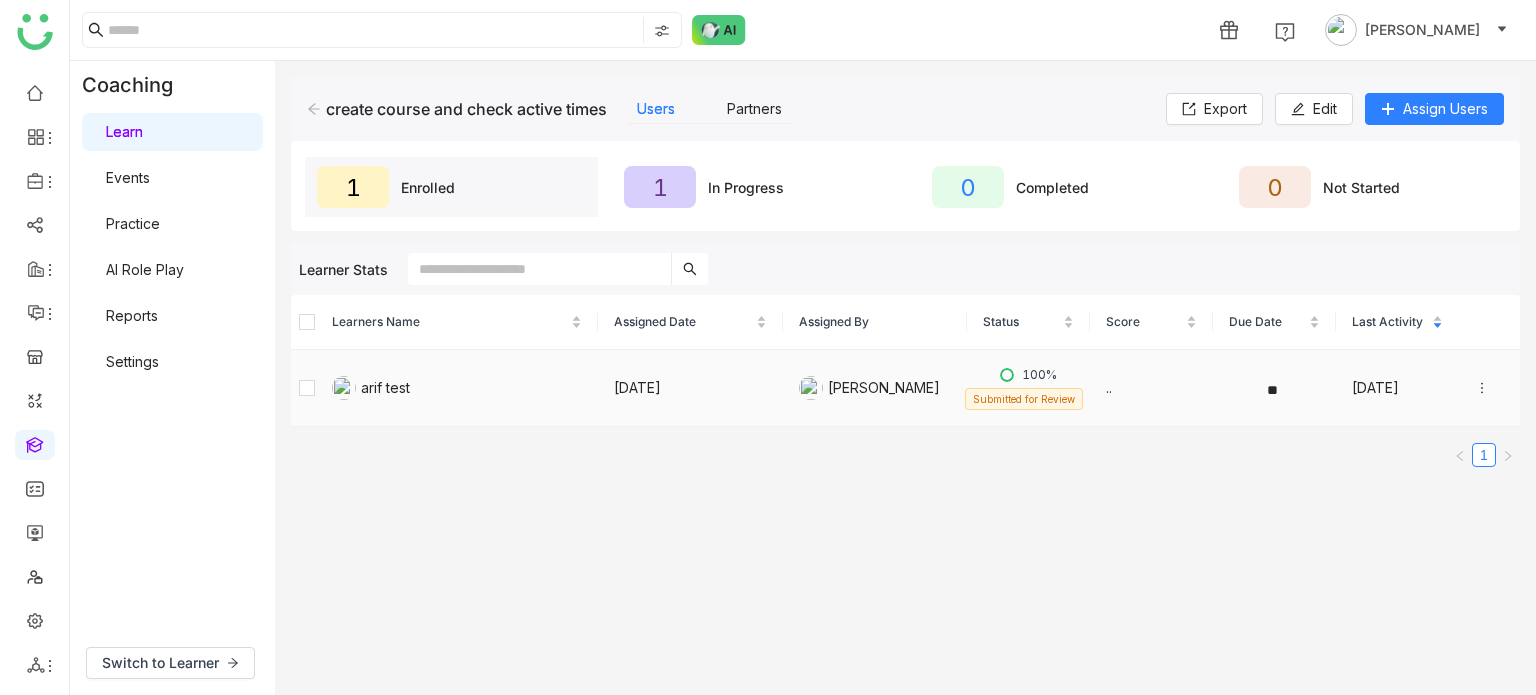 click 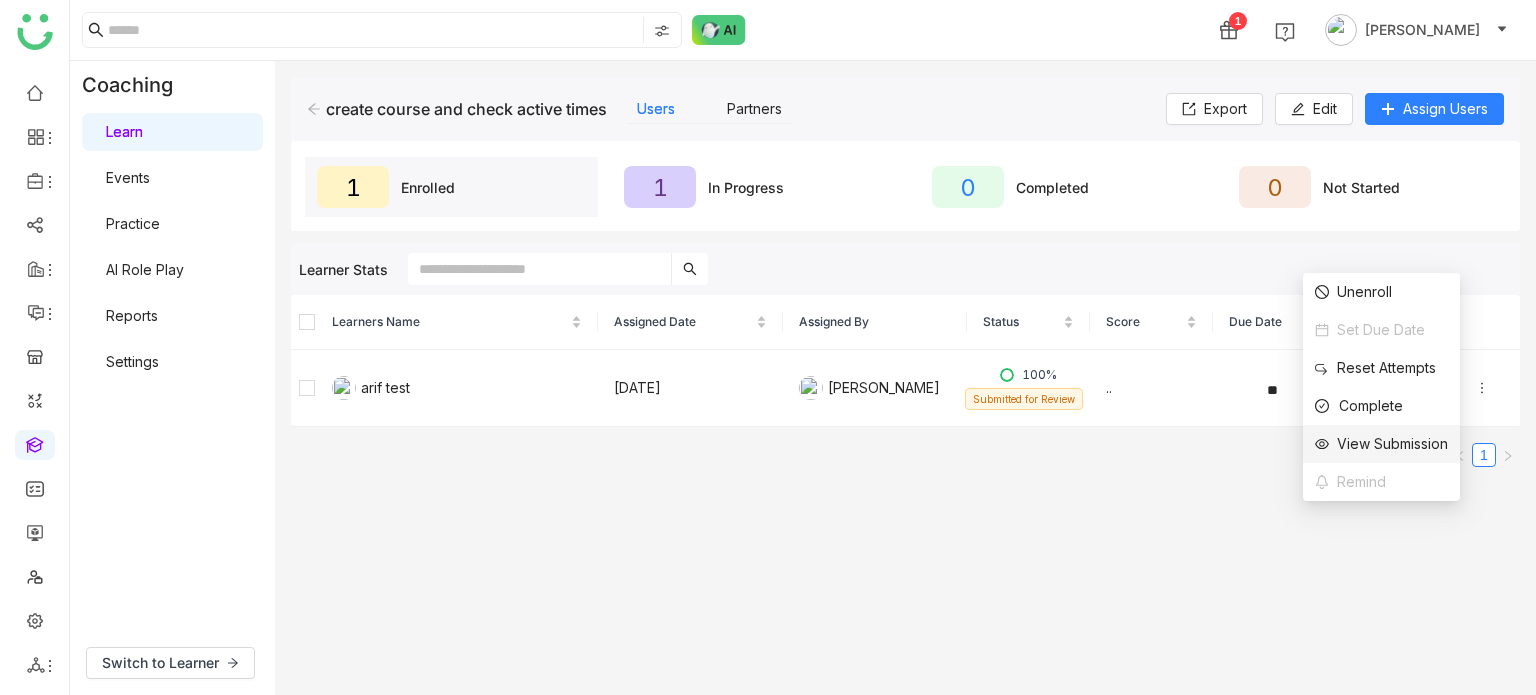 click on "View Submission" at bounding box center [1381, 444] 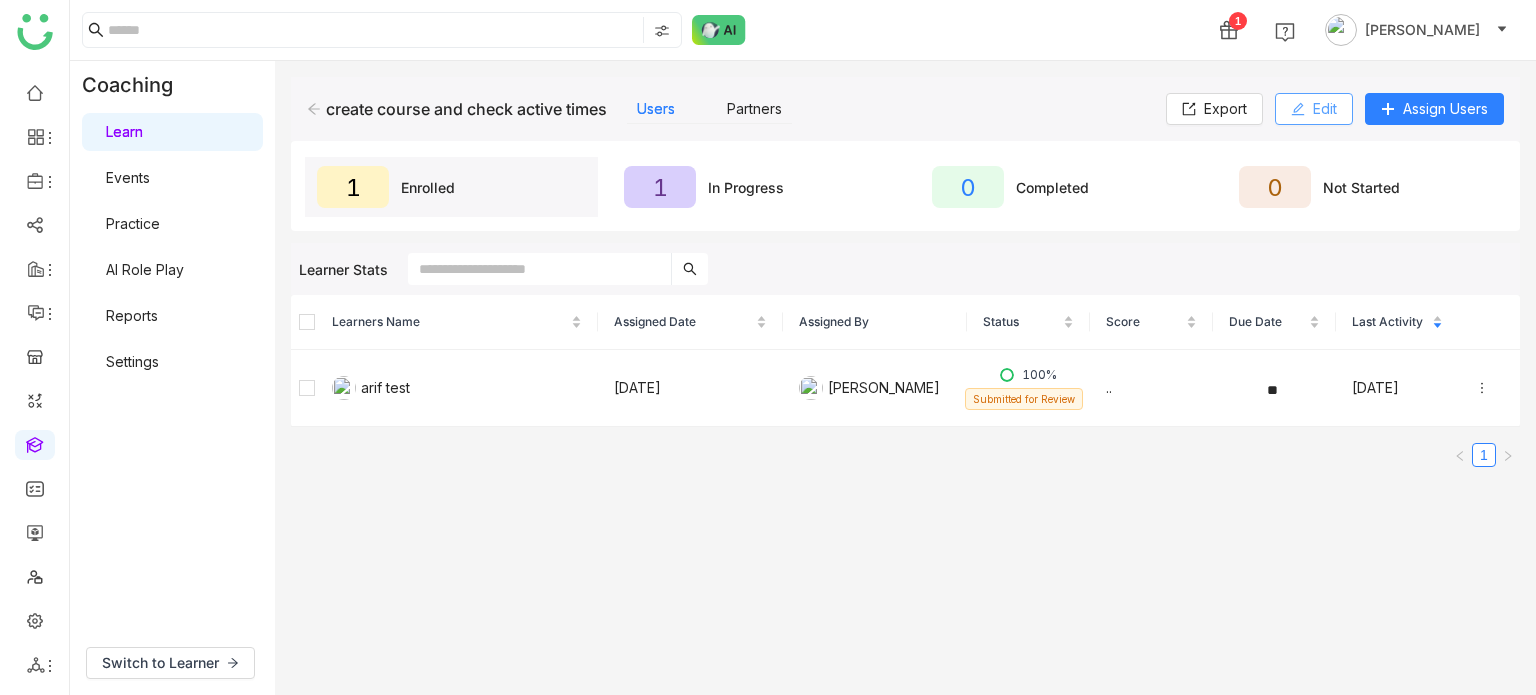 click on "Edit" 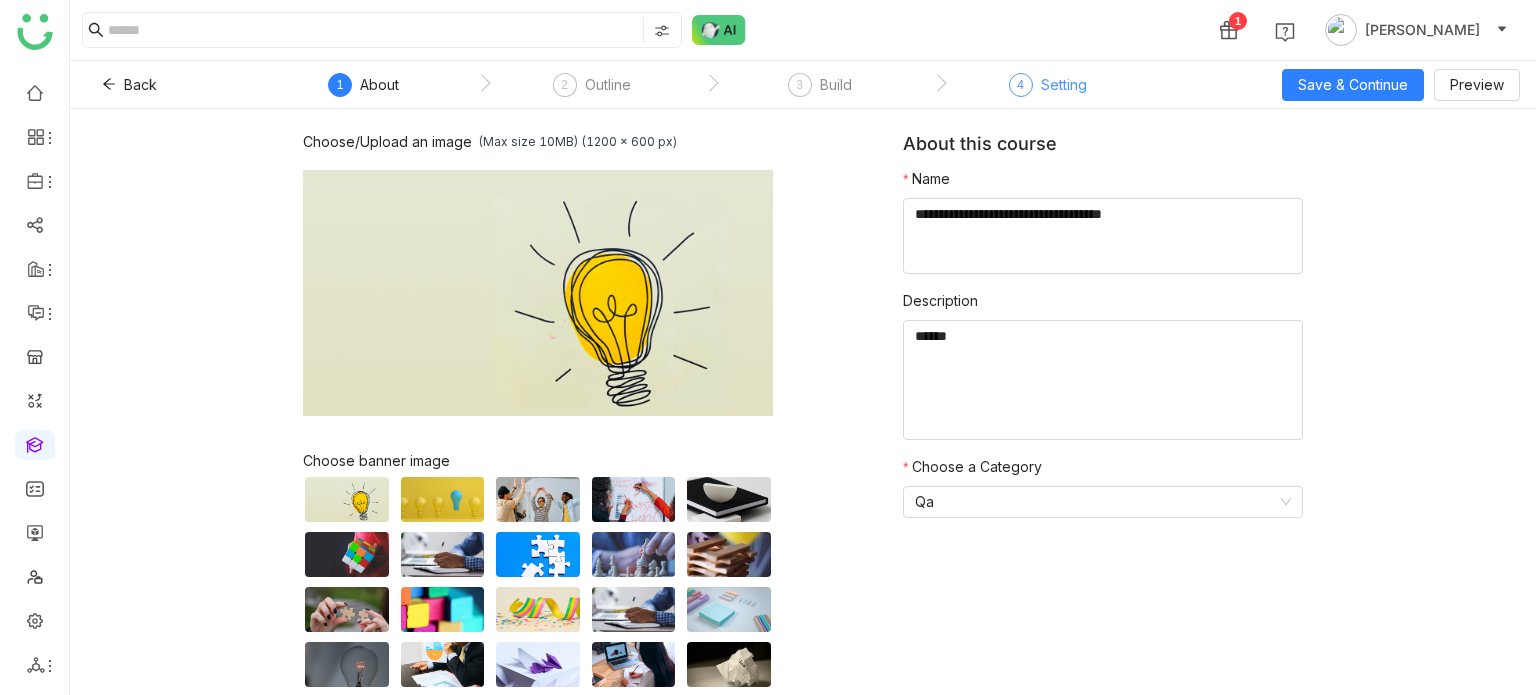 click on "4" 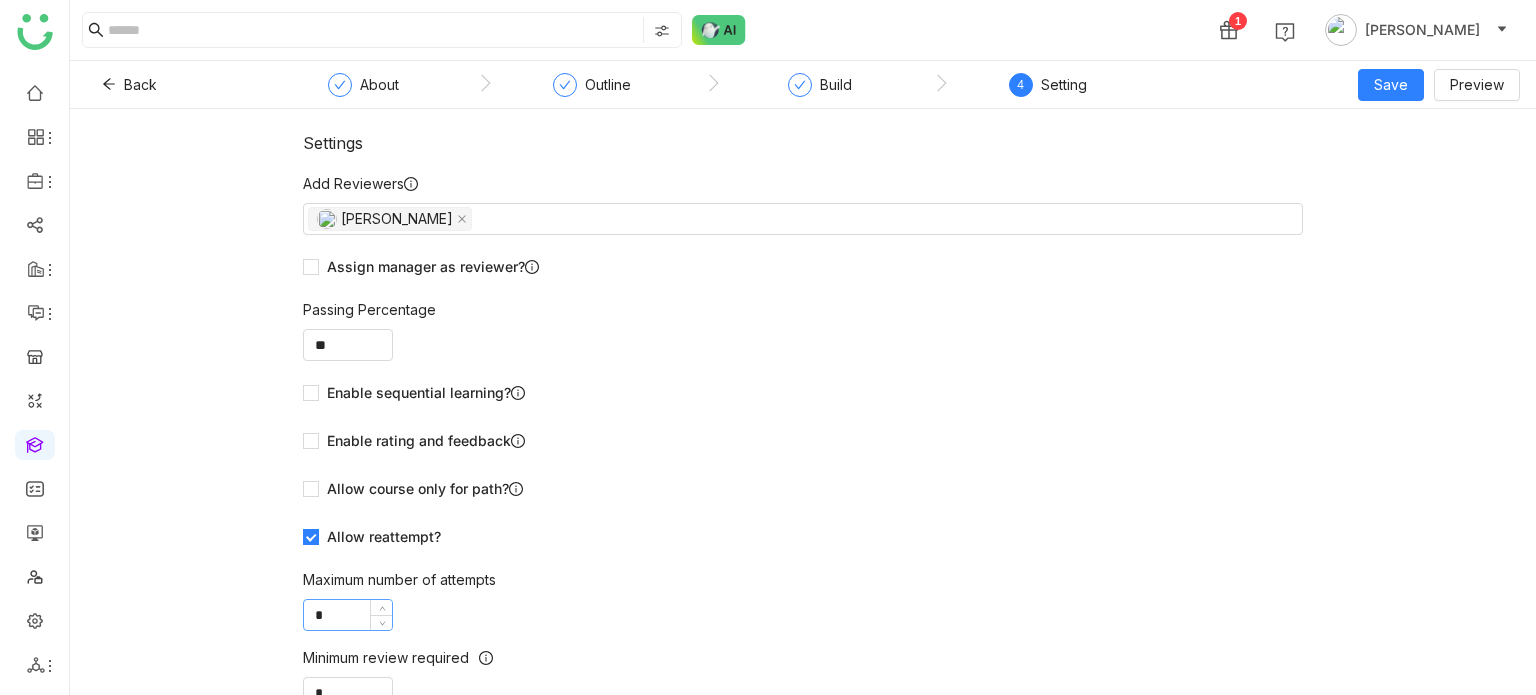 click on "*" 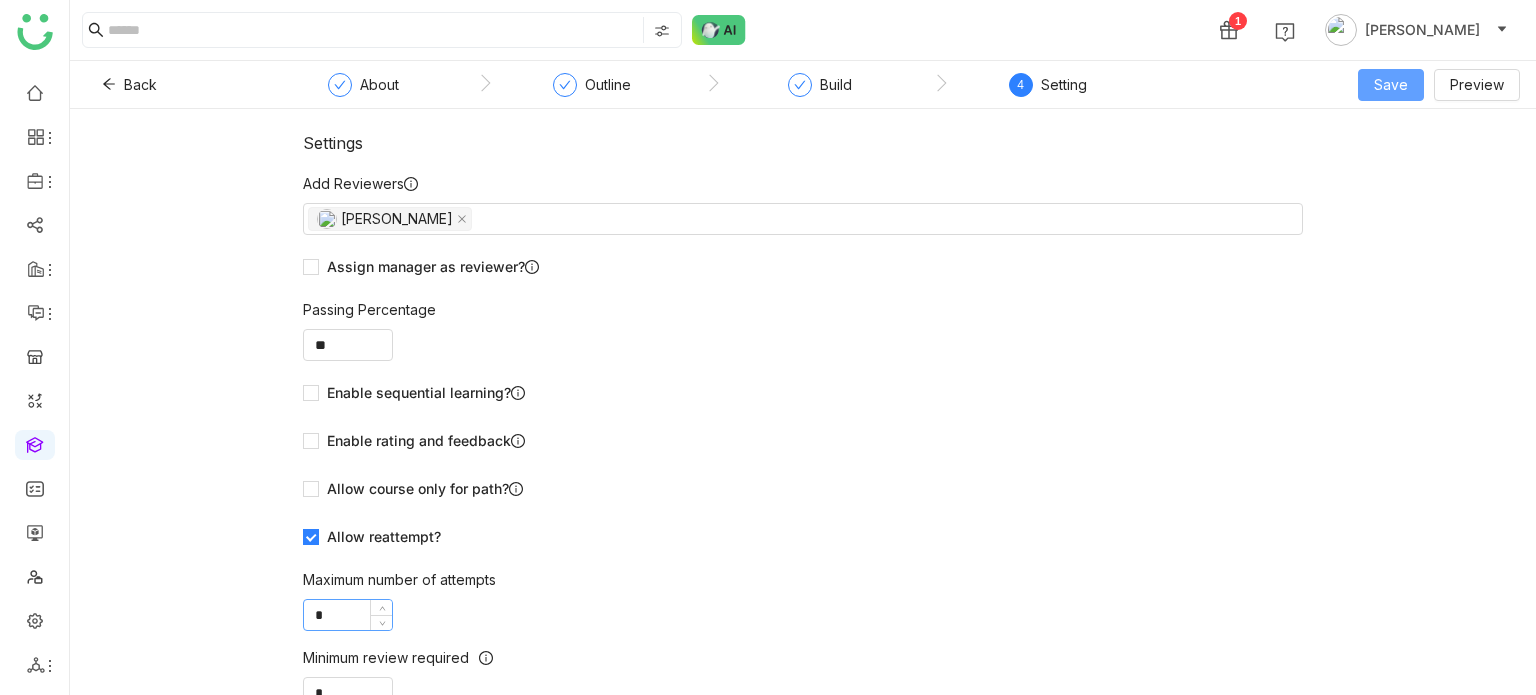type on "*" 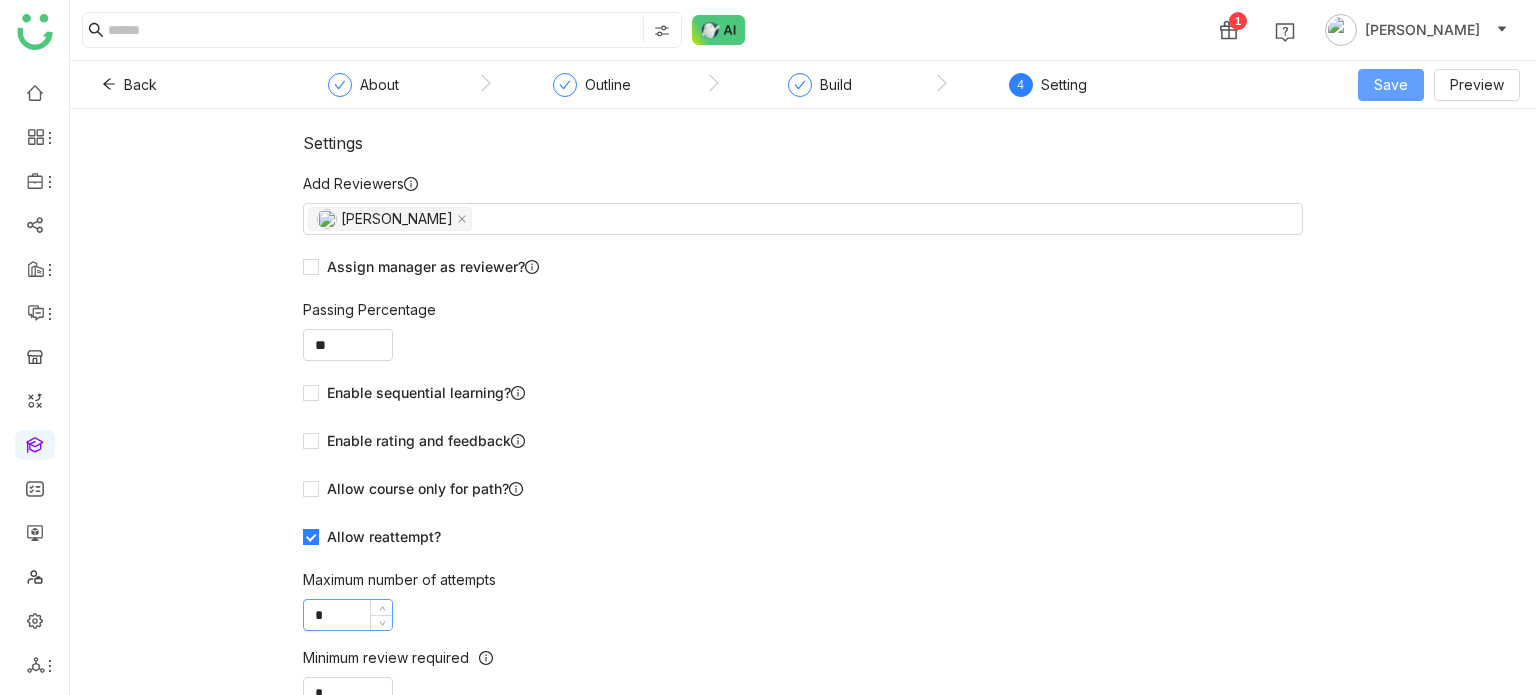 click on "Save" 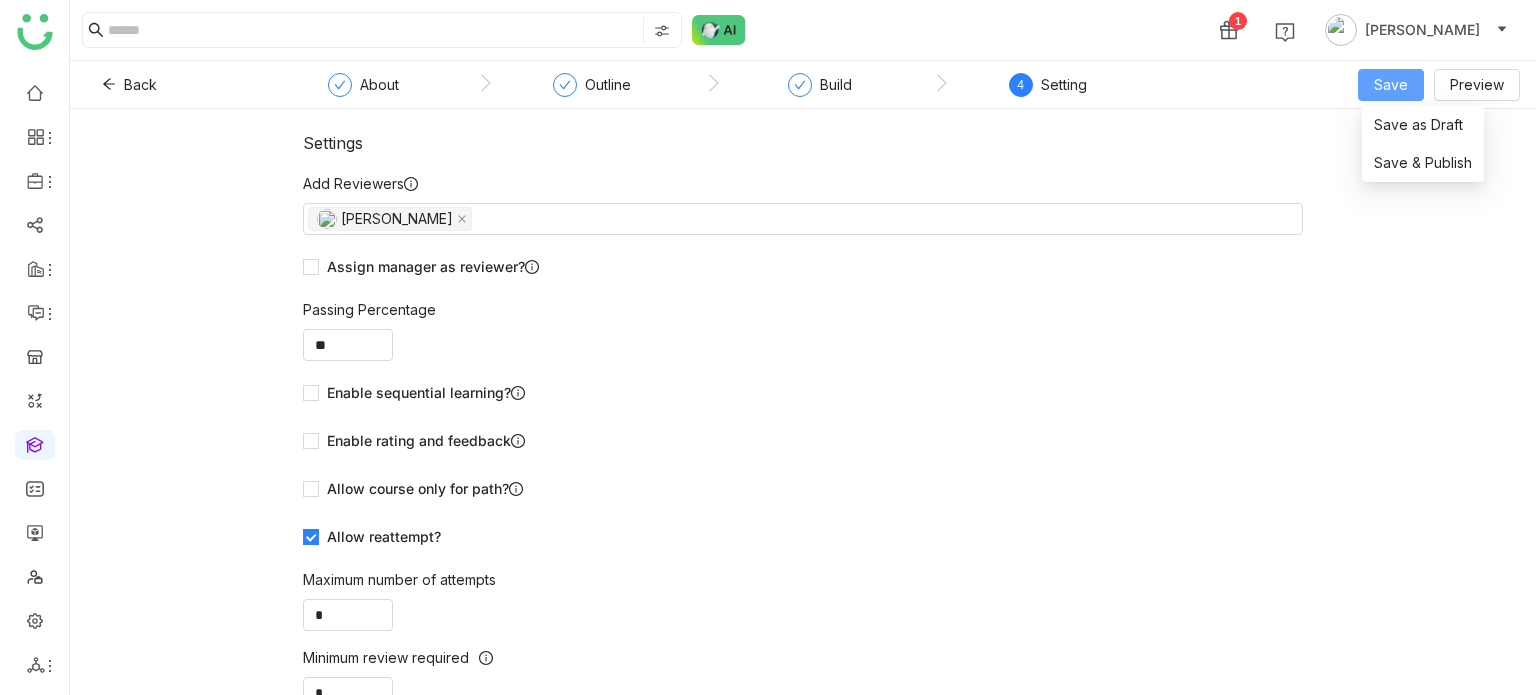 click on "Save" 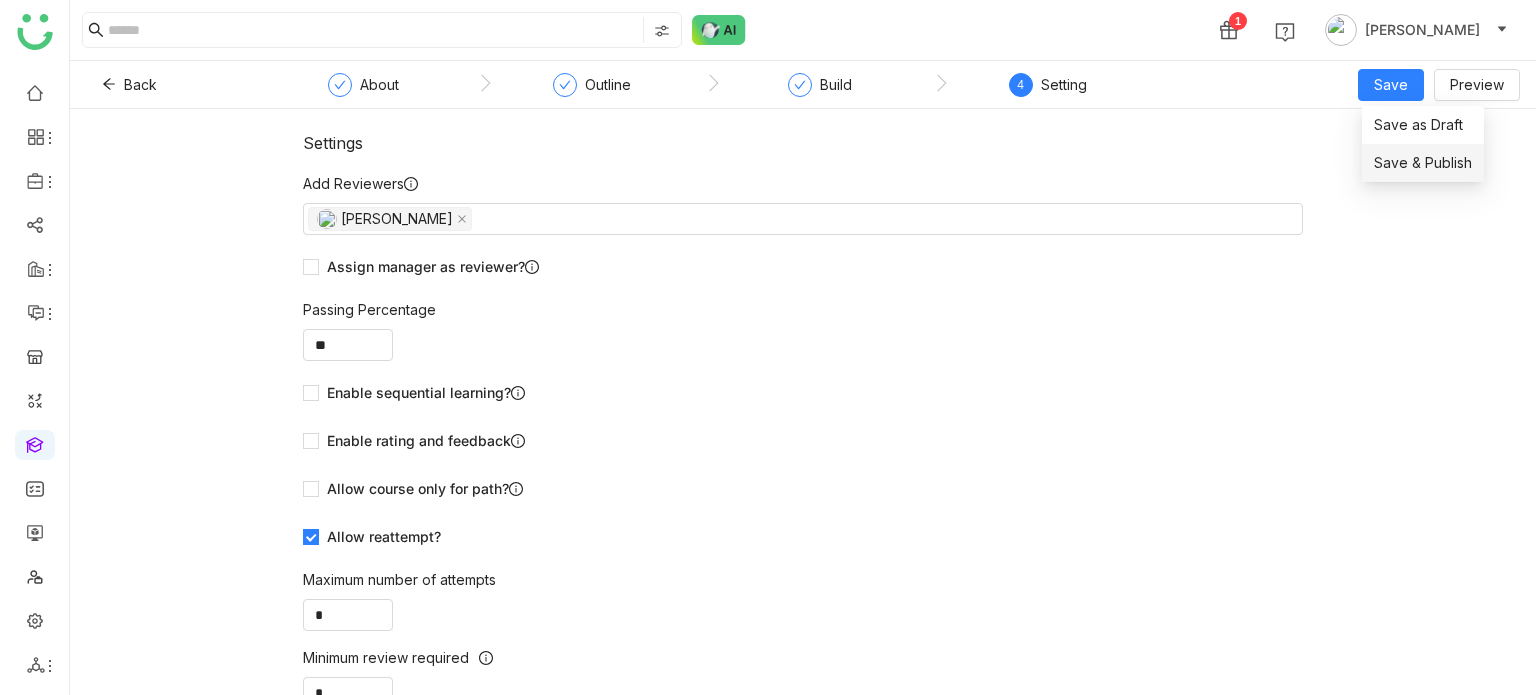 click on "Save & Publish" at bounding box center [1423, 163] 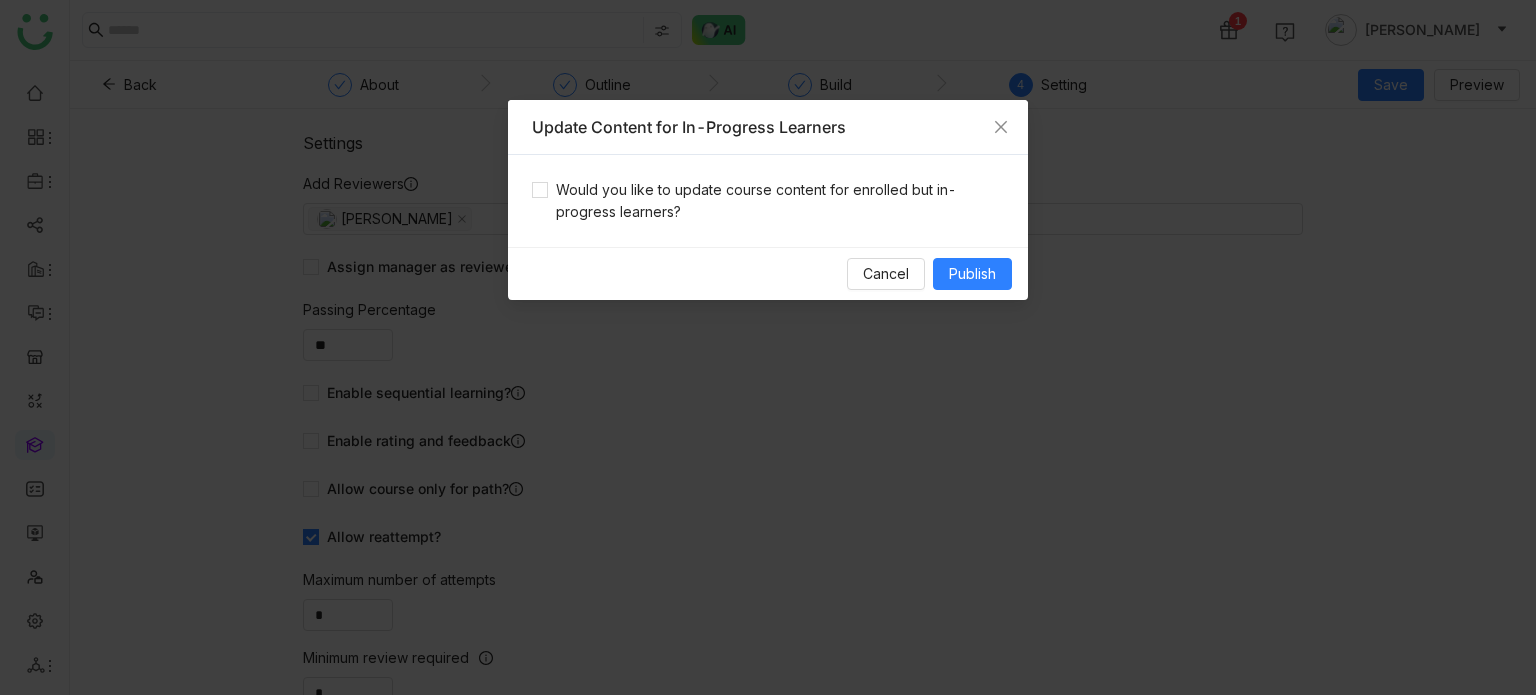drag, startPoint x: 856, startPoint y: 196, endPoint x: 986, endPoint y: 299, distance: 165.85837 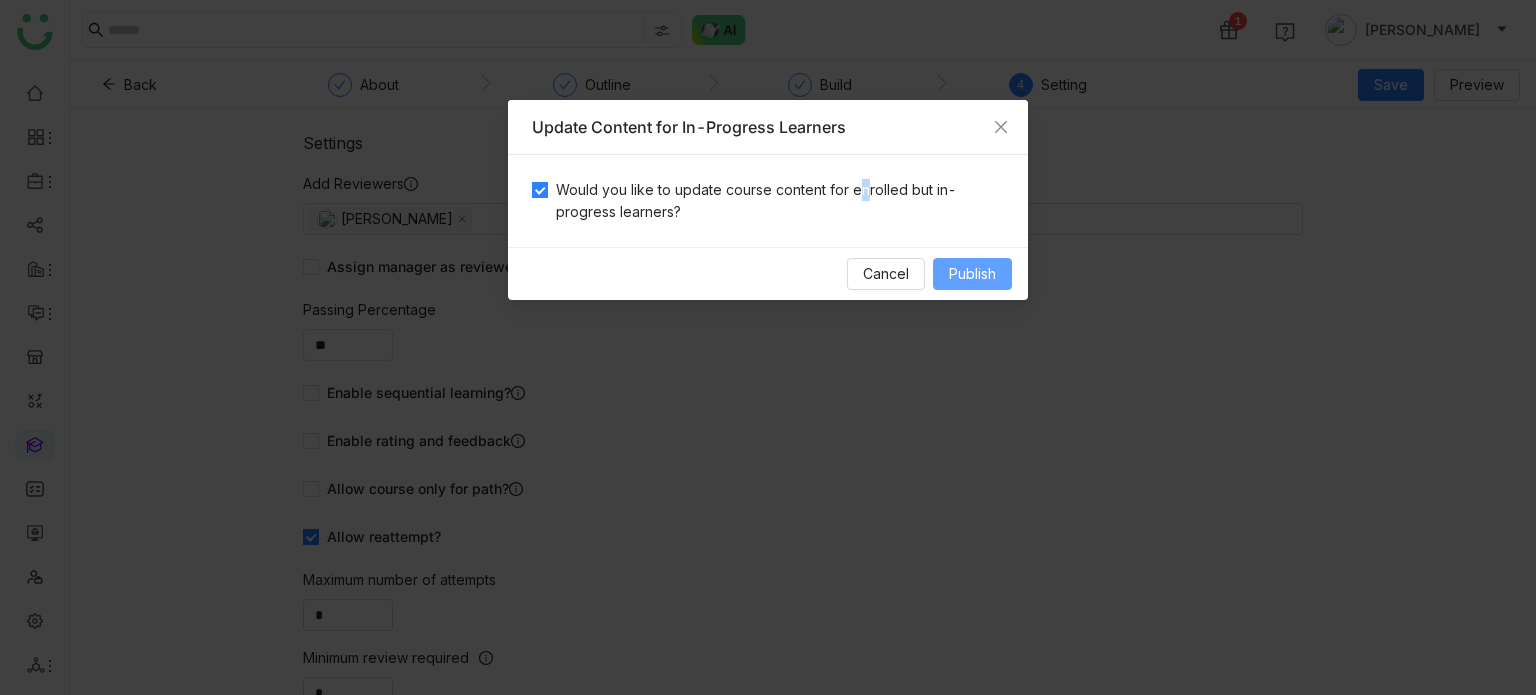 click on "Publish" at bounding box center [972, 274] 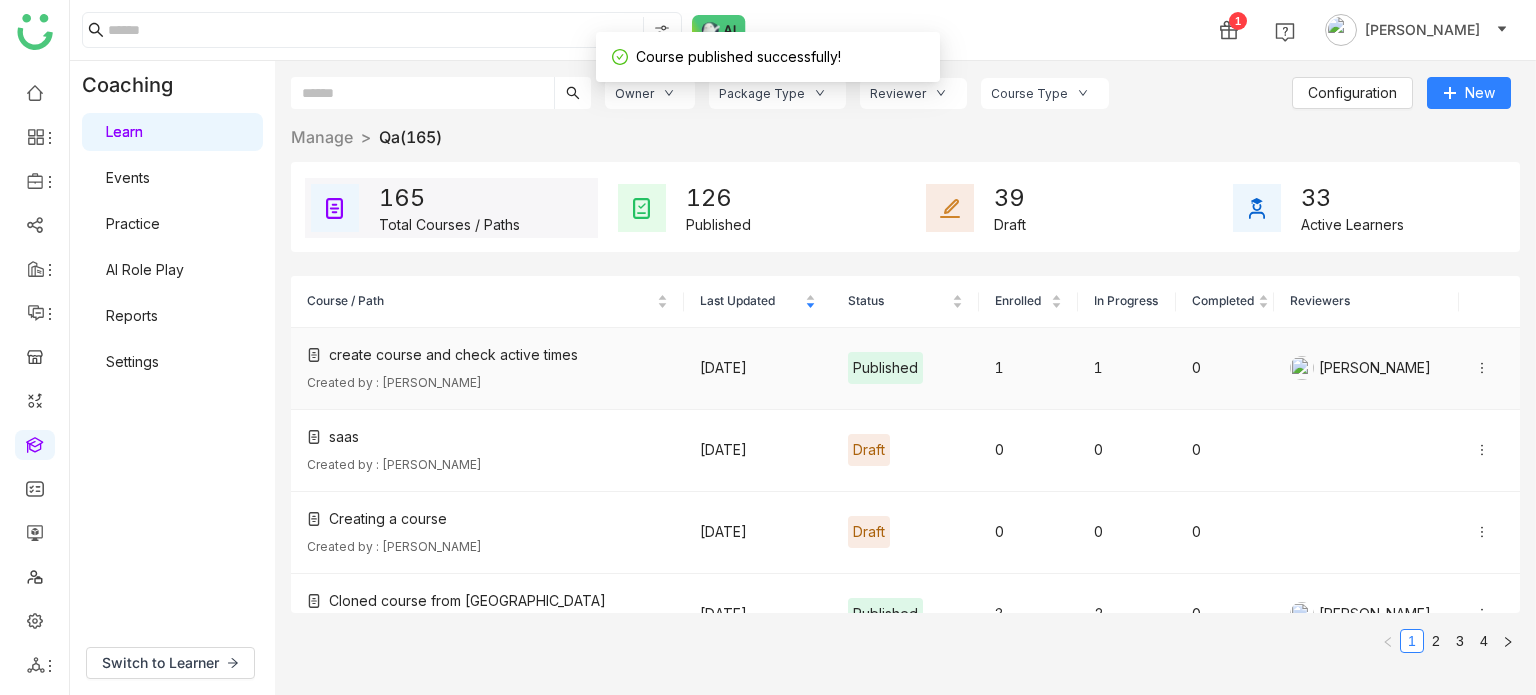 click on "1" 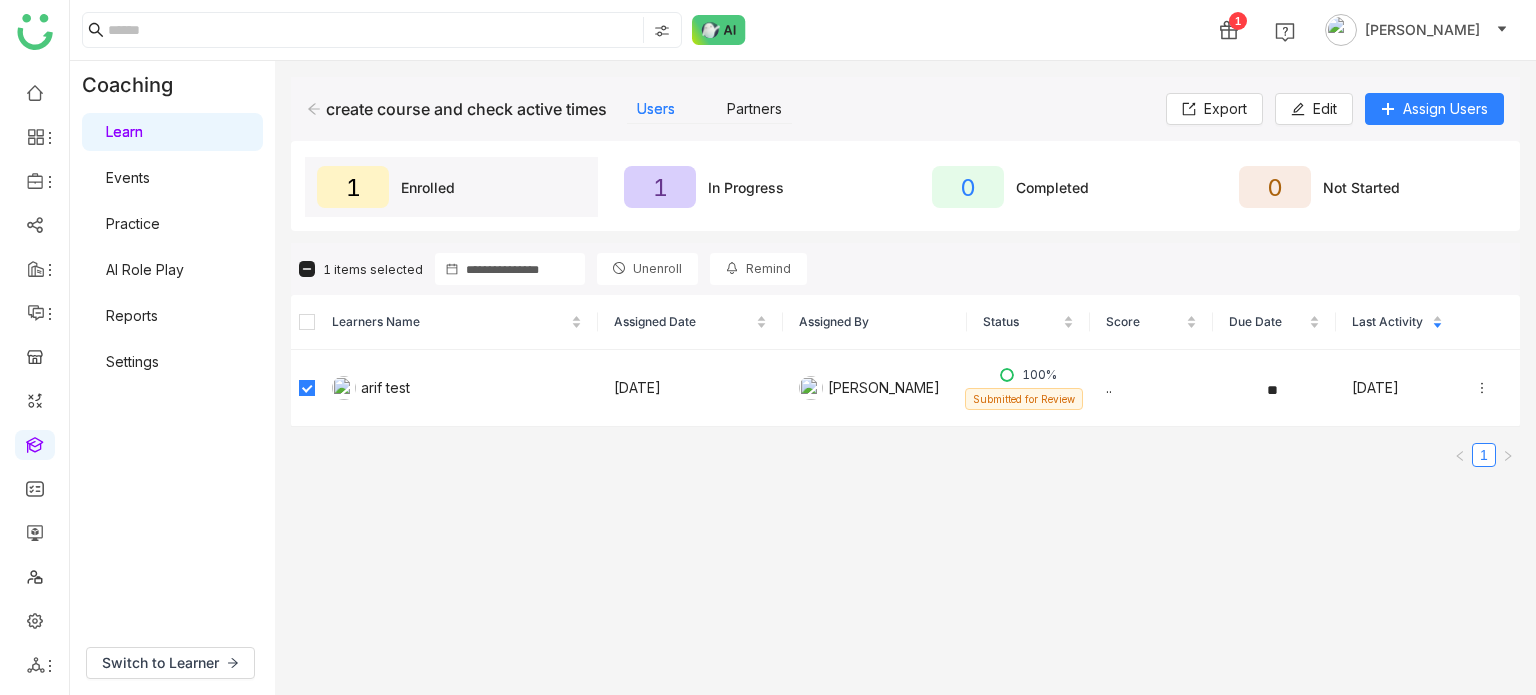 click on "Unenroll" 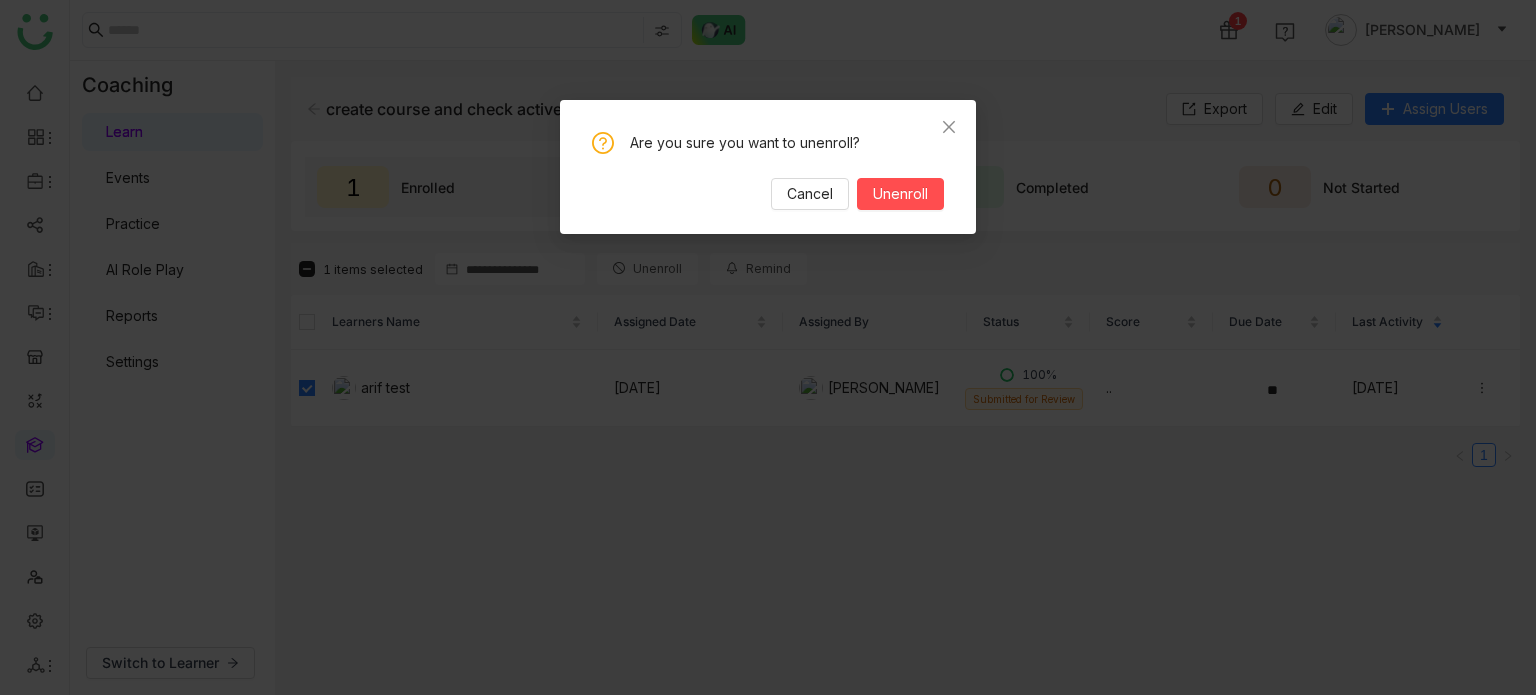 click on "Cancel   Unenroll" at bounding box center [768, 194] 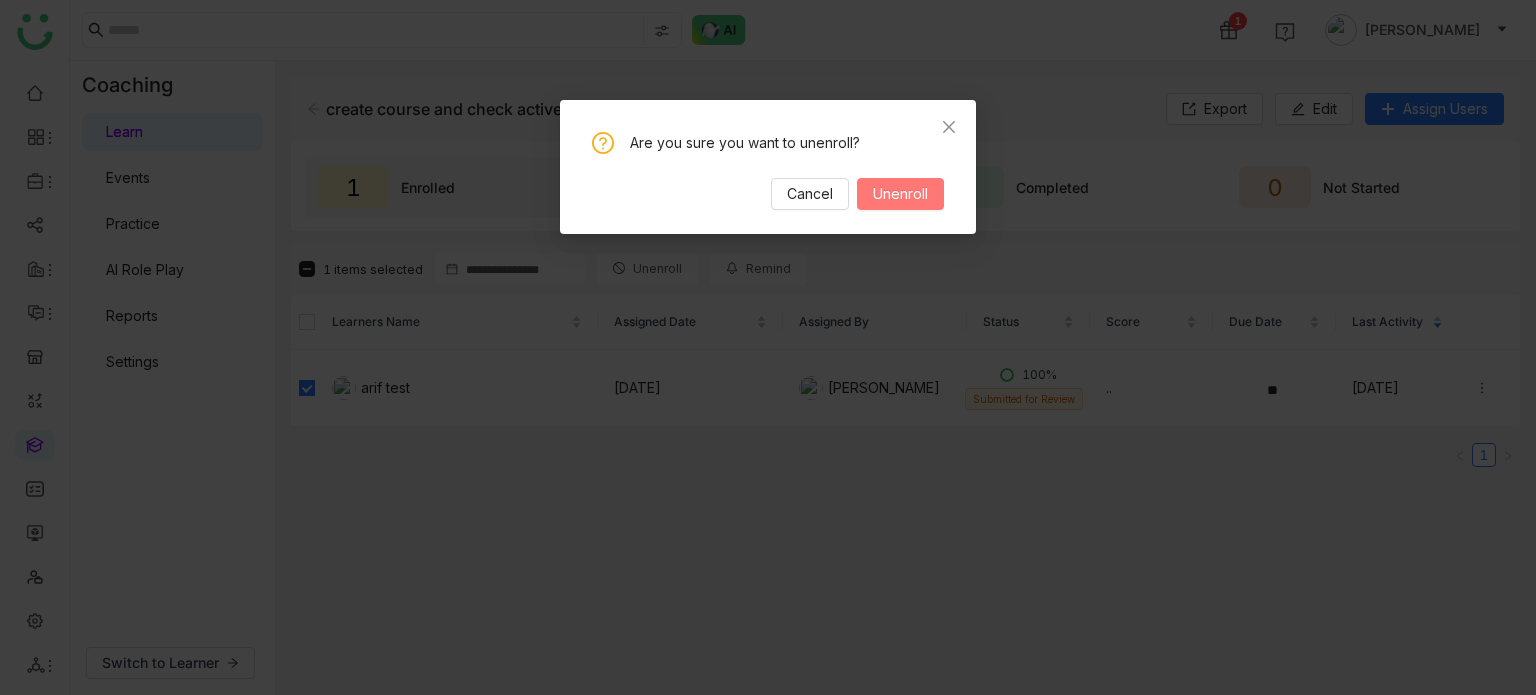 click on "Unenroll" at bounding box center [900, 194] 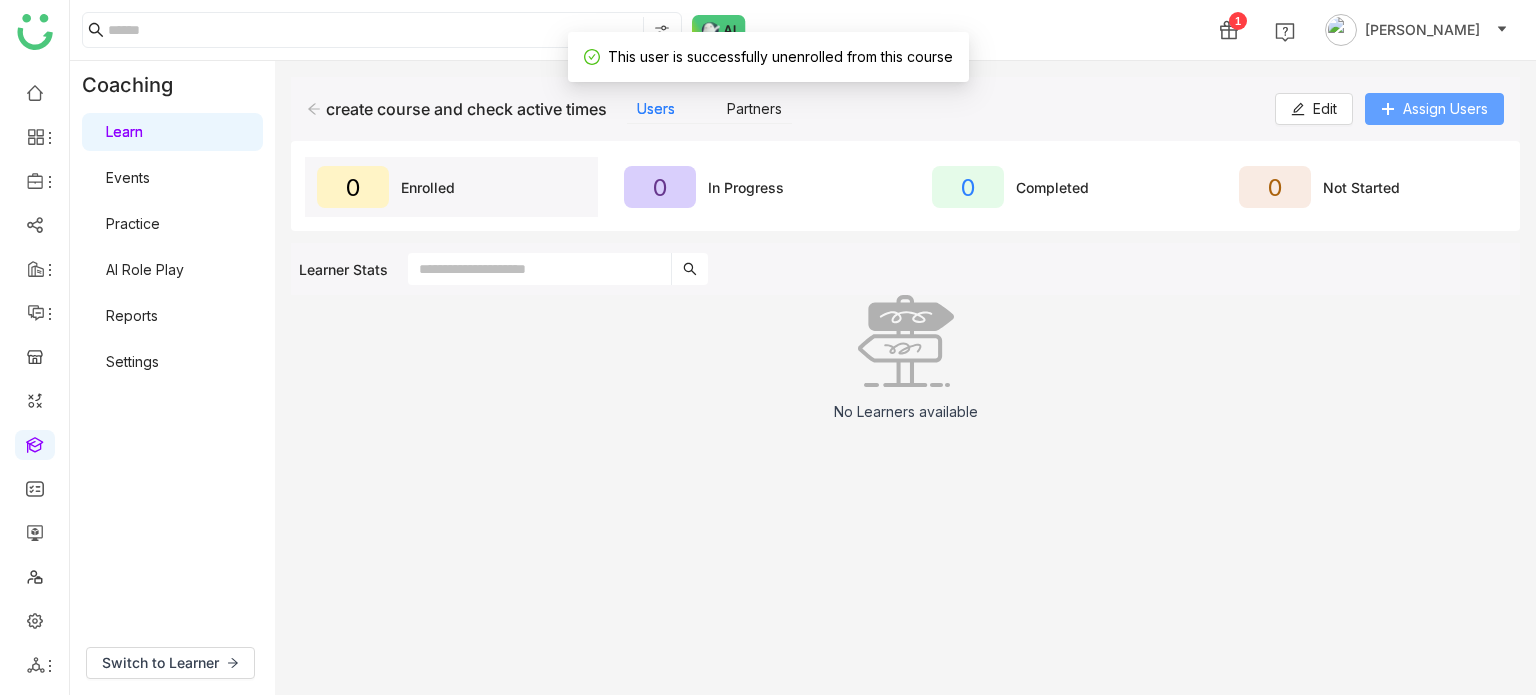 click on "Assign Users" 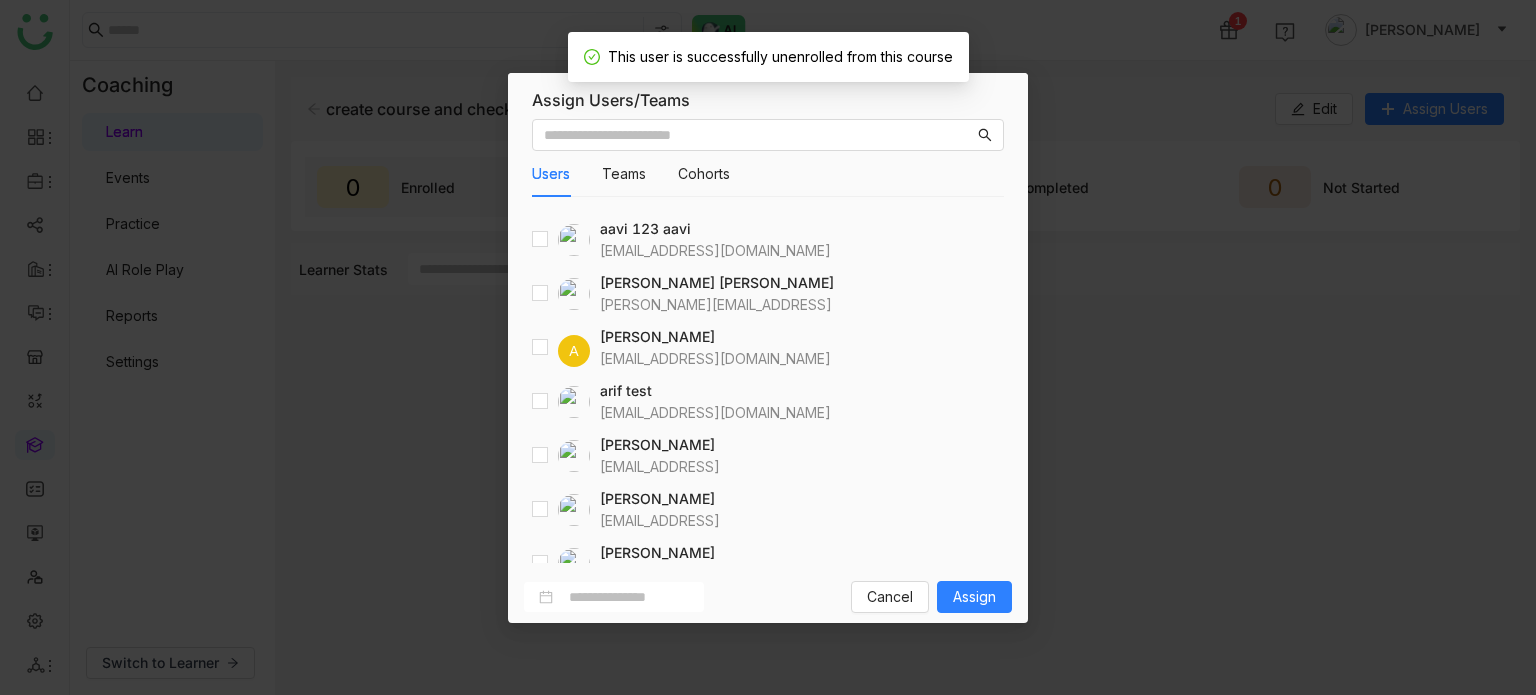 click at bounding box center [561, 402] 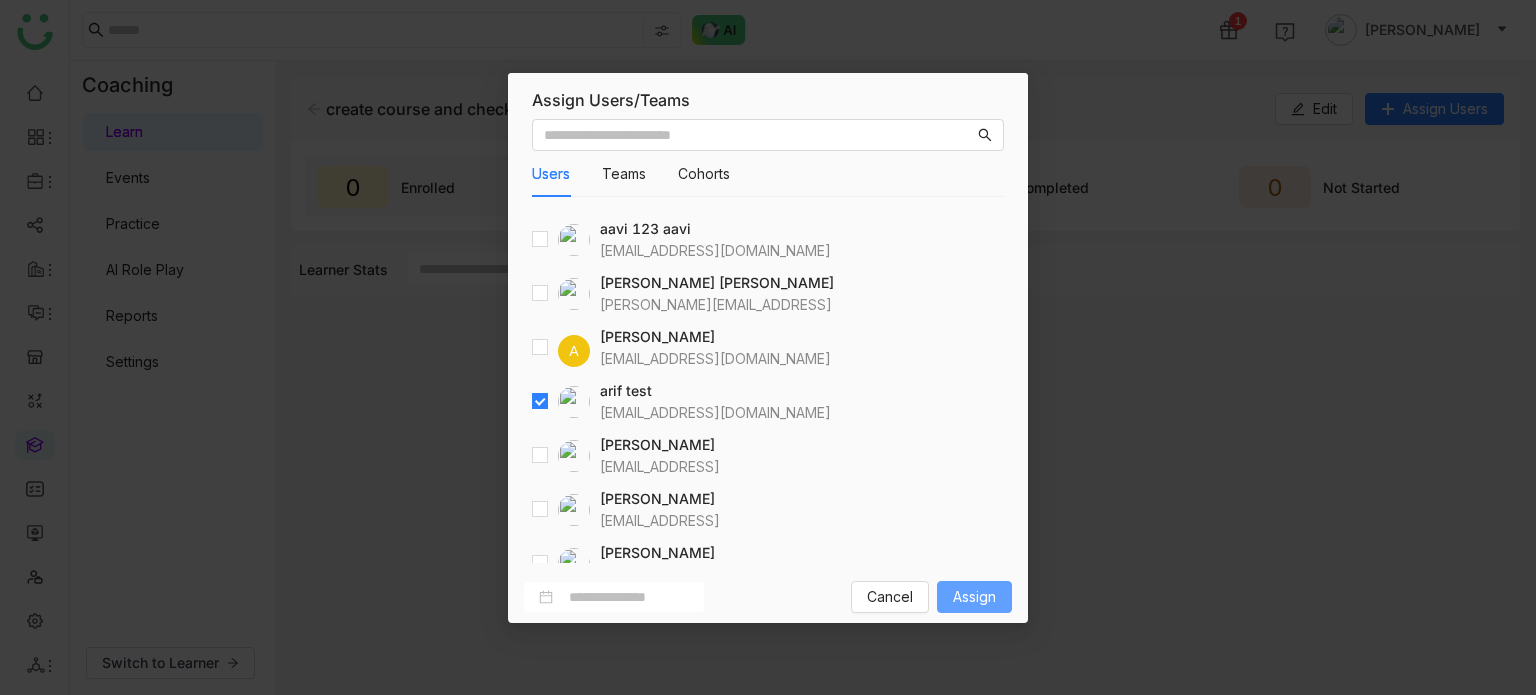 click on "Assign" at bounding box center [974, 597] 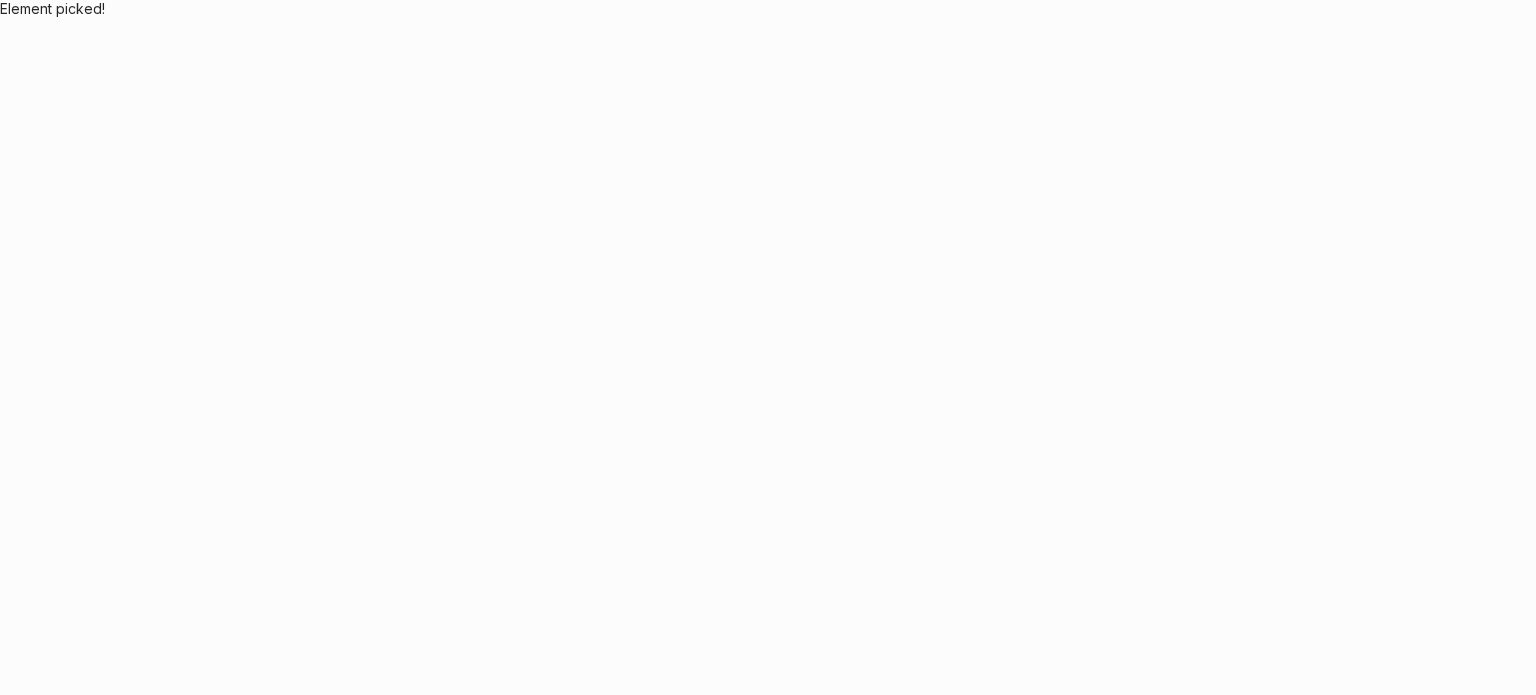 scroll, scrollTop: 0, scrollLeft: 0, axis: both 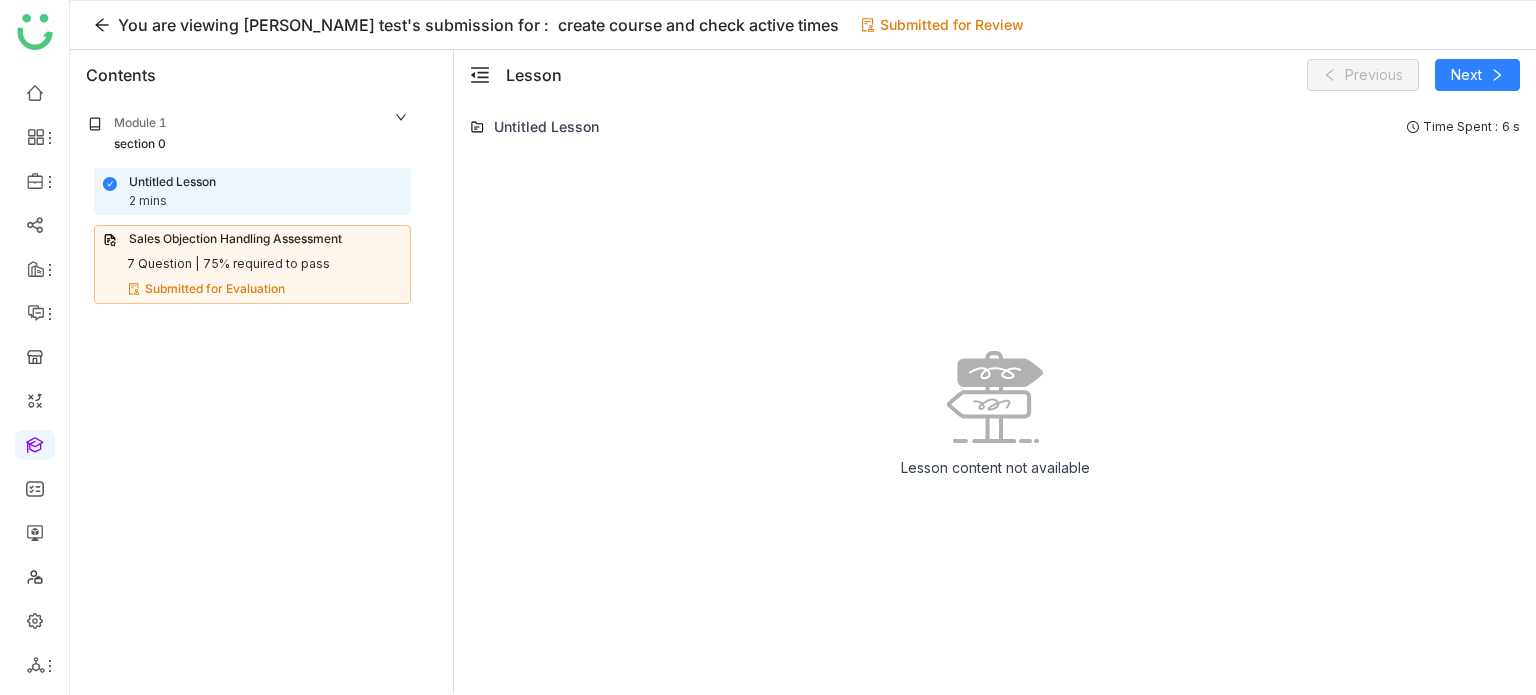 click on "Submitted for Evaluation" 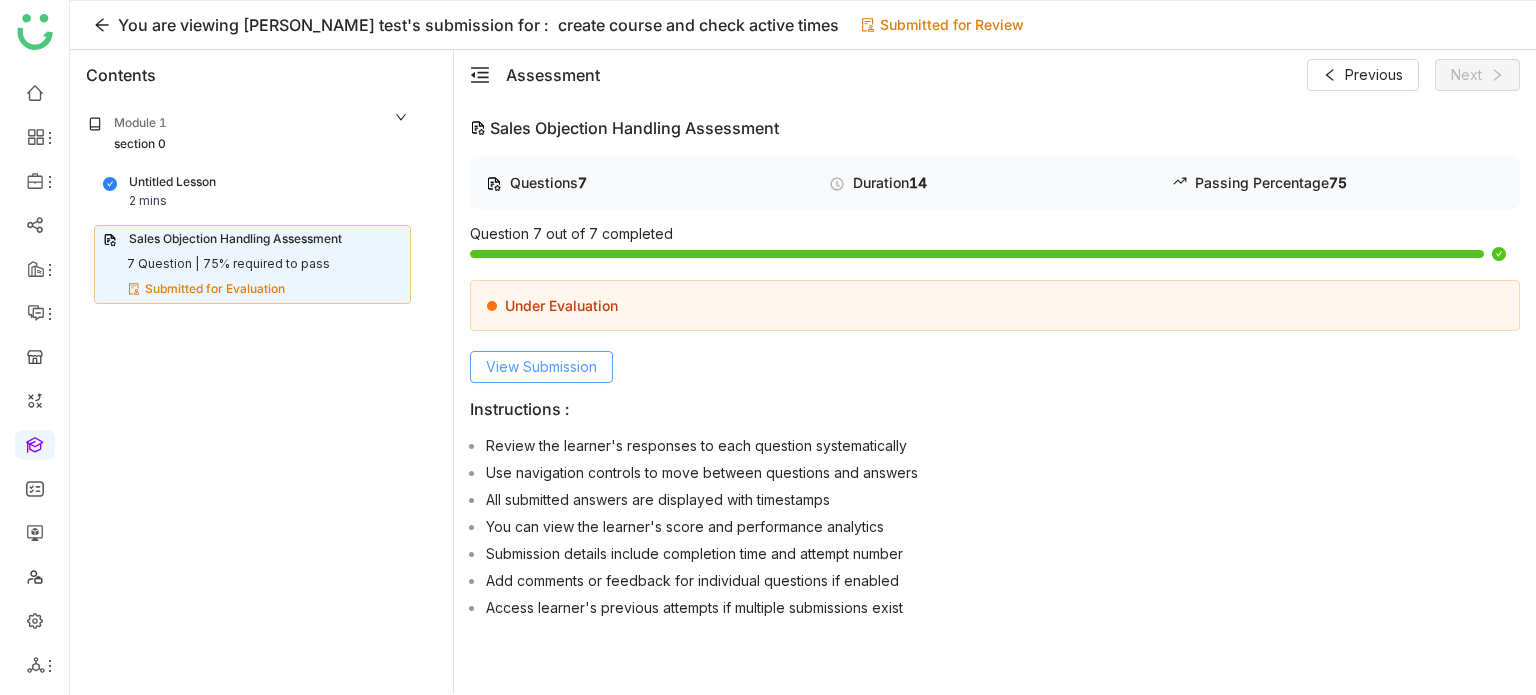 click on "View Submission" 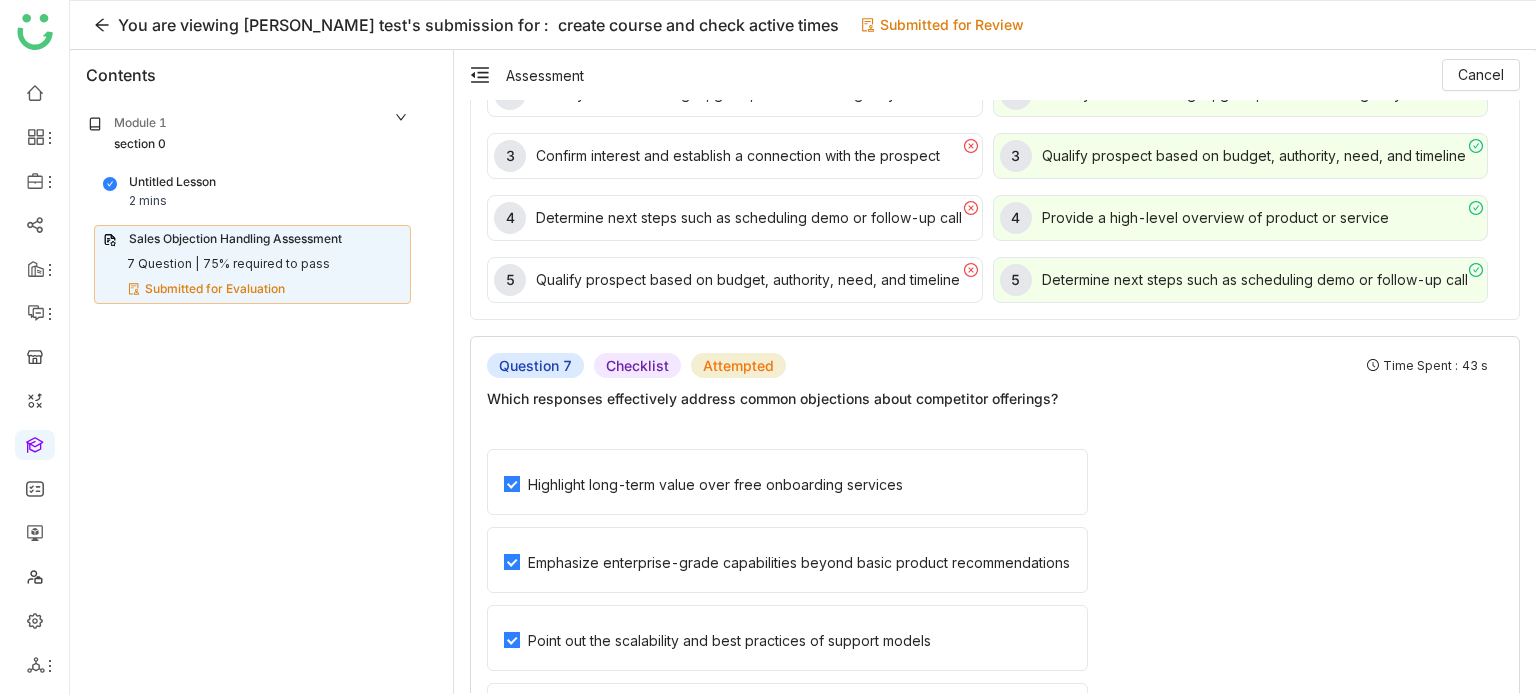 scroll, scrollTop: 2992, scrollLeft: 0, axis: vertical 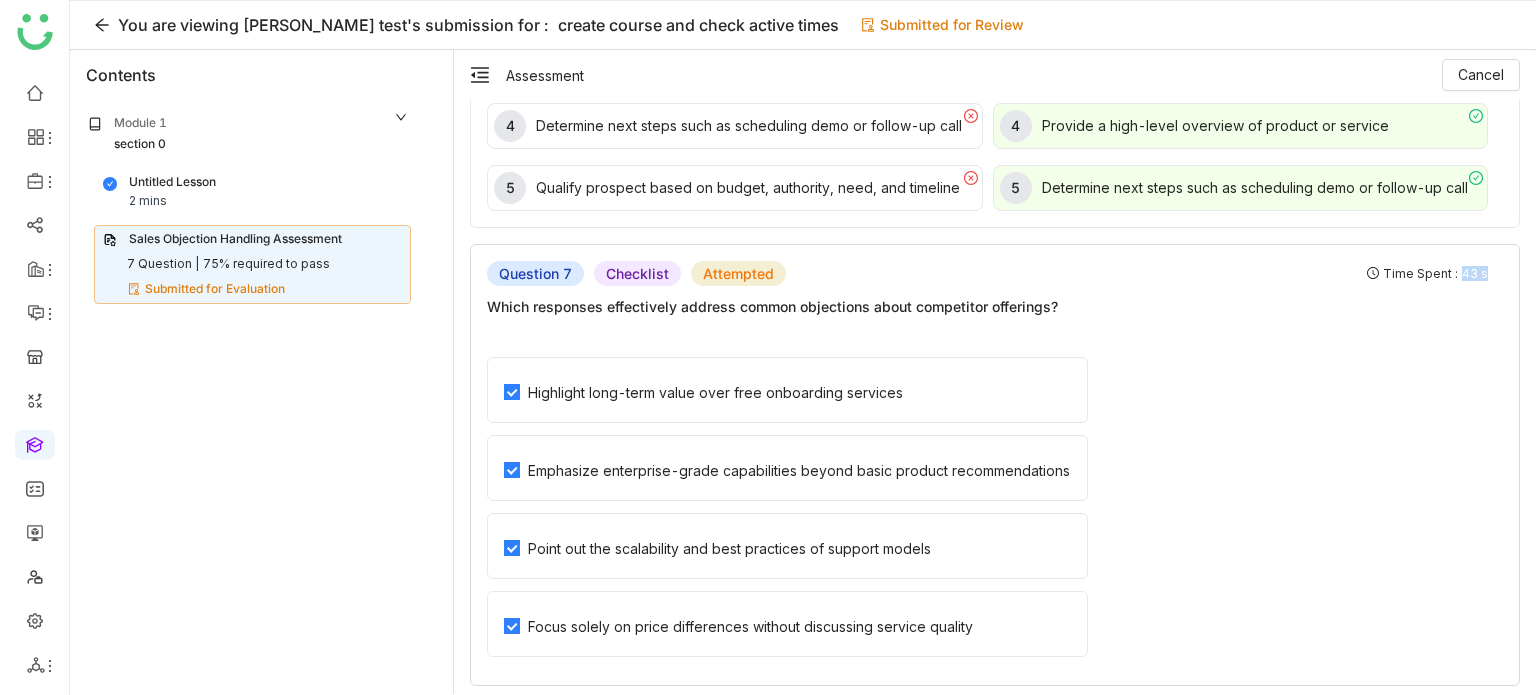 drag, startPoint x: 1447, startPoint y: 264, endPoint x: 1472, endPoint y: 263, distance: 25.019993 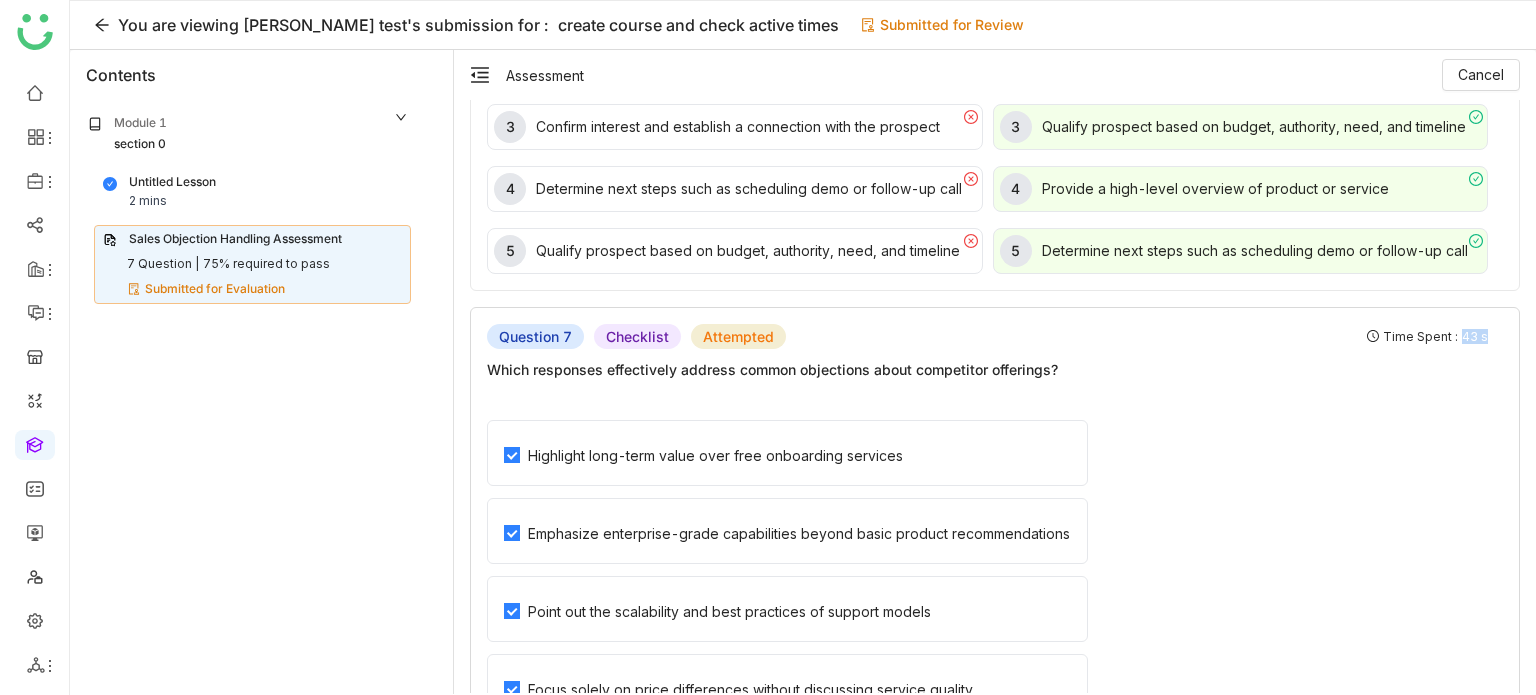 scroll, scrollTop: 2992, scrollLeft: 0, axis: vertical 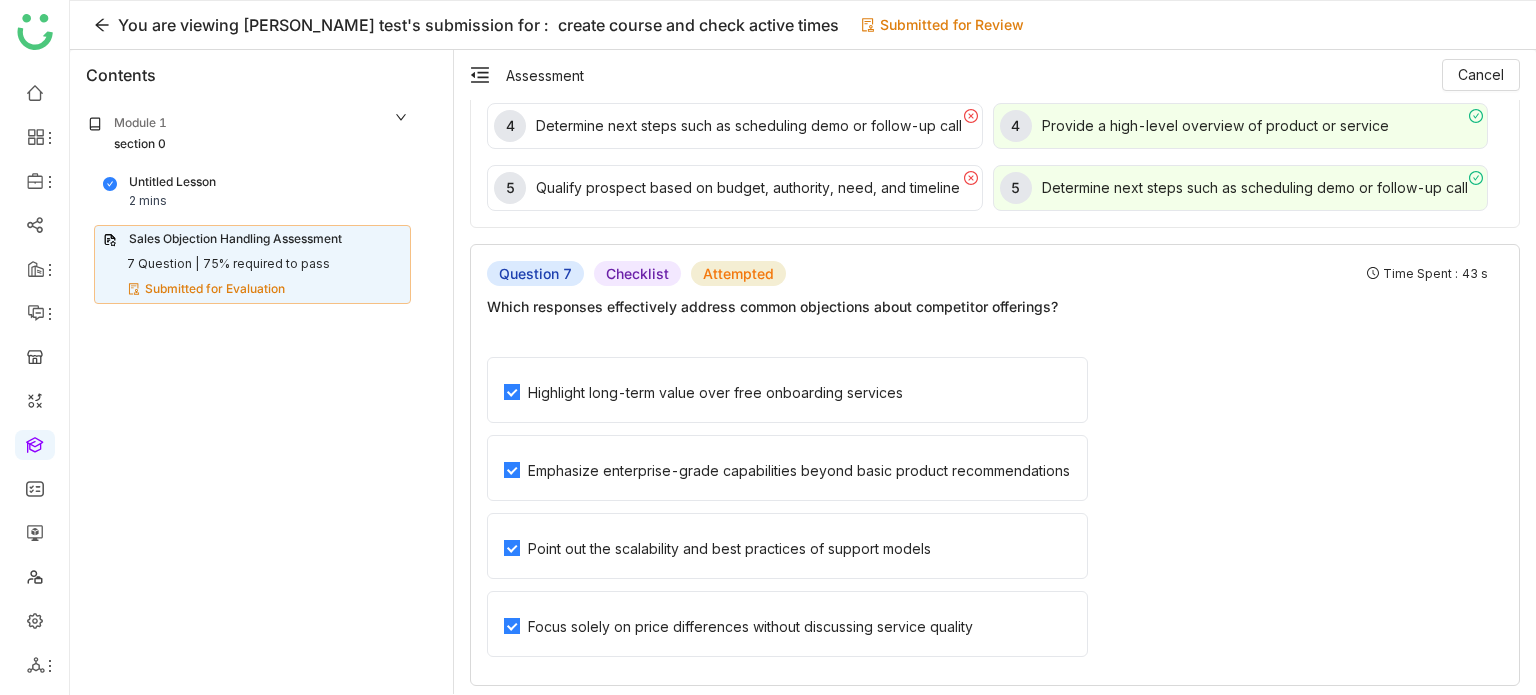 click on "Question 7  Checklist  Attempted Time Spent :  43 s" 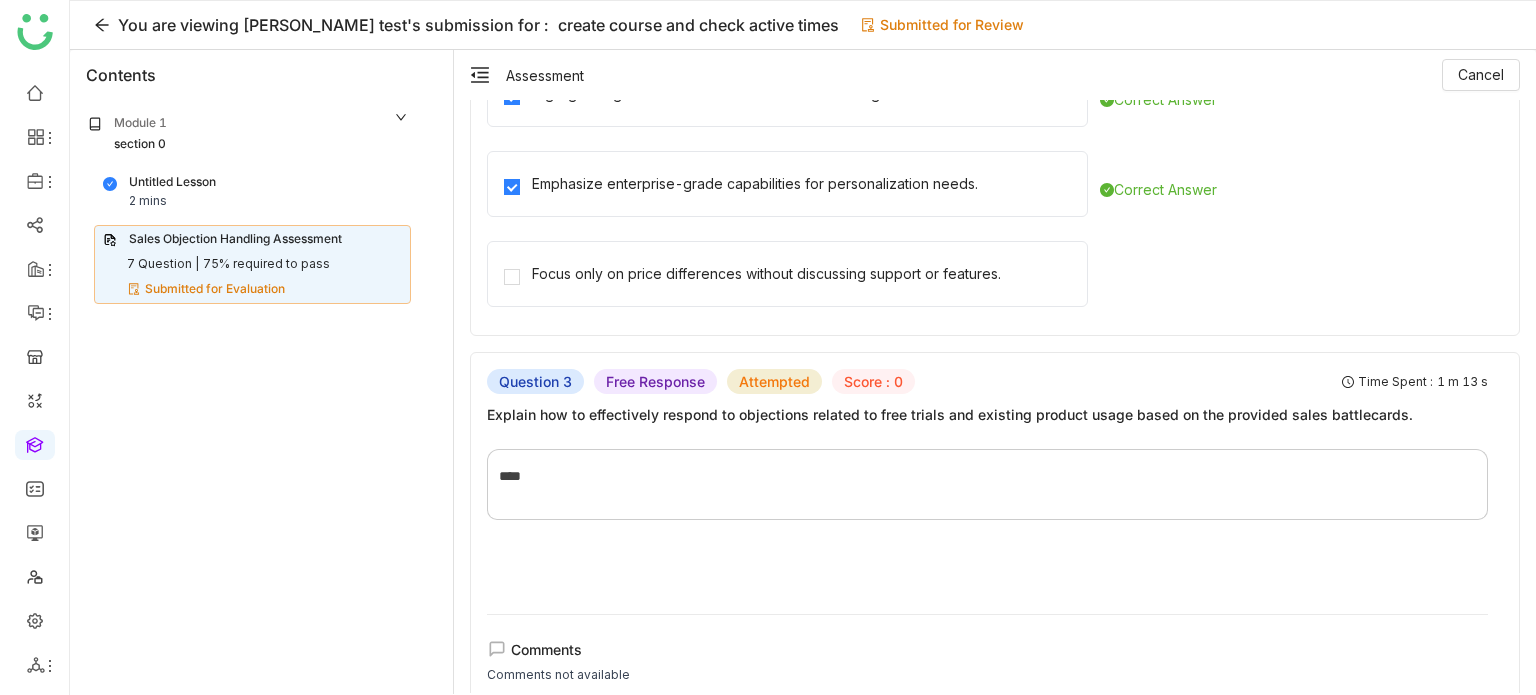 scroll, scrollTop: 792, scrollLeft: 0, axis: vertical 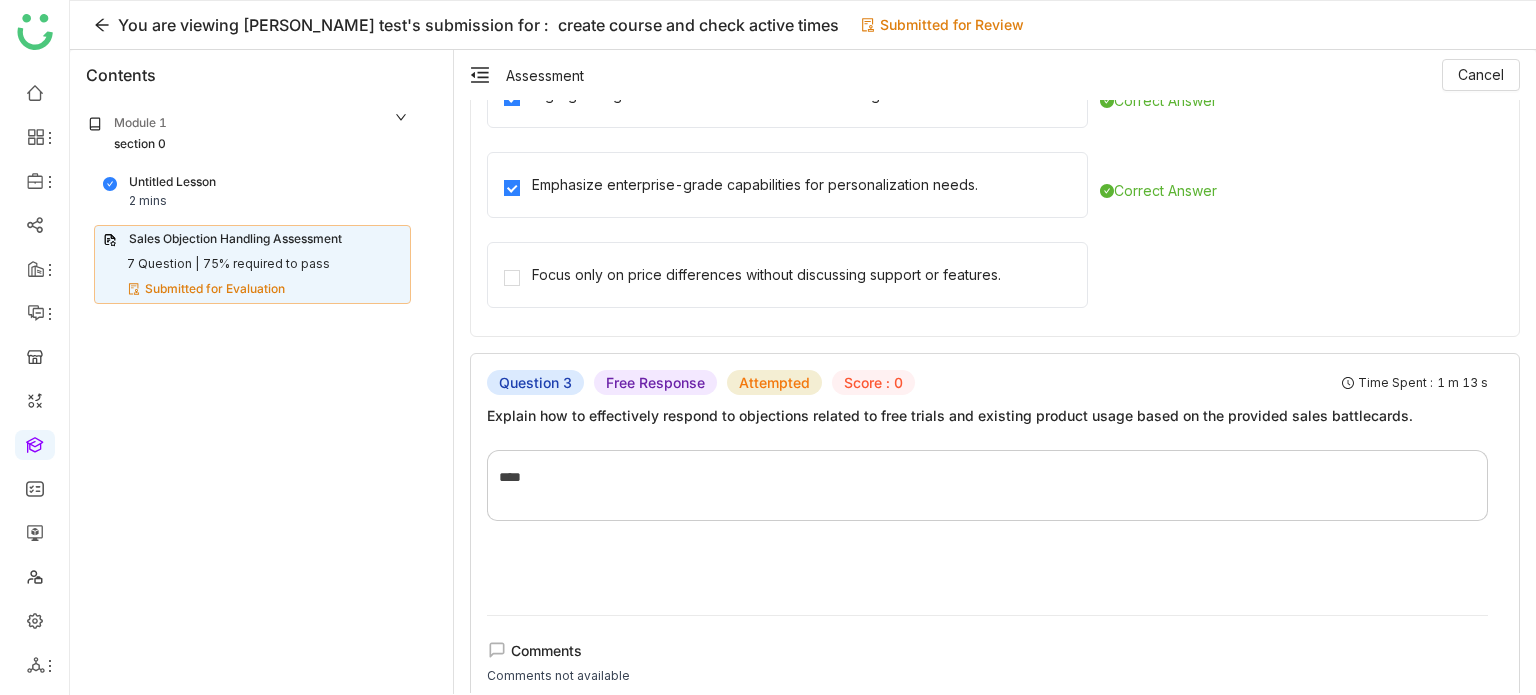drag, startPoint x: 1418, startPoint y: 381, endPoint x: 1484, endPoint y: 384, distance: 66.068146 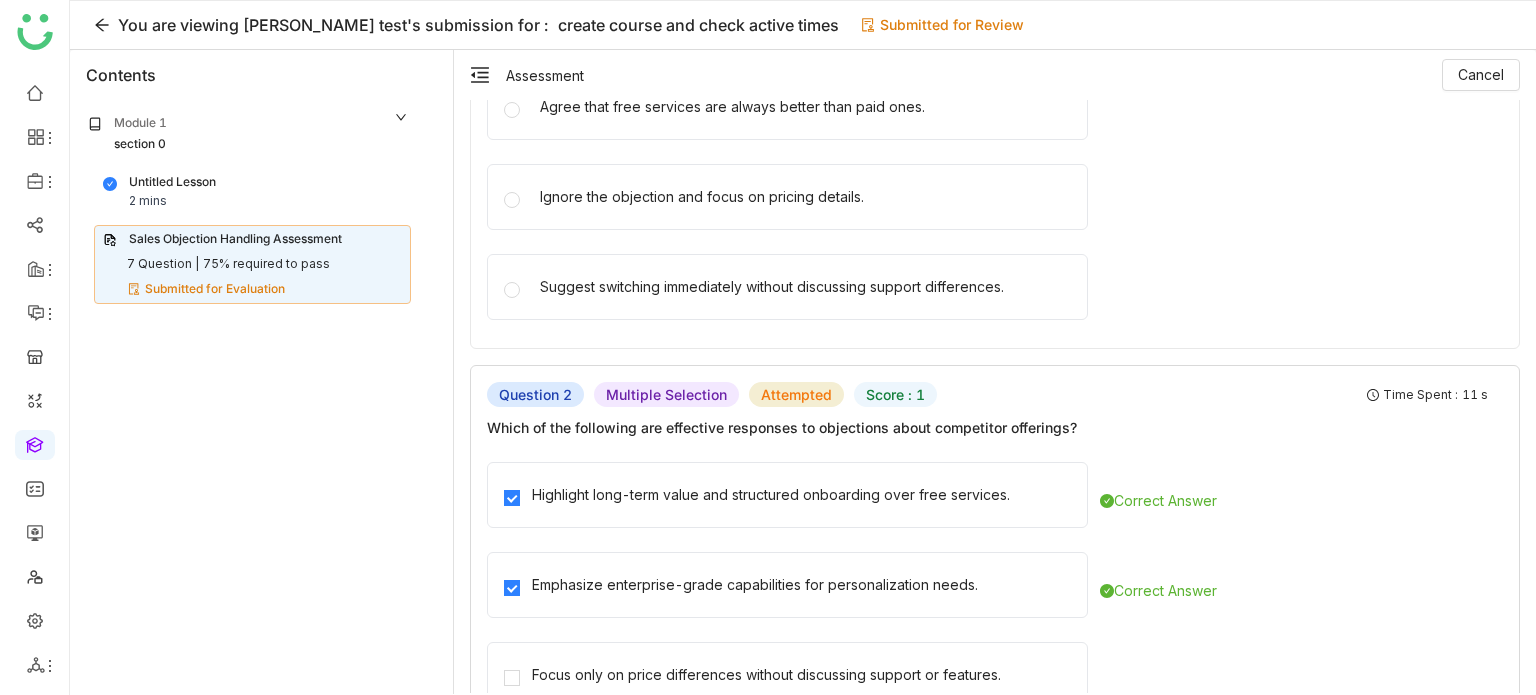 scroll, scrollTop: 0, scrollLeft: 0, axis: both 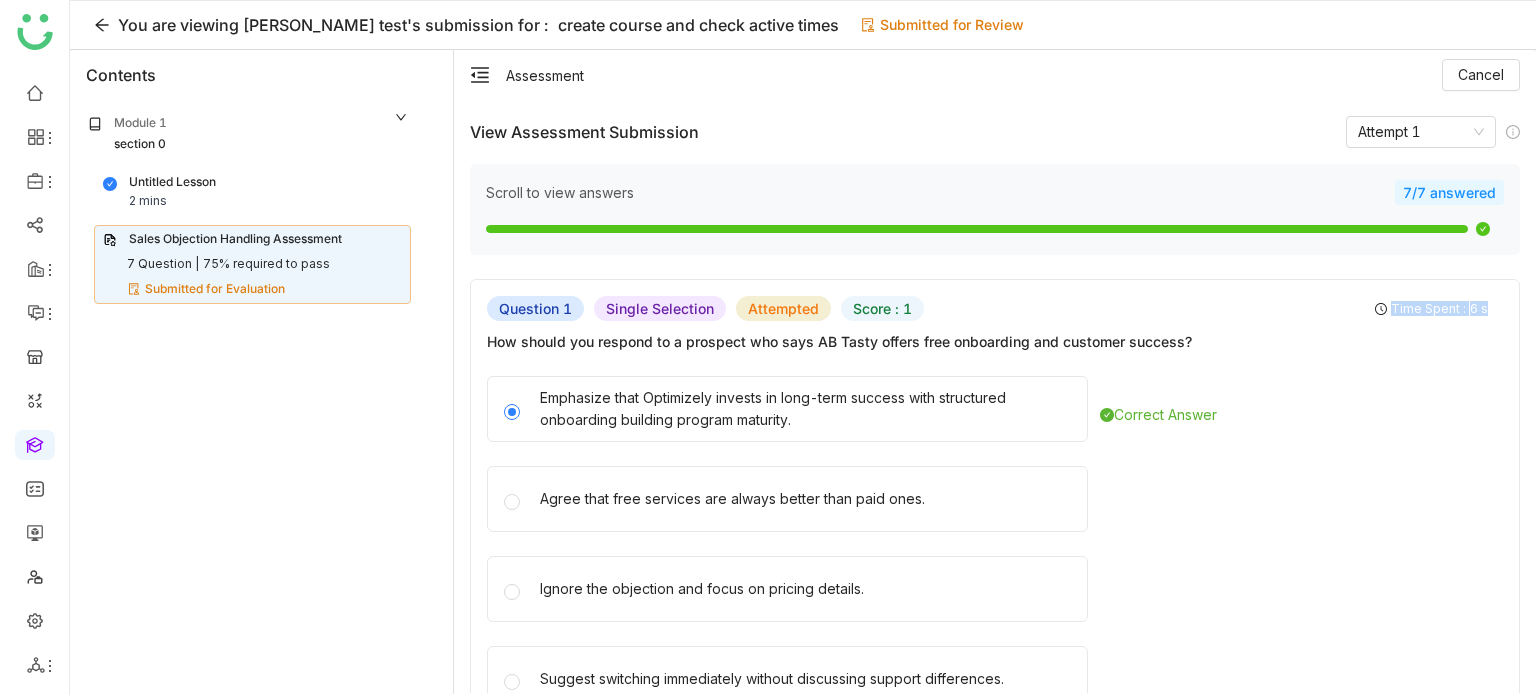 drag, startPoint x: 1379, startPoint y: 309, endPoint x: 1508, endPoint y: 311, distance: 129.0155 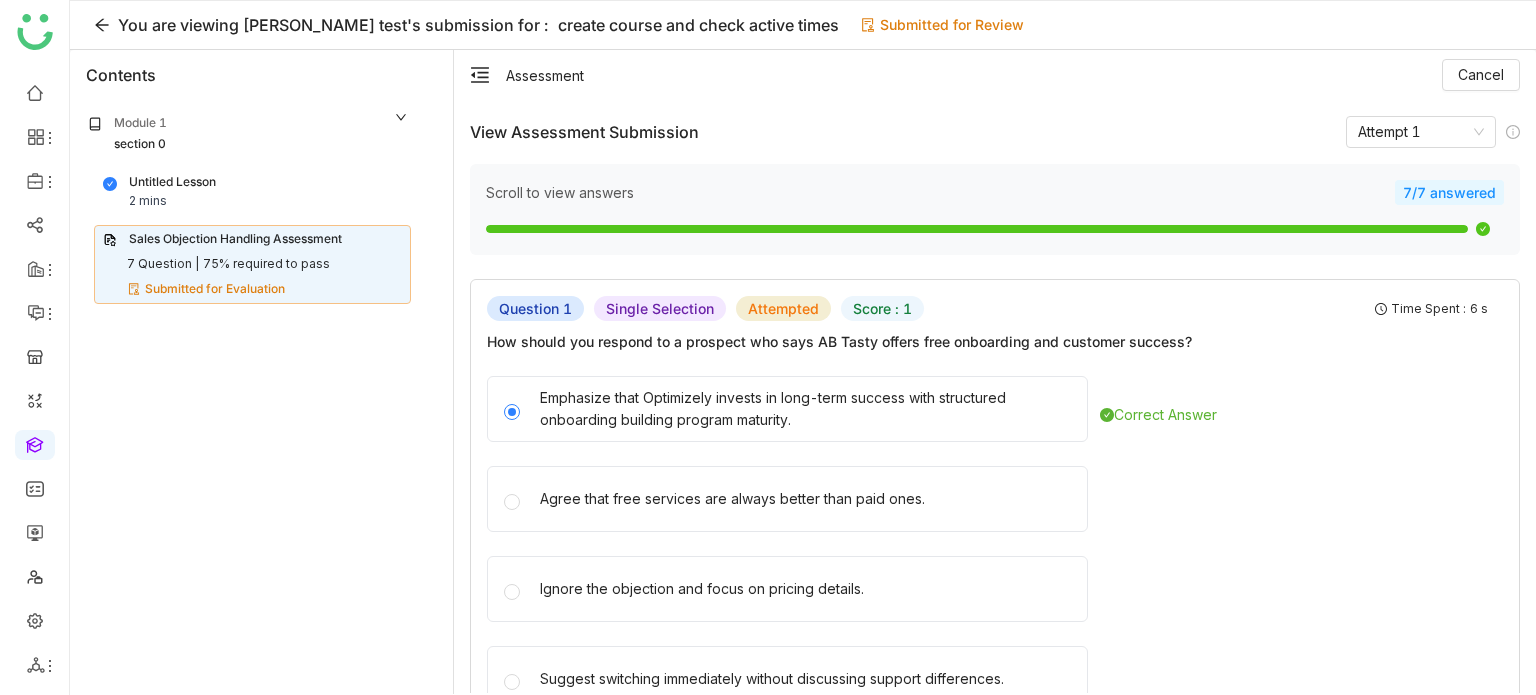click on "Emphasize that Optimizely invests in long-term success with structured onboarding building program maturity.   Correct Answer" 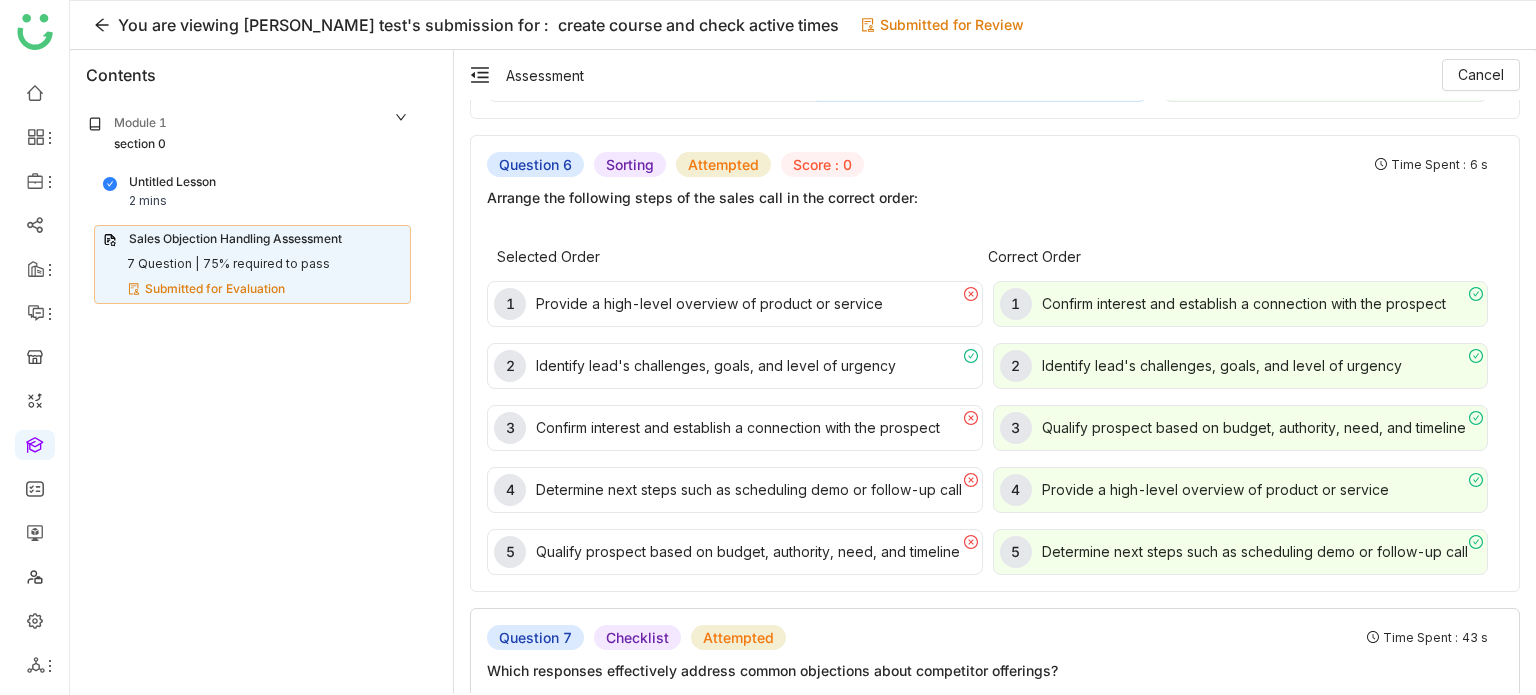 scroll, scrollTop: 2622, scrollLeft: 0, axis: vertical 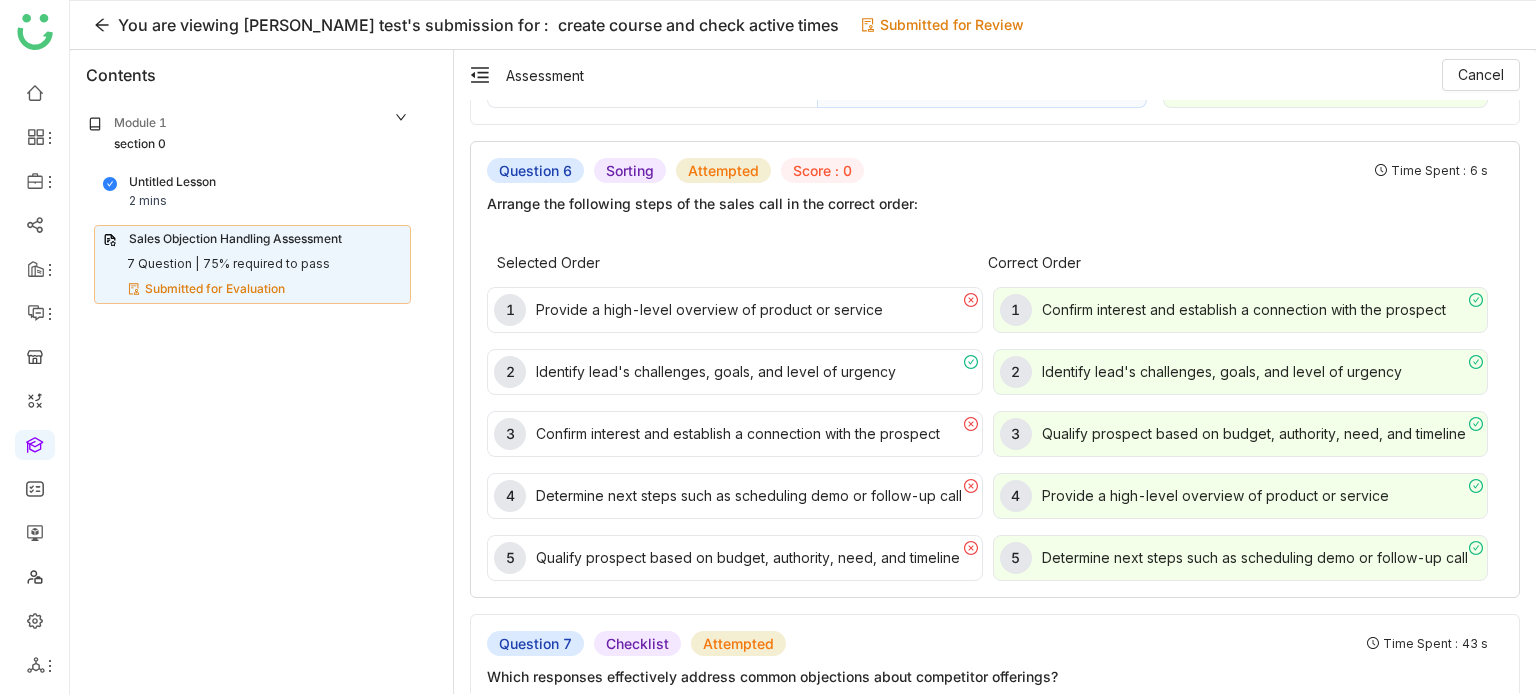 click 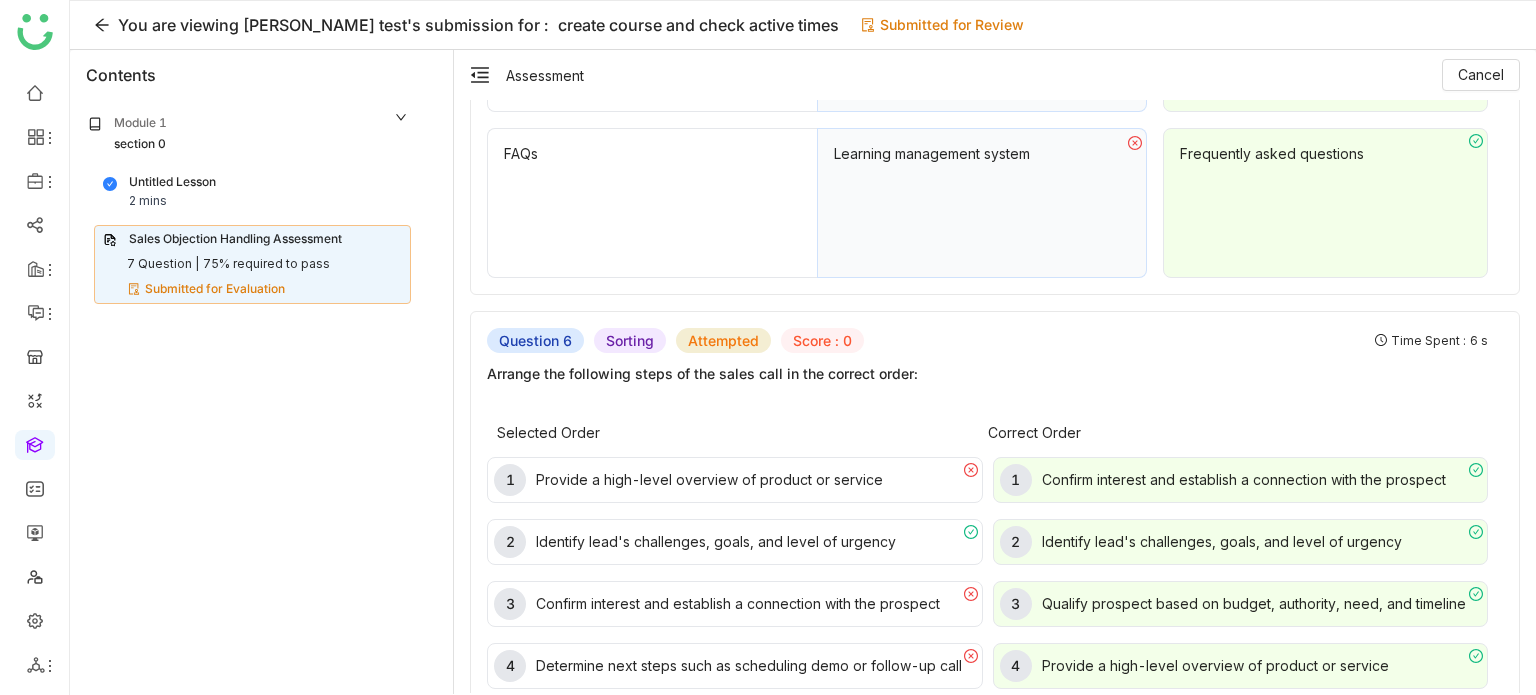 scroll, scrollTop: 2451, scrollLeft: 0, axis: vertical 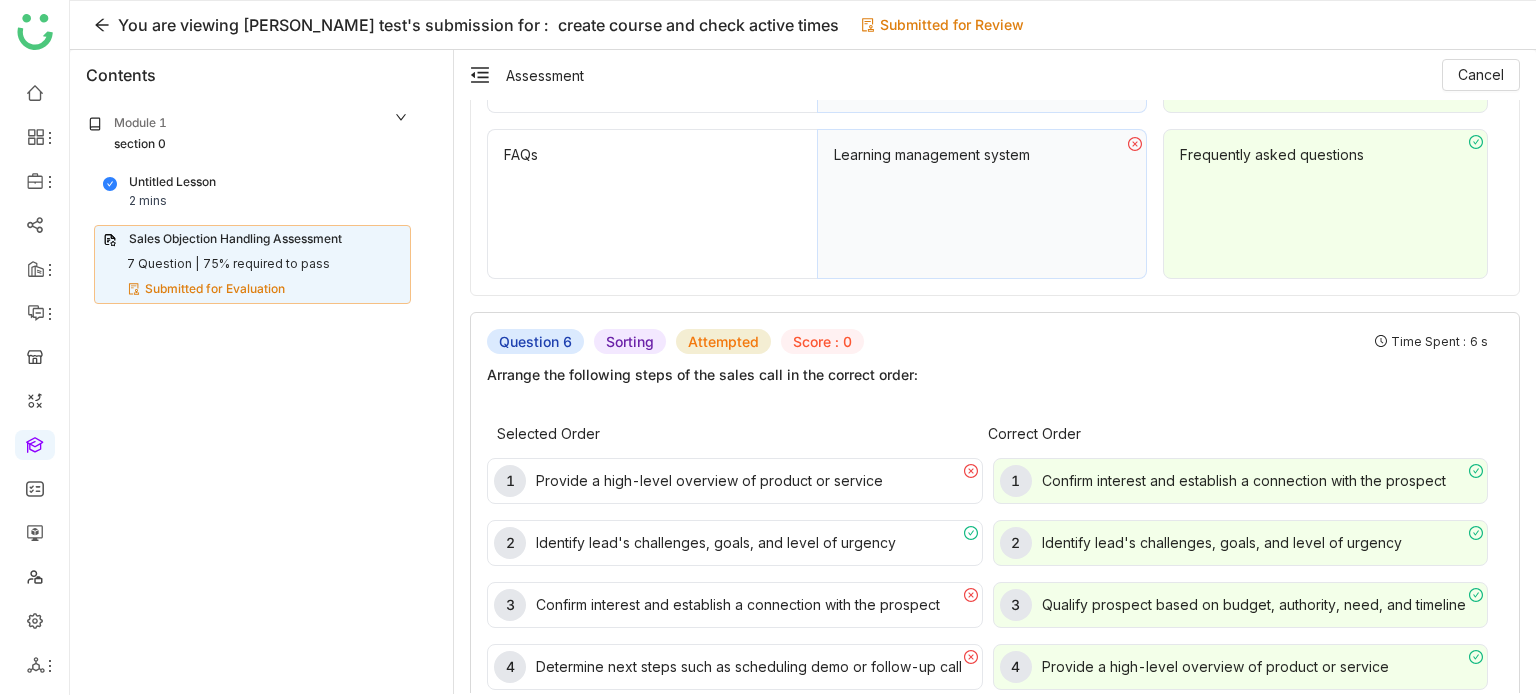 drag, startPoint x: 1083, startPoint y: 423, endPoint x: 961, endPoint y: 417, distance: 122.14745 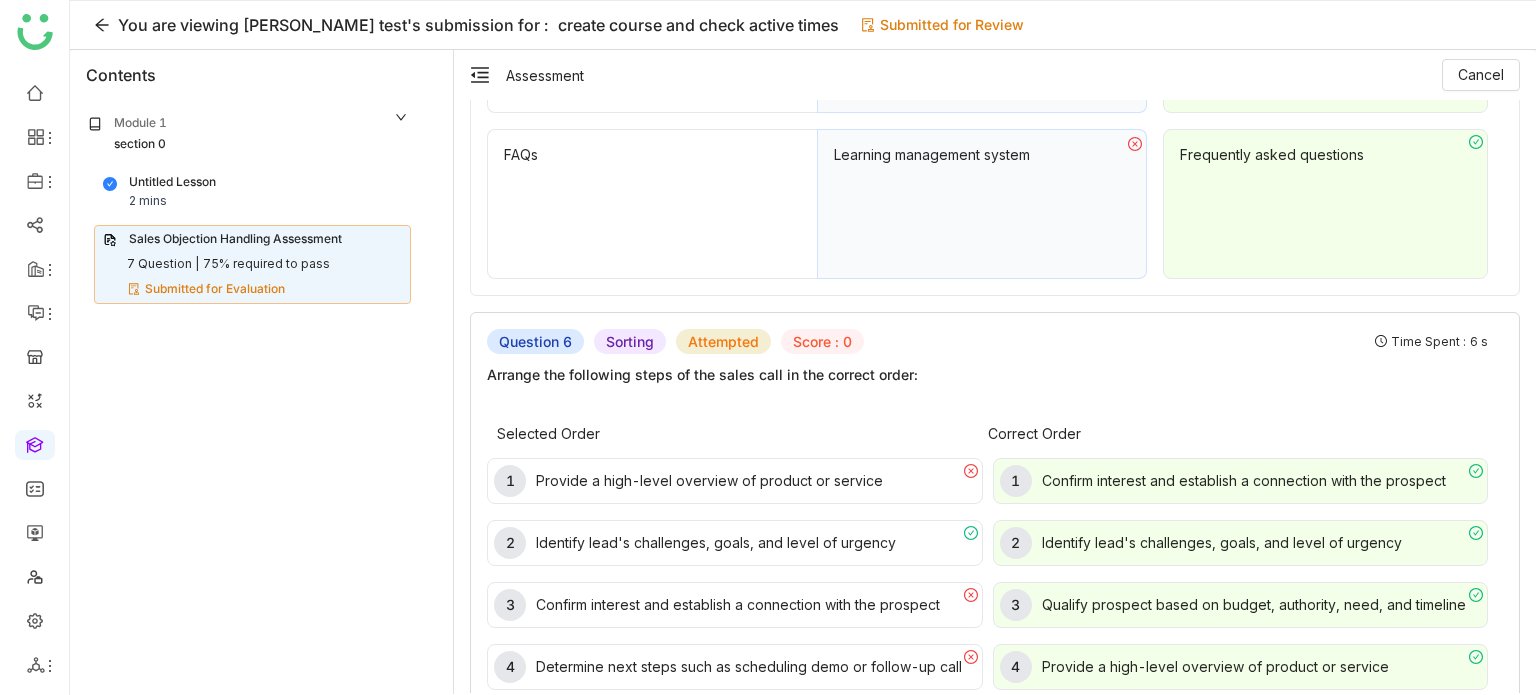 click on "Question 6  Sorting  Attempted Score : 0 Time Spent :  6 s Arrange the following steps of the sales call in the correct order:  Selected Order   Correct Order   1   Provide a high-level overview of product or service   2   Identify lead's challenges, goals, and level of urgency   3   Confirm interest and establish a connection with the prospect   4   Determine next steps such as scheduling demo or follow-up call   5   Qualify prospect based on budget, authority, need, and timeline   1   Confirm interest and establish a connection with the prospect   2   Identify lead's challenges, goals, and level of urgency   3   Qualify prospect based on budget, authority, need, and timeline   4   Provide a high-level overview of product or service   5   Determine next steps such as scheduling demo or follow-up call" 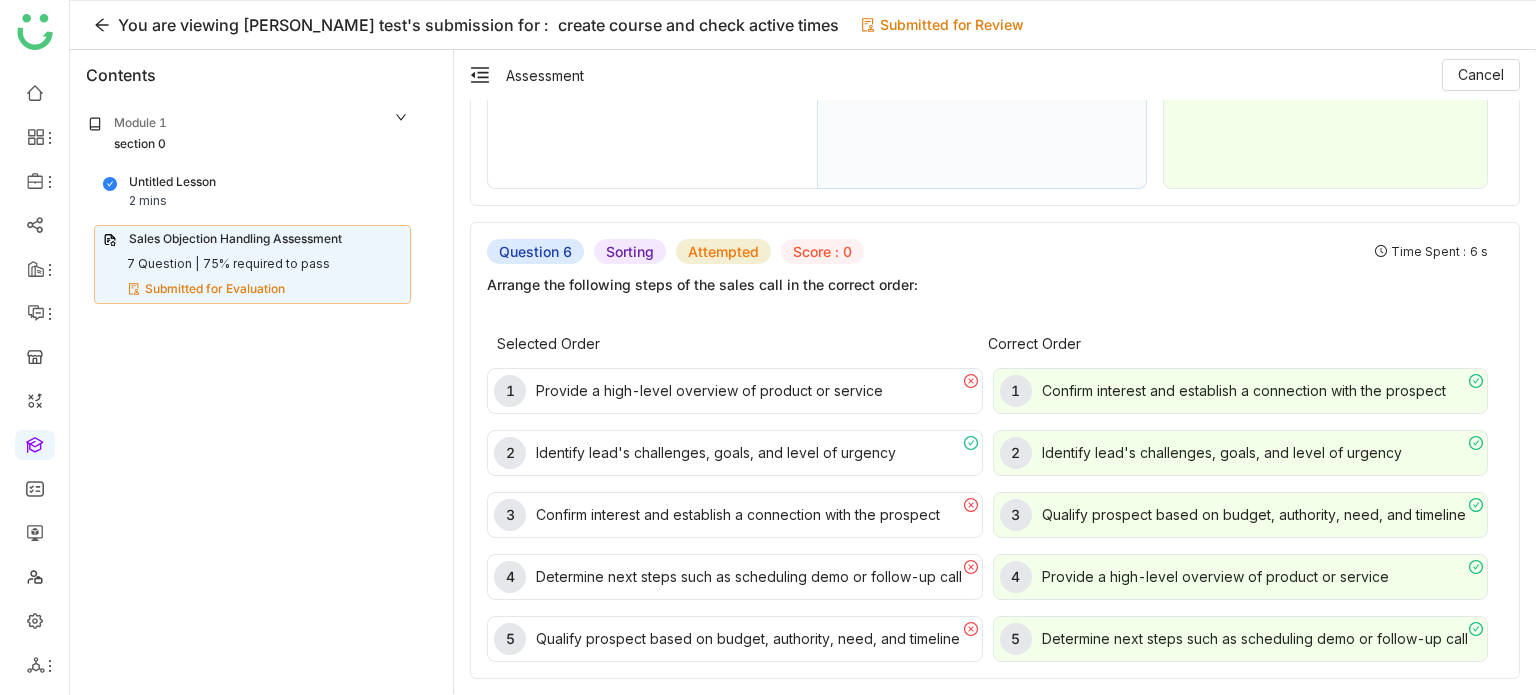 scroll, scrollTop: 2540, scrollLeft: 0, axis: vertical 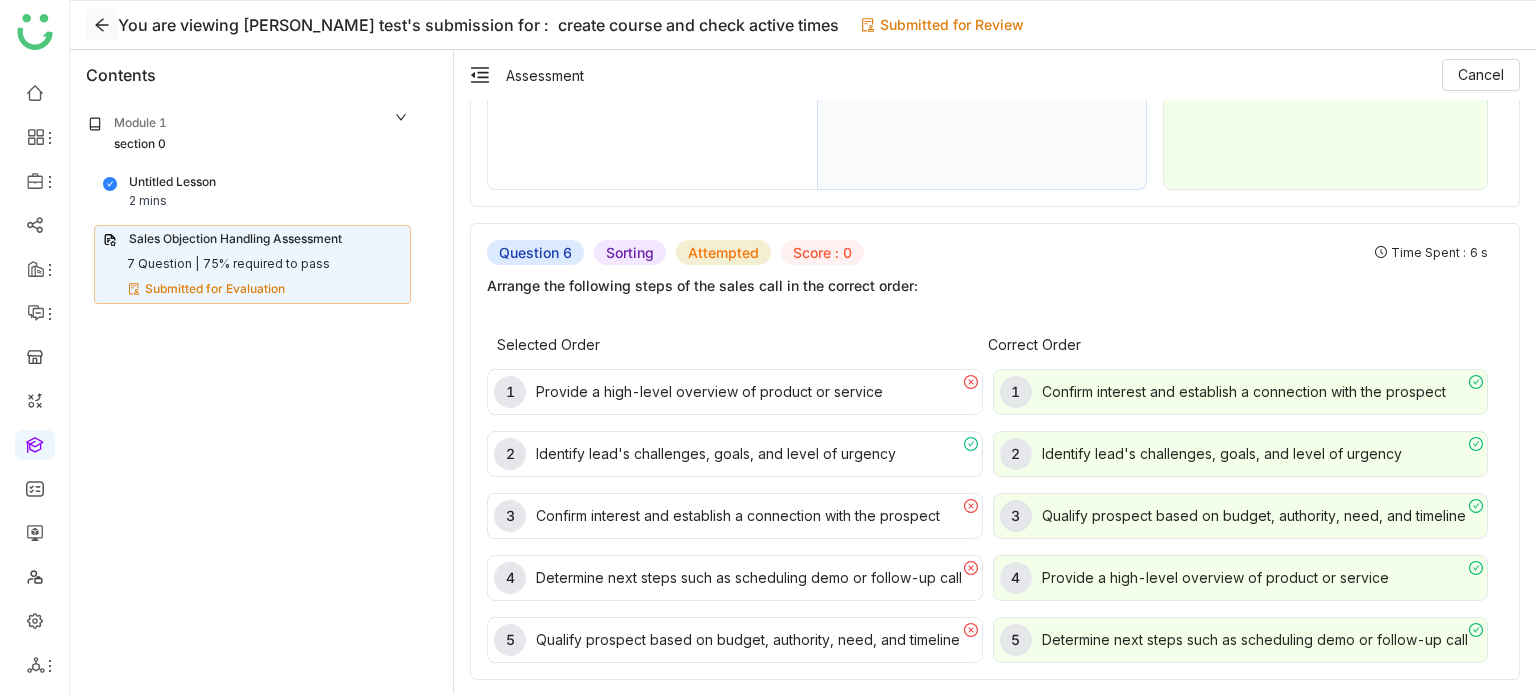 click 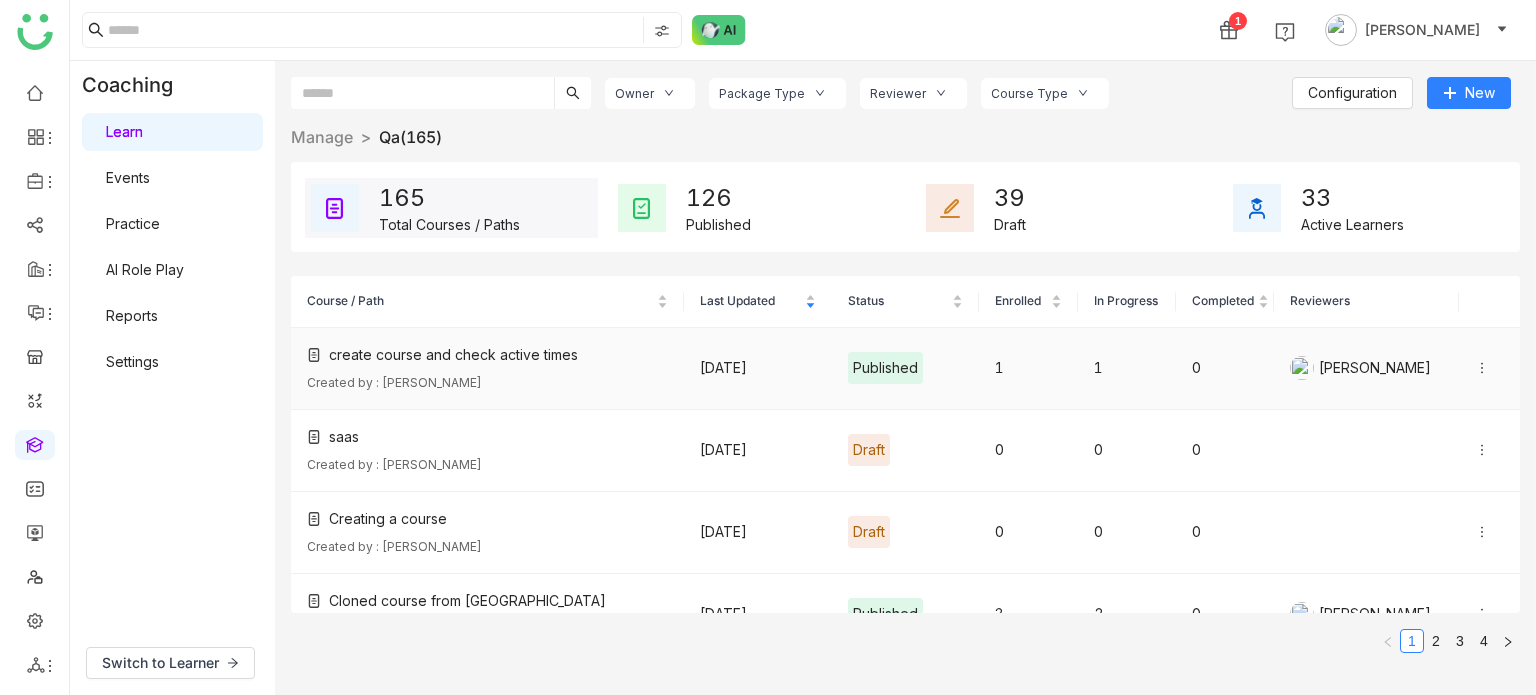 click on "create course and check active times" 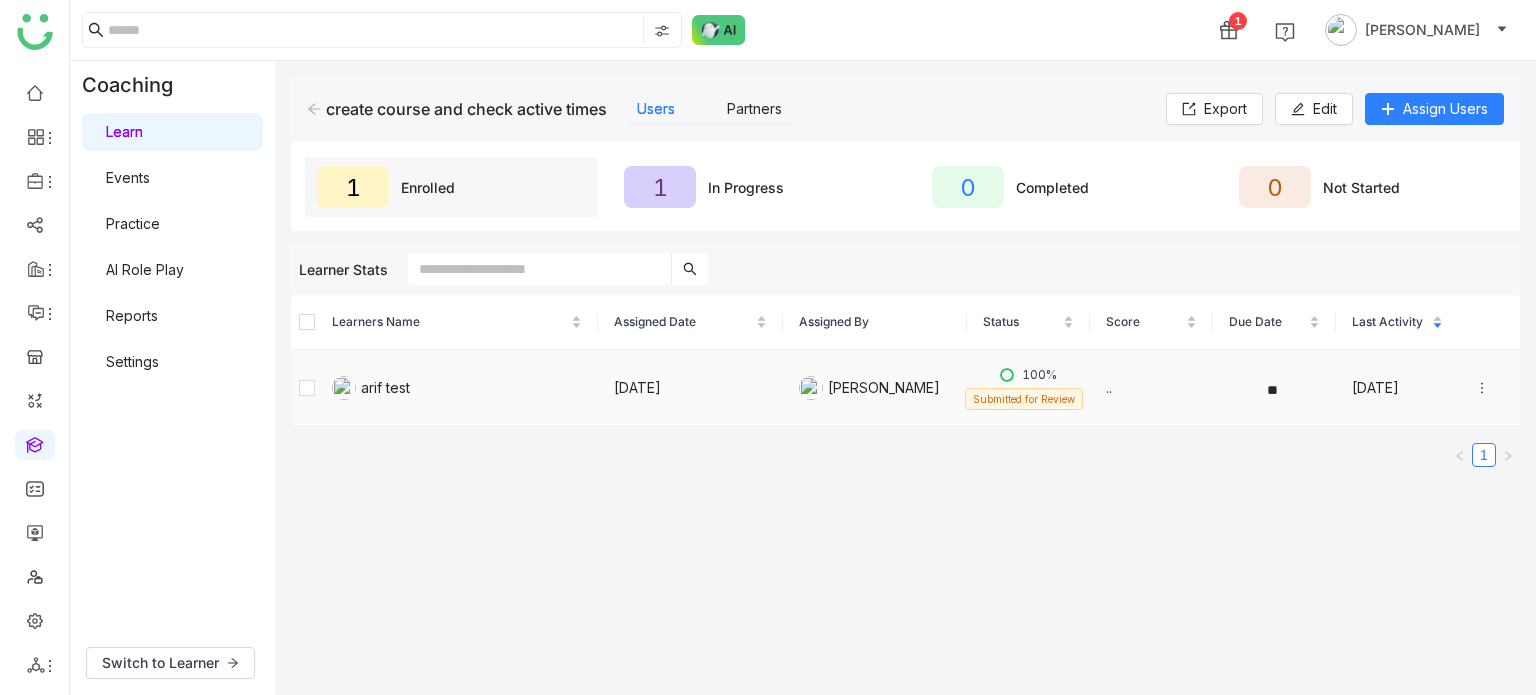 click 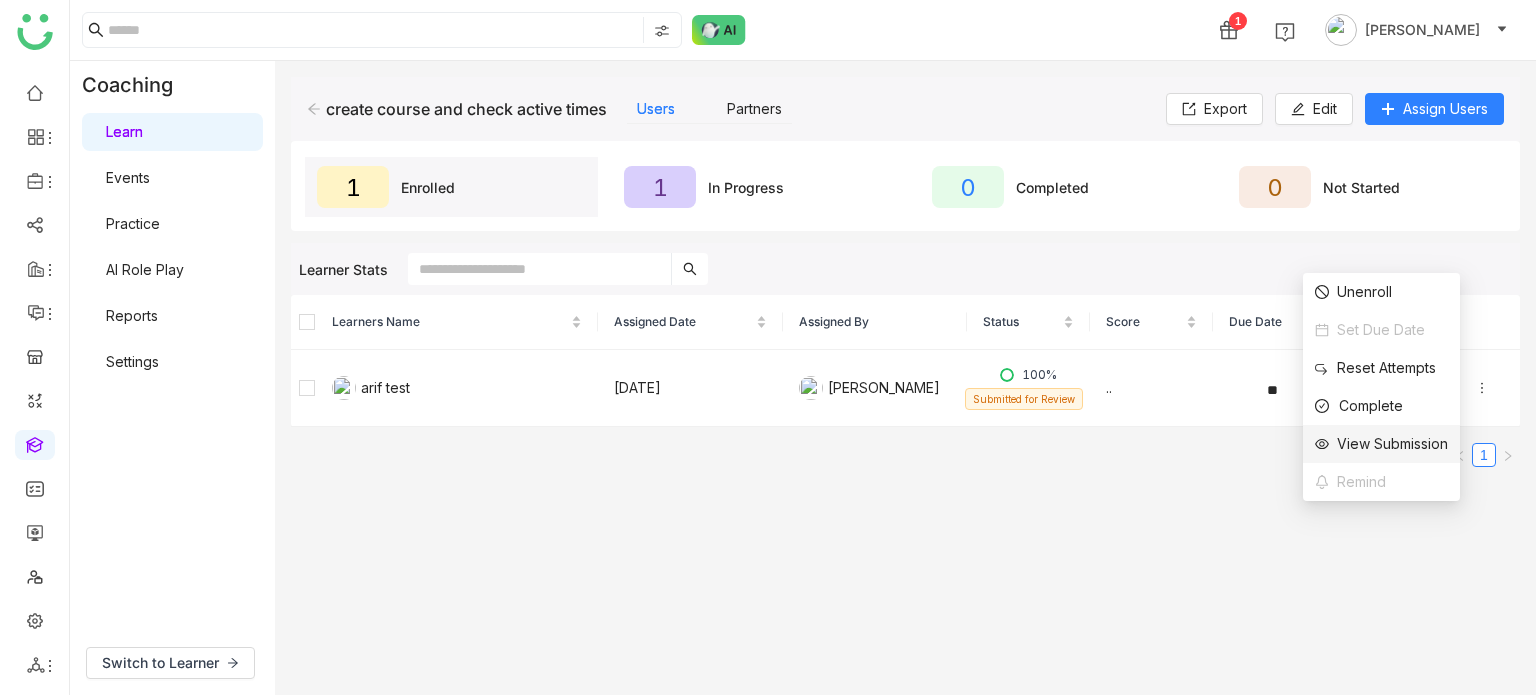 click on "View Submission" at bounding box center (1381, 444) 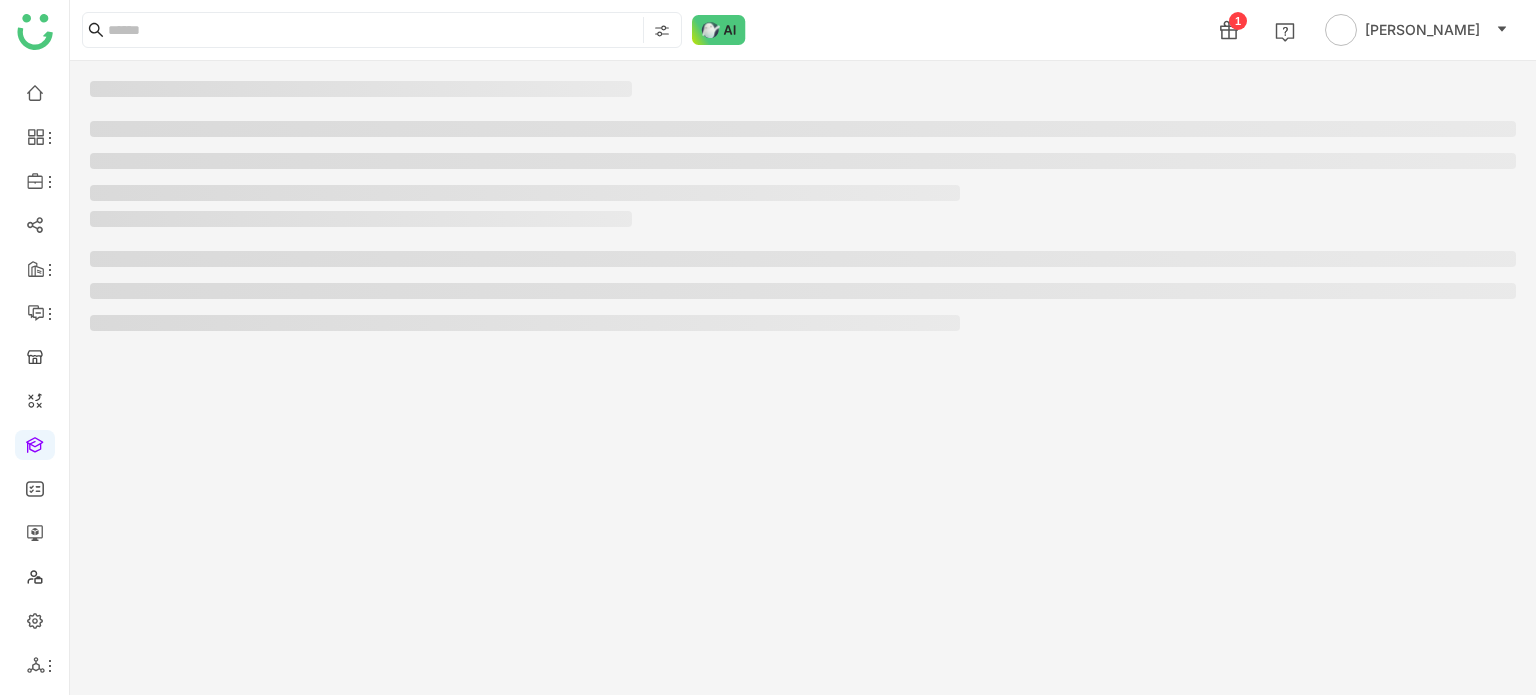 scroll, scrollTop: 0, scrollLeft: 0, axis: both 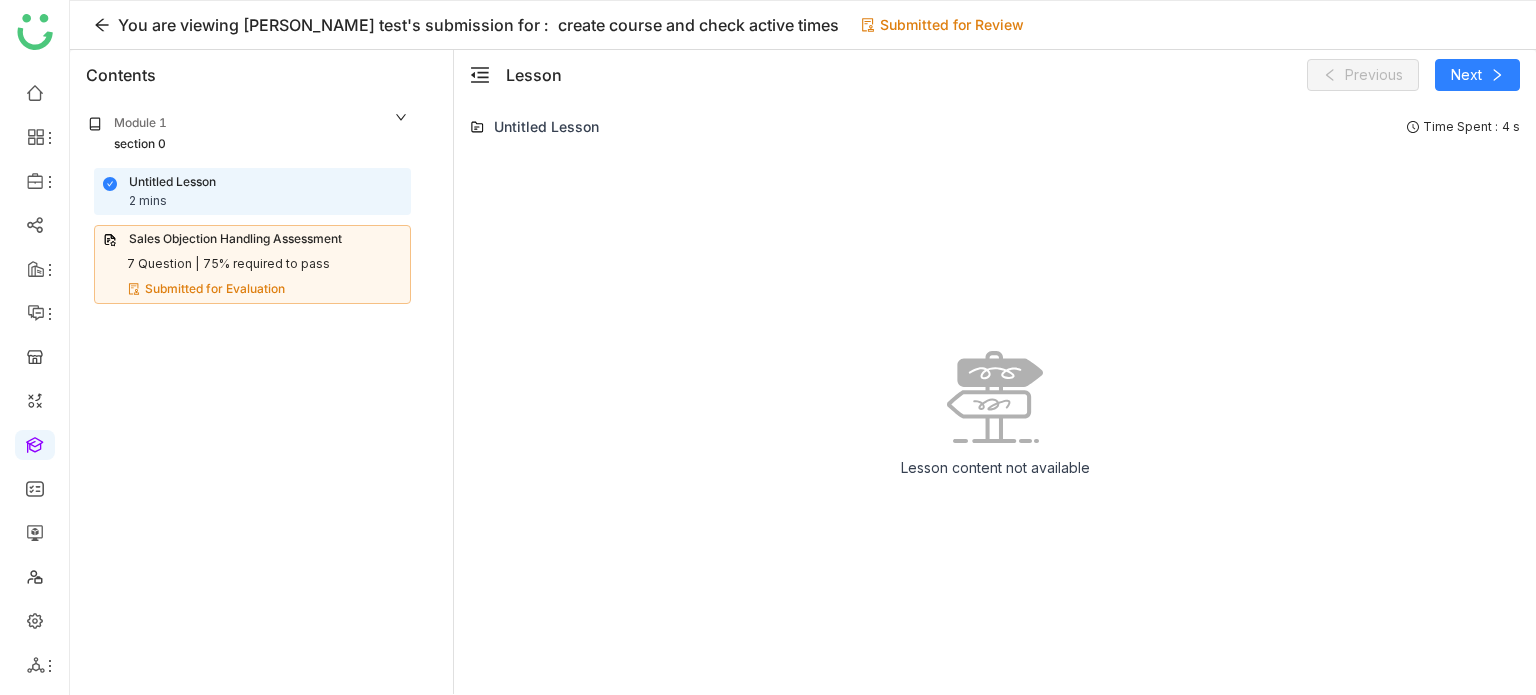 click on "75% required to pass" 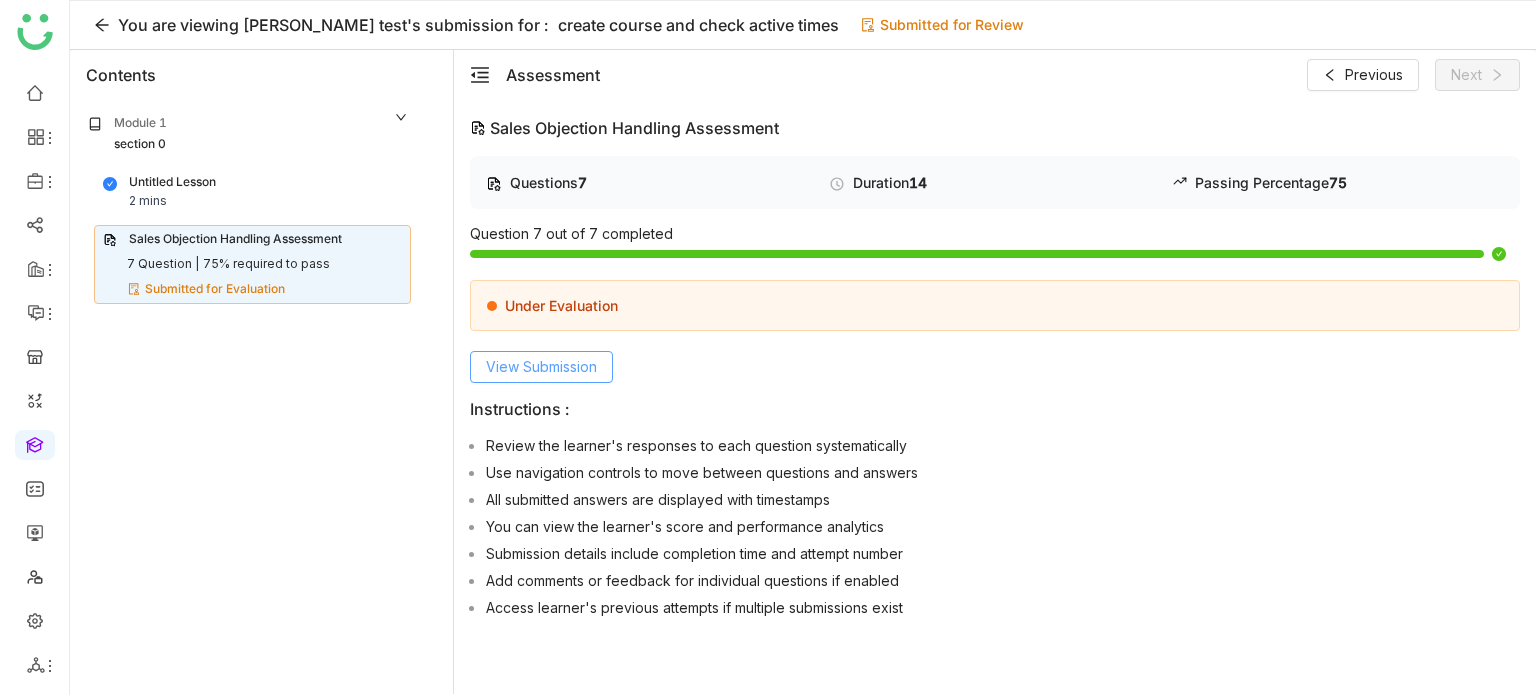 click on "View Submission" 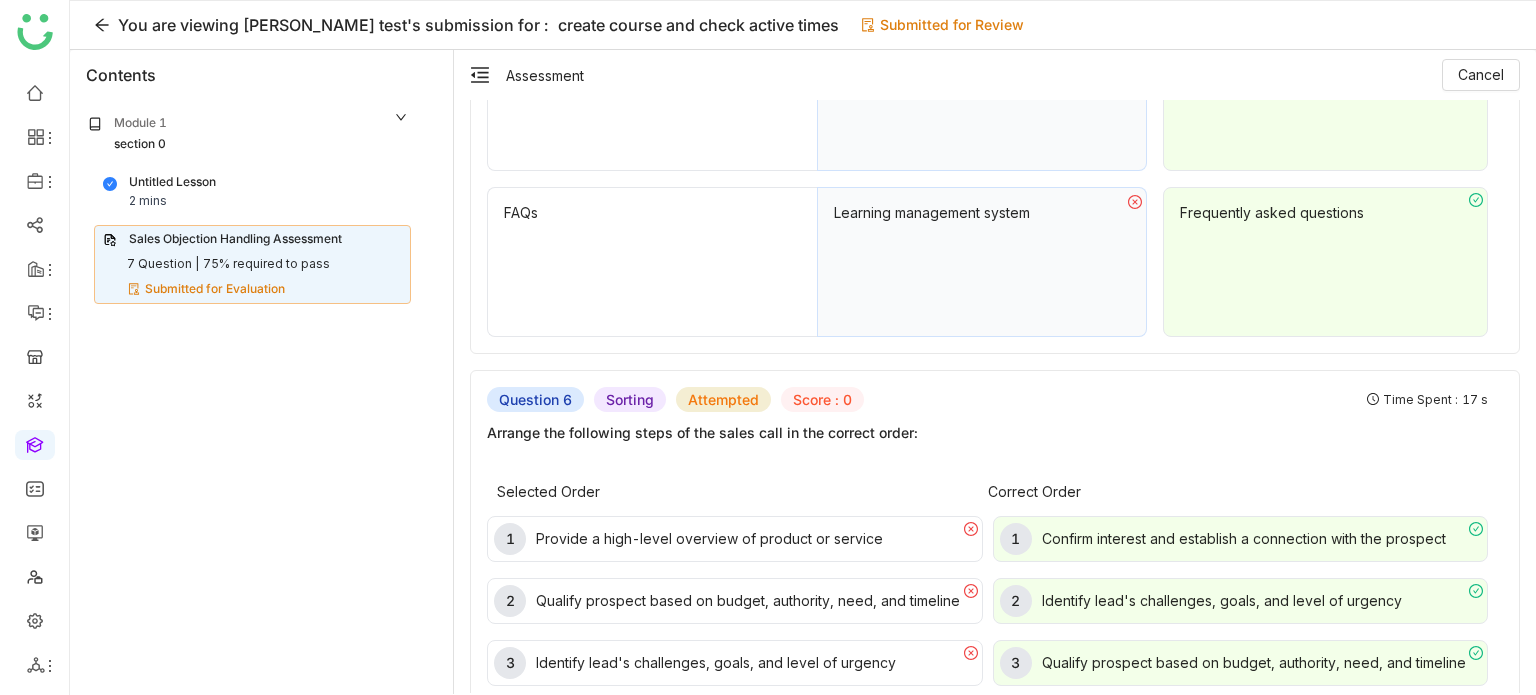scroll, scrollTop: 3112, scrollLeft: 0, axis: vertical 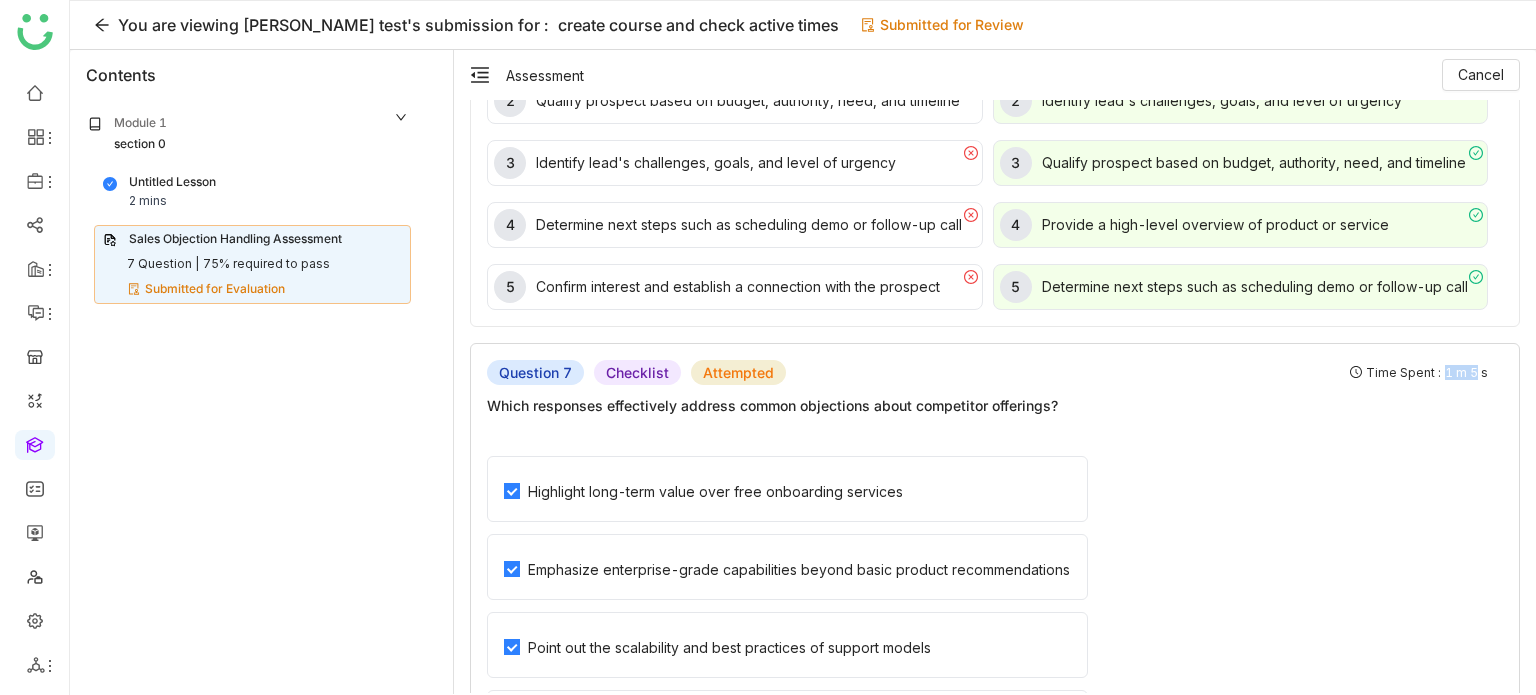 drag, startPoint x: 1431, startPoint y: 358, endPoint x: 1461, endPoint y: 359, distance: 30.016663 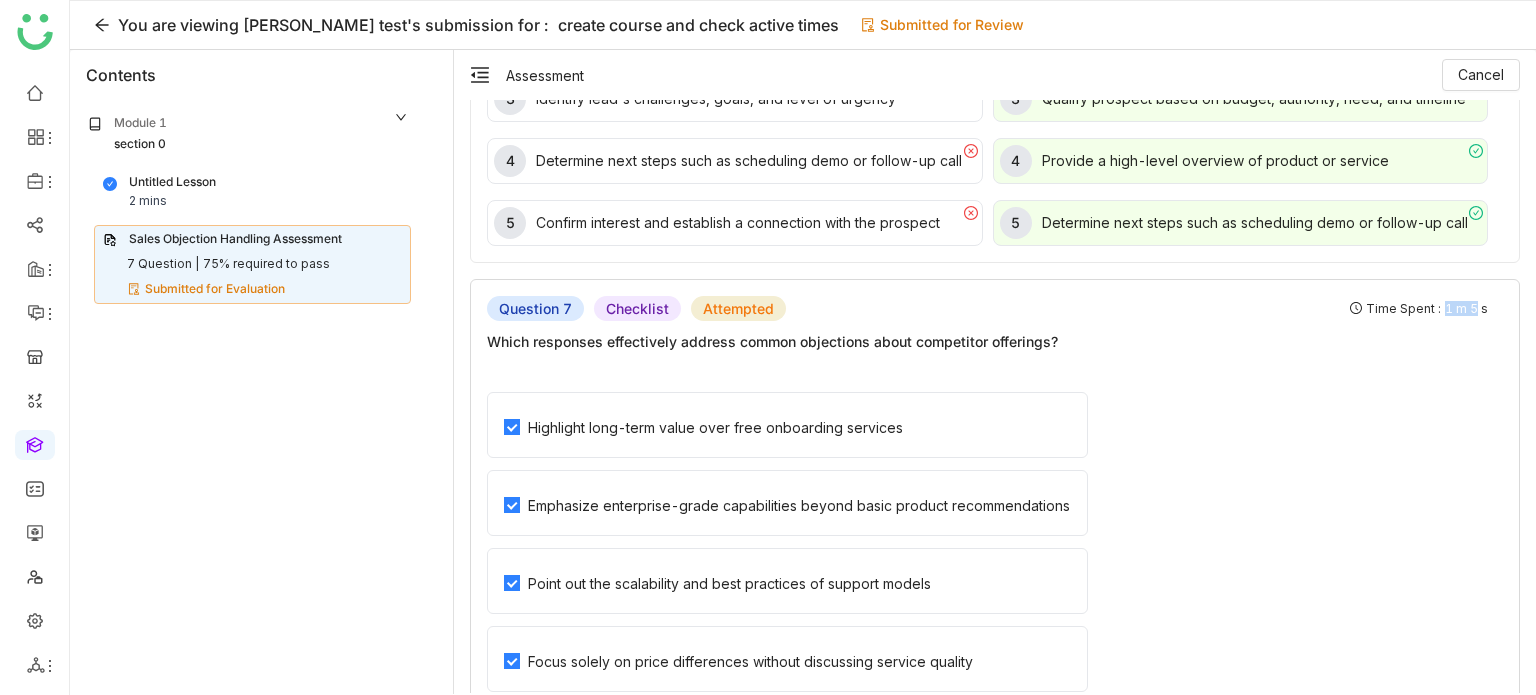 scroll, scrollTop: 3211, scrollLeft: 0, axis: vertical 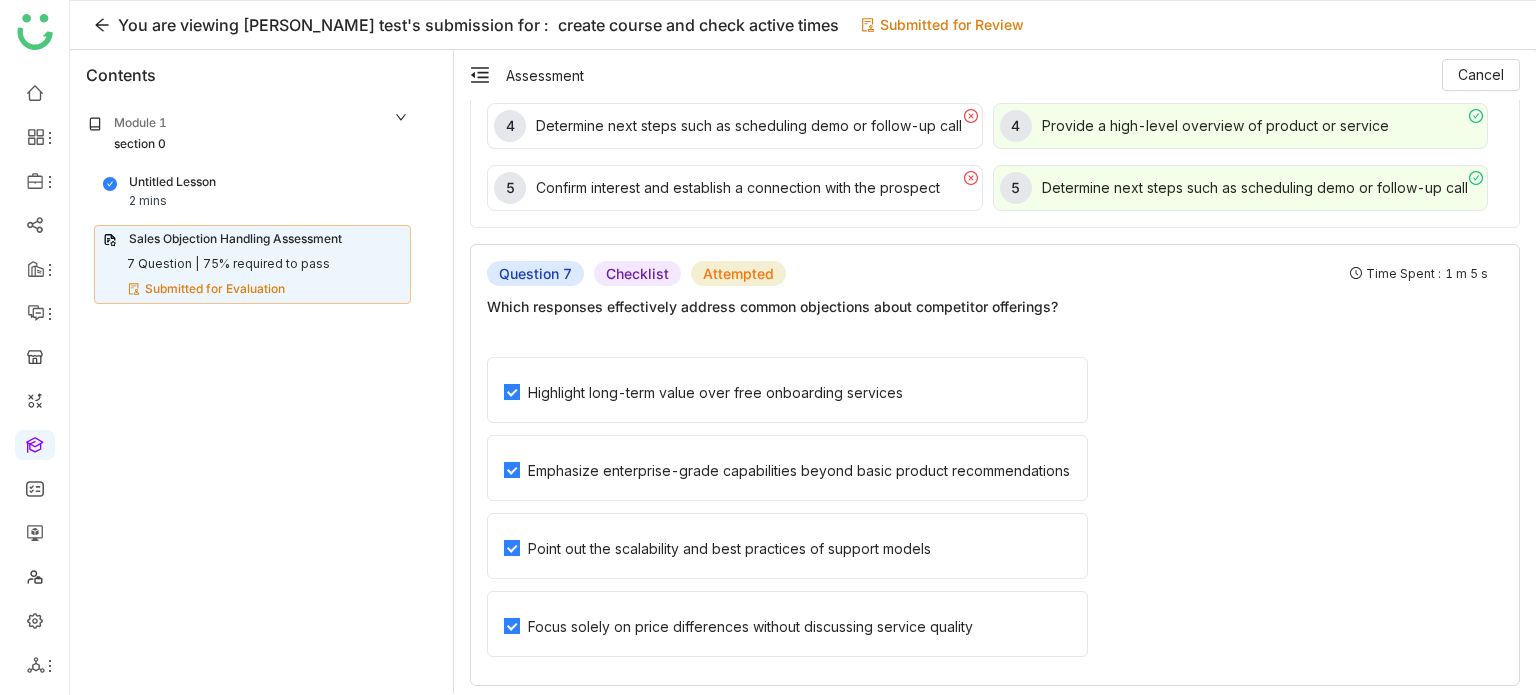 click on "Emphasize enterprise-grade capabilities beyond basic product recommendations" 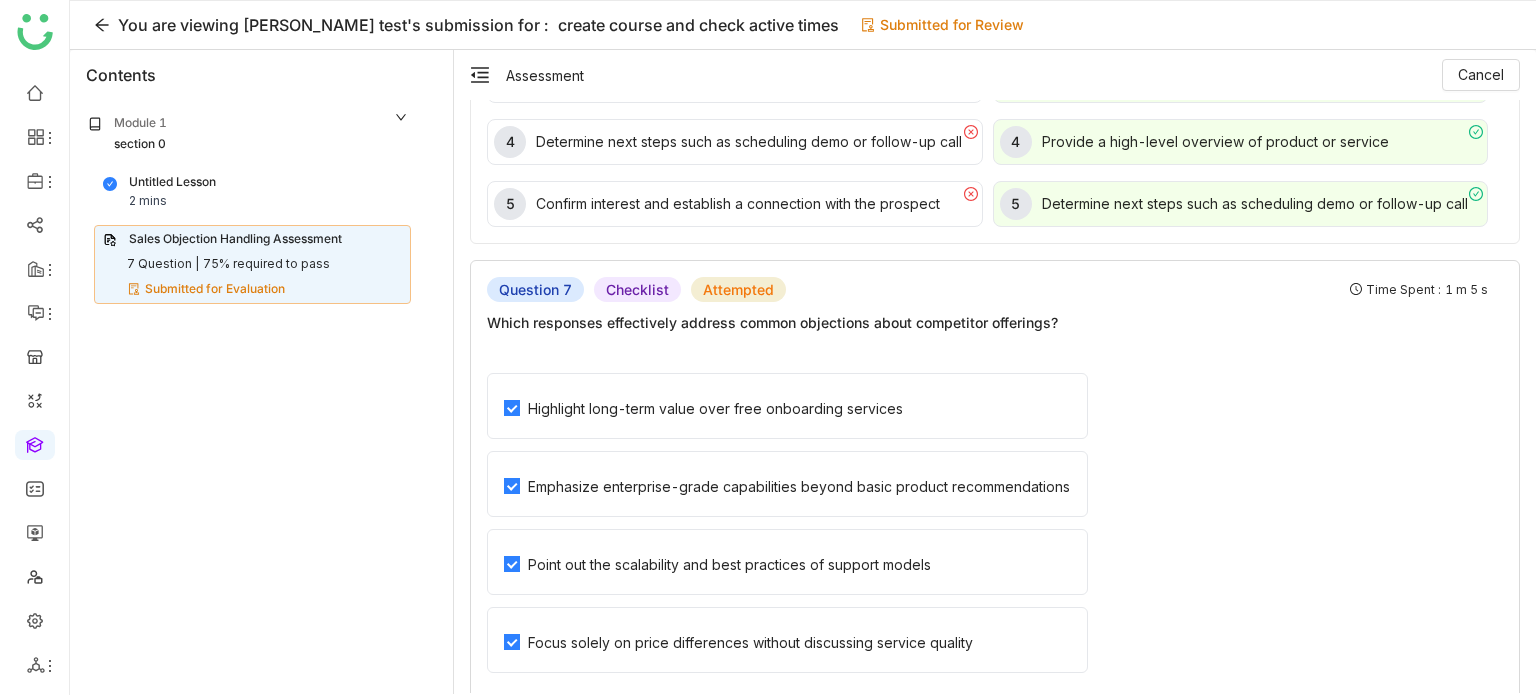 scroll, scrollTop: 3211, scrollLeft: 0, axis: vertical 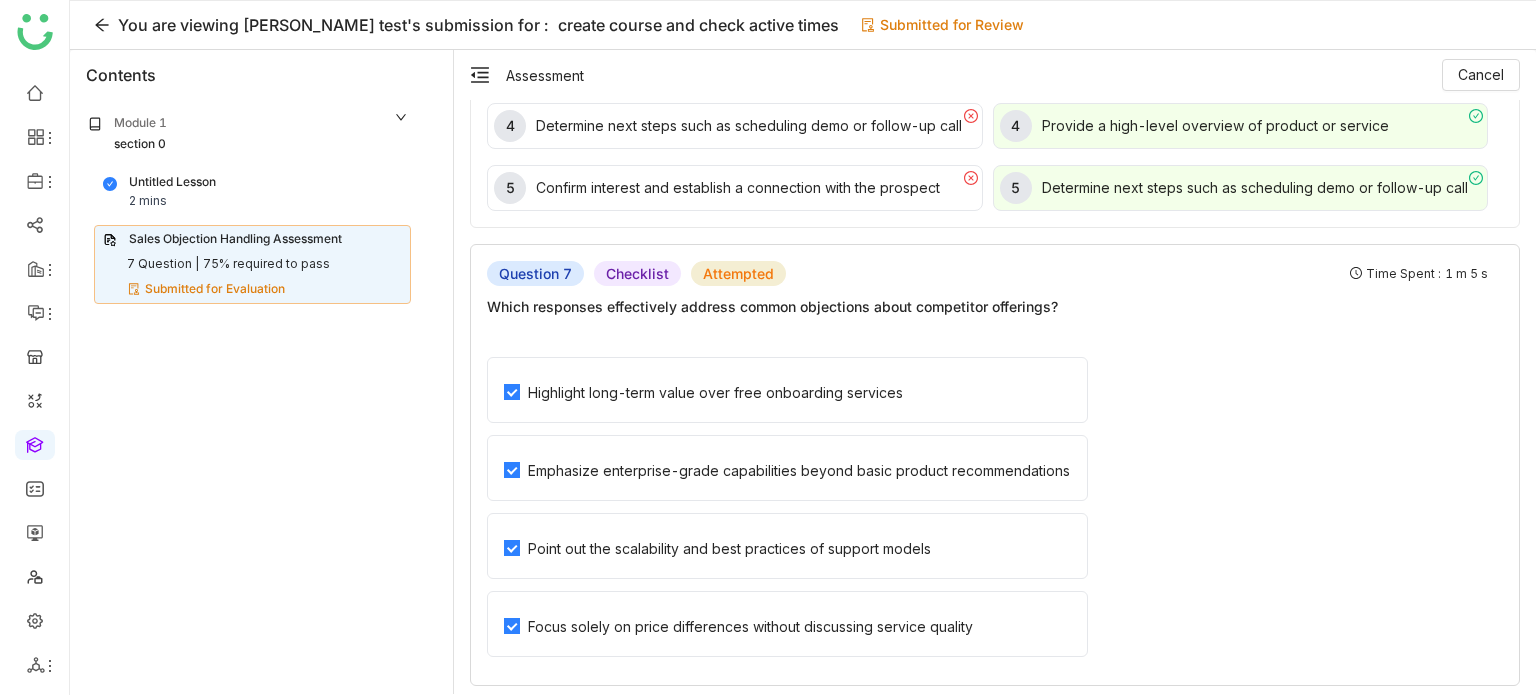 click on "Point out the scalability and best practices of support models" 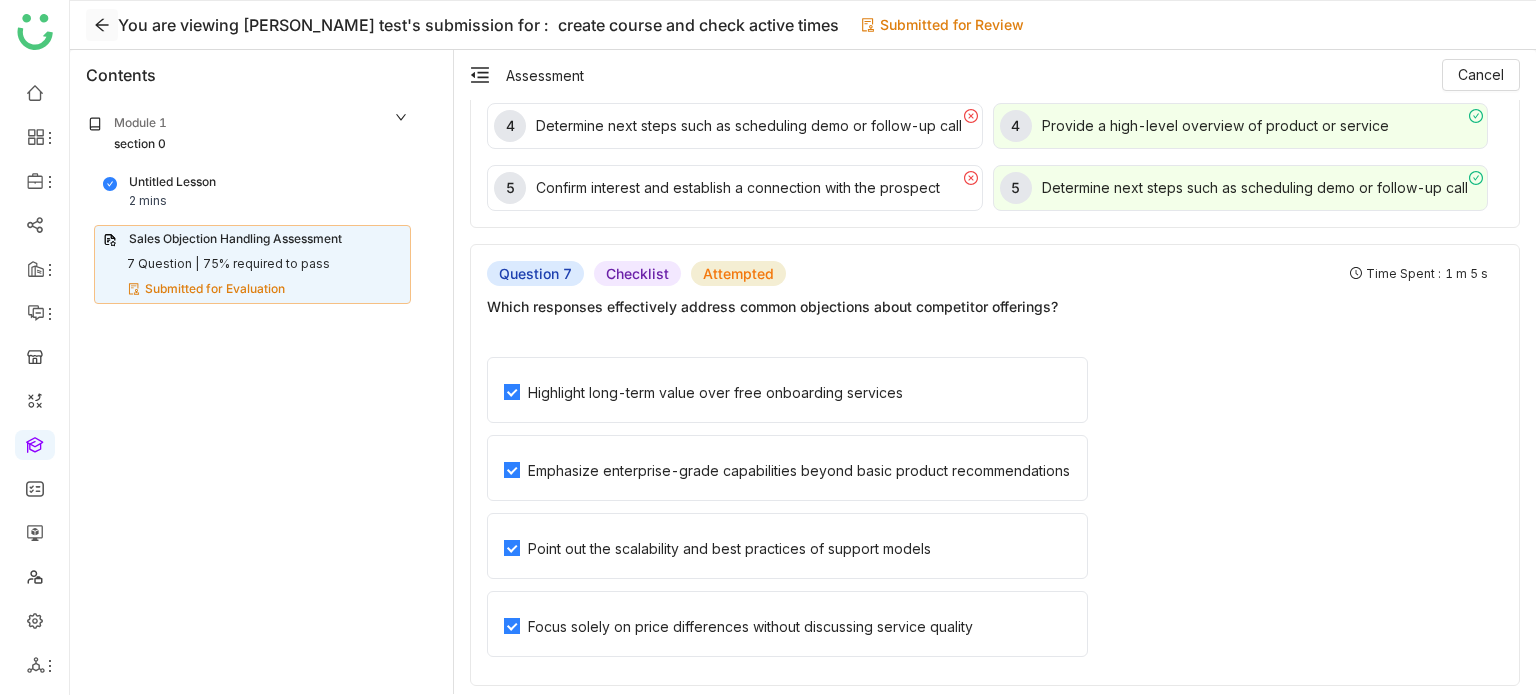 click 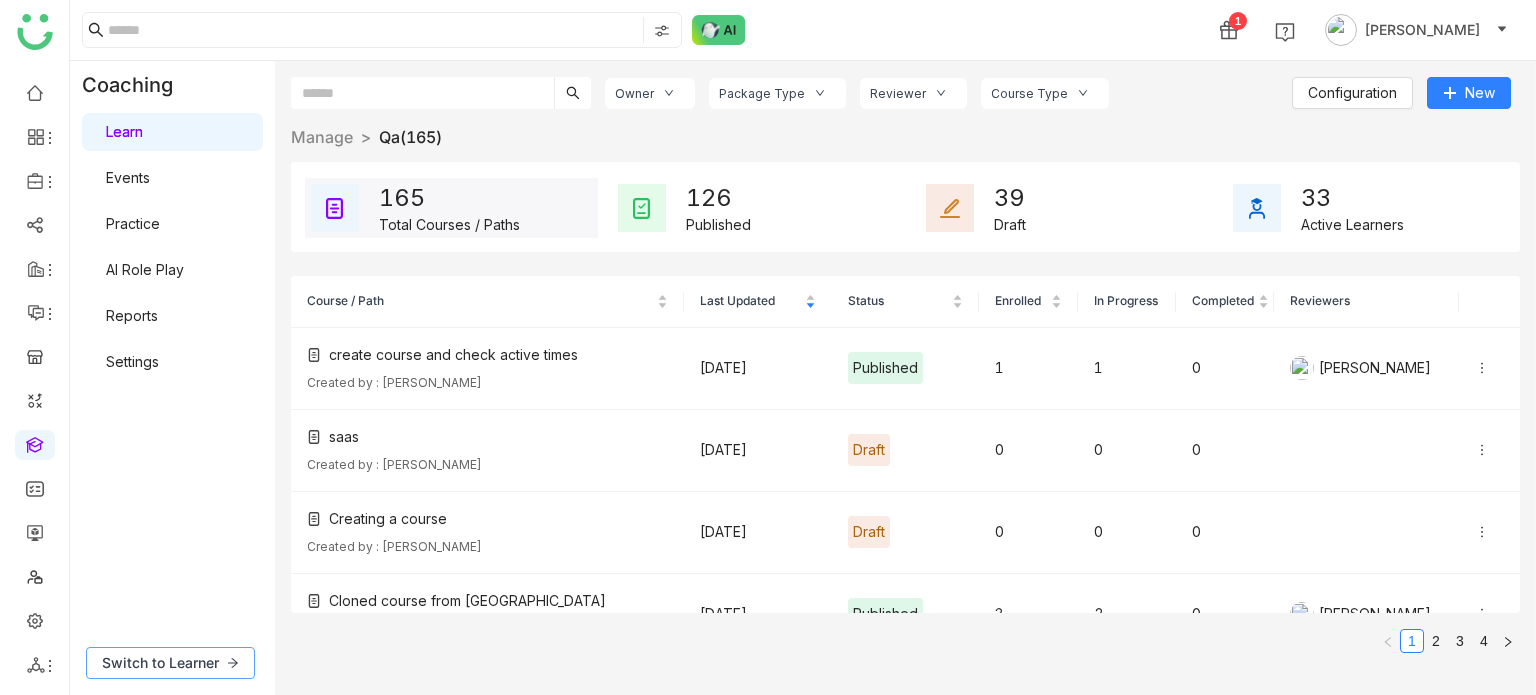click on "Switch to Learner" 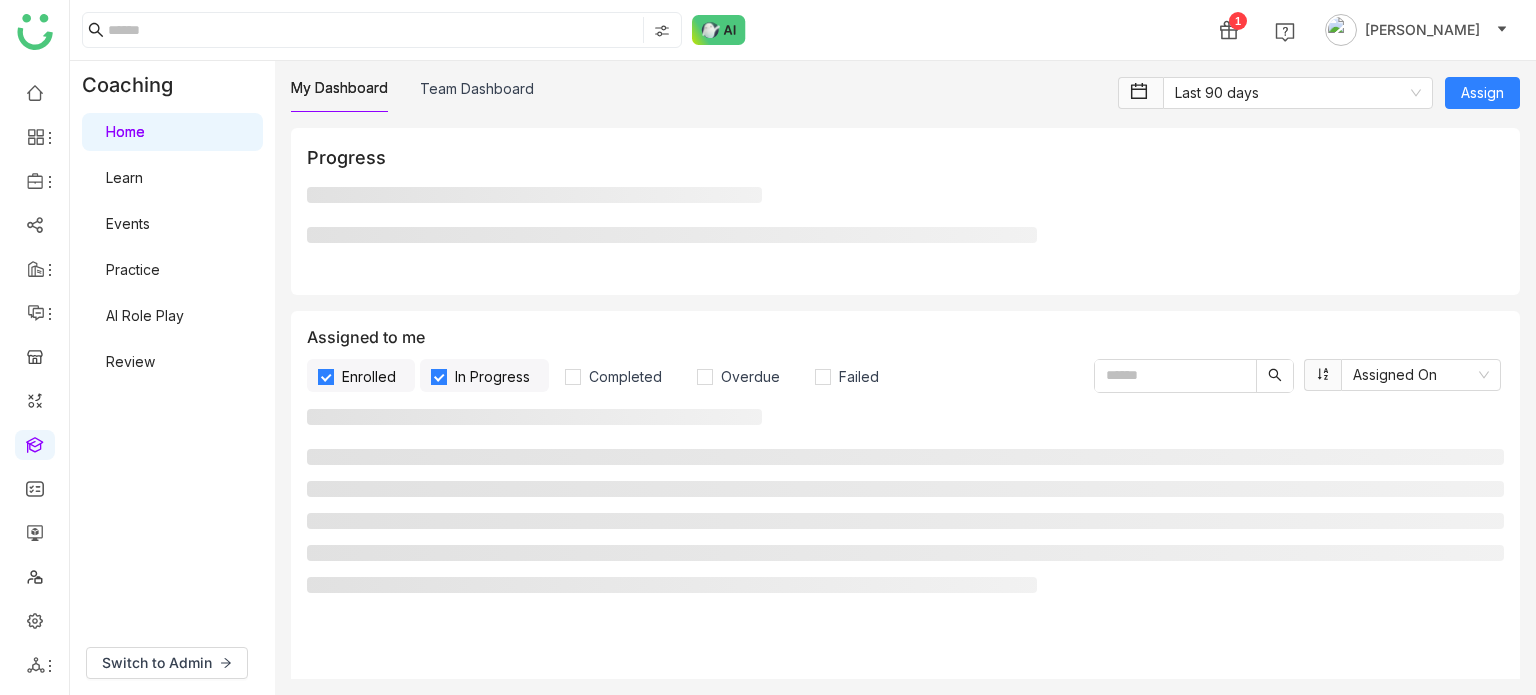 click on "Review" at bounding box center (130, 361) 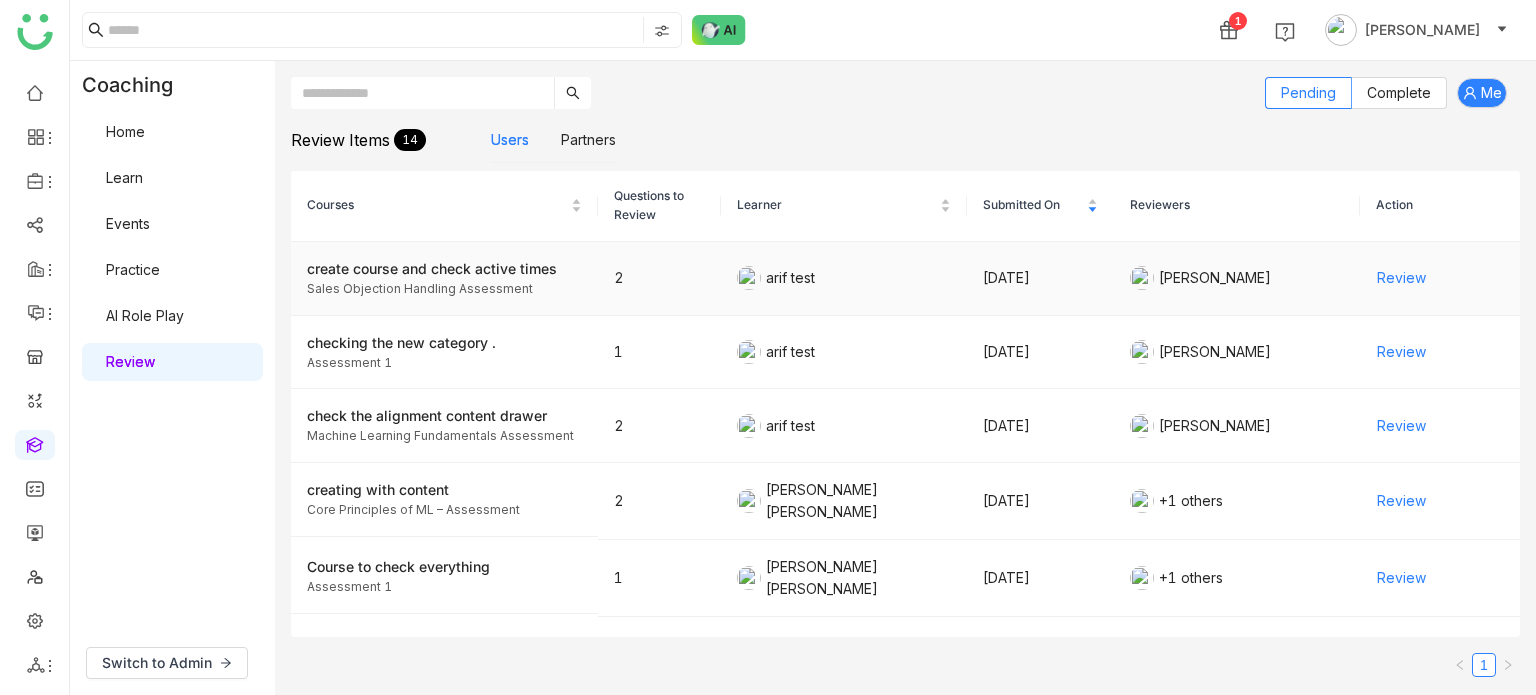 click on "Review" 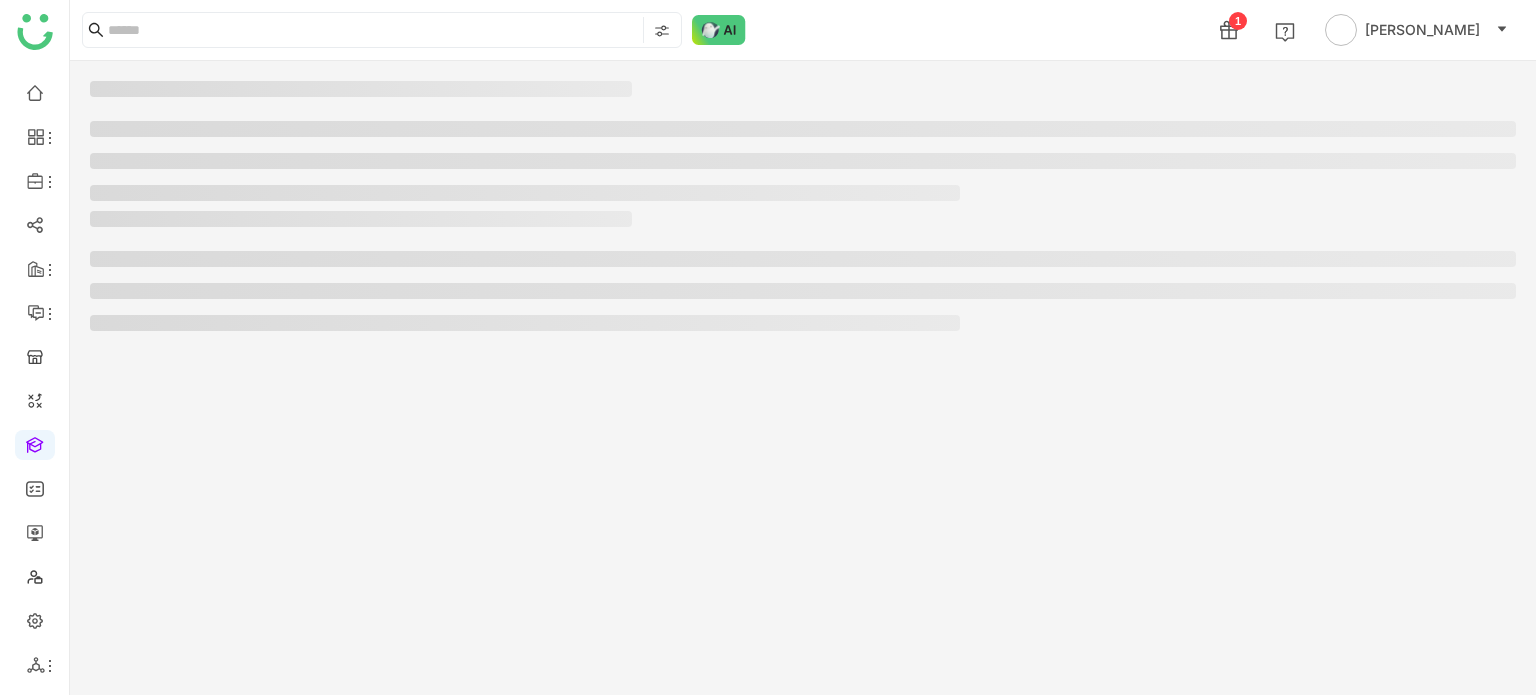 scroll, scrollTop: 0, scrollLeft: 0, axis: both 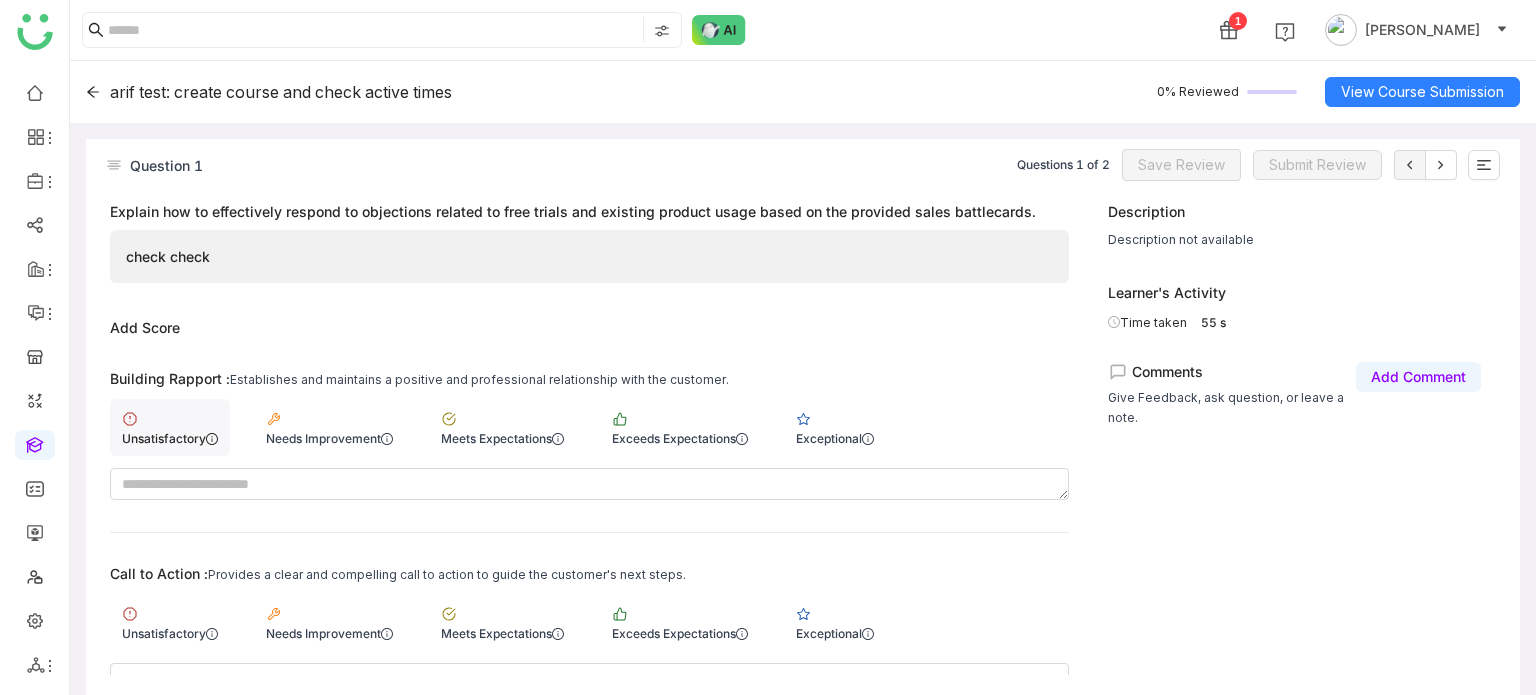 click on "Unsatisfactory" 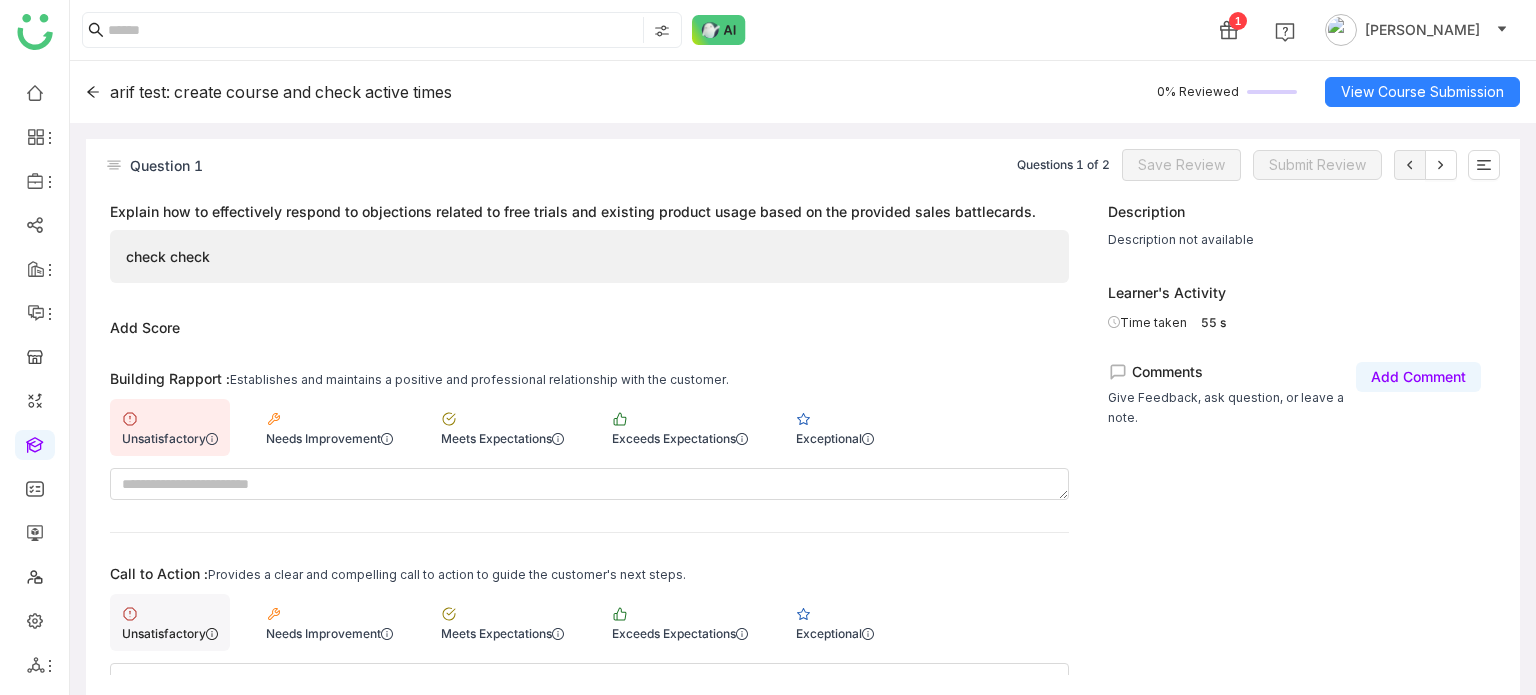 click on "Unsatisfactory" 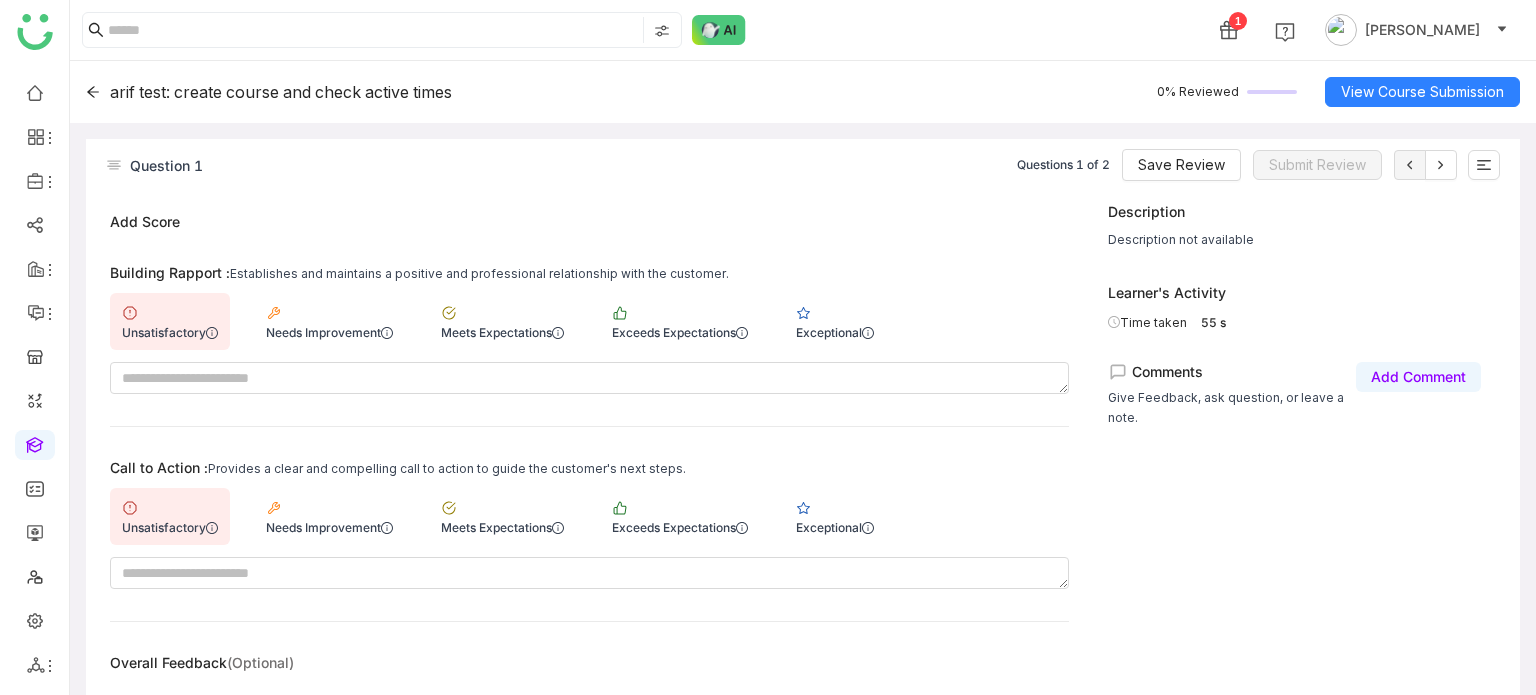 scroll, scrollTop: 164, scrollLeft: 0, axis: vertical 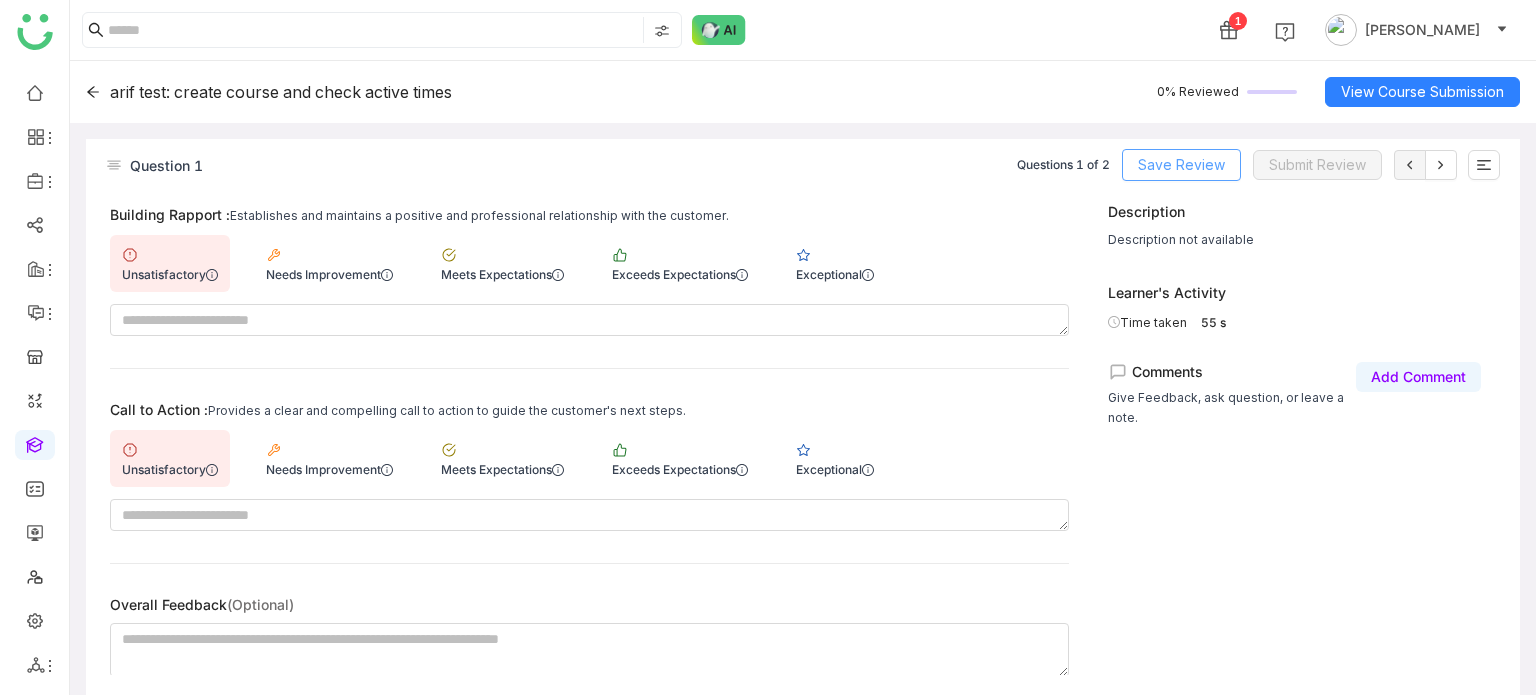 click on "Save Review" 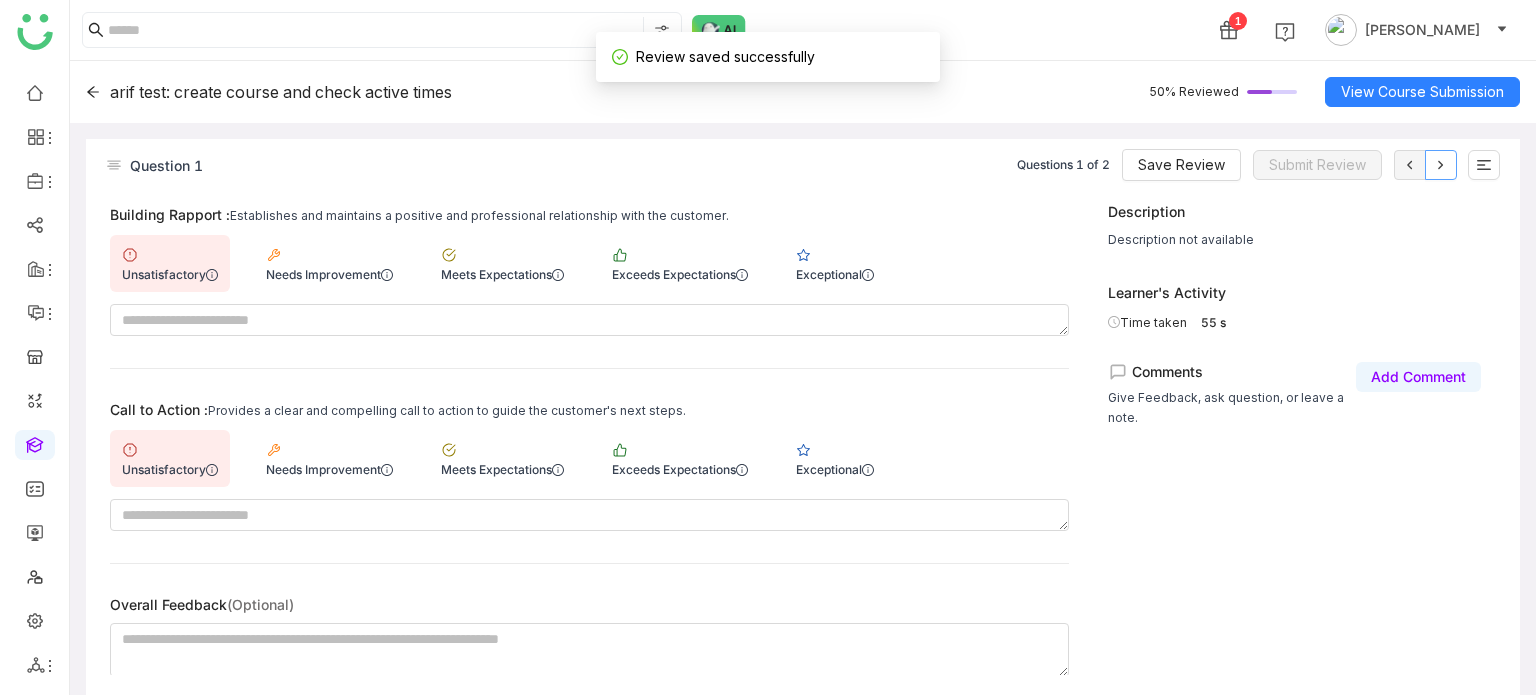 click 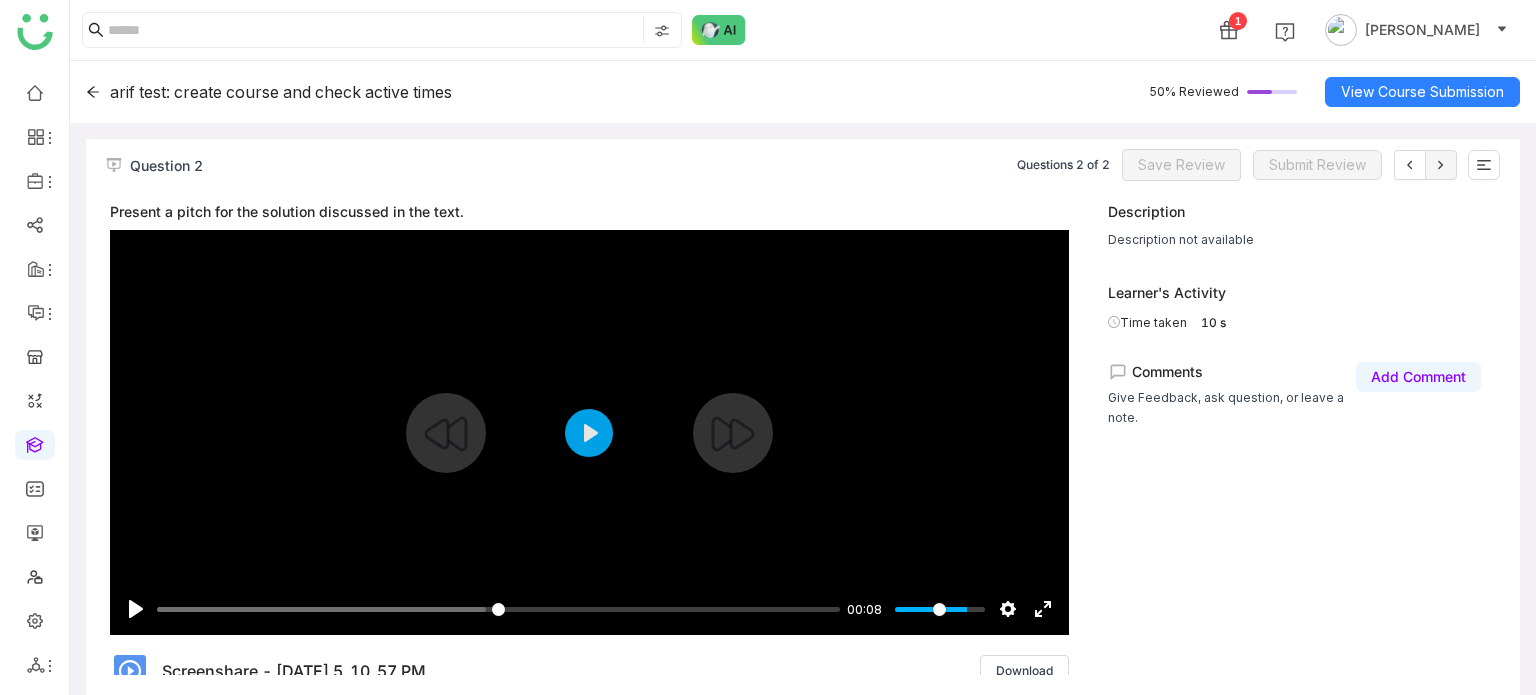scroll, scrollTop: 400, scrollLeft: 0, axis: vertical 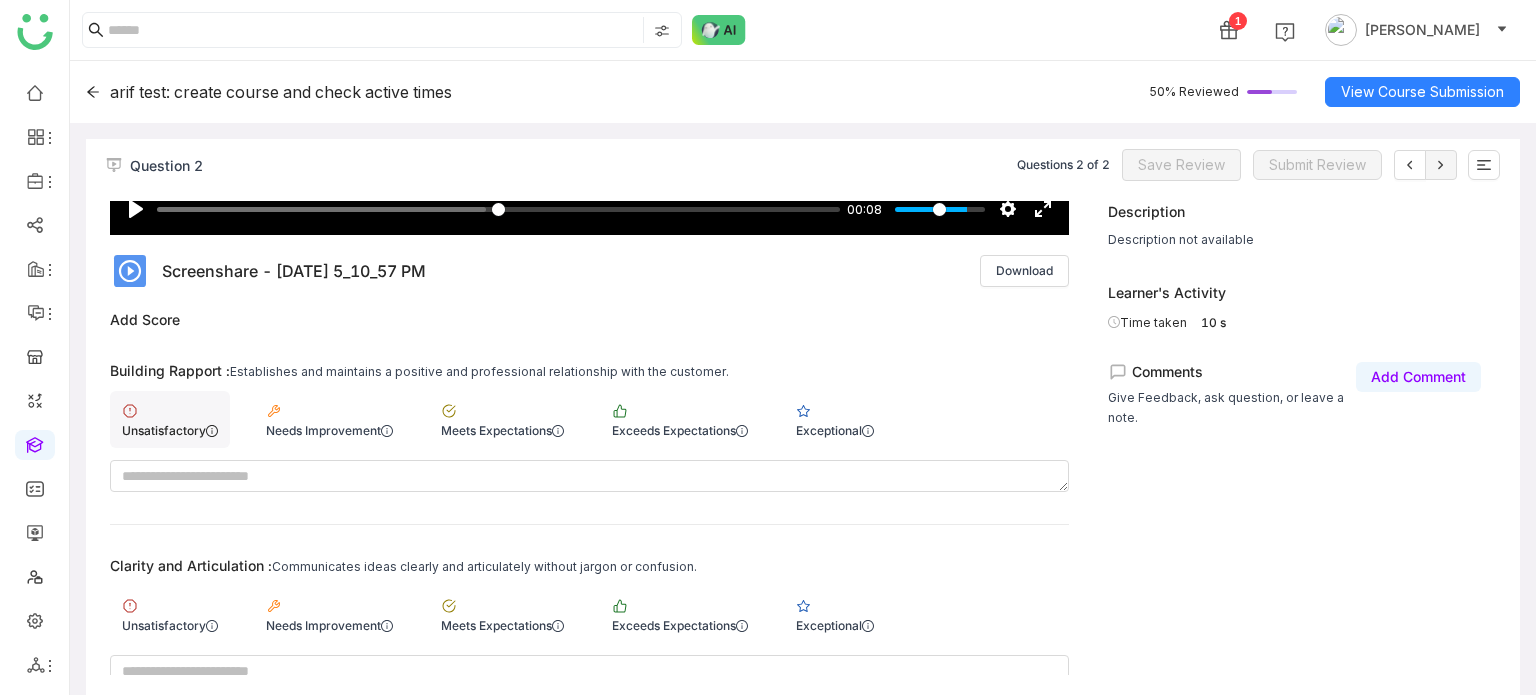click on "Unsatisfactory" 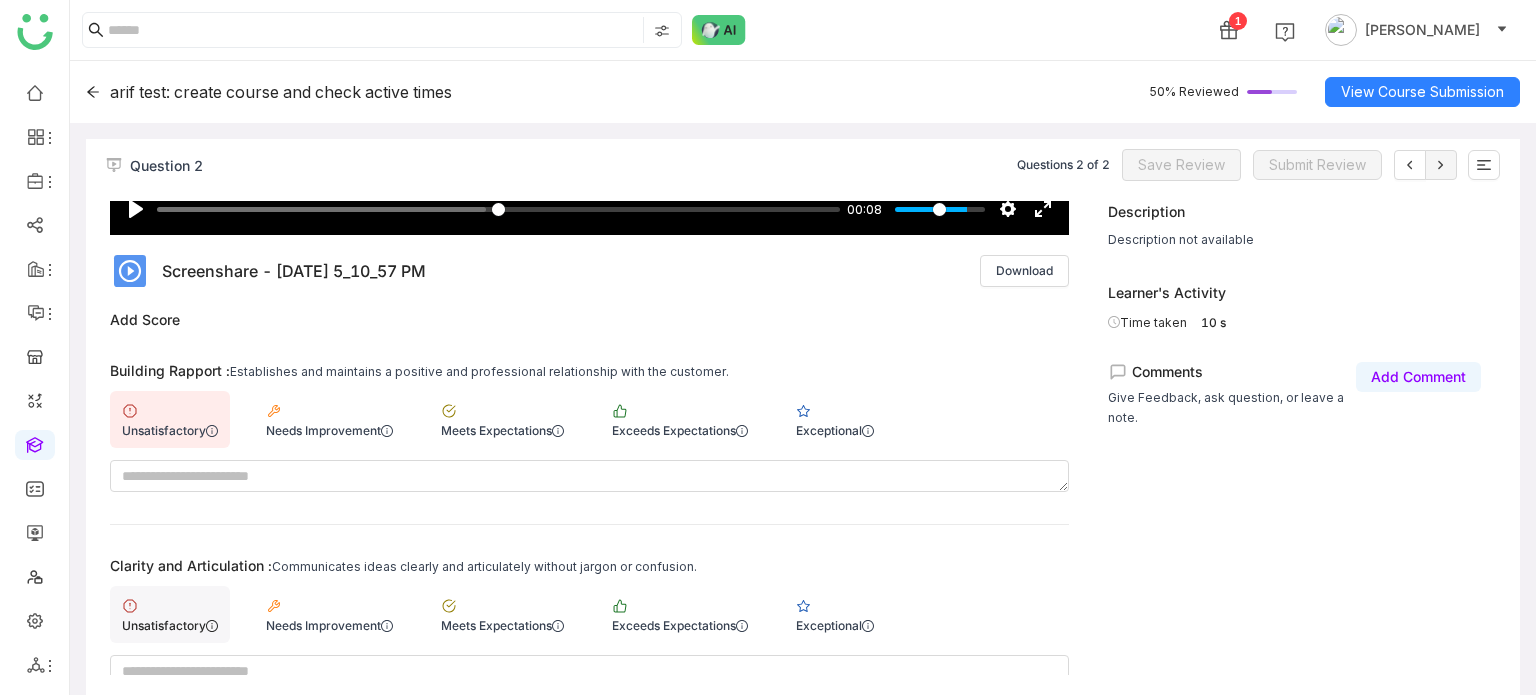 click on "Unsatisfactory" 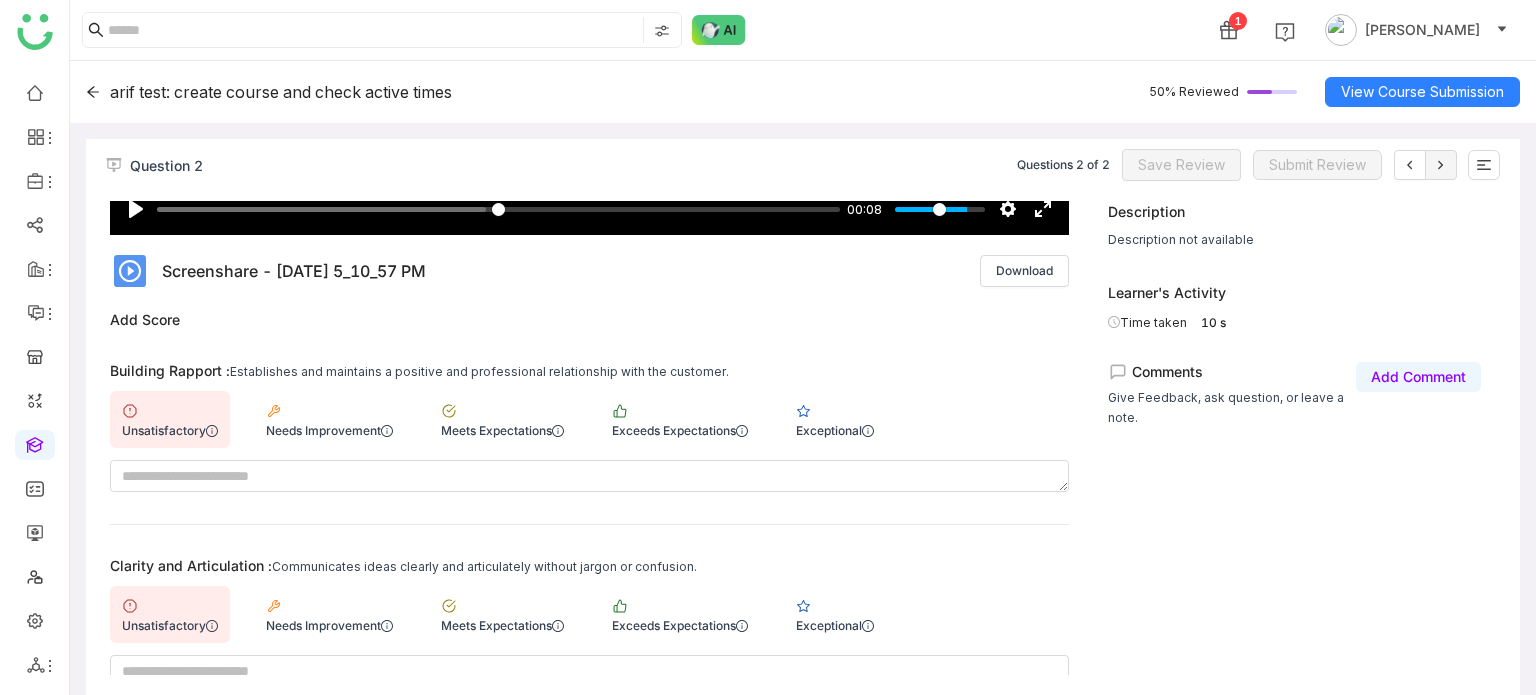 scroll, scrollTop: 752, scrollLeft: 0, axis: vertical 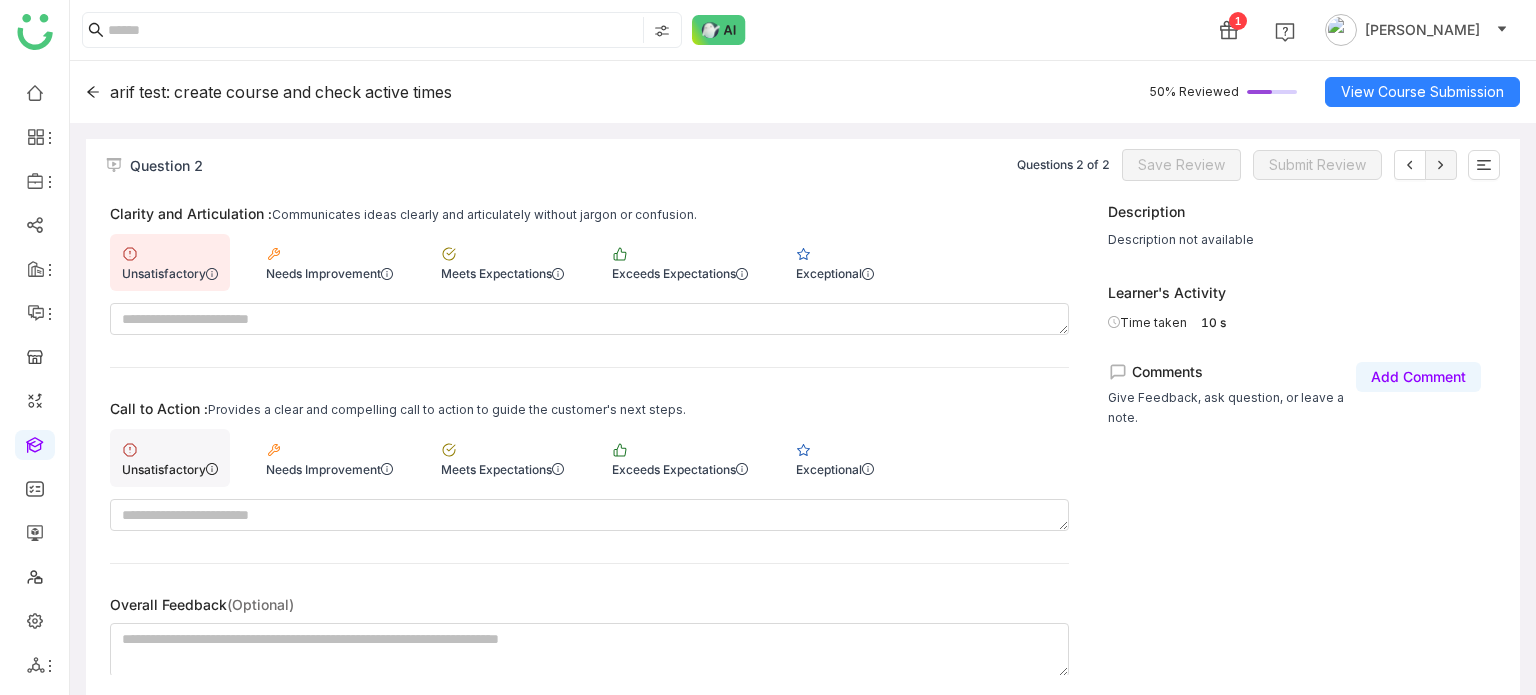 click on "Unsatisfactory" 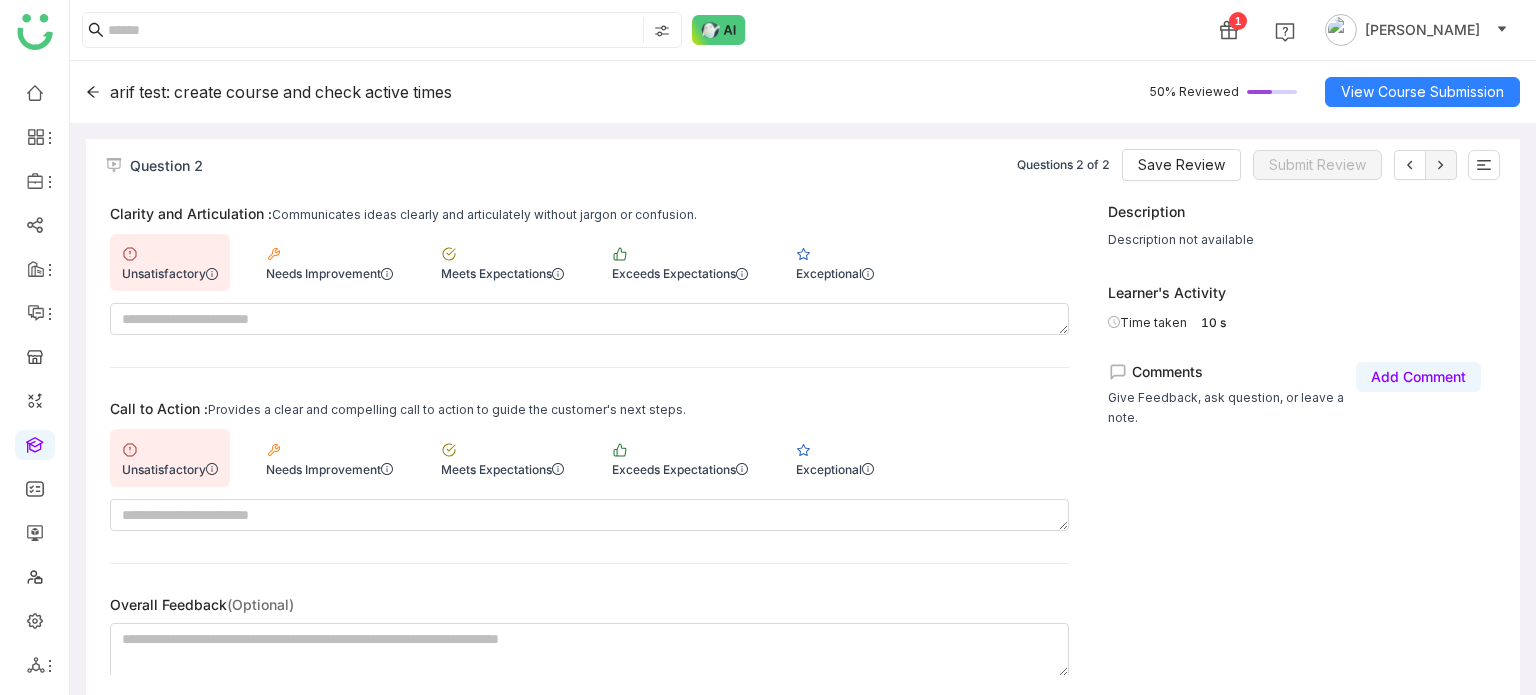 click on "Question 2  Questions 2 of 2  Save Review   Submit Review" 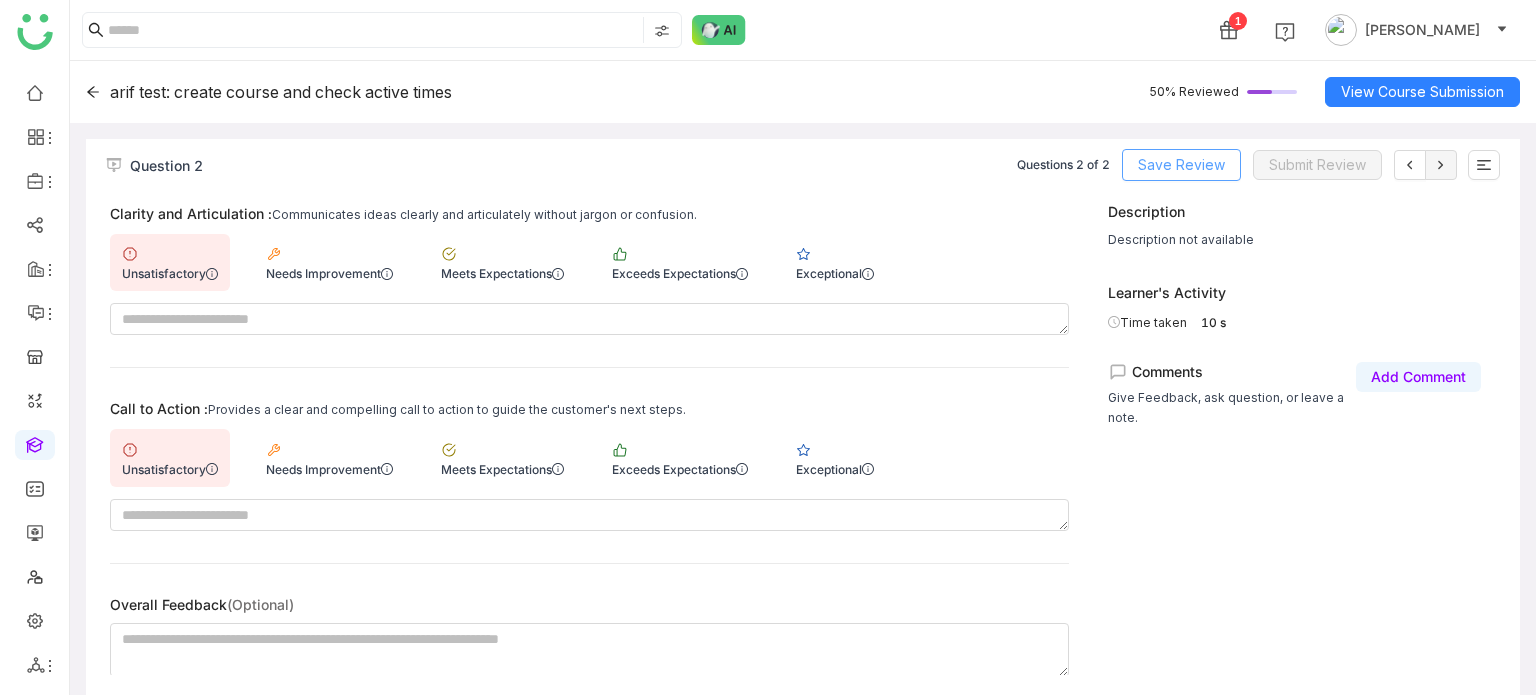 click on "Save Review" 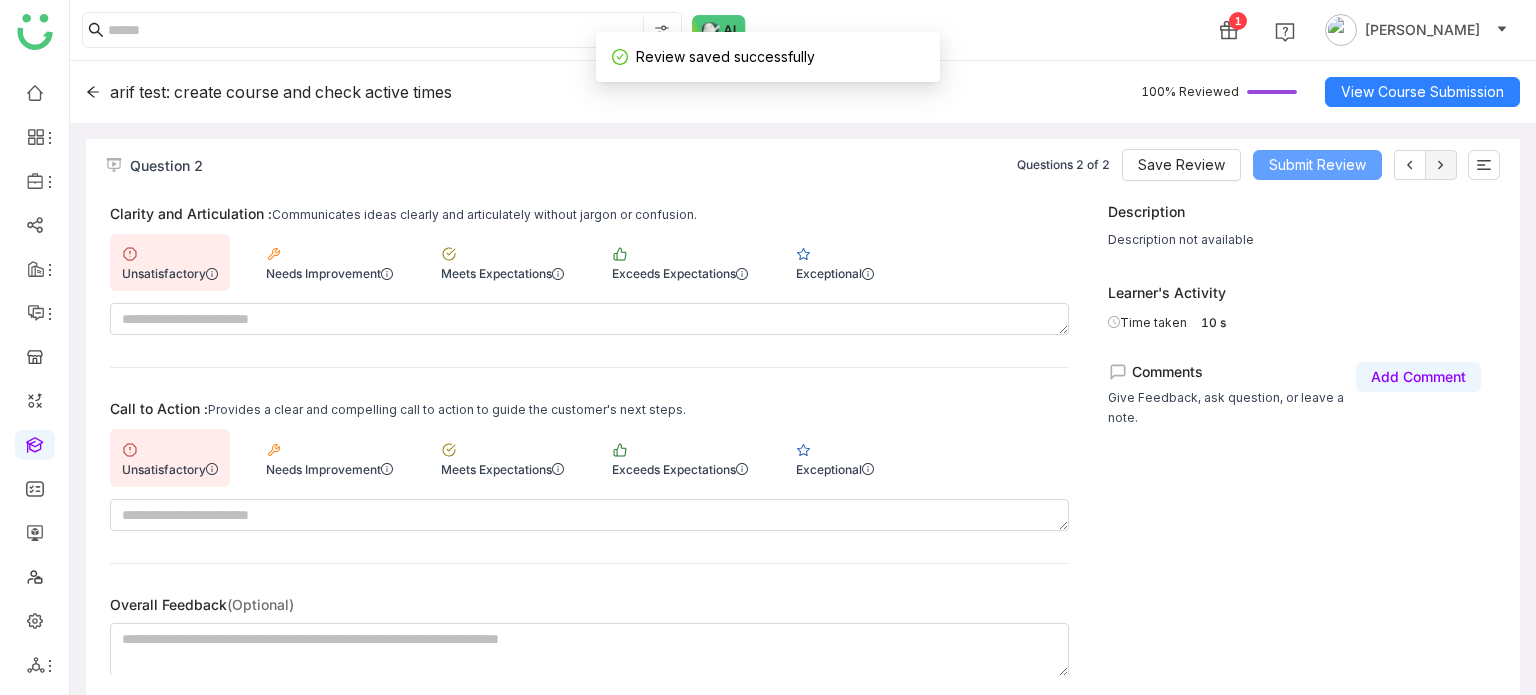 click on "Submit Review" 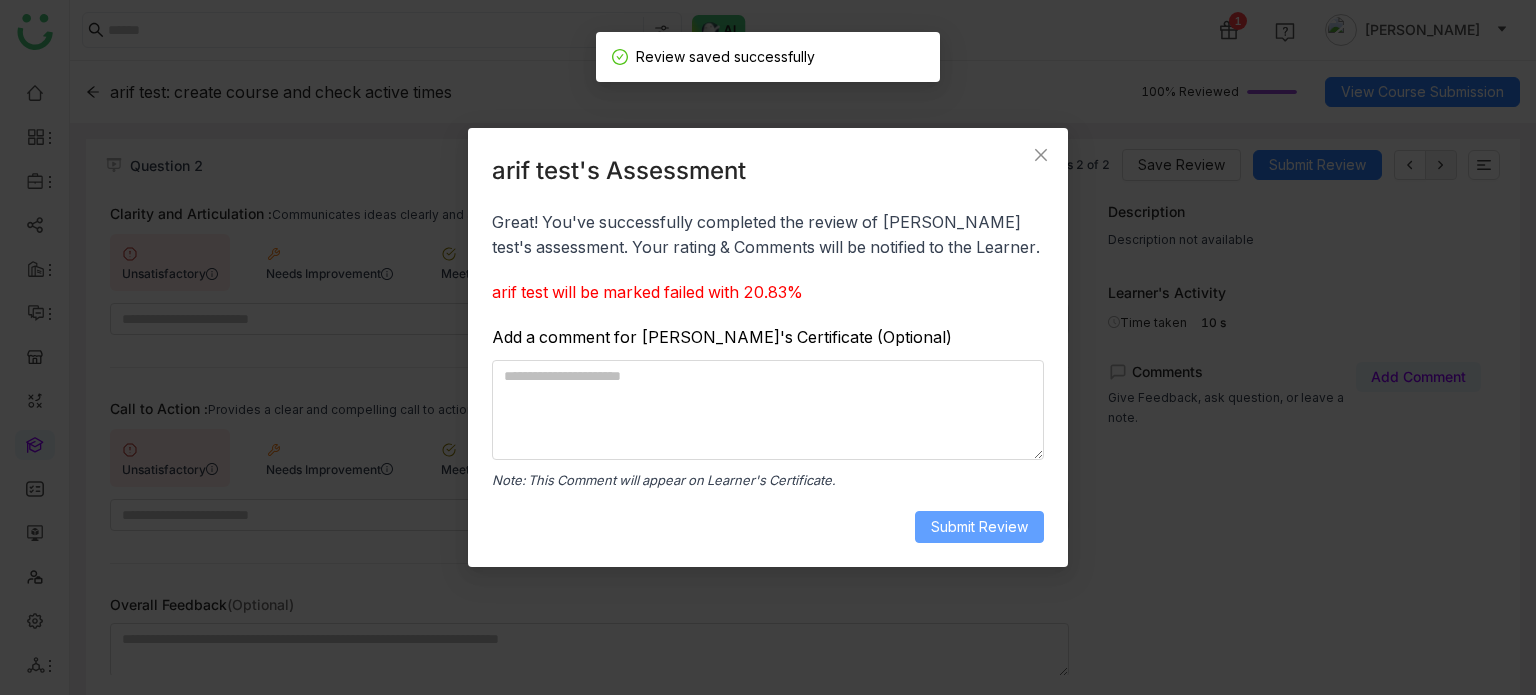 click on "Submit Review" at bounding box center (979, 527) 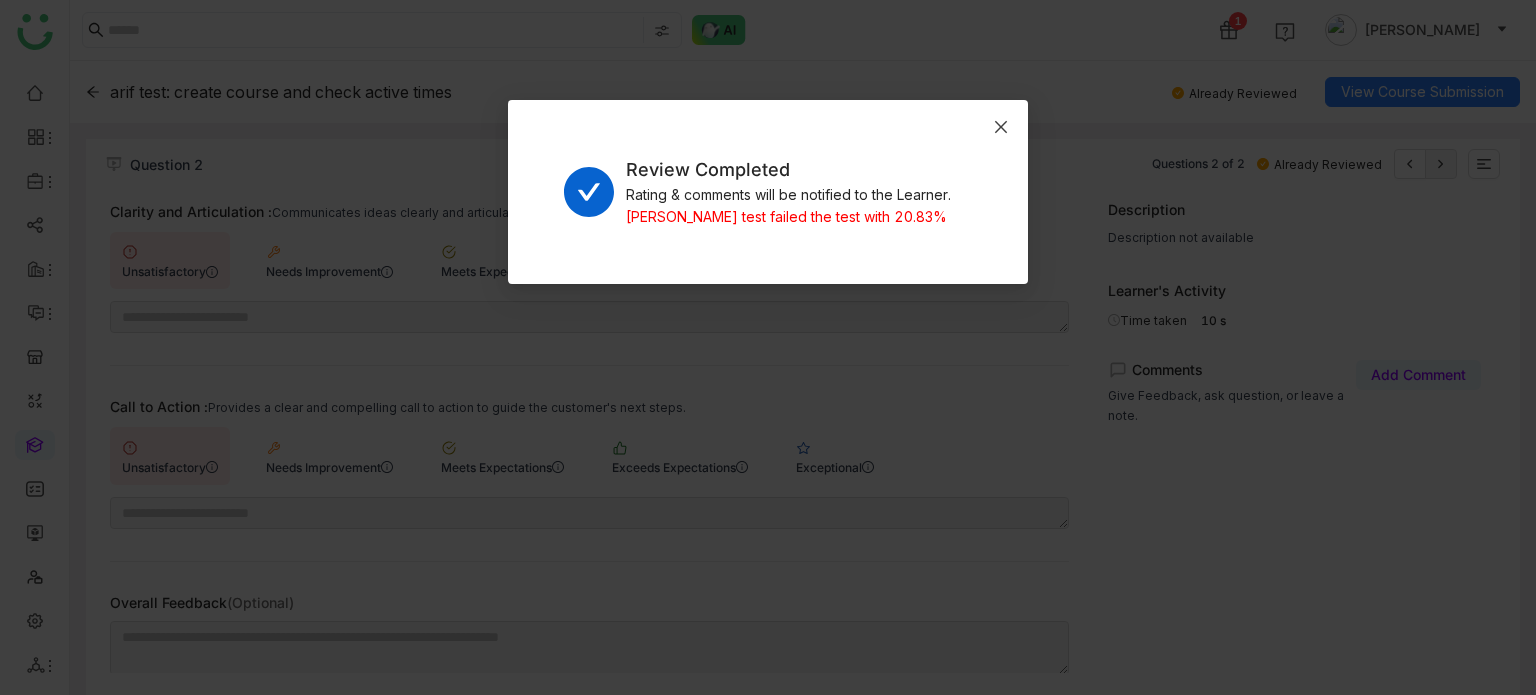 click at bounding box center (1001, 127) 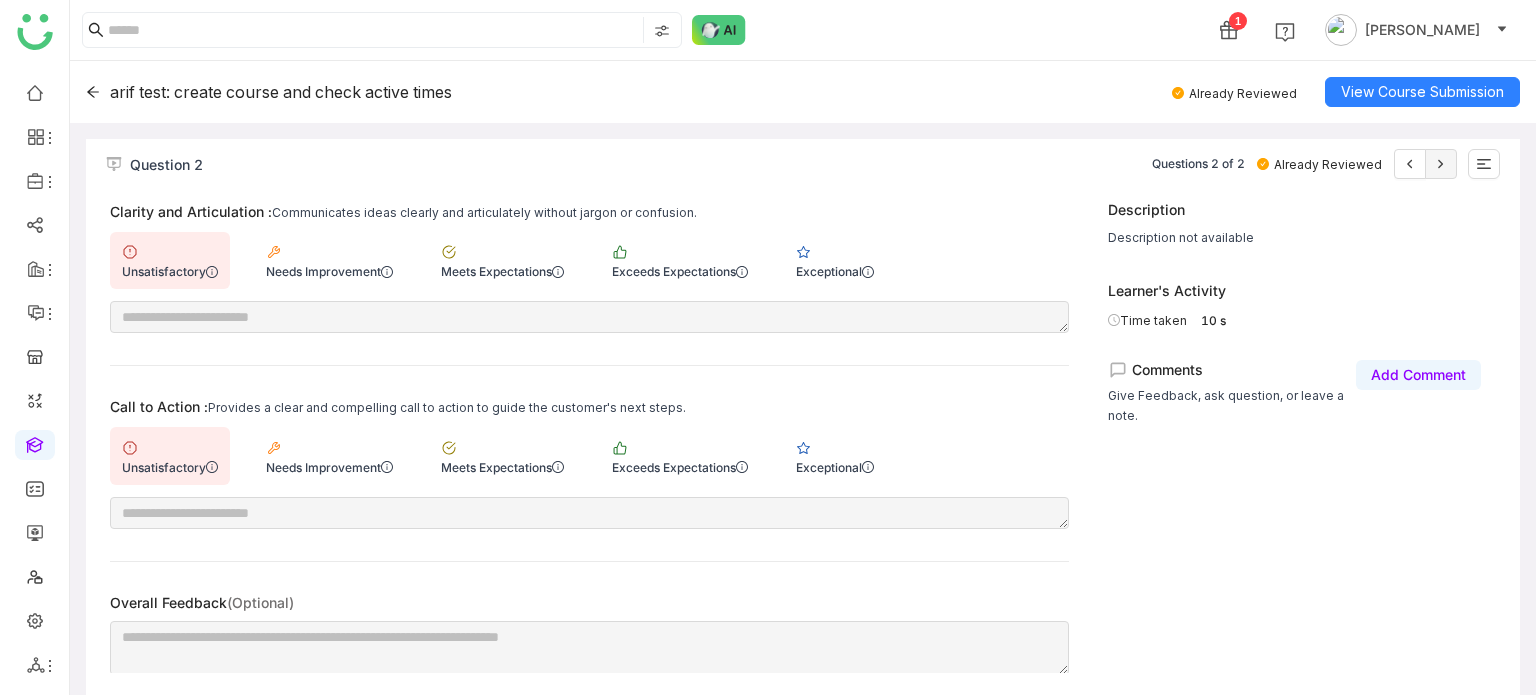click 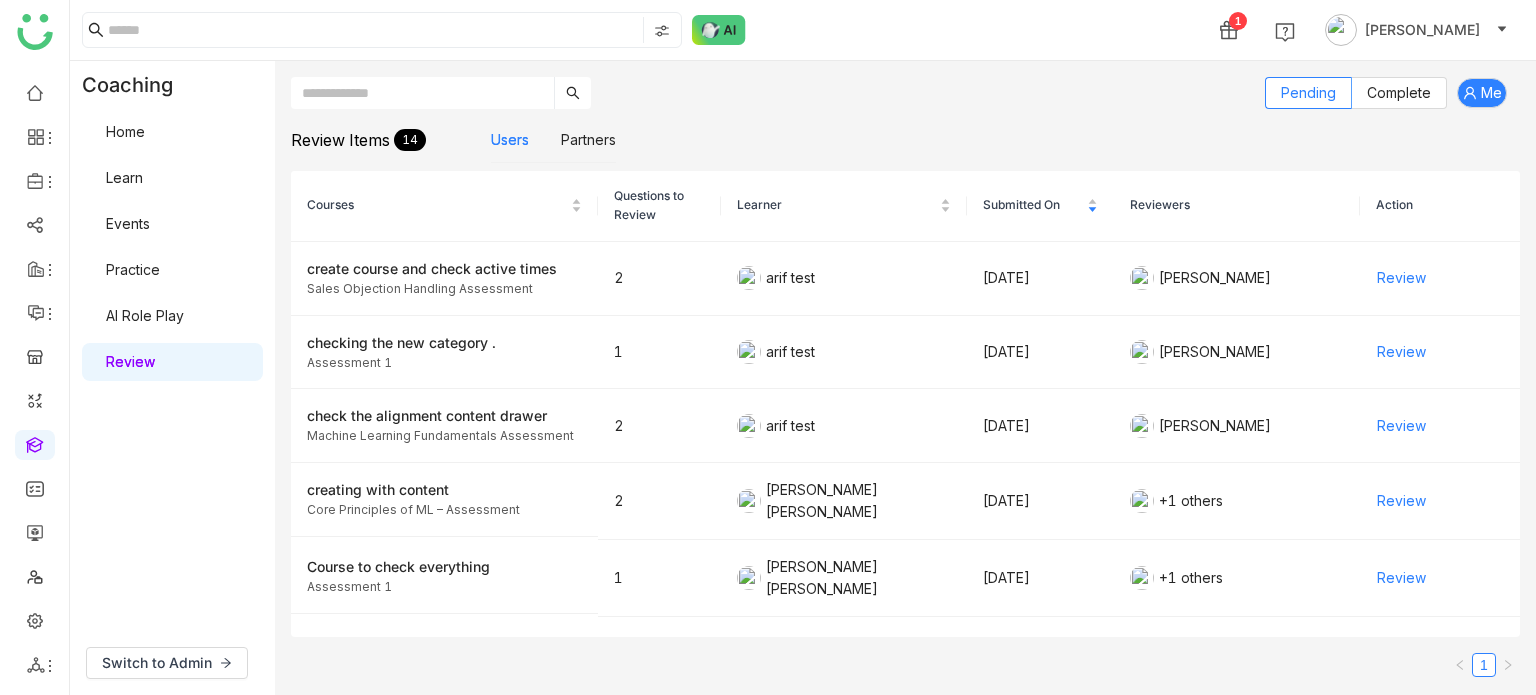click on "Learn" at bounding box center [124, 177] 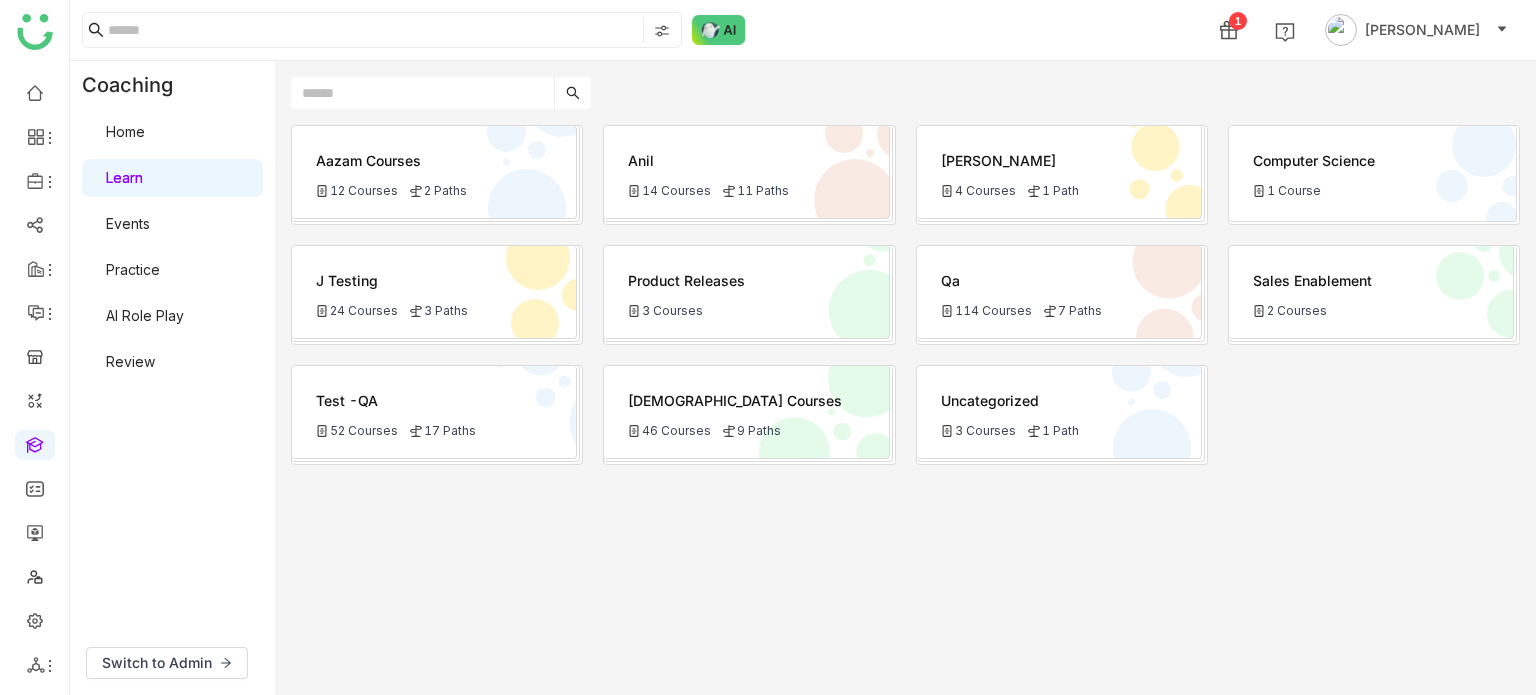click on "114 Courses" 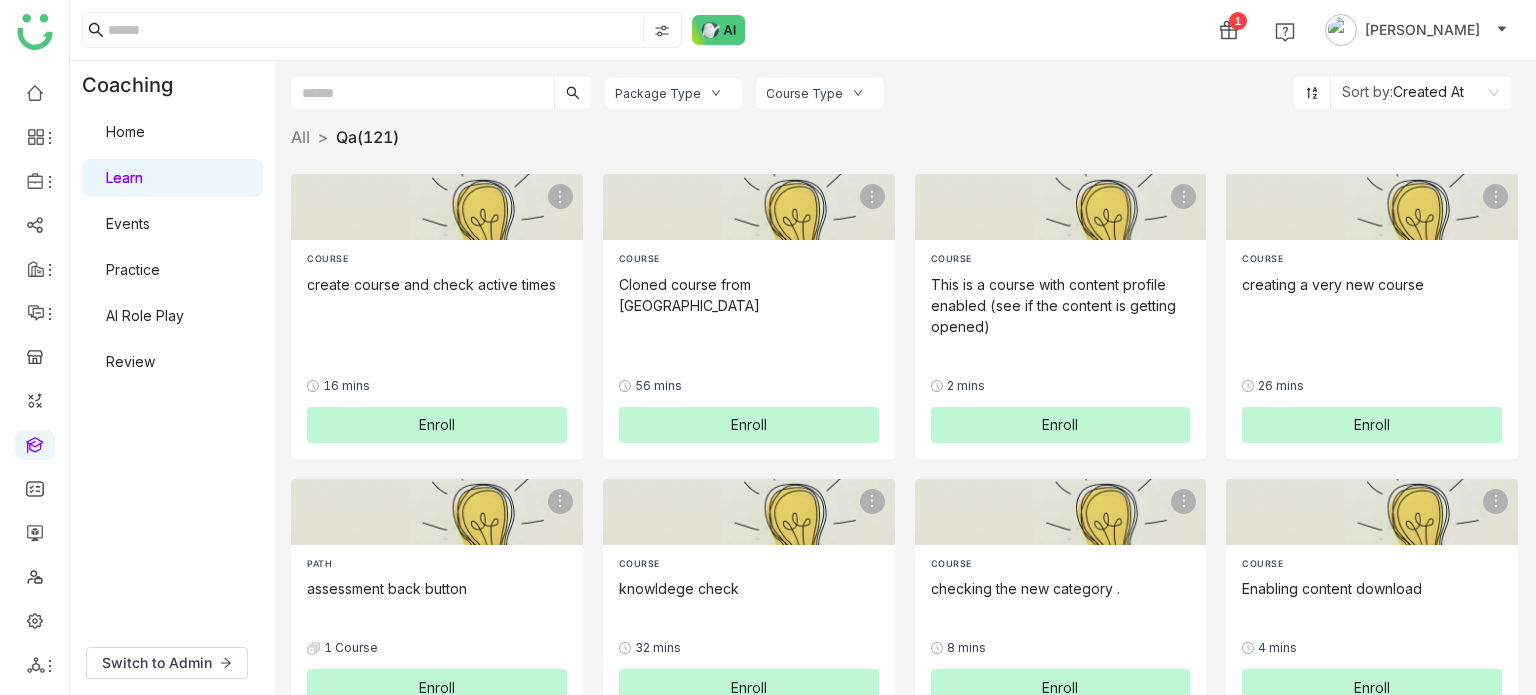 click on "Switch to Admin" 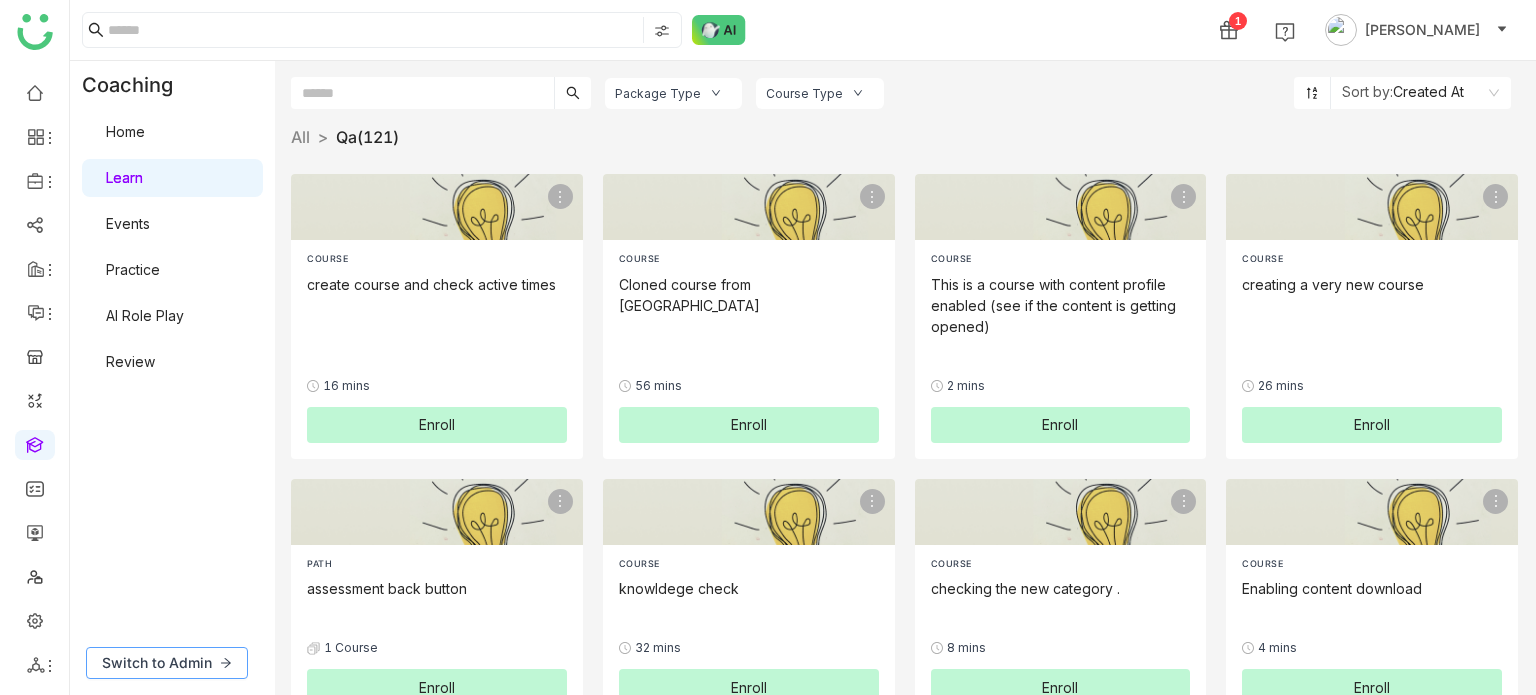 click on "Switch to Admin" 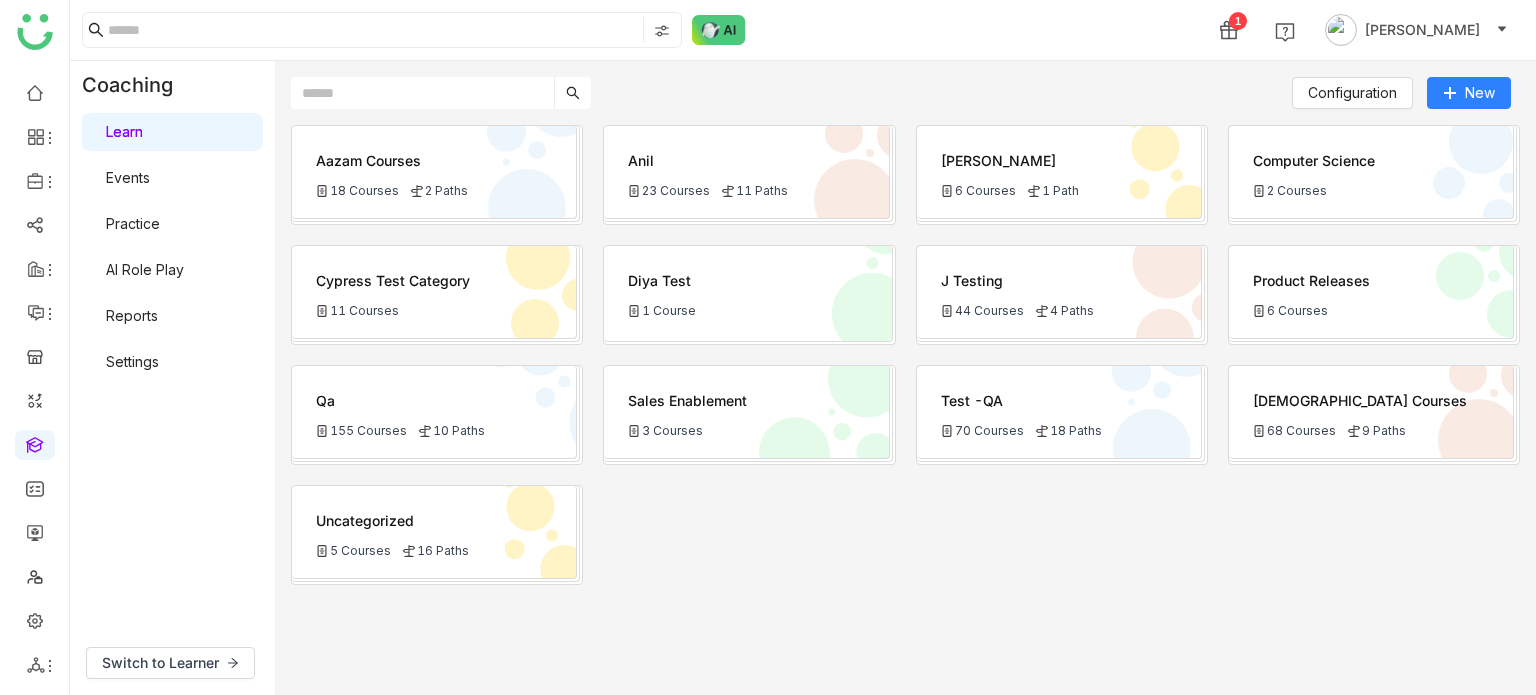 click on "Qa" 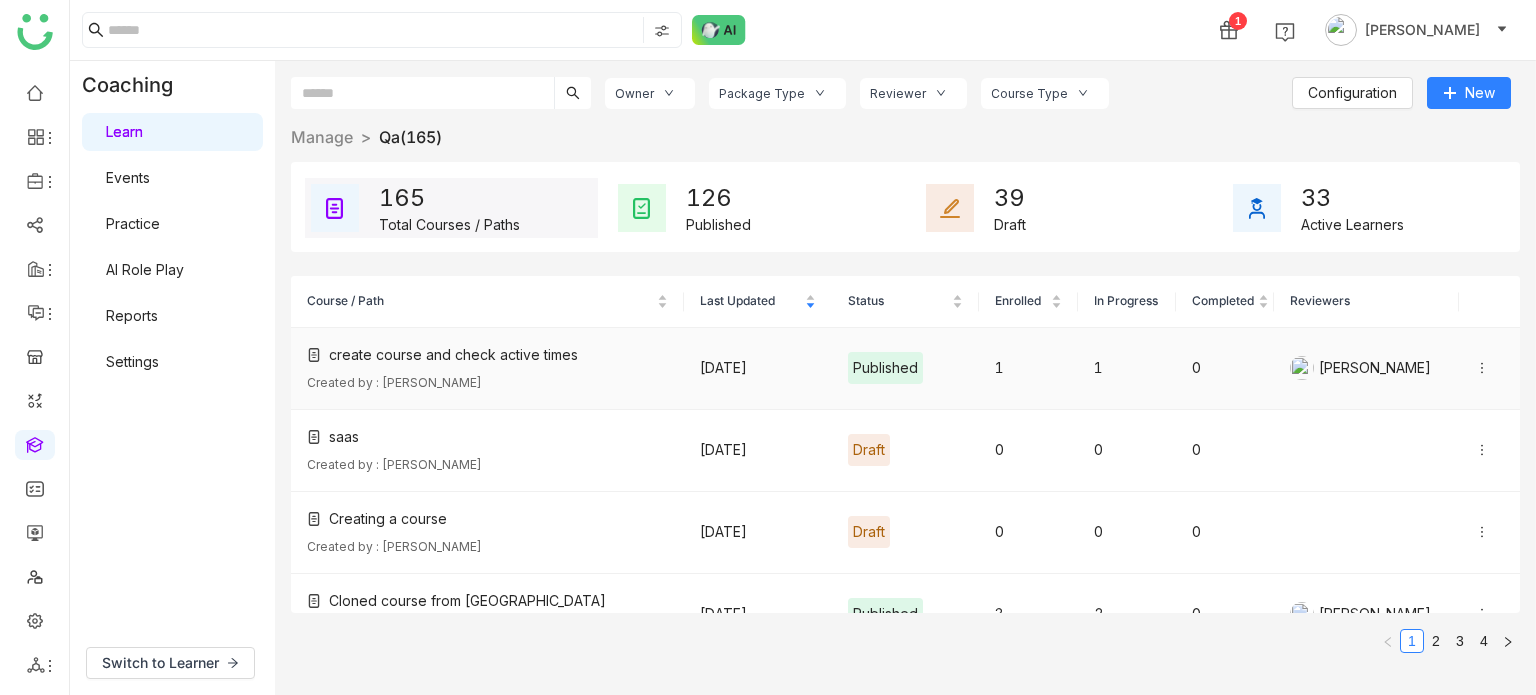 click on "create course and check active times" 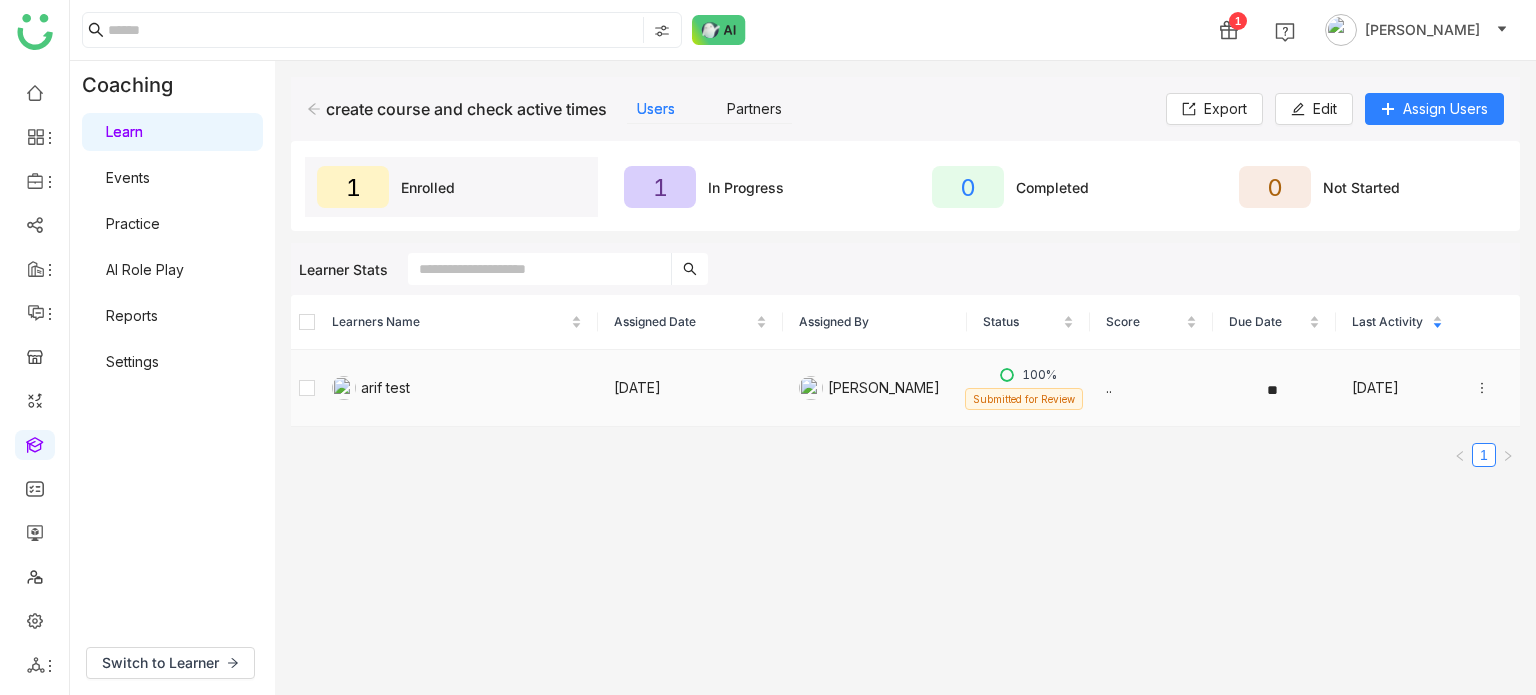 click 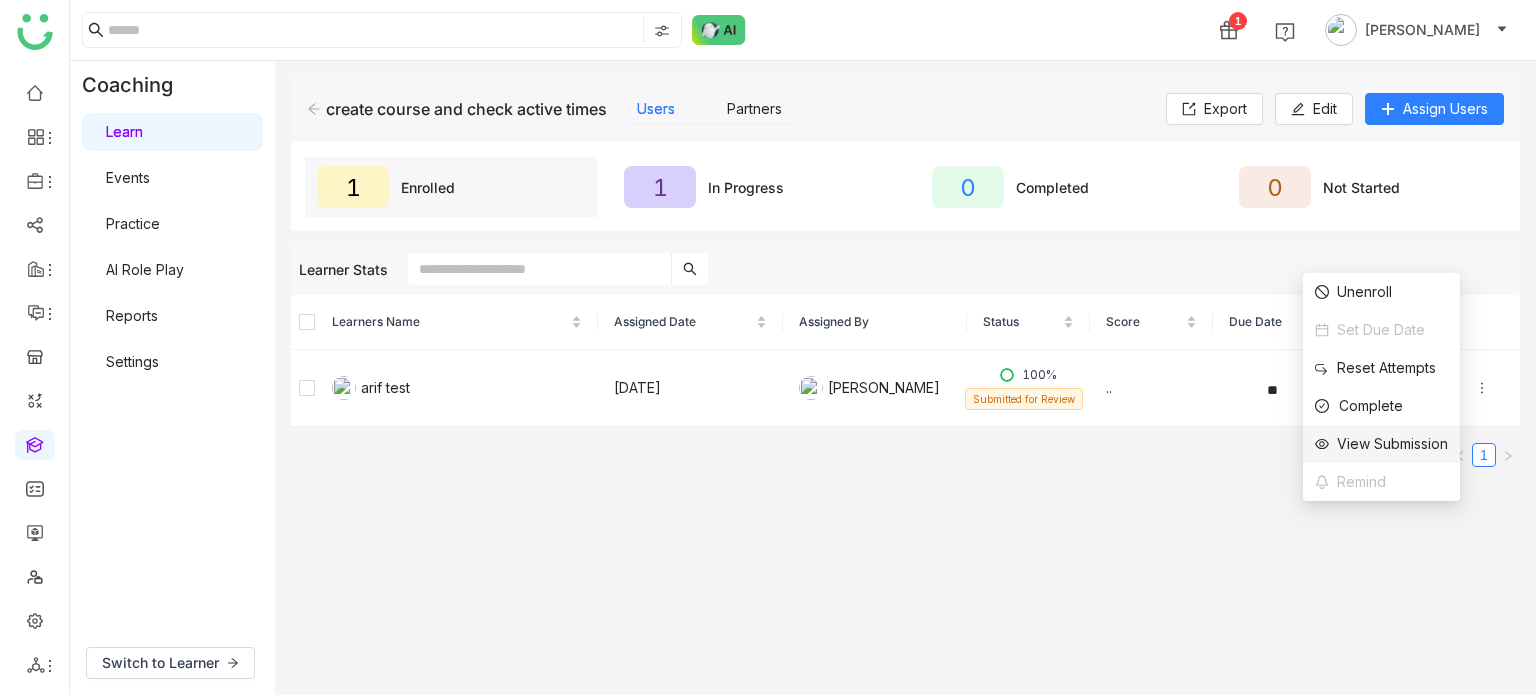 click on "View Submission" at bounding box center [1381, 444] 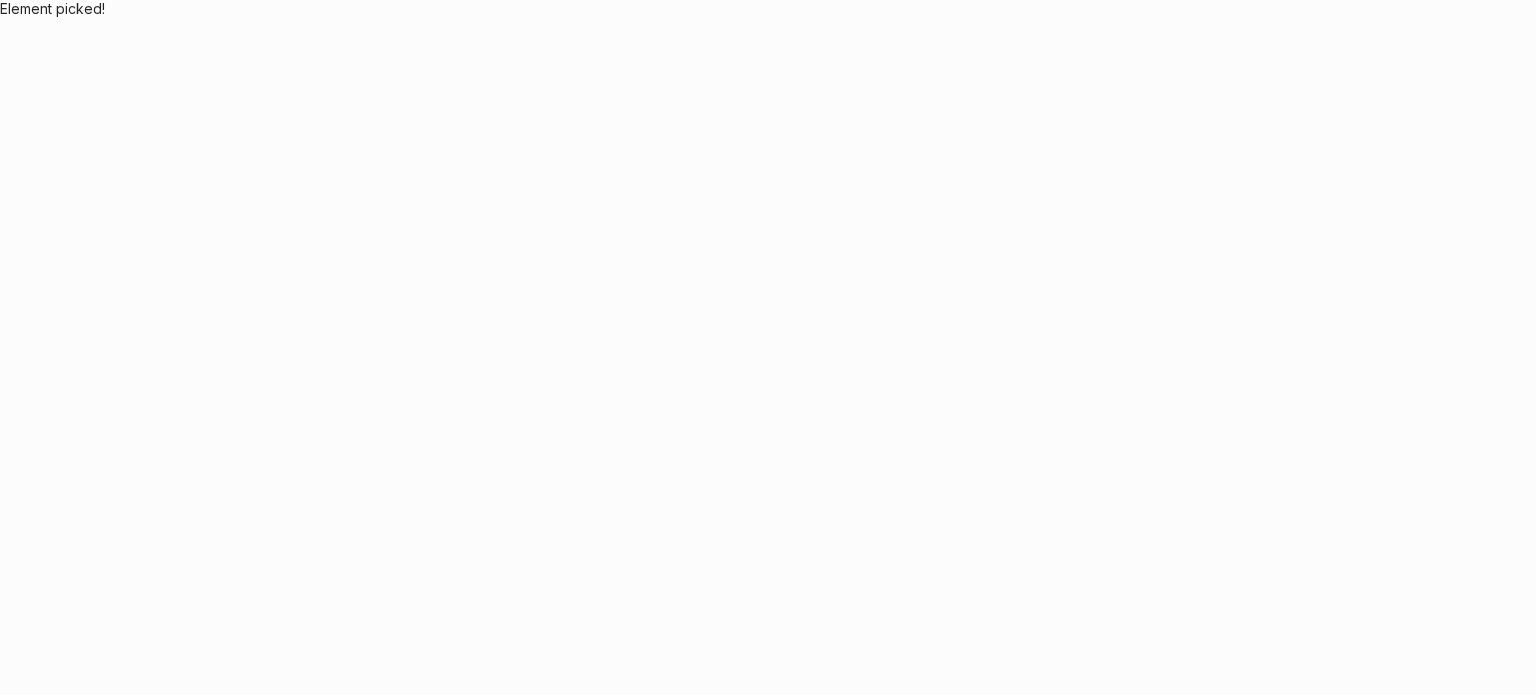 scroll, scrollTop: 0, scrollLeft: 0, axis: both 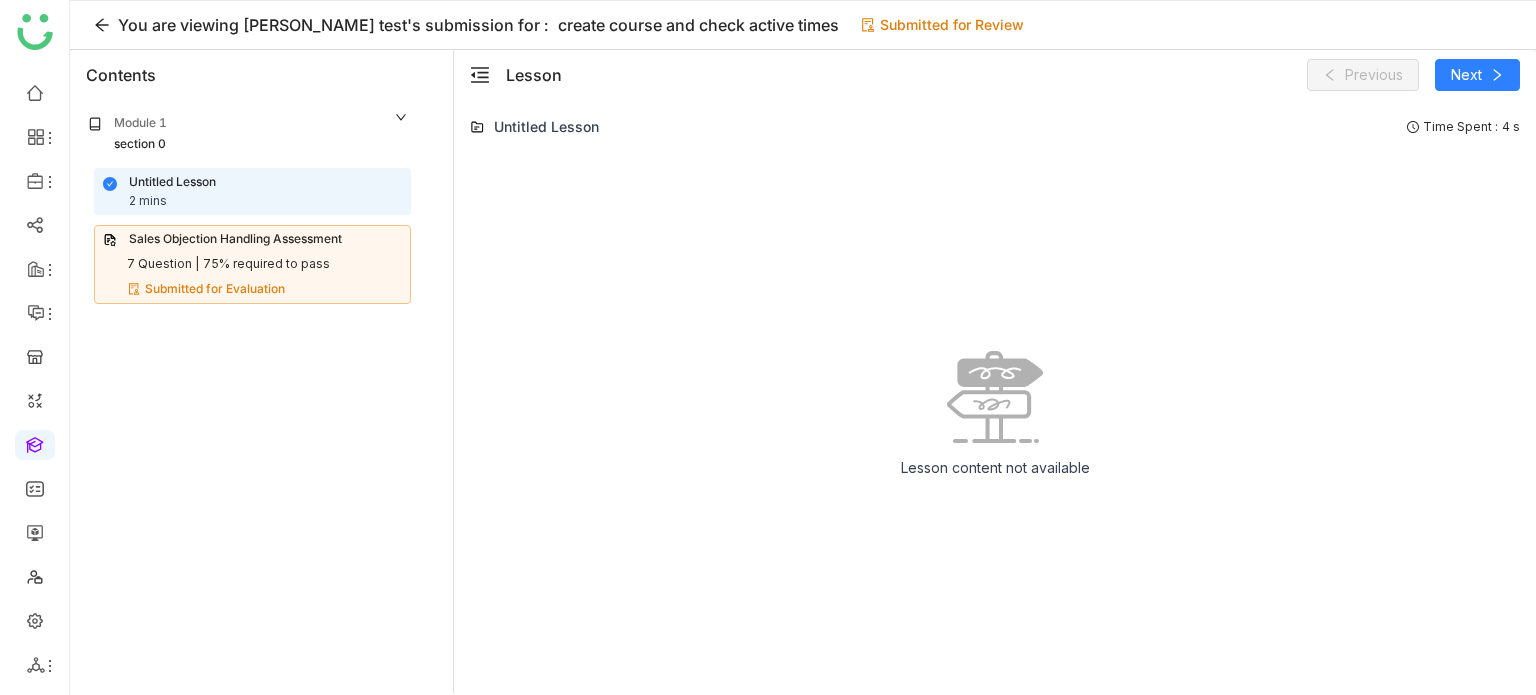 click on "Sales Objection Handling Assessment   7 Question |   75% required to pass   Submitted for Evaluation" 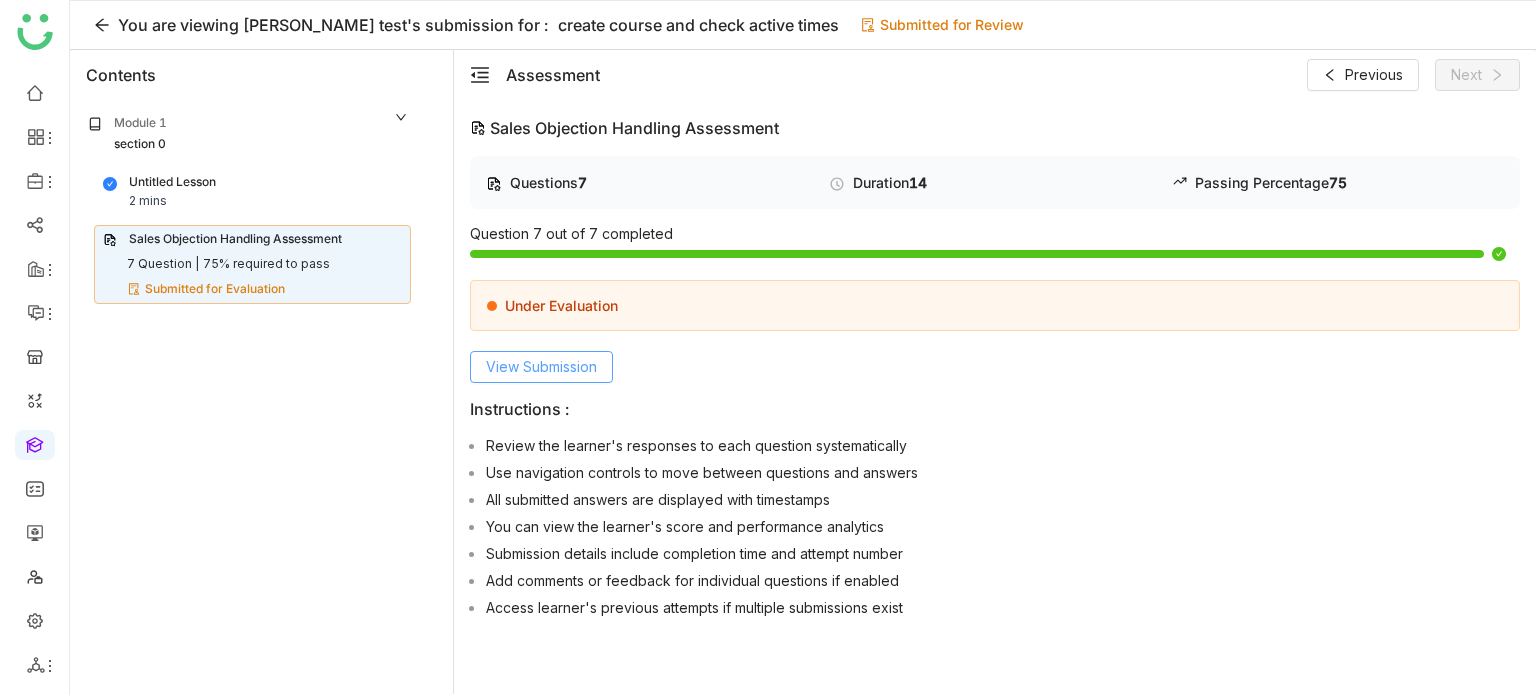 click on "View Submission" 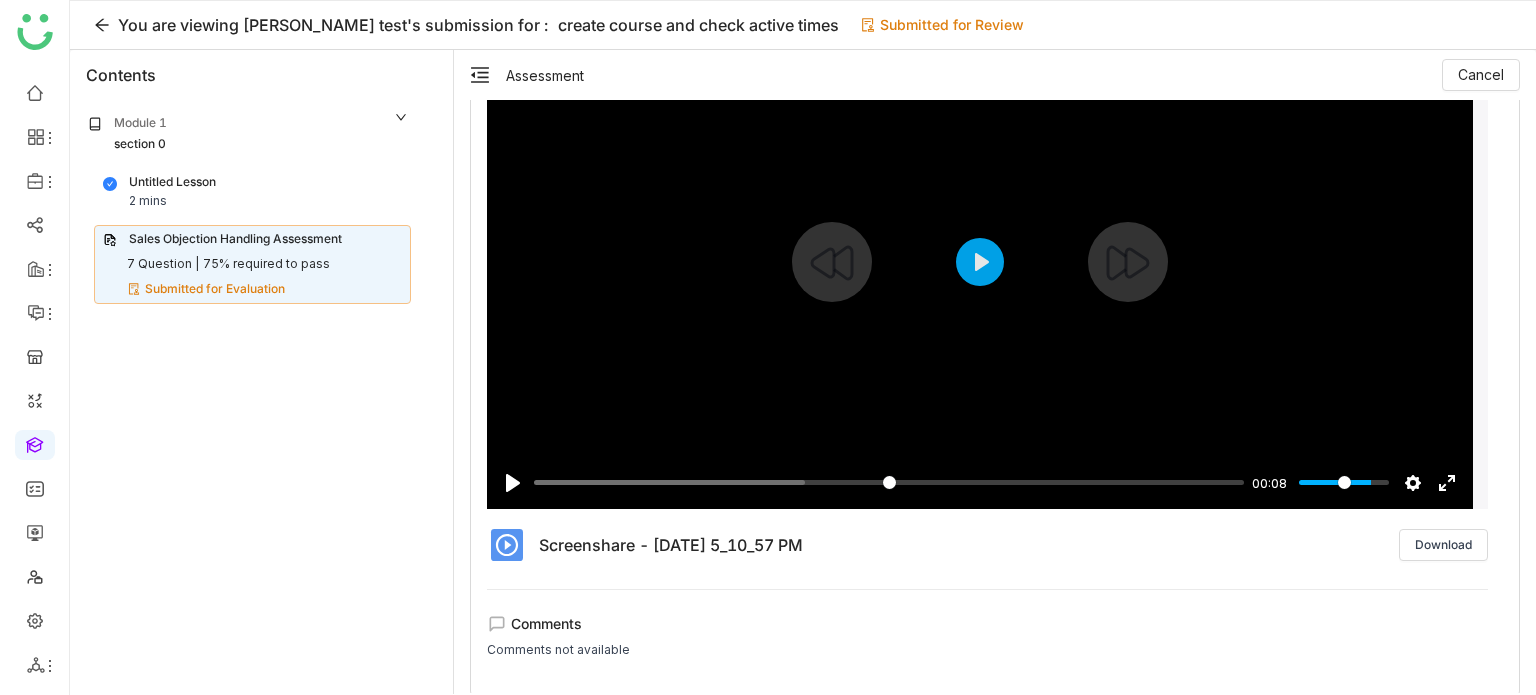 scroll, scrollTop: 1512, scrollLeft: 0, axis: vertical 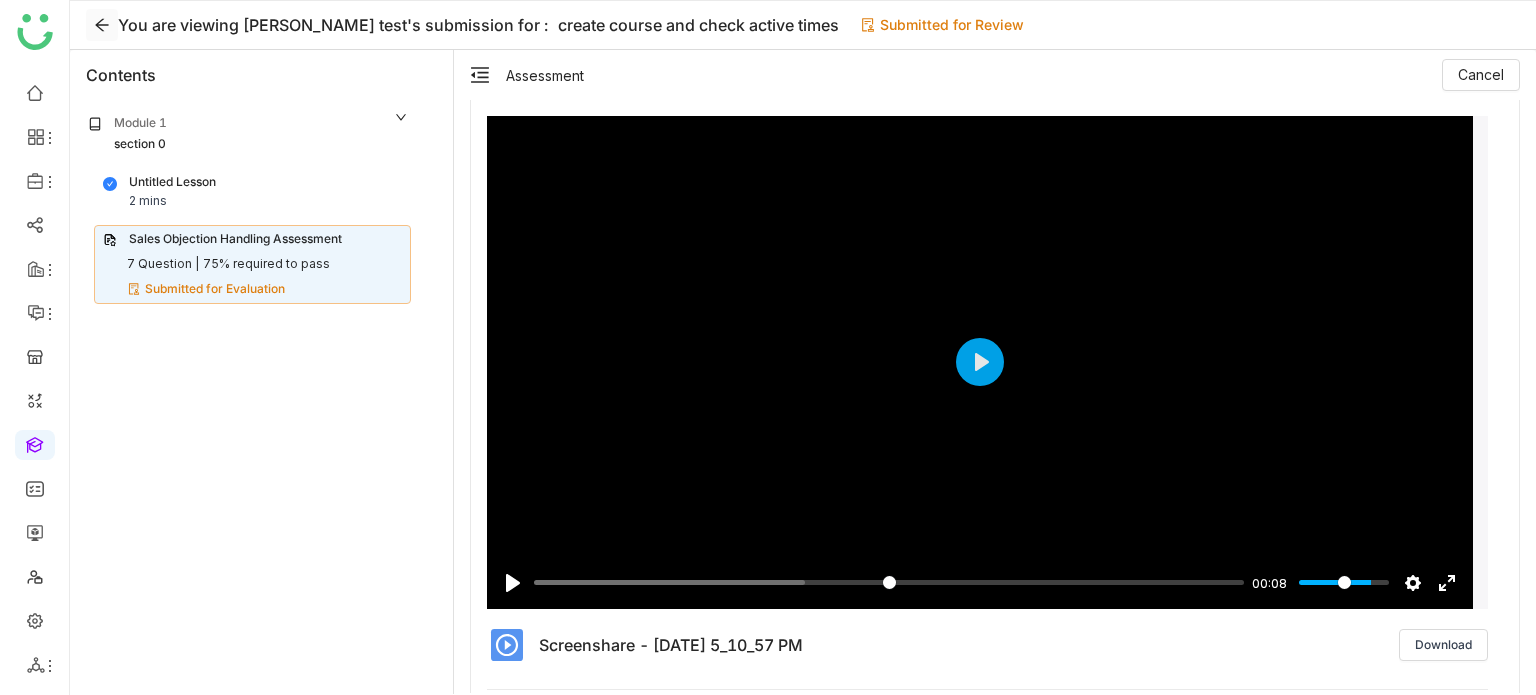 click 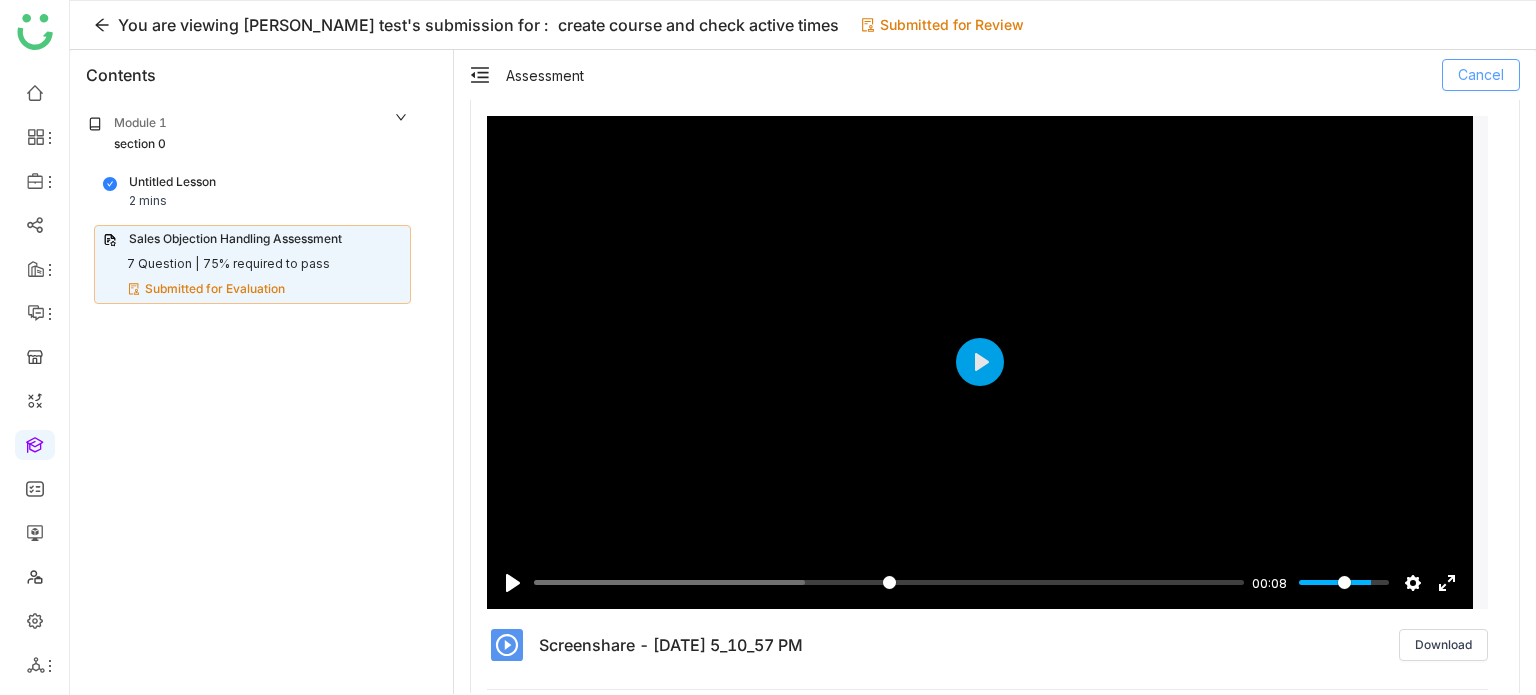 click on "Cancel" at bounding box center [1481, 75] 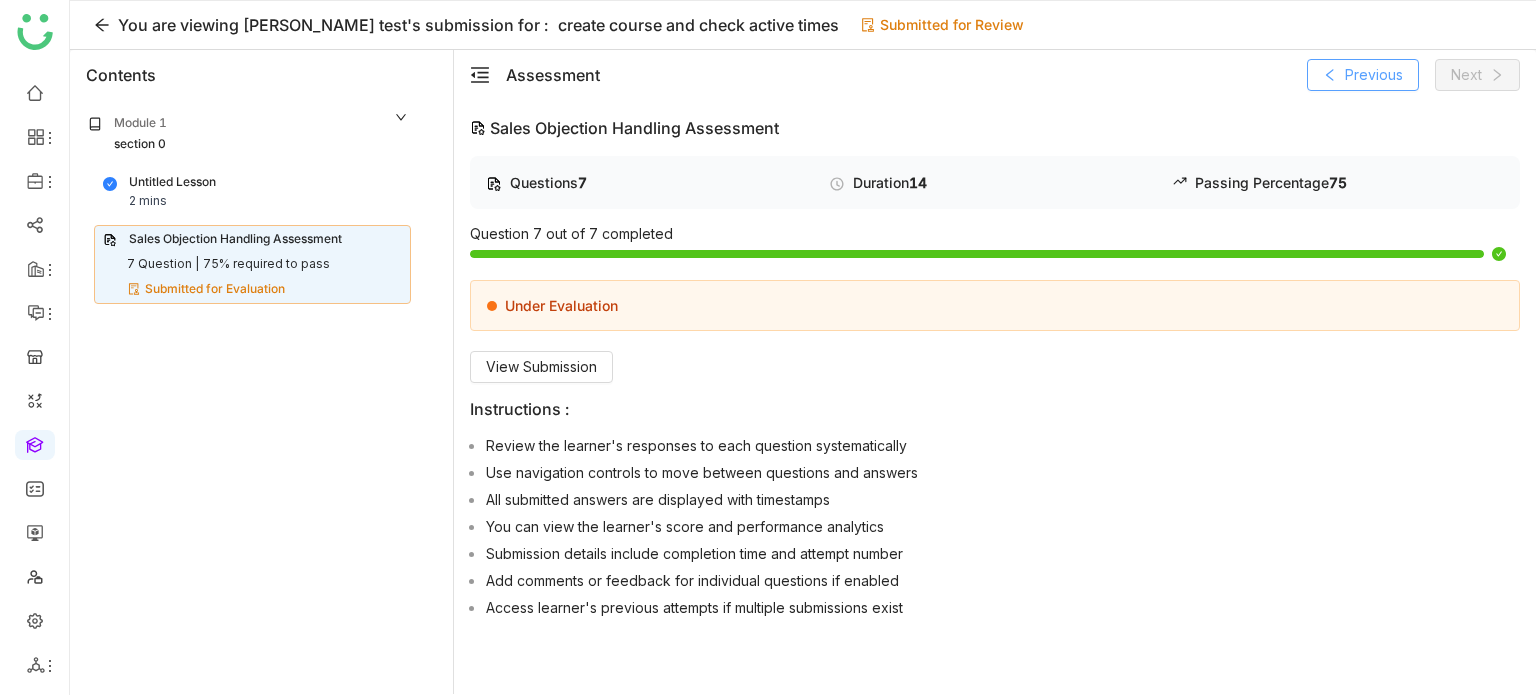 click on "Previous" 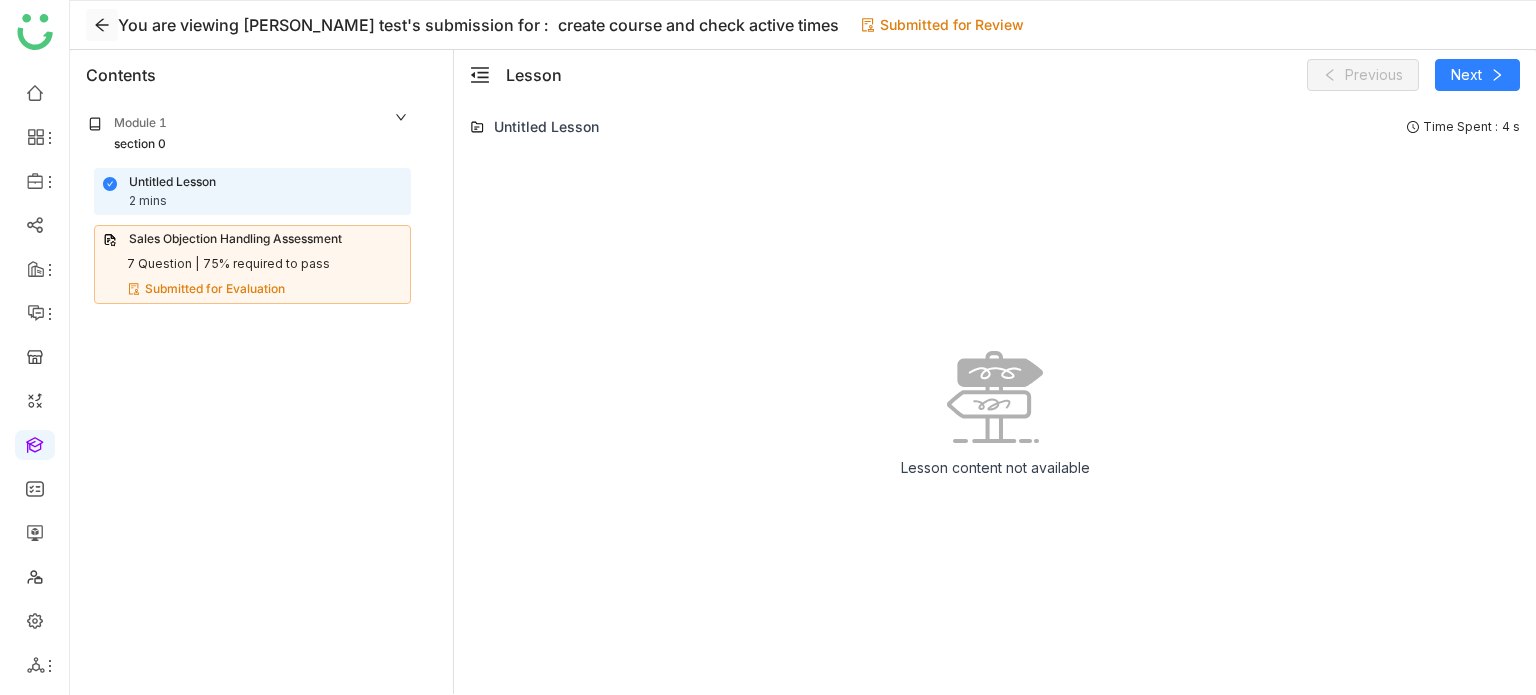 click 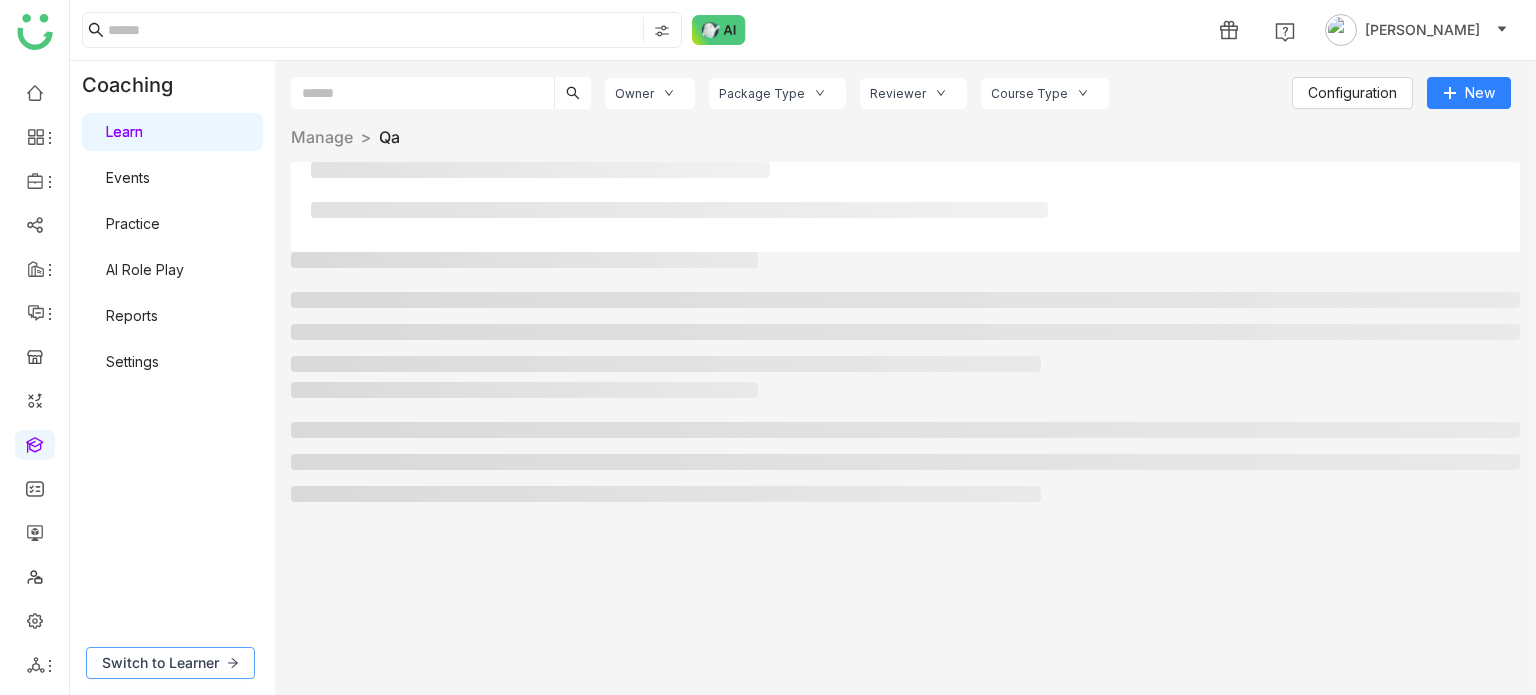 click on "Switch to Learner" 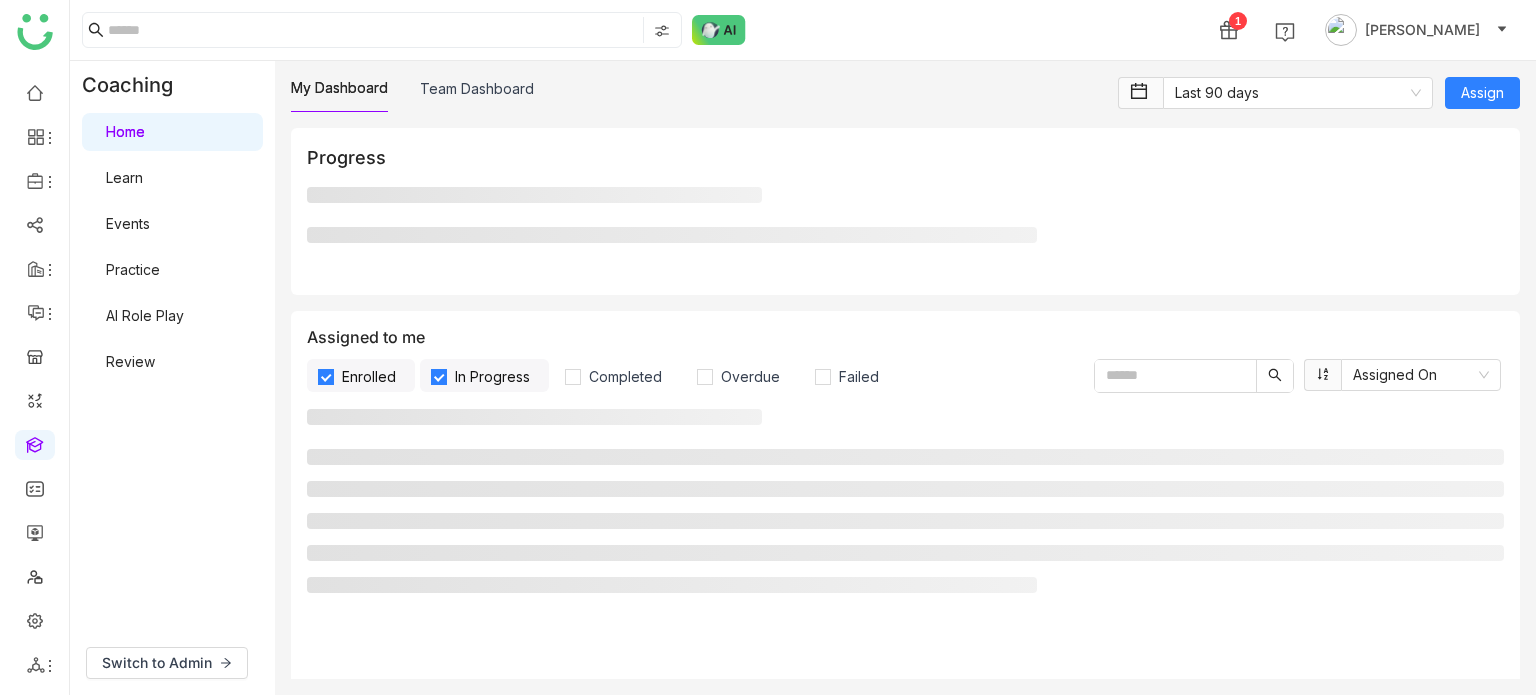 click on "Review" at bounding box center (130, 361) 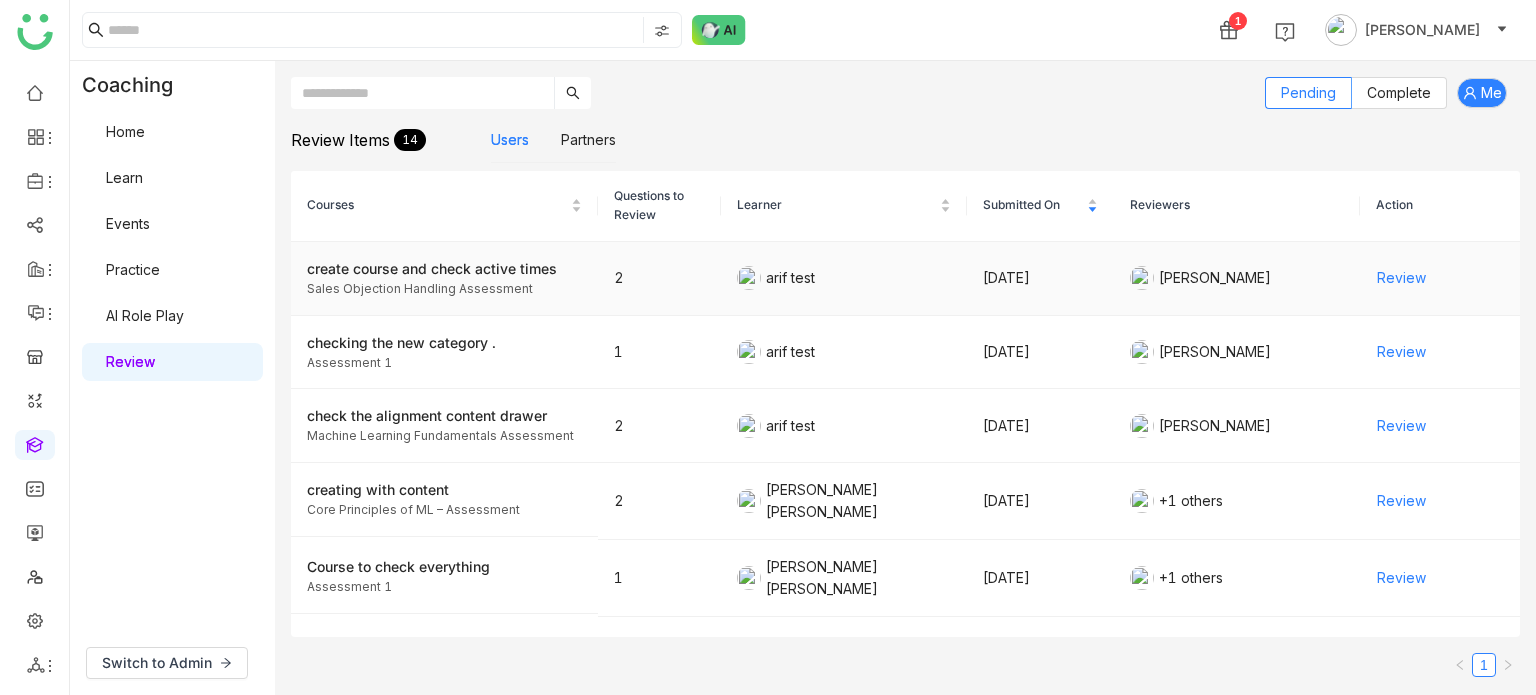 click on "Review" 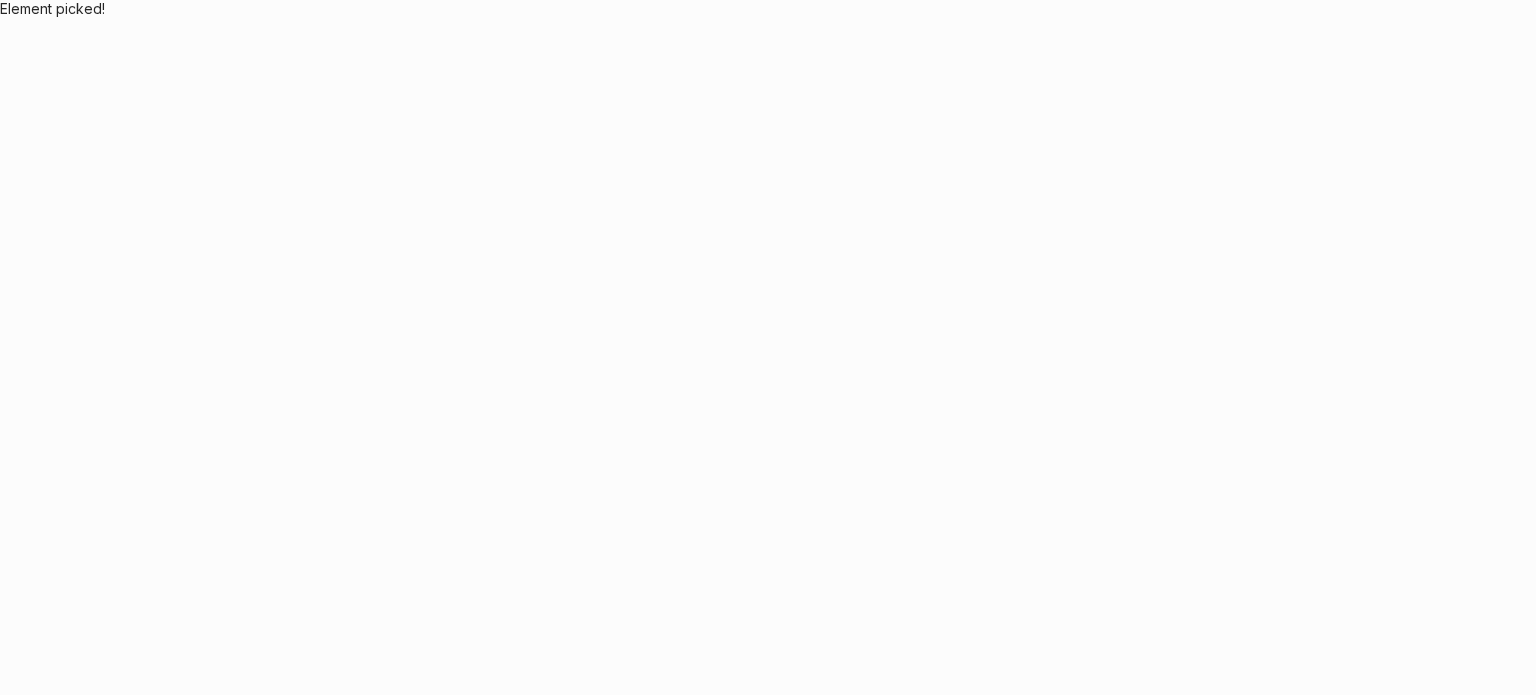 scroll, scrollTop: 0, scrollLeft: 0, axis: both 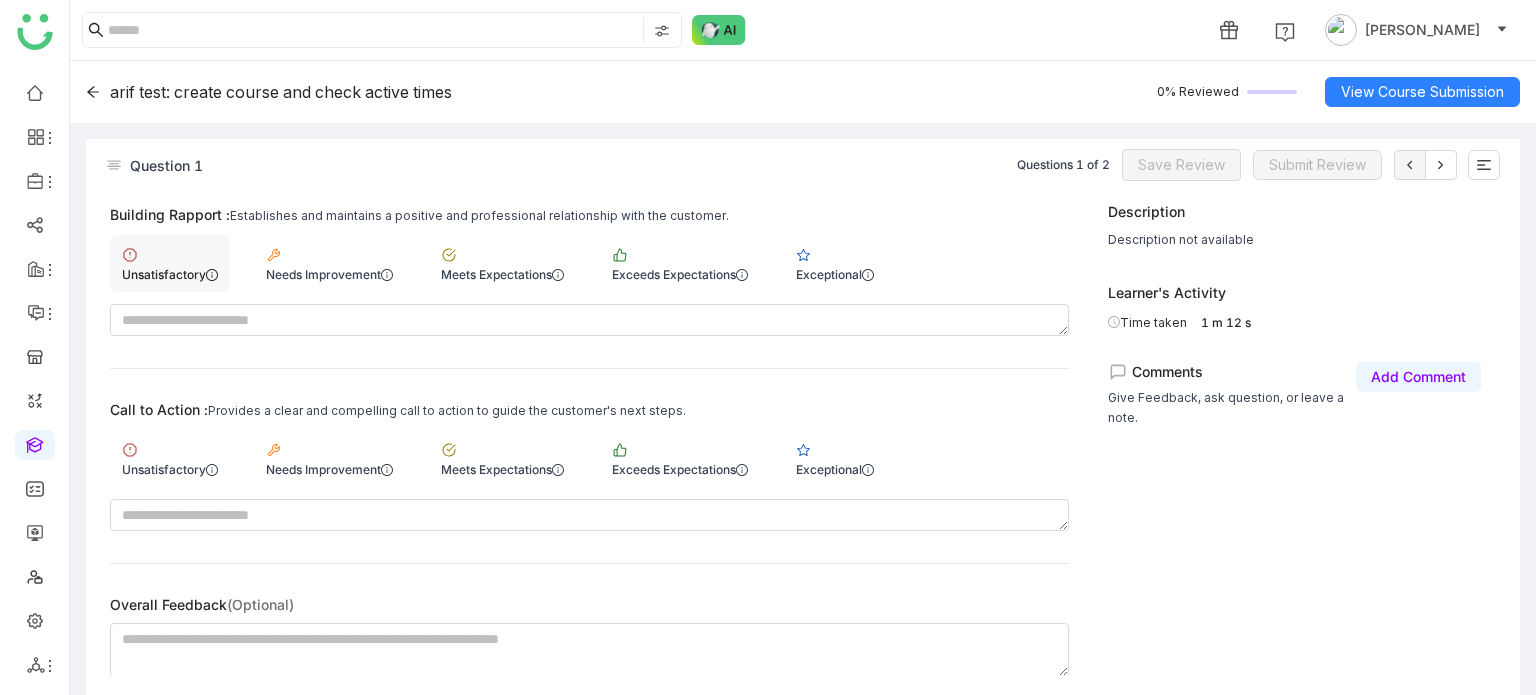 click on "Unsatisfactory" 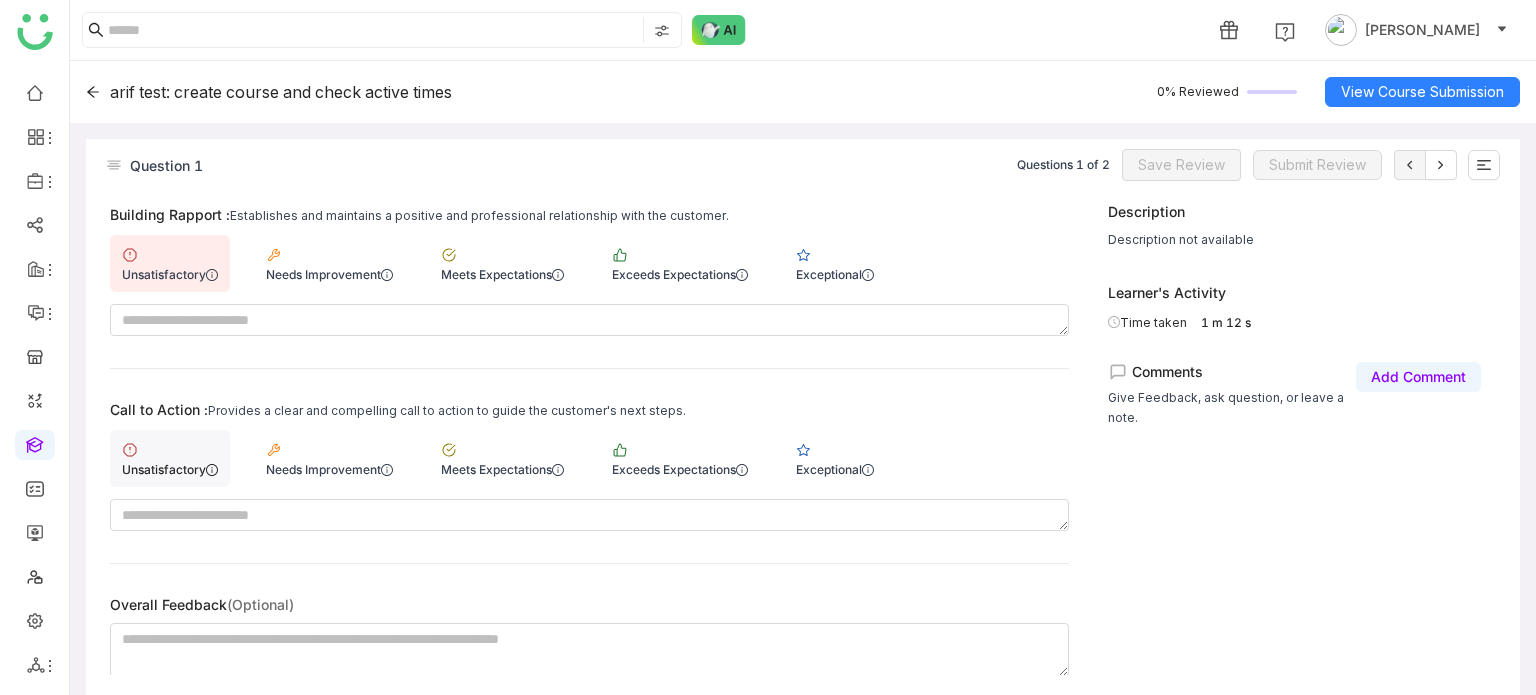 click on "Unsatisfactory" 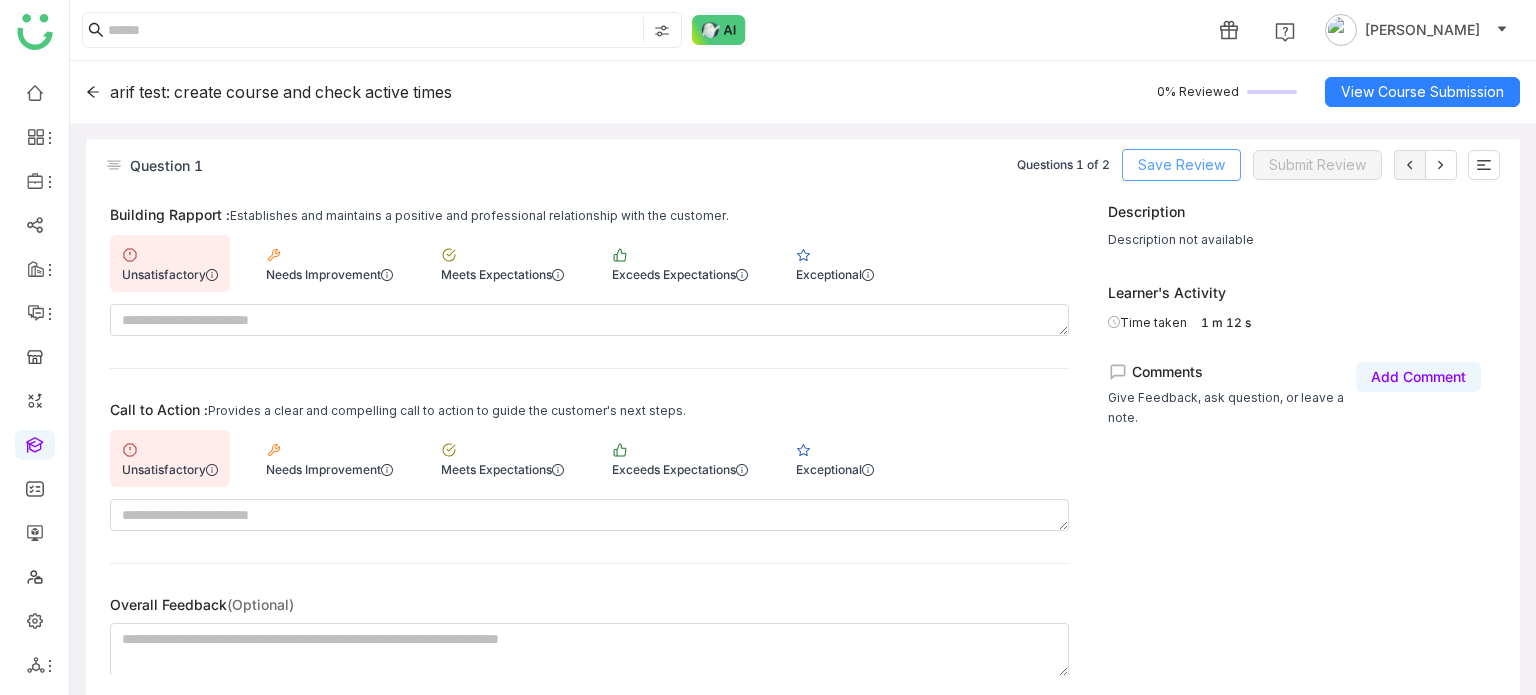 click on "Save Review" 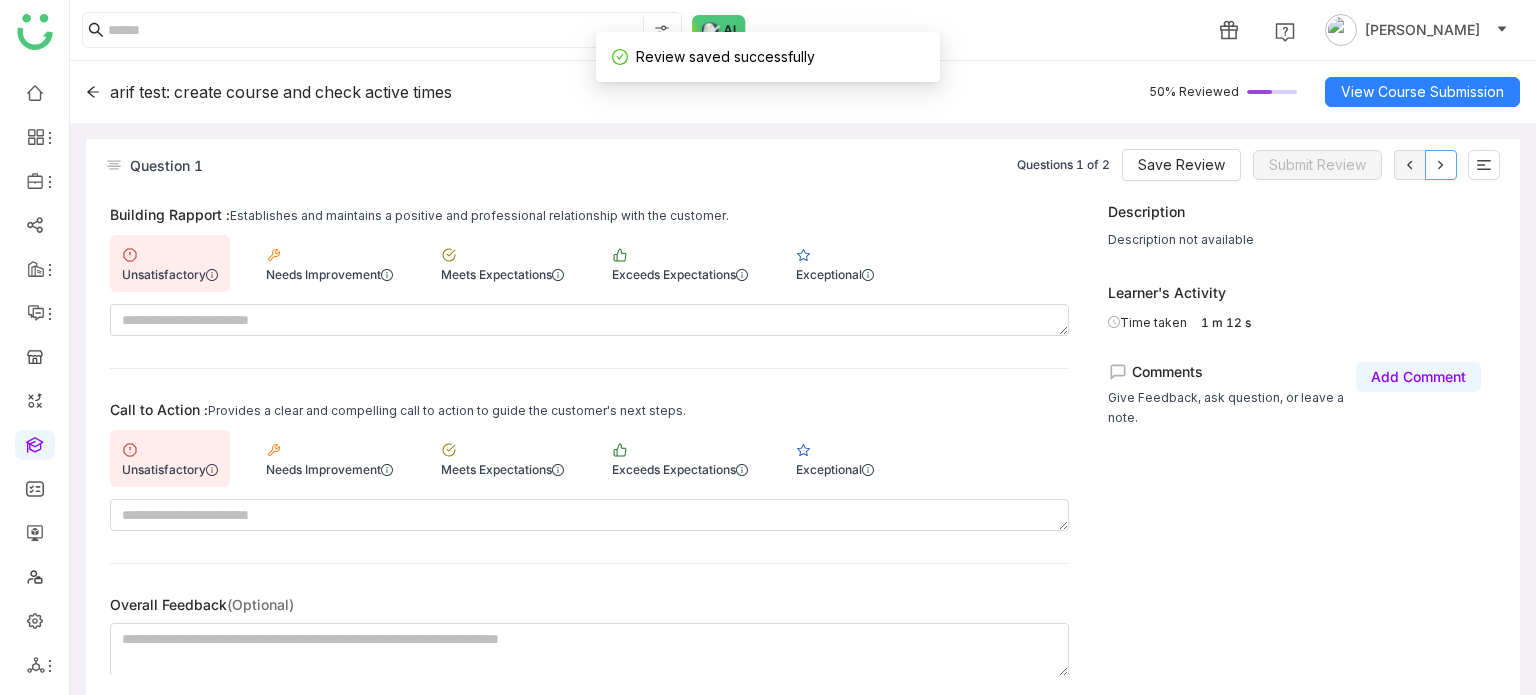 click 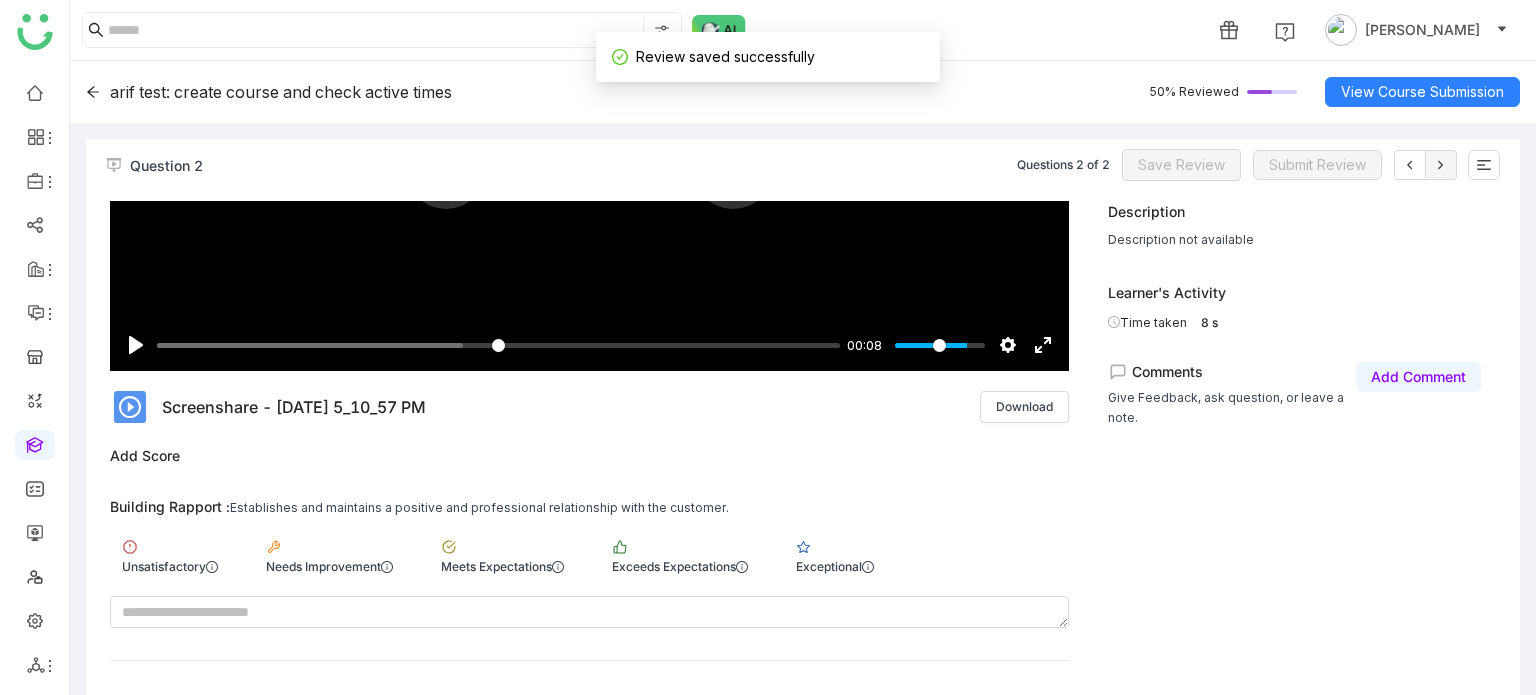 scroll, scrollTop: 400, scrollLeft: 0, axis: vertical 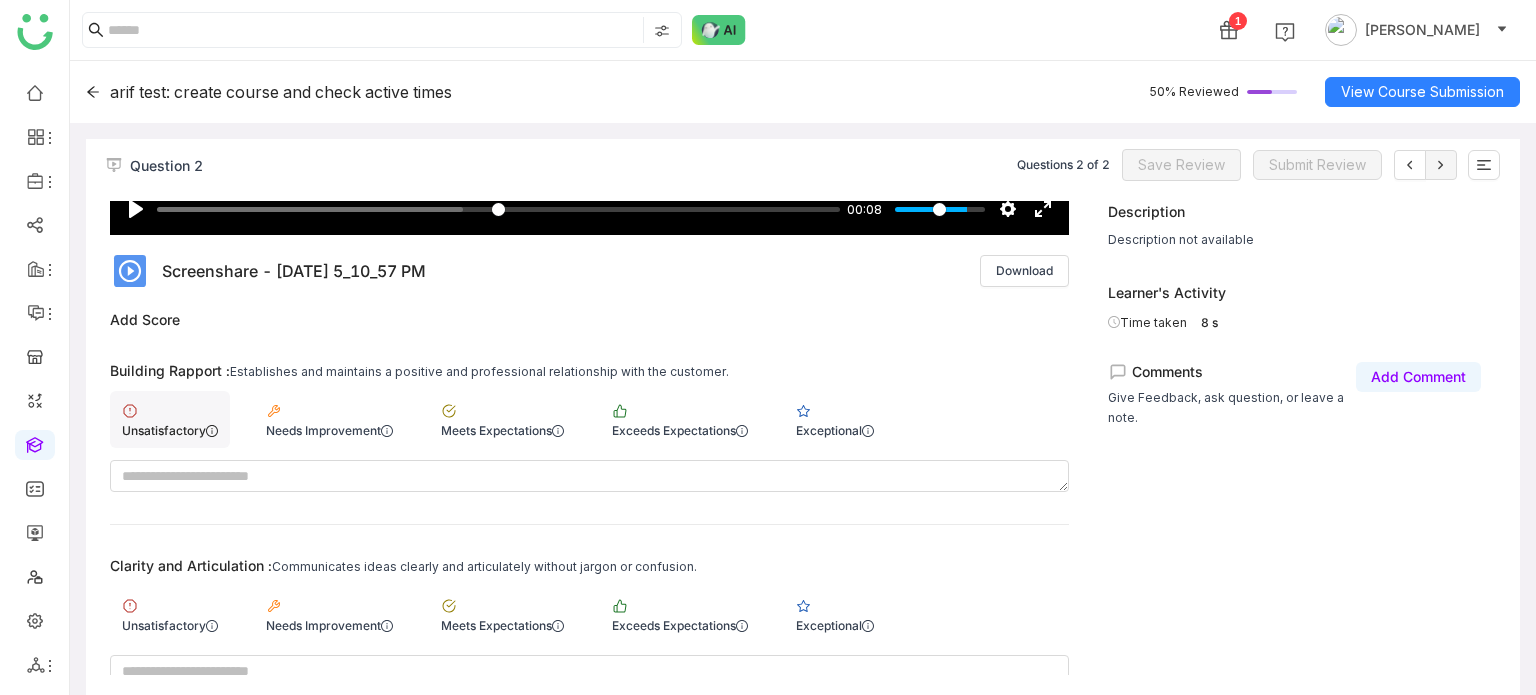 drag, startPoint x: 175, startPoint y: 431, endPoint x: 170, endPoint y: 573, distance: 142.088 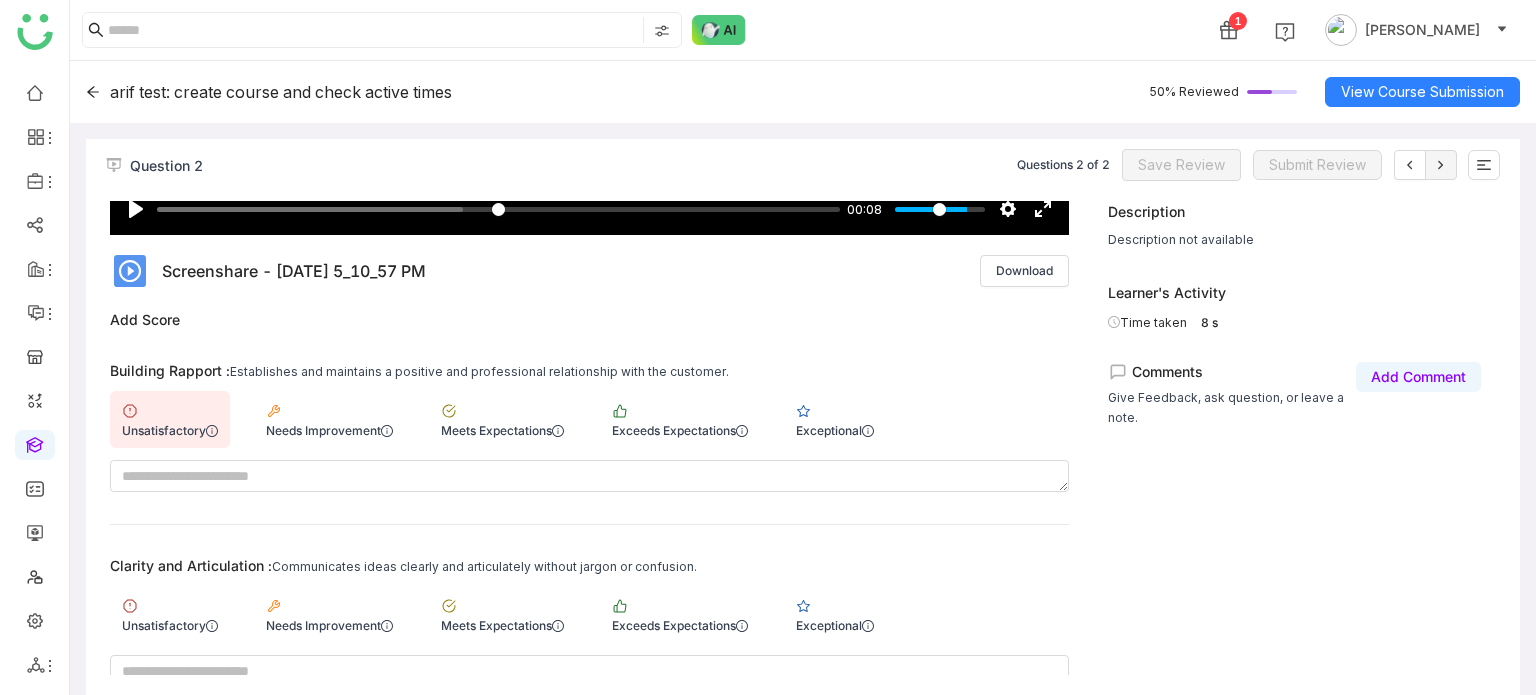 click on "Clarity and Articulation :  Communicates ideas clearly and articulately without jargon or confusion.  Unsatisfactory   Needs Improvement   Meets Expectations   Exceeds Expectations   Exceptional" 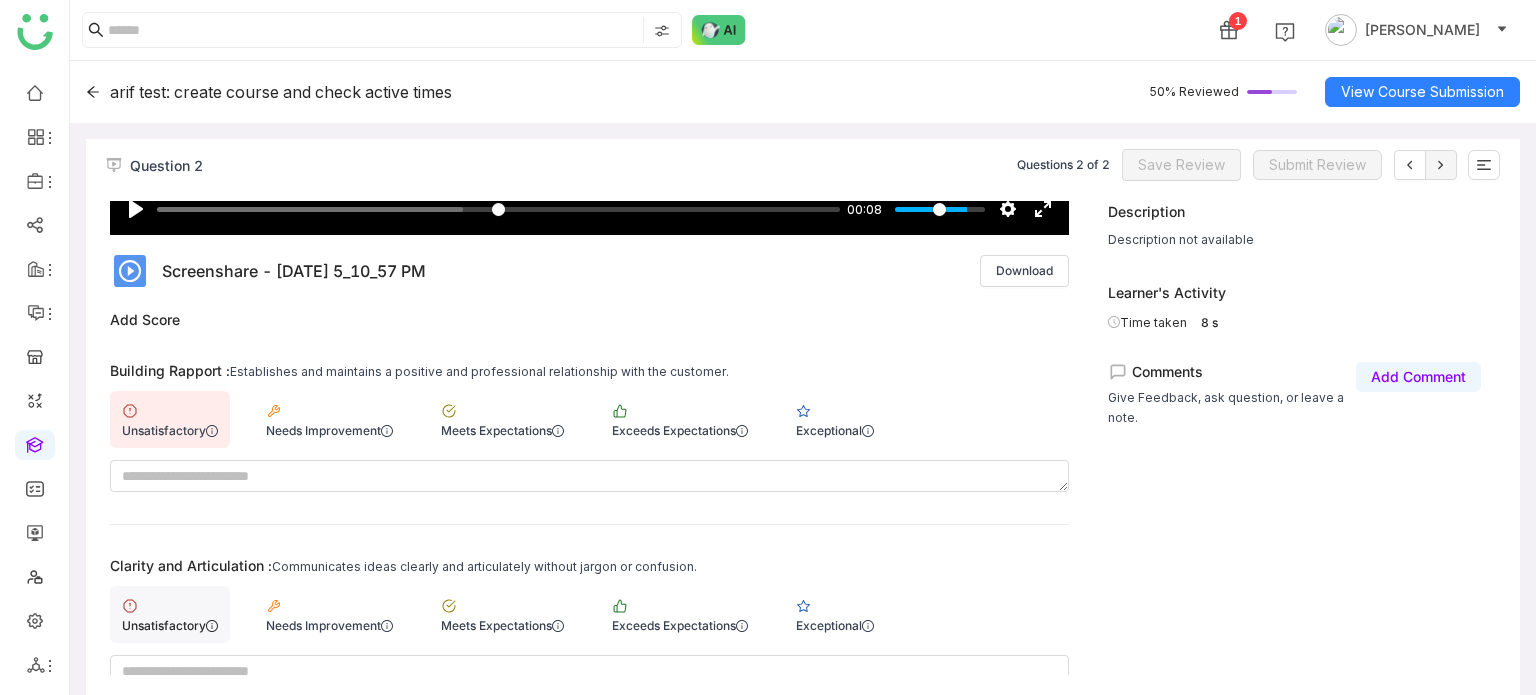 click on "Unsatisfactory" 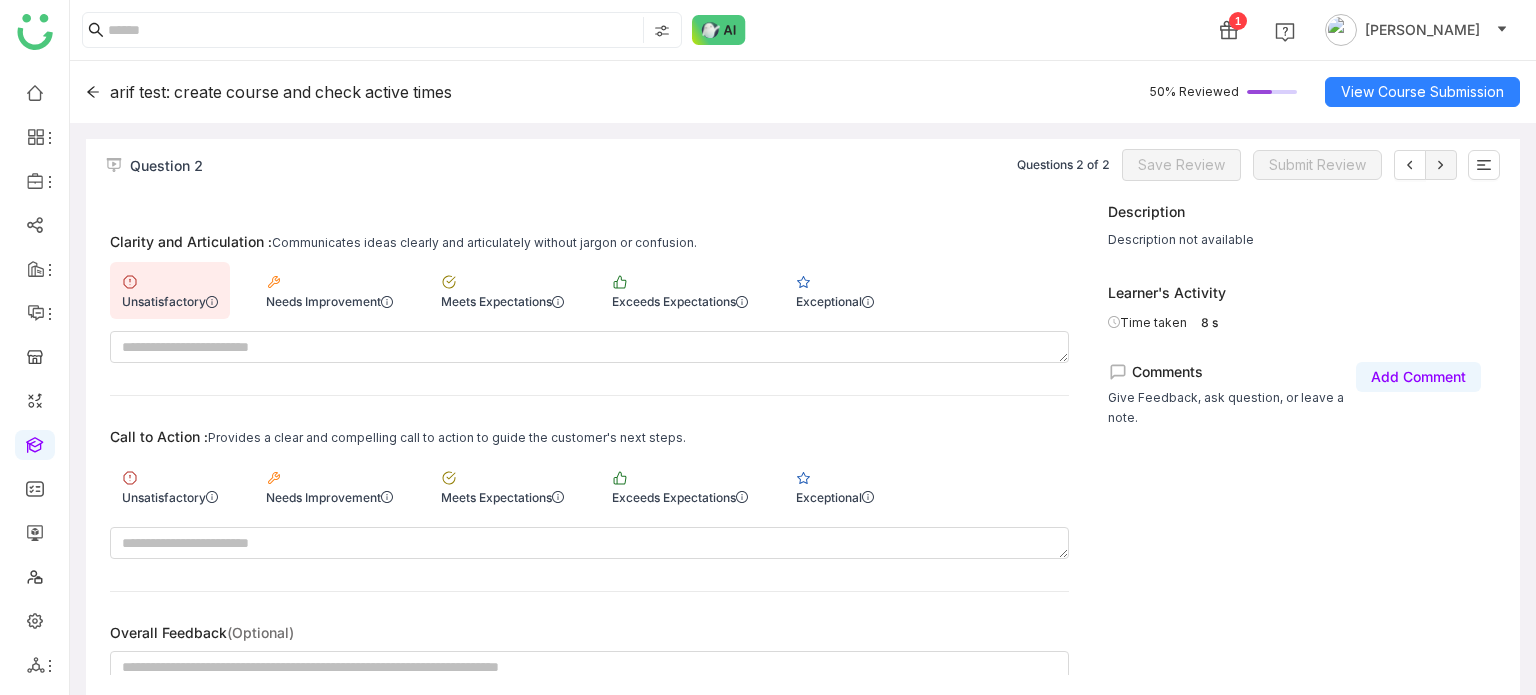 scroll, scrollTop: 752, scrollLeft: 0, axis: vertical 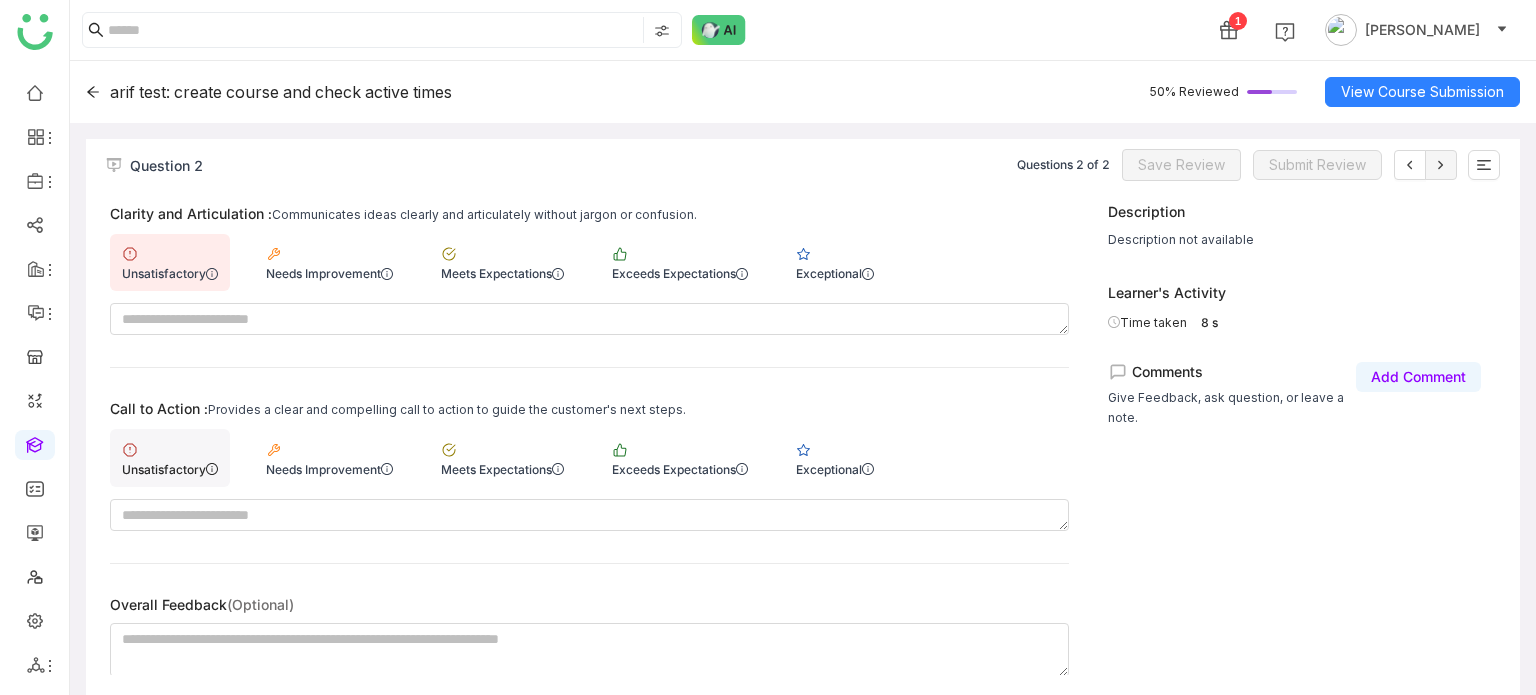 click on "Unsatisfactory" 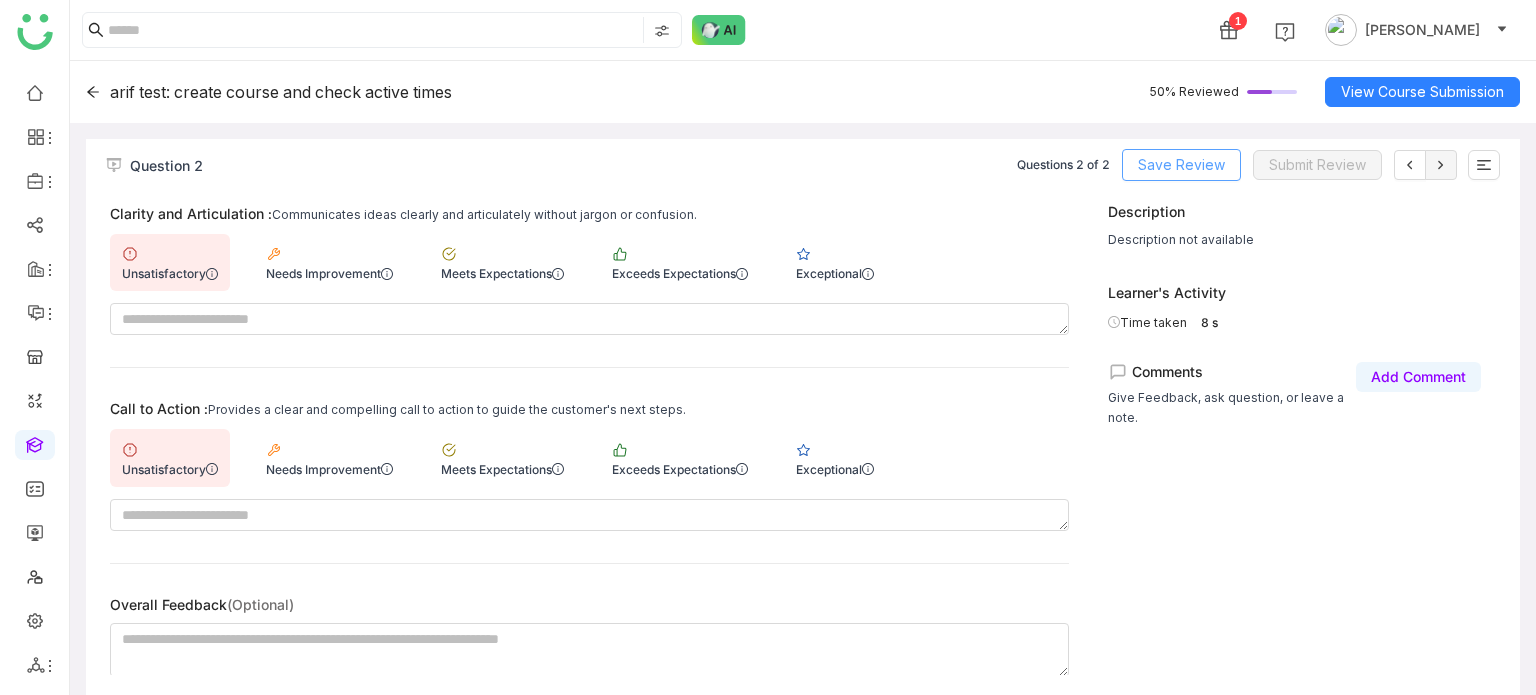 click on "Save Review" 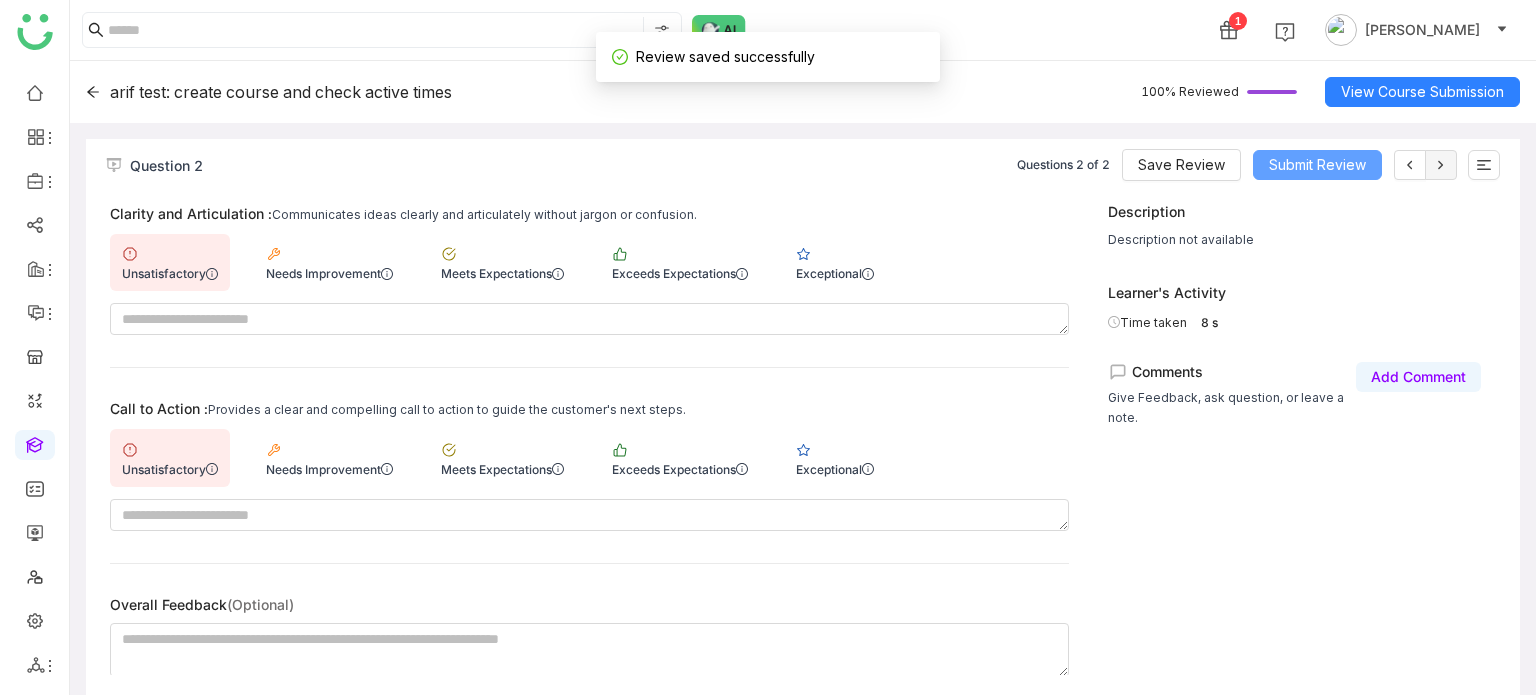 click on "Submit Review" 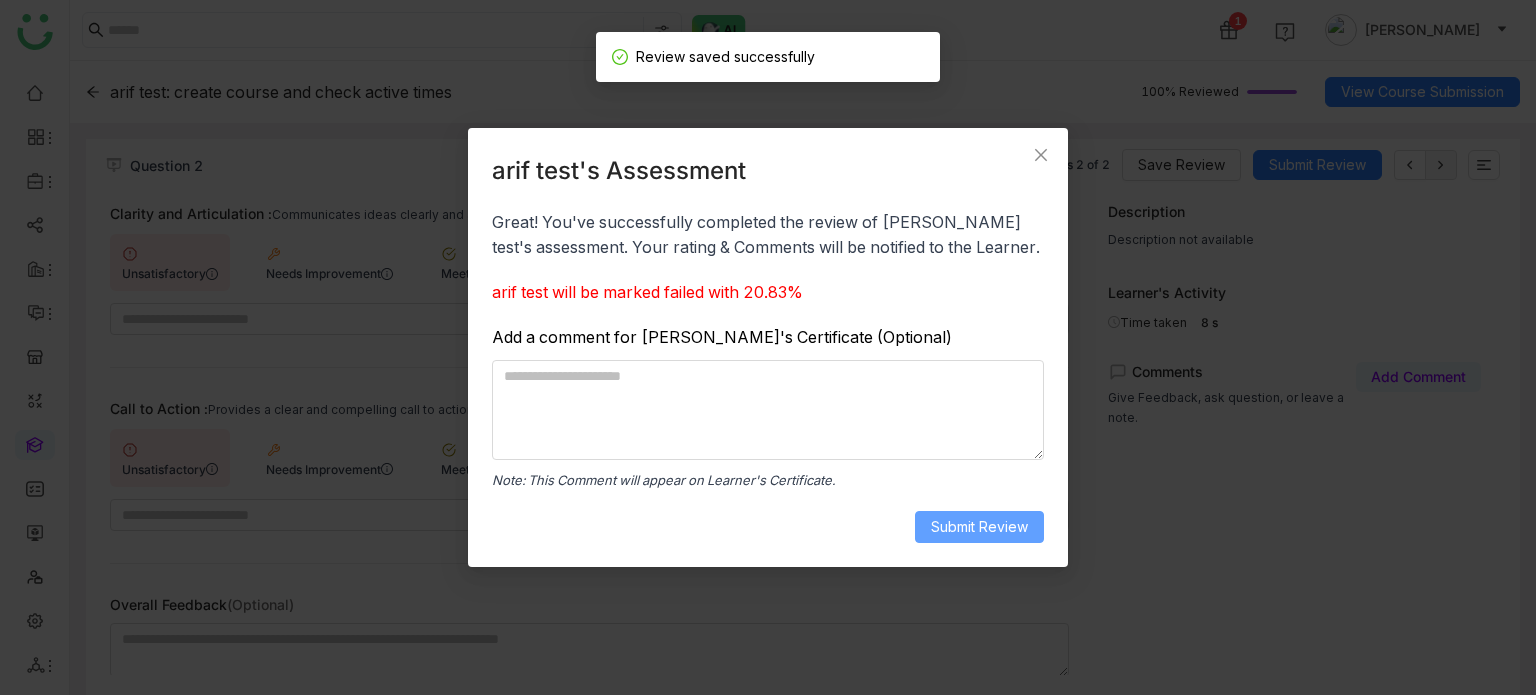 click on "Submit Review" at bounding box center (979, 527) 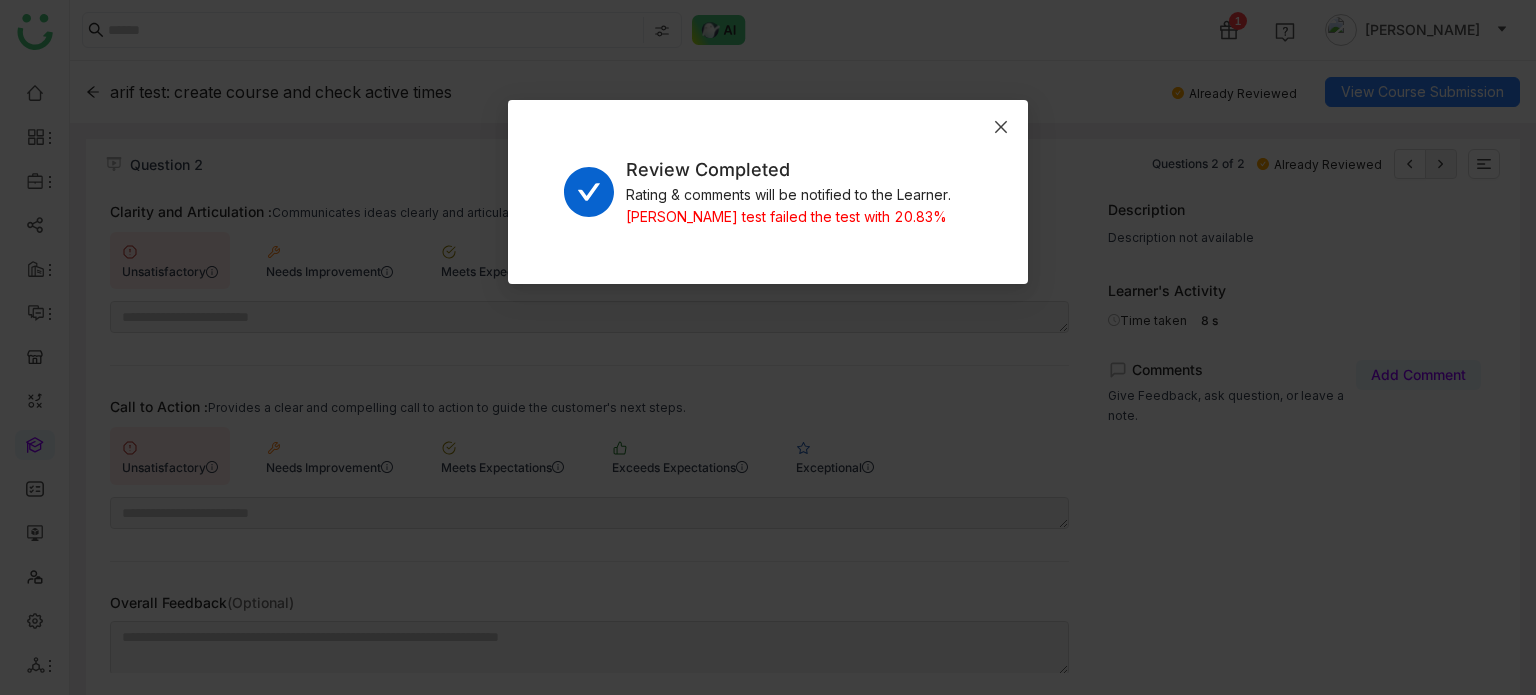 click 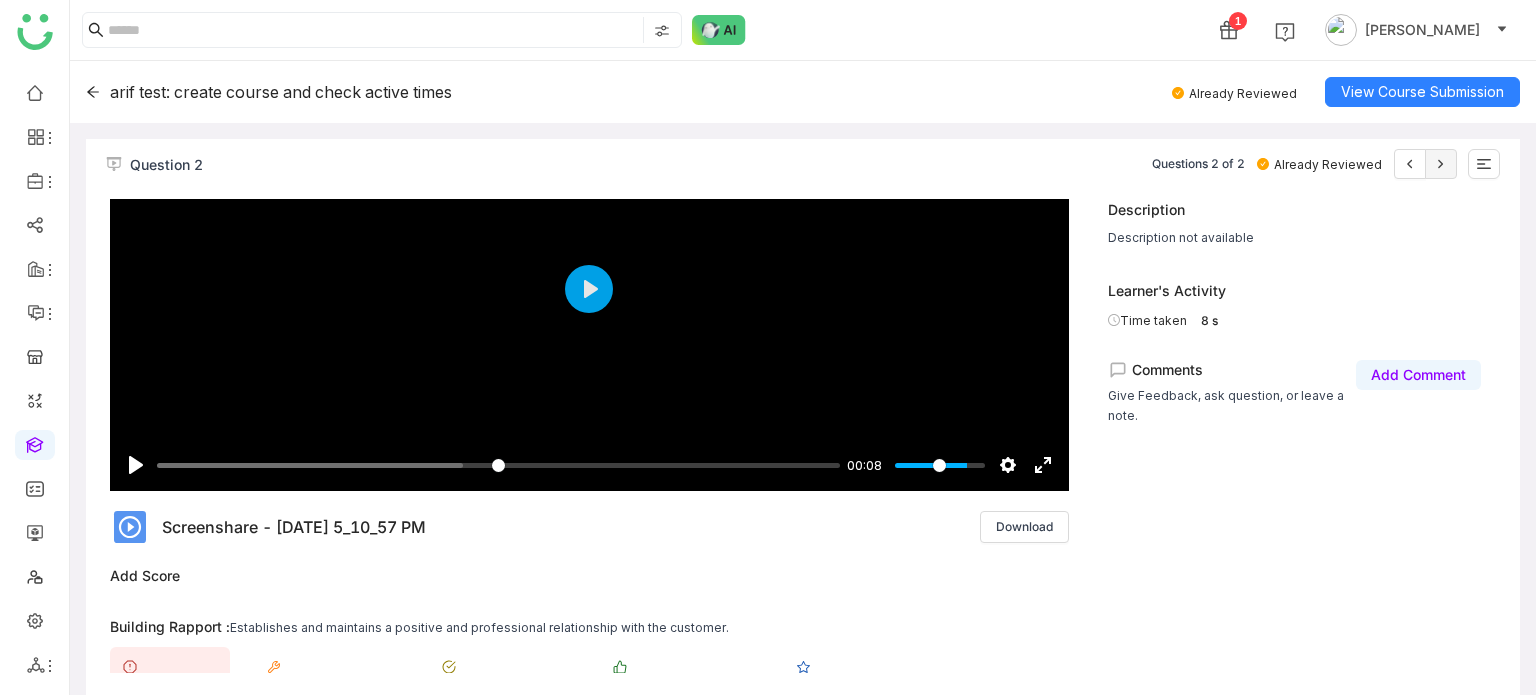 scroll, scrollTop: 0, scrollLeft: 0, axis: both 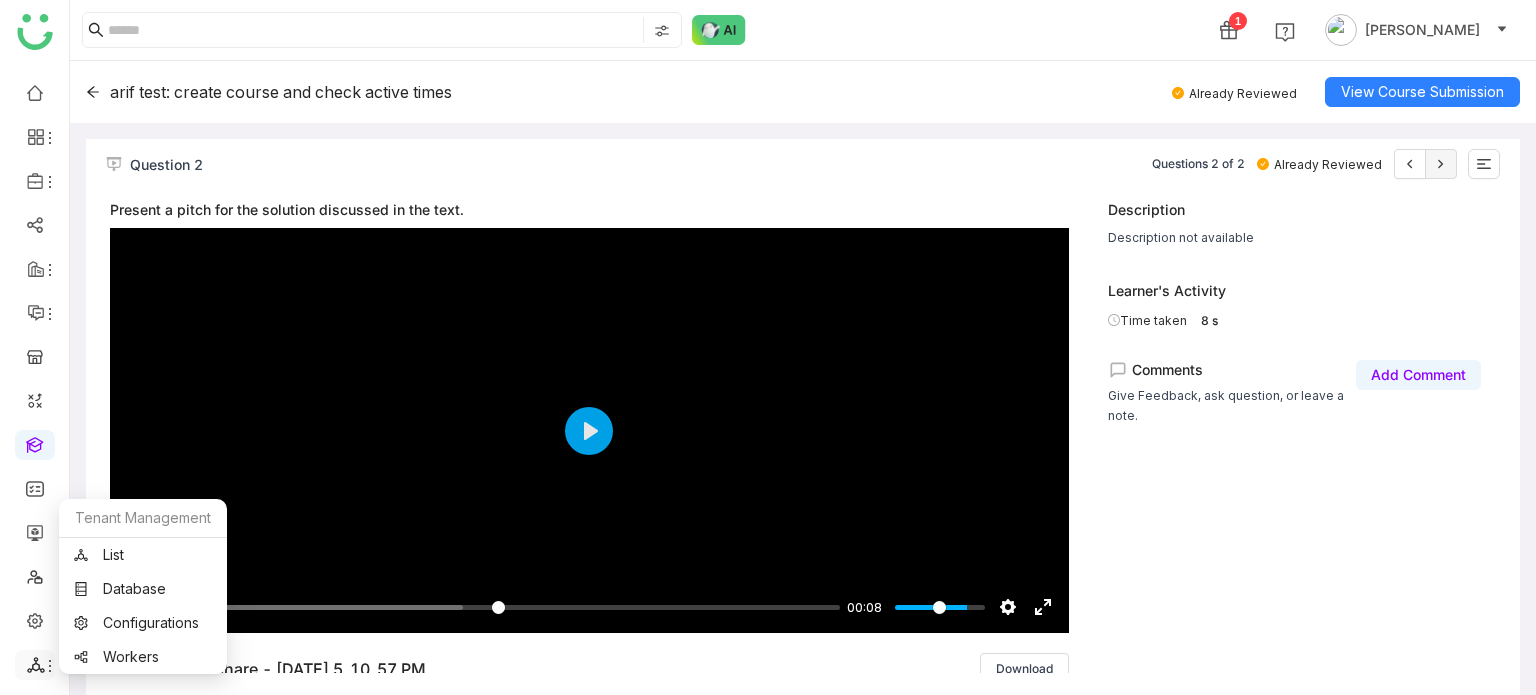 click 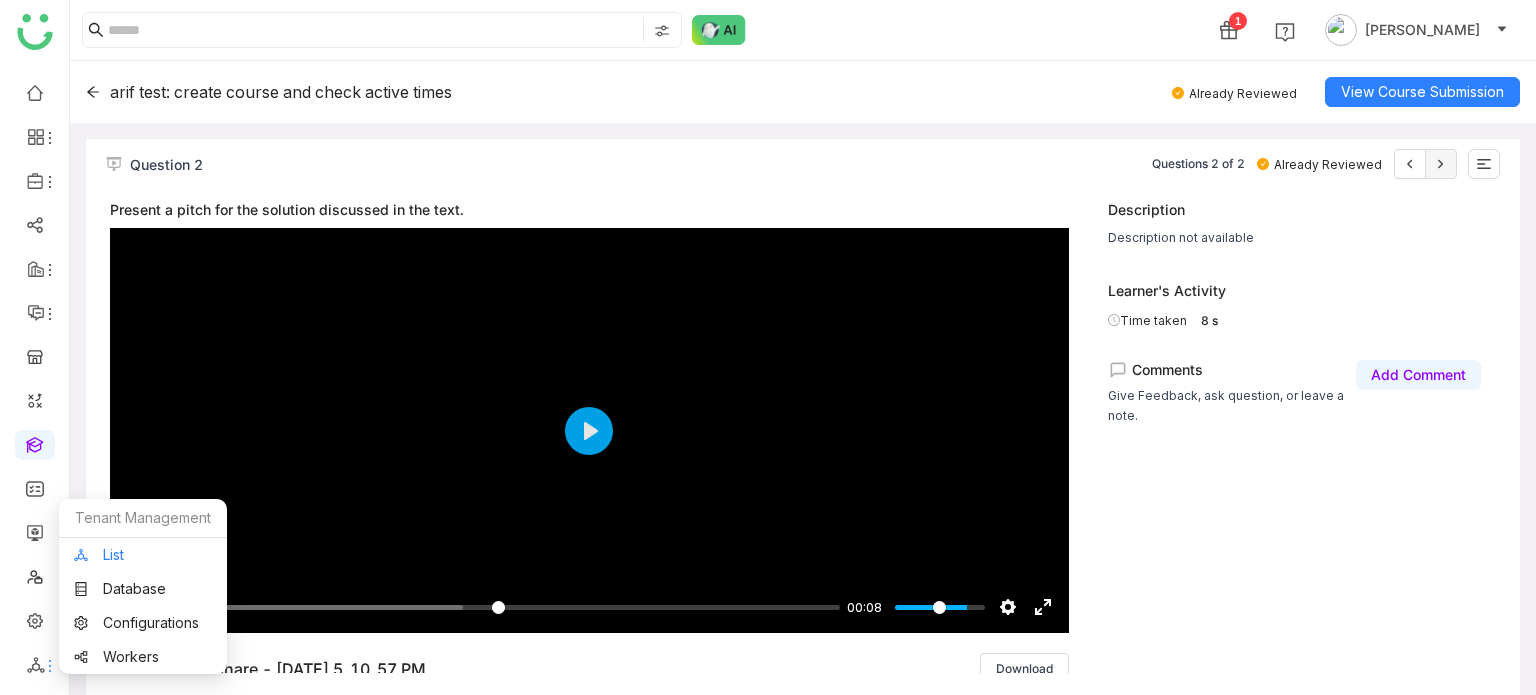 click on "List" at bounding box center (143, 555) 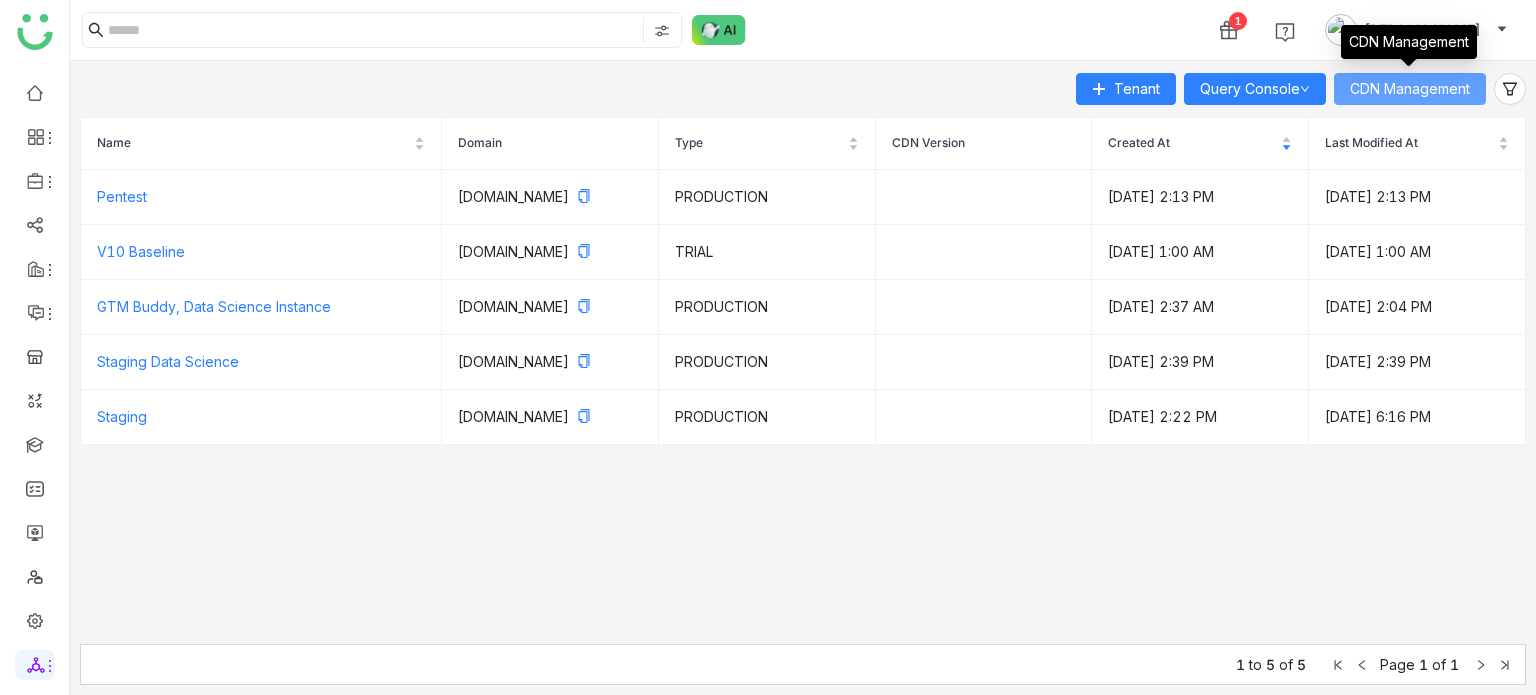click on "CDN Management" 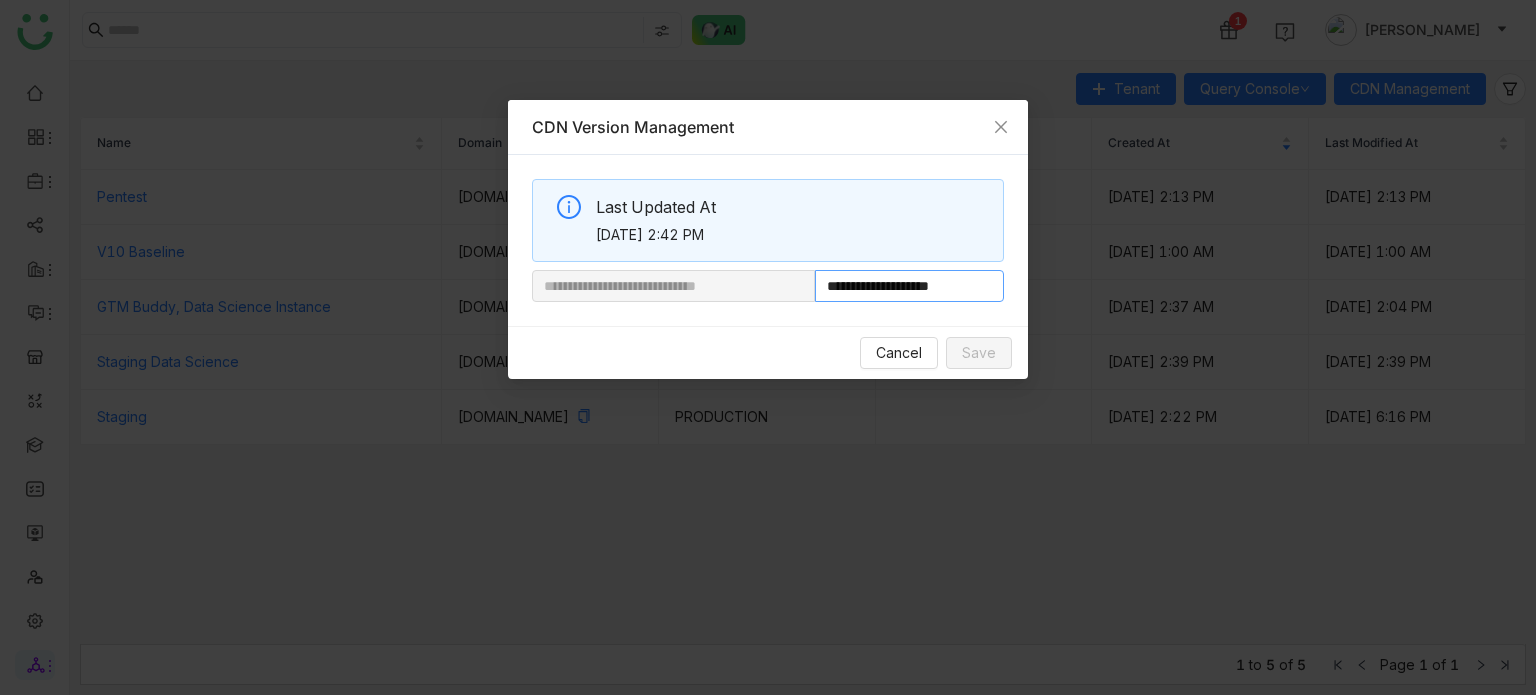click on "**********" at bounding box center (909, 286) 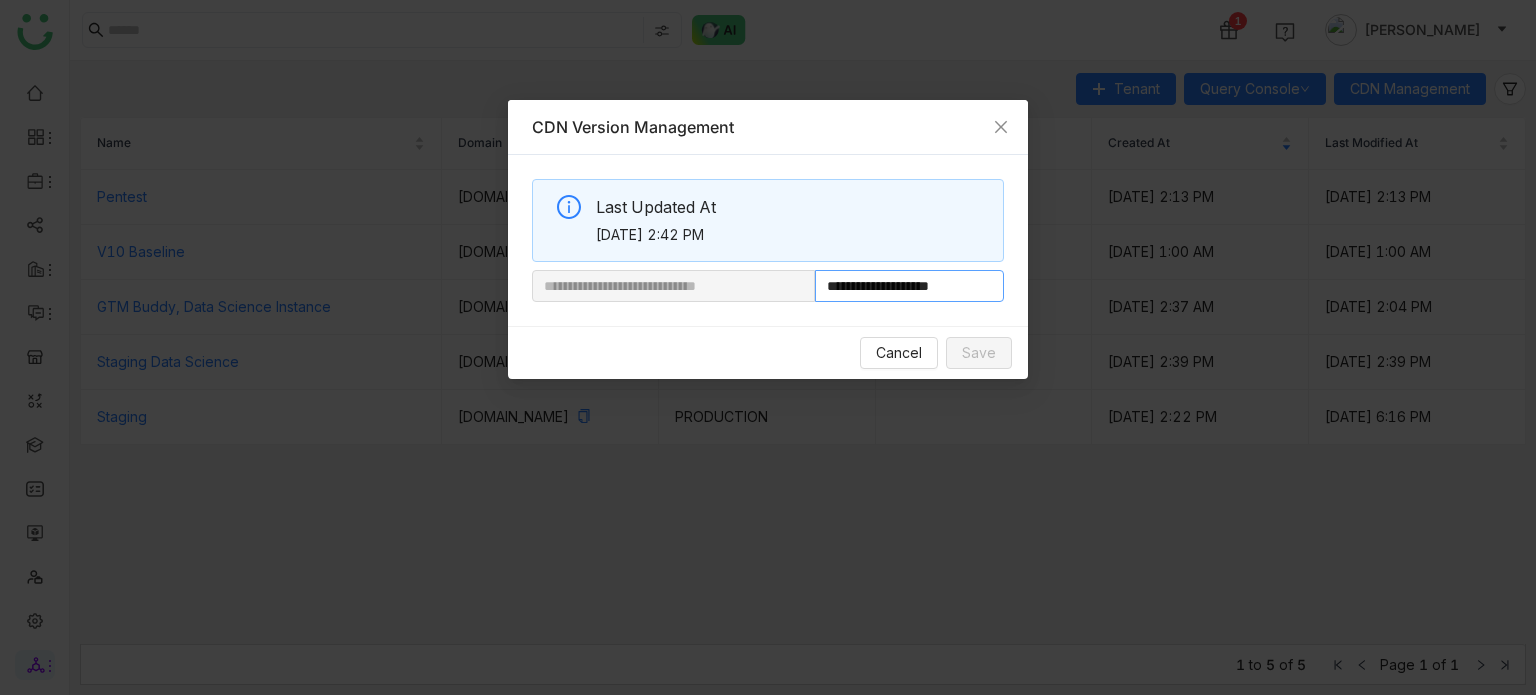 click on "**********" at bounding box center (909, 286) 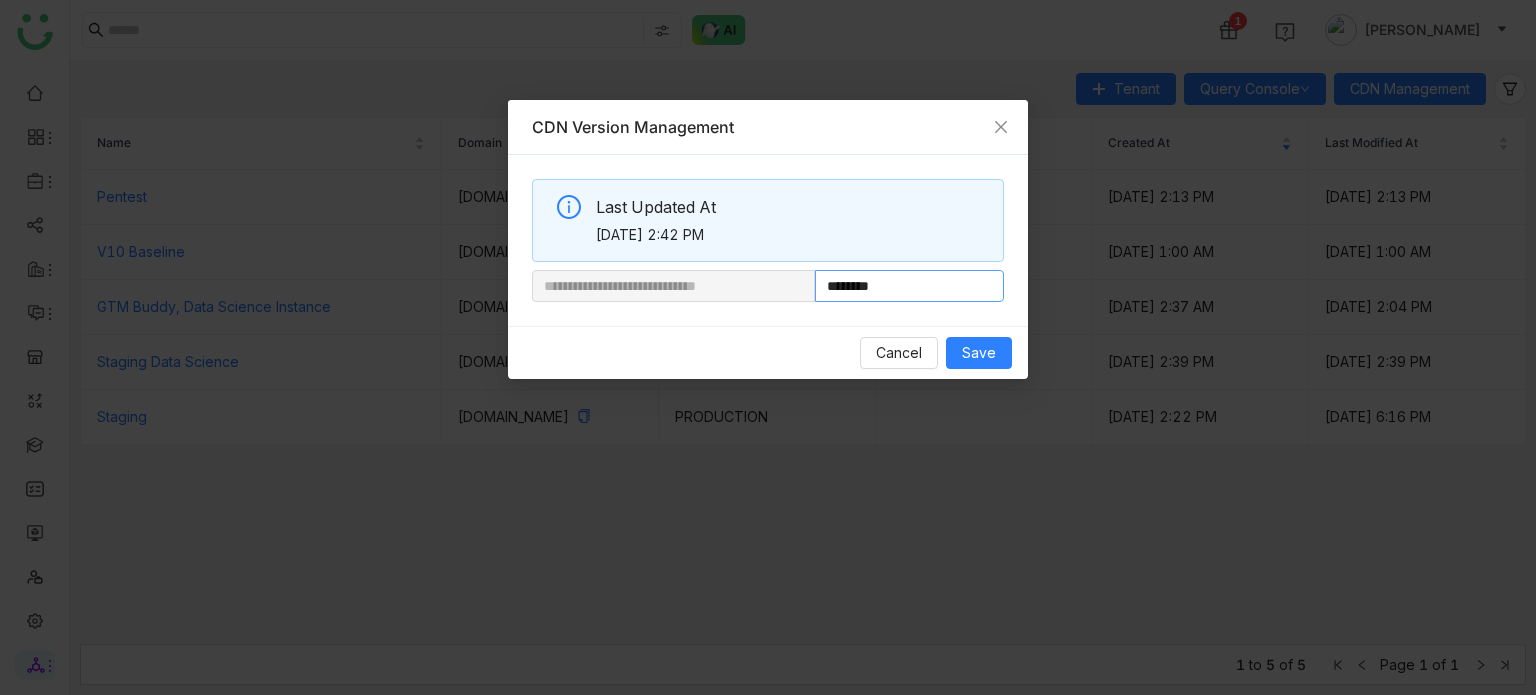paste on "**********" 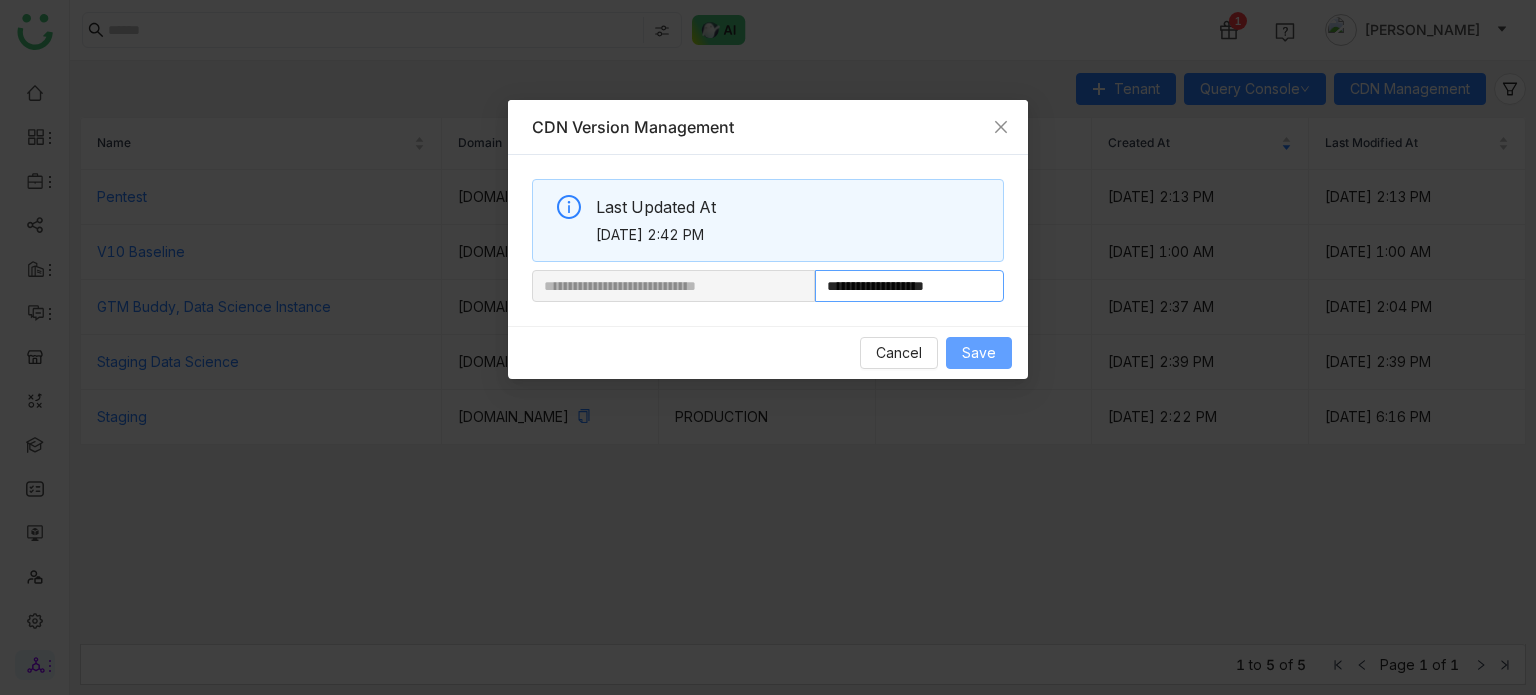 type on "**********" 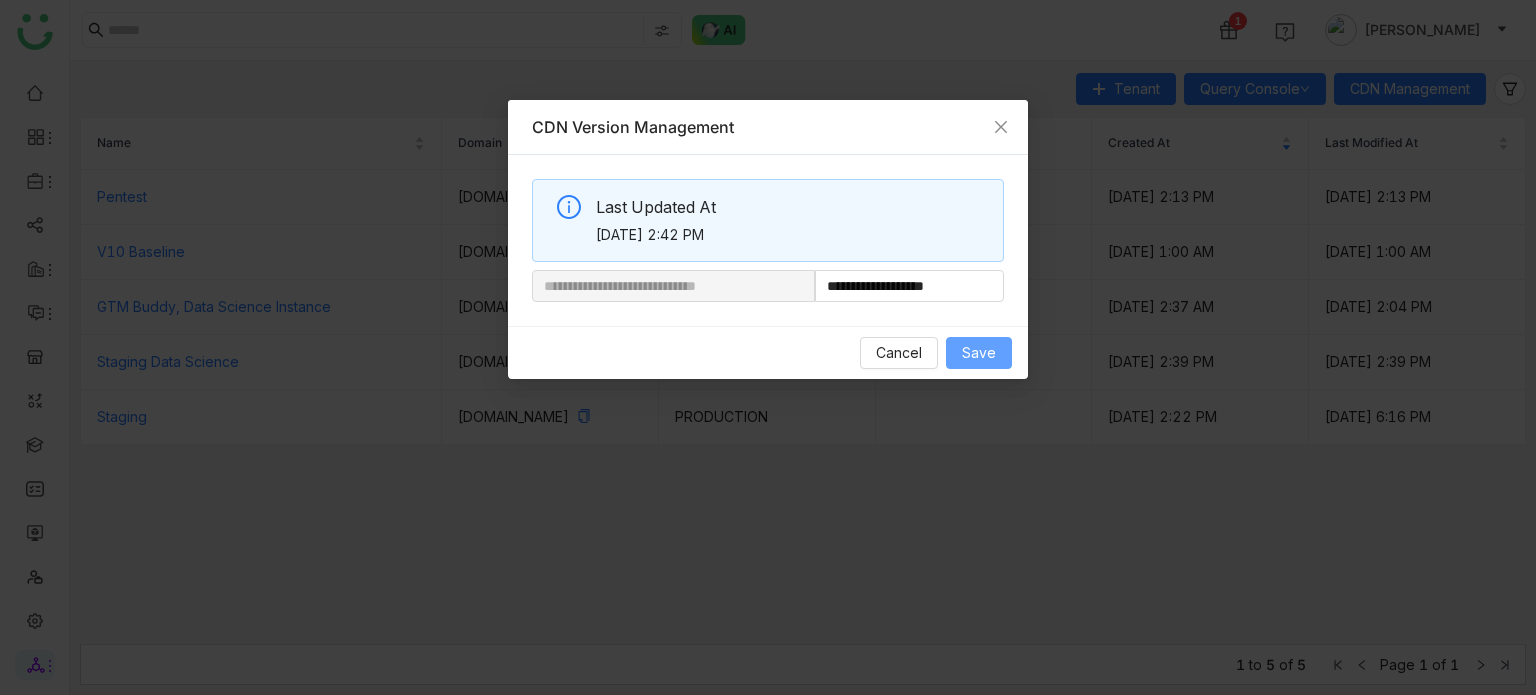 click on "Save" at bounding box center (979, 353) 